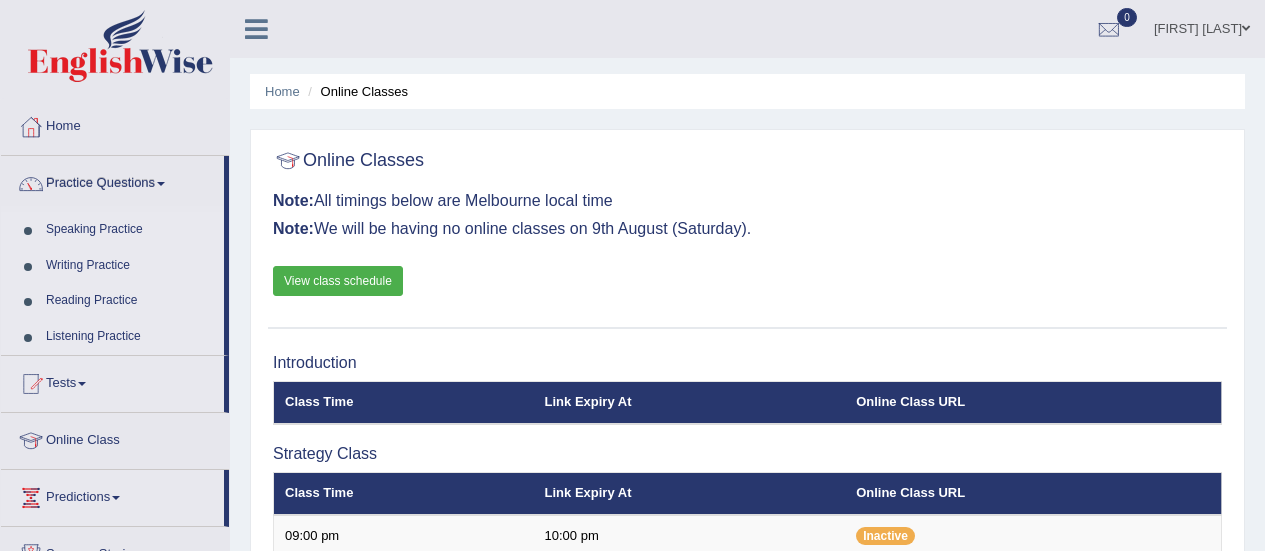 scroll, scrollTop: 198, scrollLeft: 0, axis: vertical 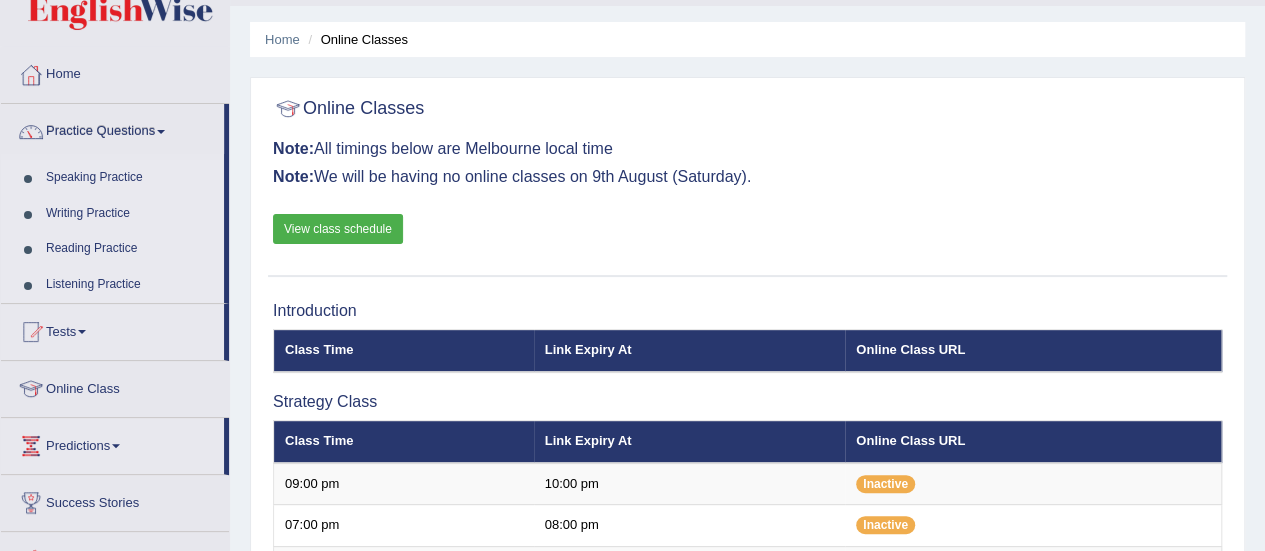 click on "View class schedule" at bounding box center [338, 229] 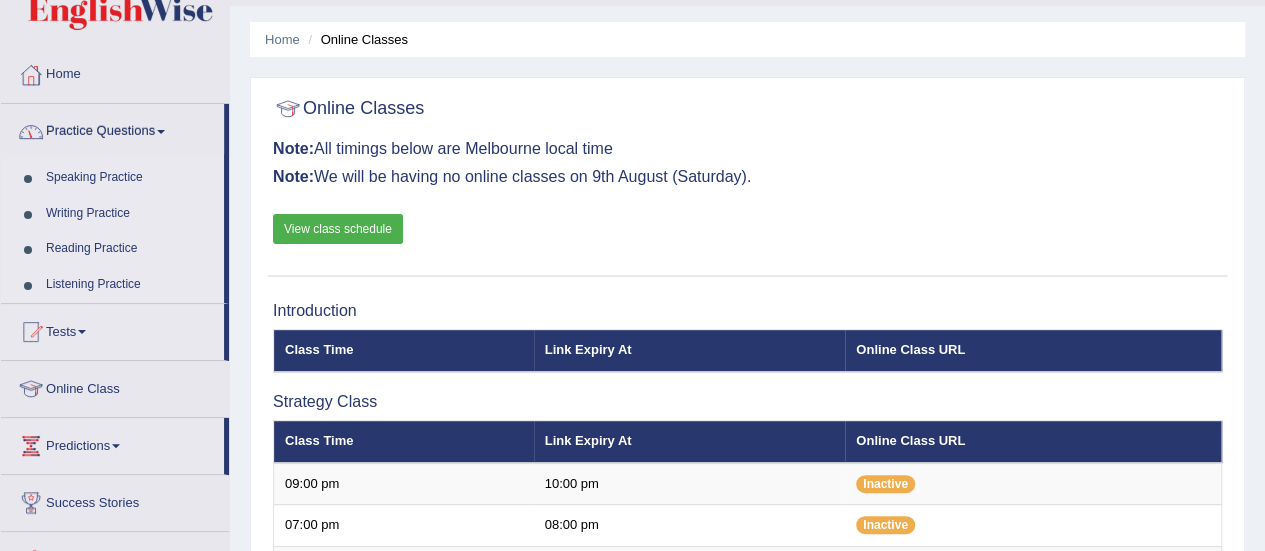 click on "Reading Practice" at bounding box center [130, 249] 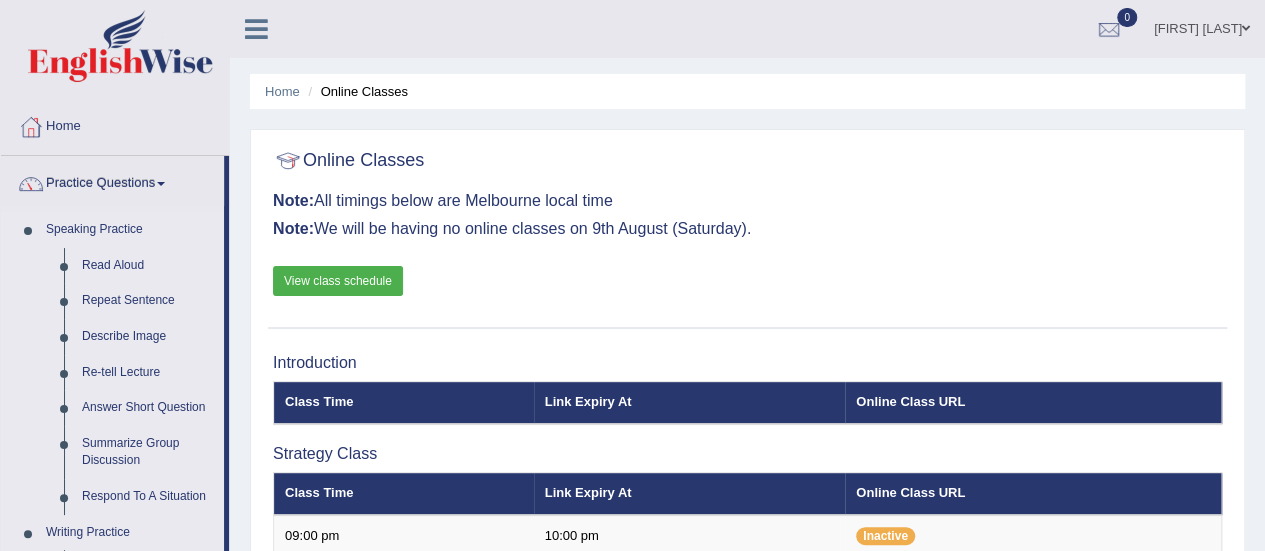 drag, startPoint x: 228, startPoint y: 253, endPoint x: 228, endPoint y: 281, distance: 28 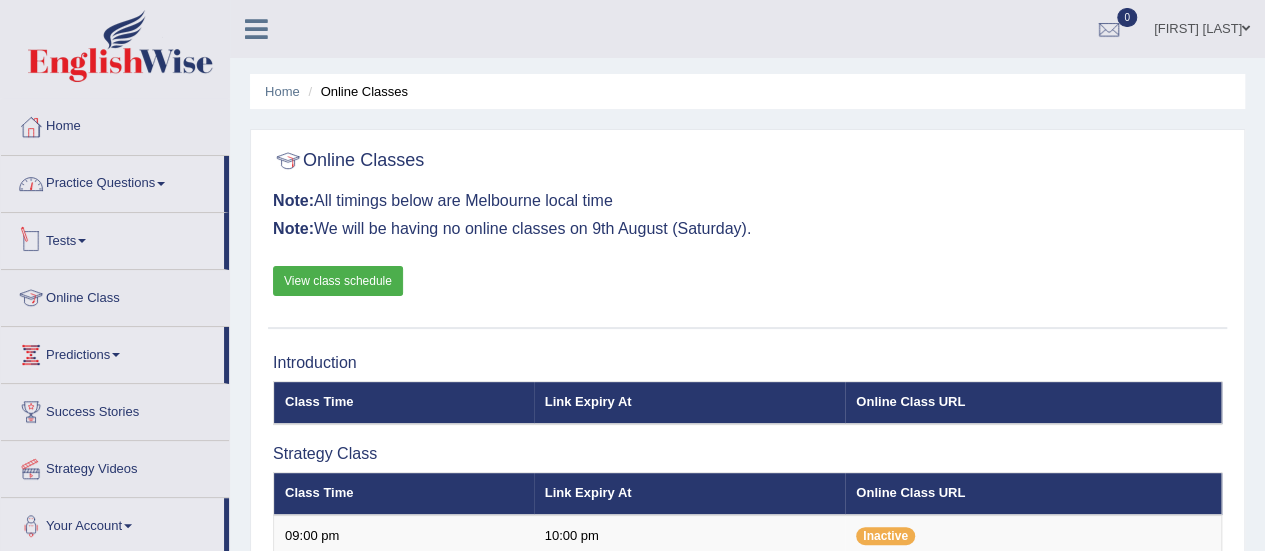 click on "Practice Questions" at bounding box center (112, 181) 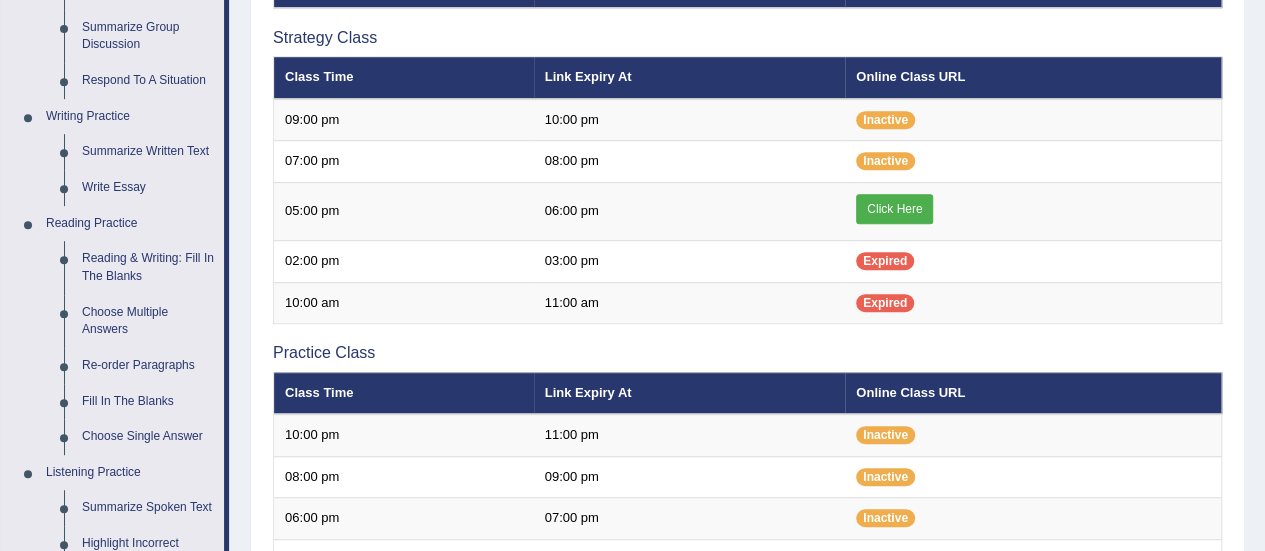 scroll, scrollTop: 432, scrollLeft: 0, axis: vertical 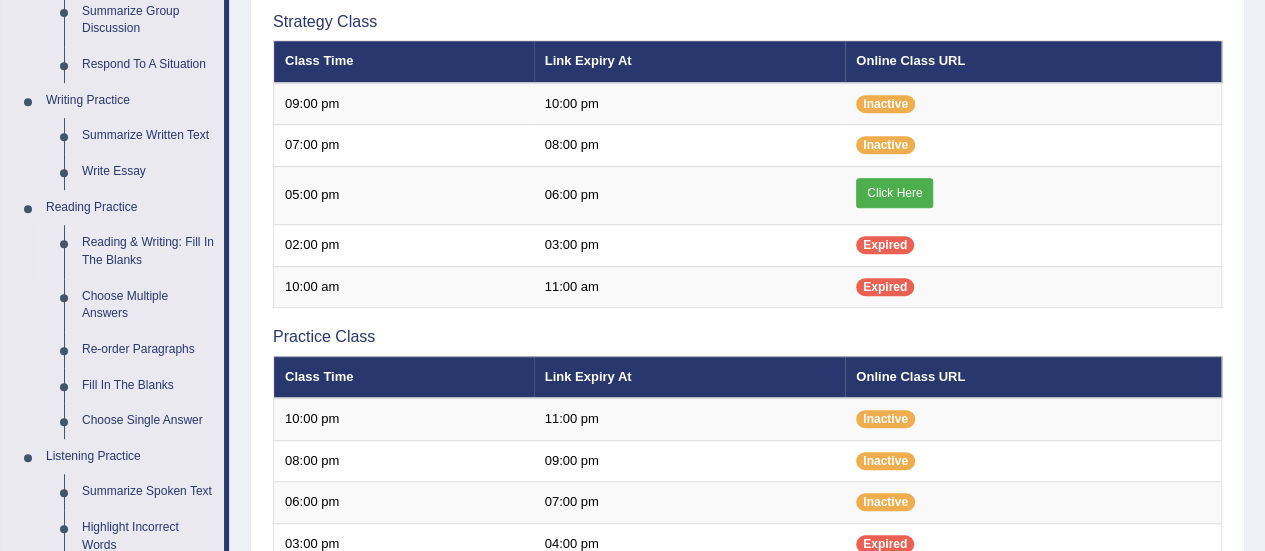 click on "Reading & Writing: Fill In The Blanks" at bounding box center [148, 251] 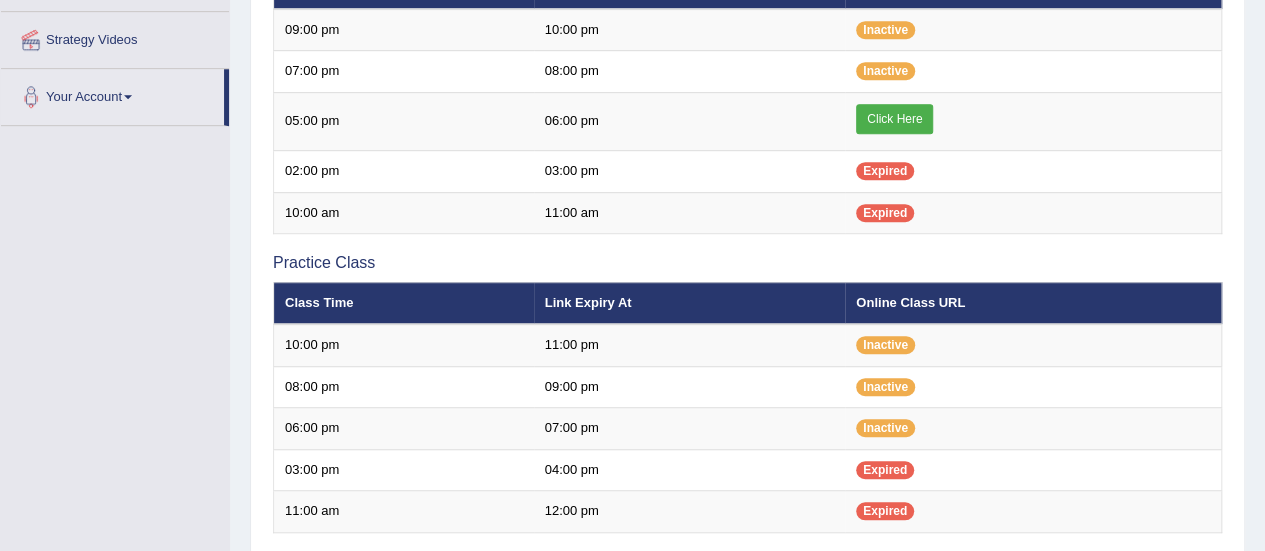 scroll, scrollTop: 654, scrollLeft: 0, axis: vertical 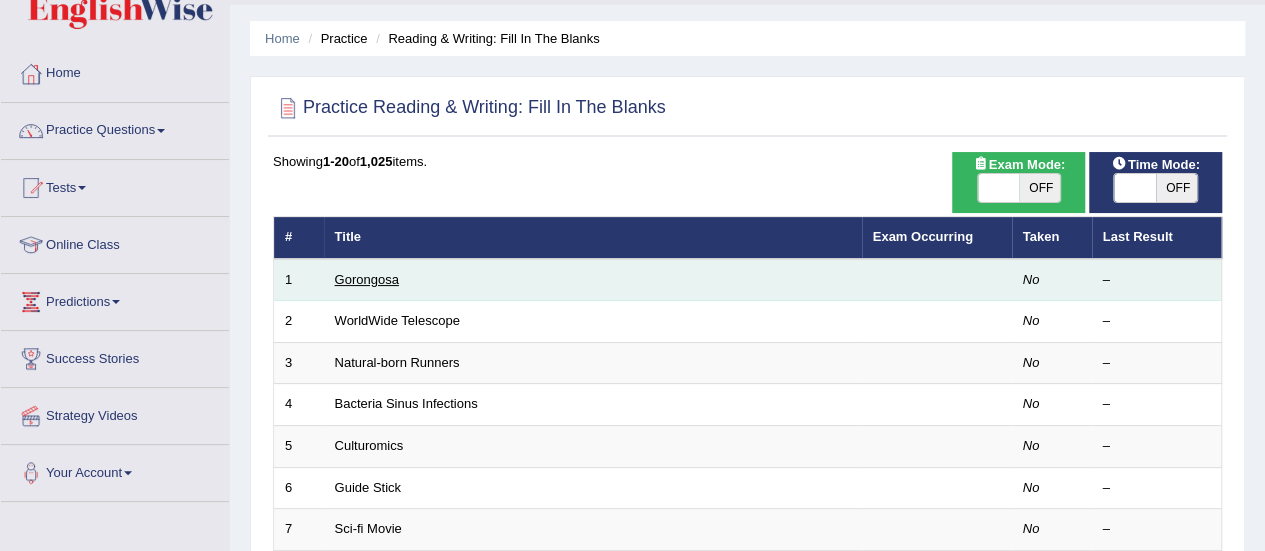 click on "Gorongosa" at bounding box center (367, 279) 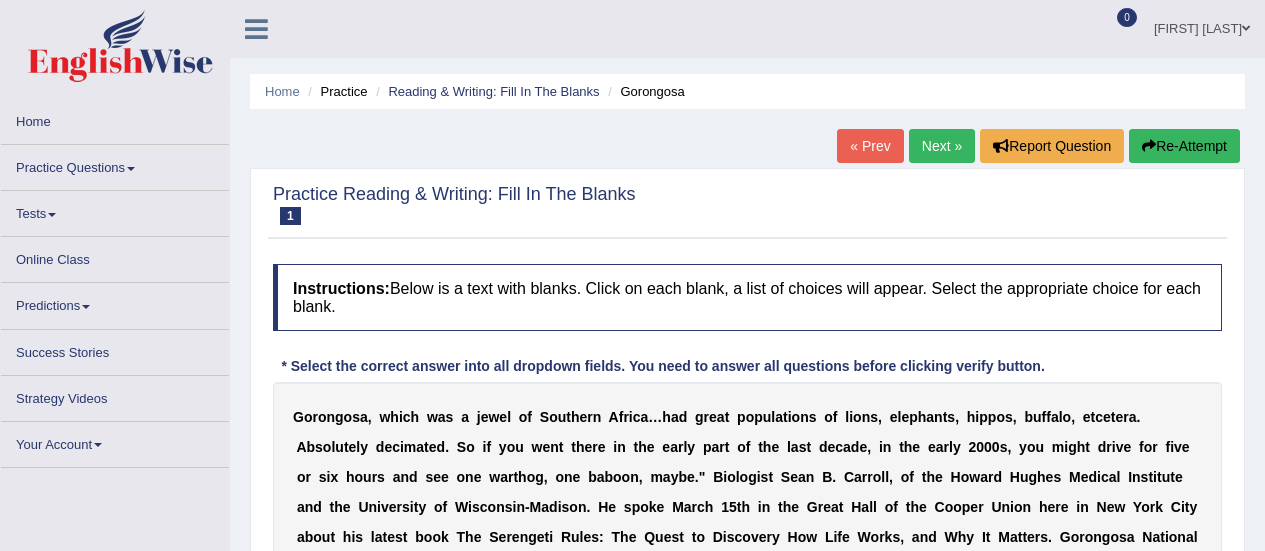 scroll, scrollTop: 89, scrollLeft: 0, axis: vertical 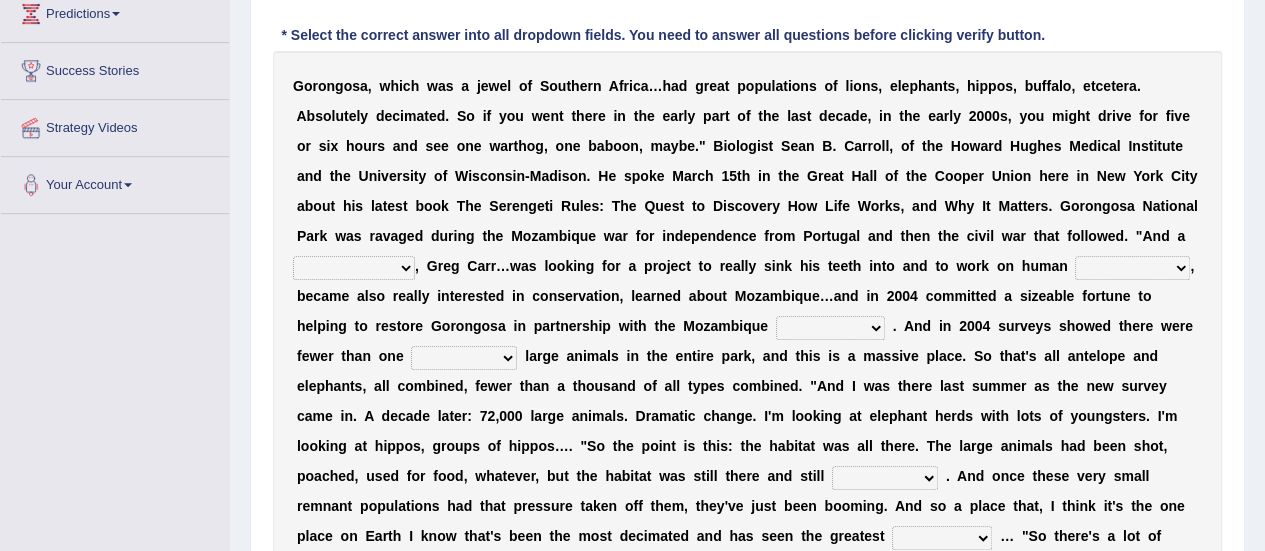 click on "G o r o n g o s a ,    w h i c h    w a s    a    j e w e l    o f    S o u t h e r n    A f r i c a … h a d    g r e a t    p o p u l a t i o n s    o f    l i o n s ,    e l e p h a n t s ,    h i p p o s ,    b u f f a l o ,    e t c e t e r a .    A b s o l u t e l y    d e c i m a t e d .    S o    i f    y o u    w e n t    t h e r e    i n    t h e    e a r l y    p a r t    o f    t h e    l a s t    d e c a d e ,    i n    t h e    e a r l y    2 0 0 0 s ,    y o u    m i g h t    d r i v e    f o r    f i v e    o r    s i x    h o u r s    a n d    s e e    o n e    w a r t h o g ,    o n e    b a b o o n ,    m a y b e . "    B i o l o g i s t    S e a n    B .    C a r r o l l ,    o f    t h e    H o w a r d    H u g h e s    M e d i c a l    I n s t i t u t e    a n d    t h e    U n i v e r s i t y    o f    W i s c o n s i n - M a d i s o n .    H e    s p o k e    M a r c h    1 5 t h    i n    t h e    G r e a t    H" at bounding box center (747, 326) 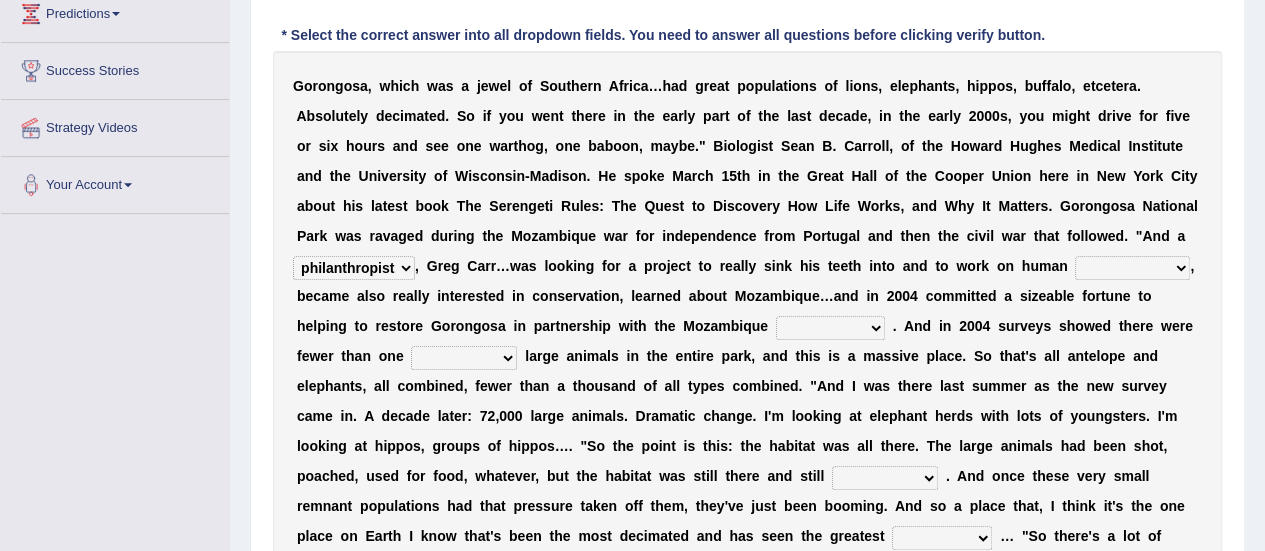 click on "passion solstice ballast philanthropist" at bounding box center [354, 268] 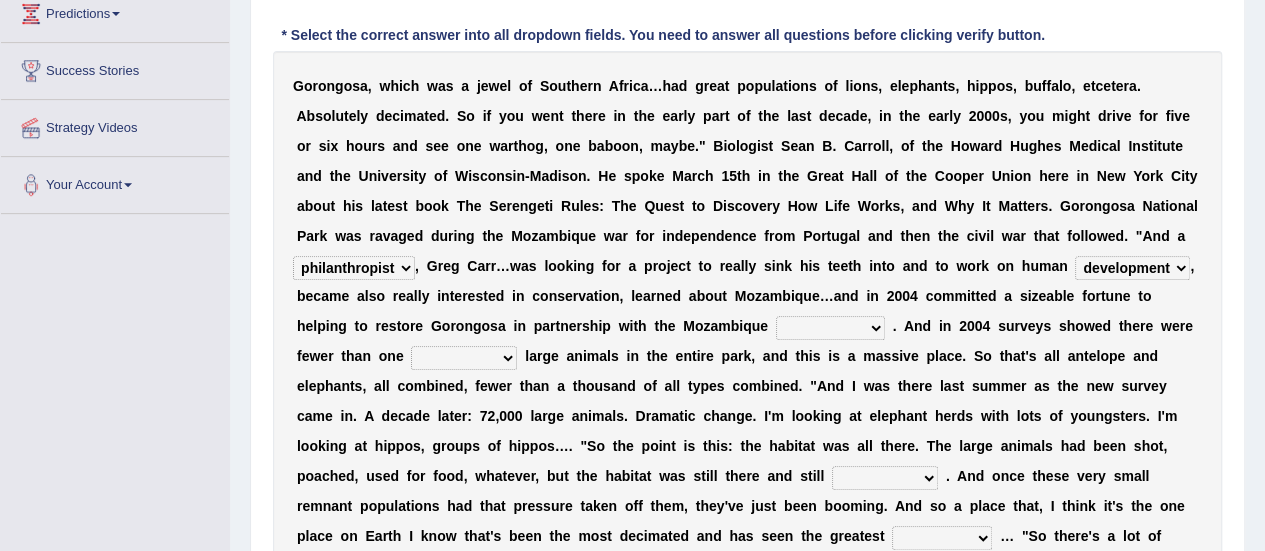 click on "negligence prevalence development malevolence" at bounding box center (1132, 268) 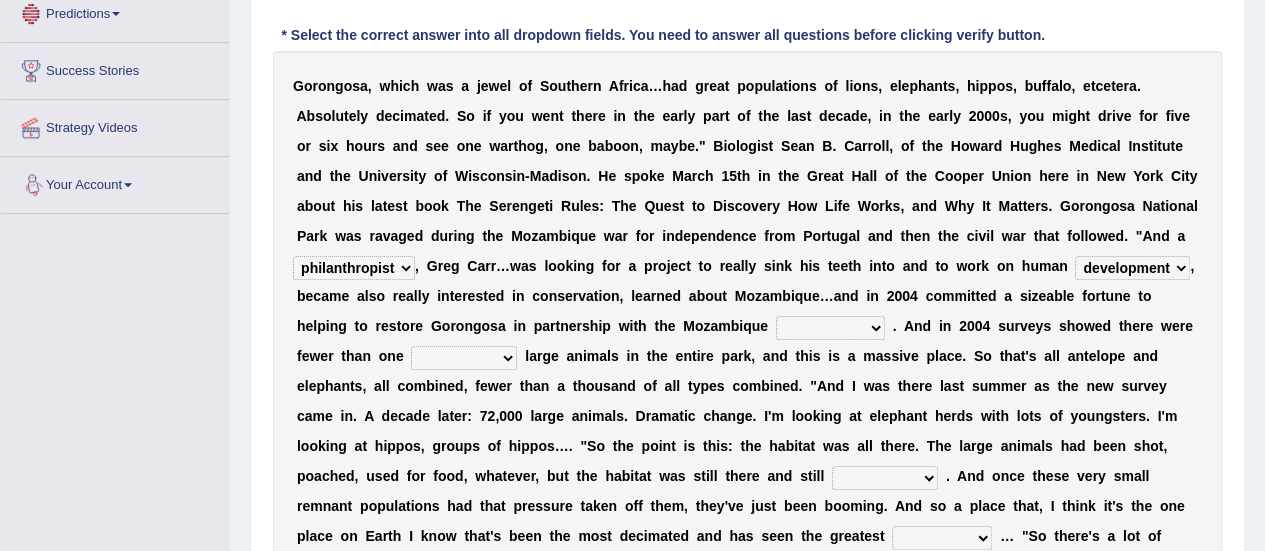 click on "parliament semanticist government journalist" at bounding box center (830, 328) 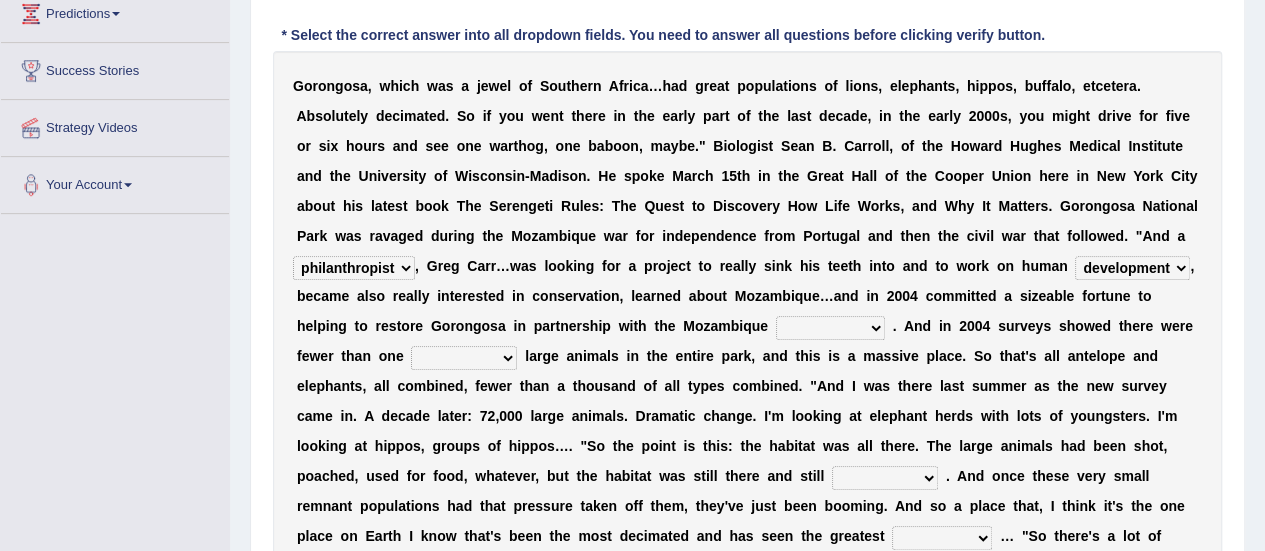 select on "government" 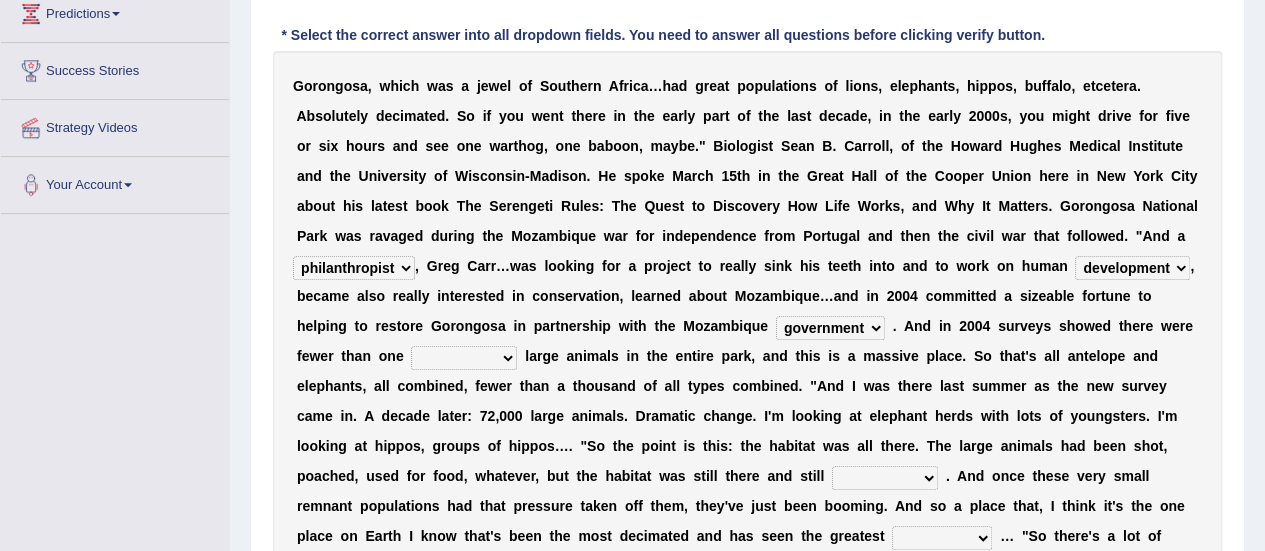 click on "parliament semanticist government journalist" at bounding box center [830, 328] 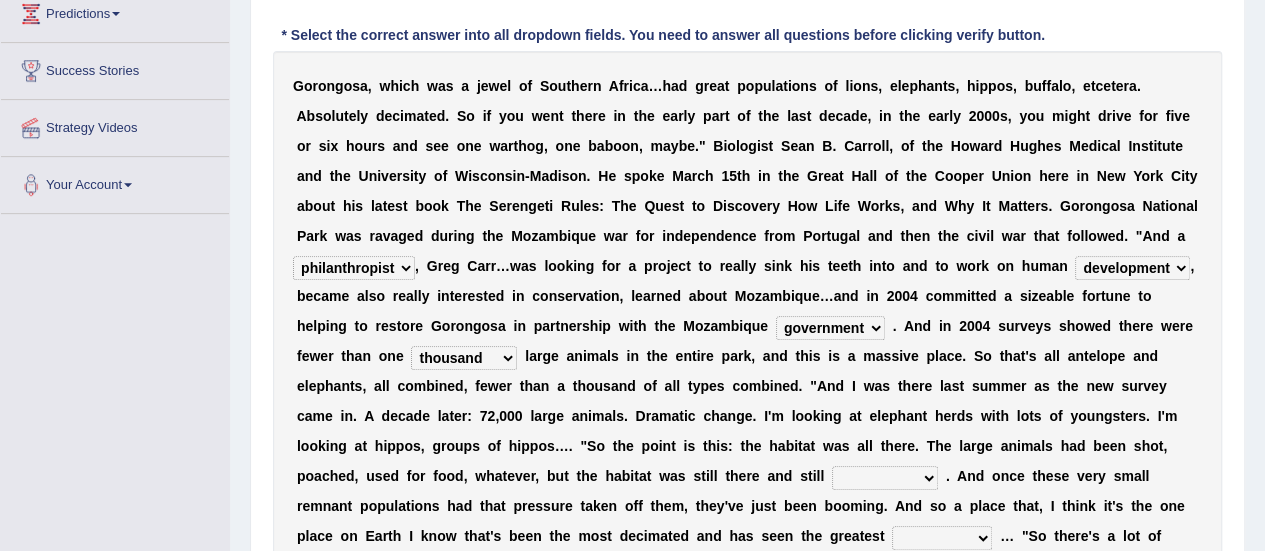 click on "deflowered embowered roundest thousand" at bounding box center (464, 358) 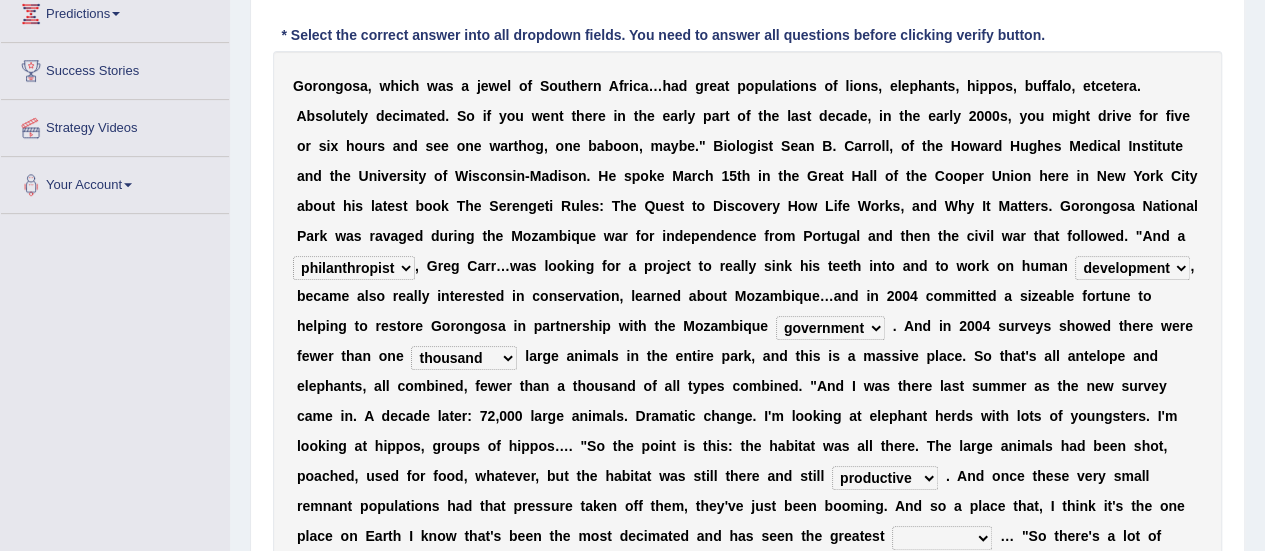 click on "assertive incidental compulsive productive" at bounding box center (885, 478) 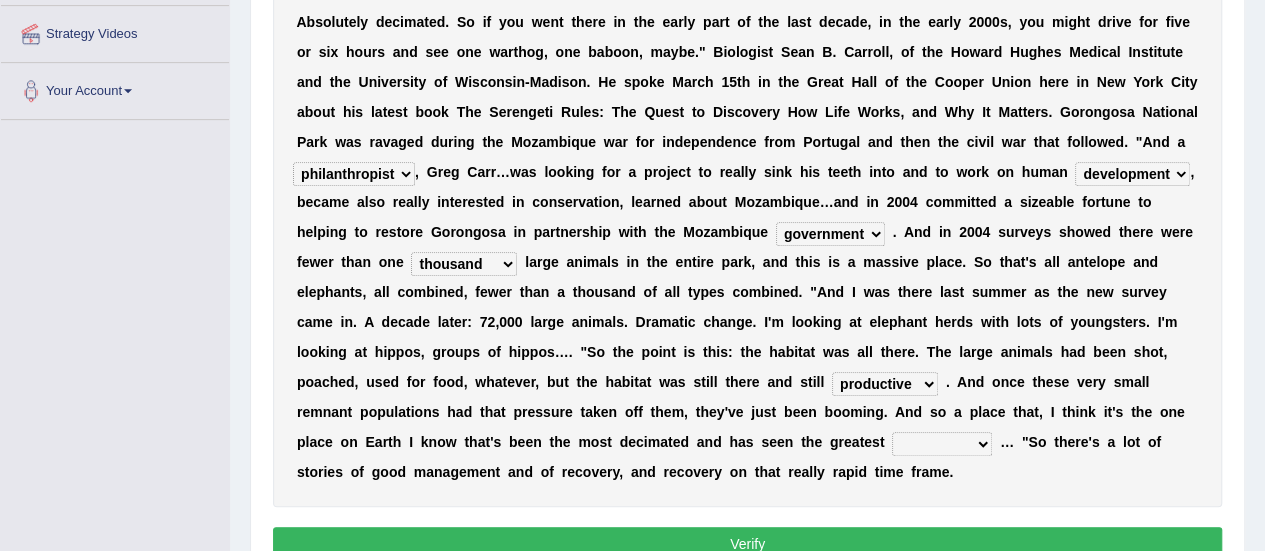 scroll, scrollTop: 448, scrollLeft: 0, axis: vertical 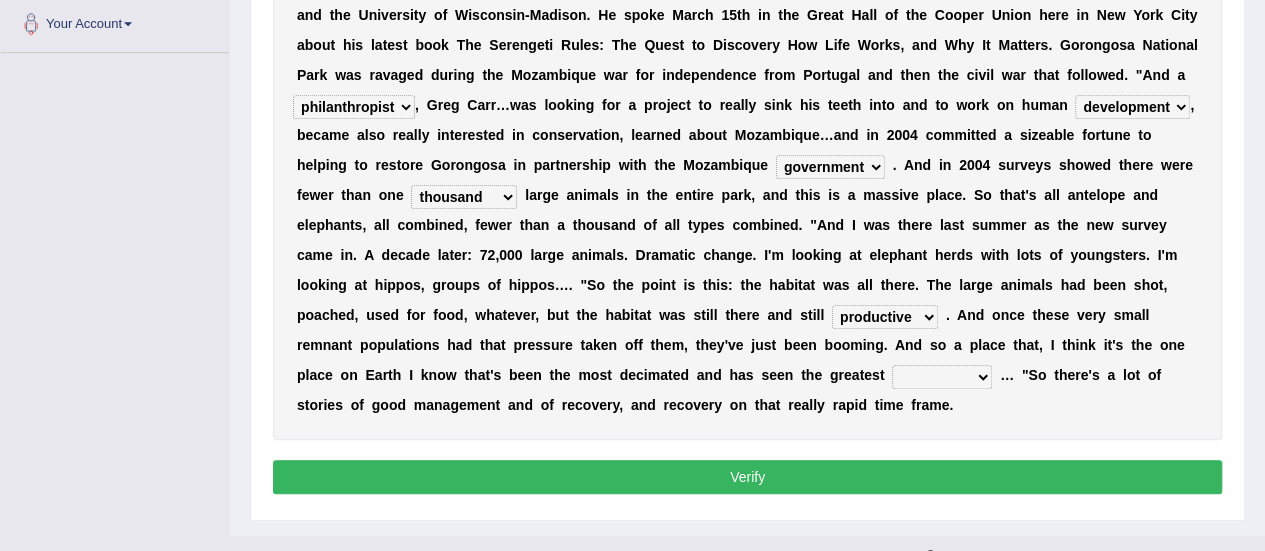 click on "recovery efficacy golly stumpy" at bounding box center (942, 377) 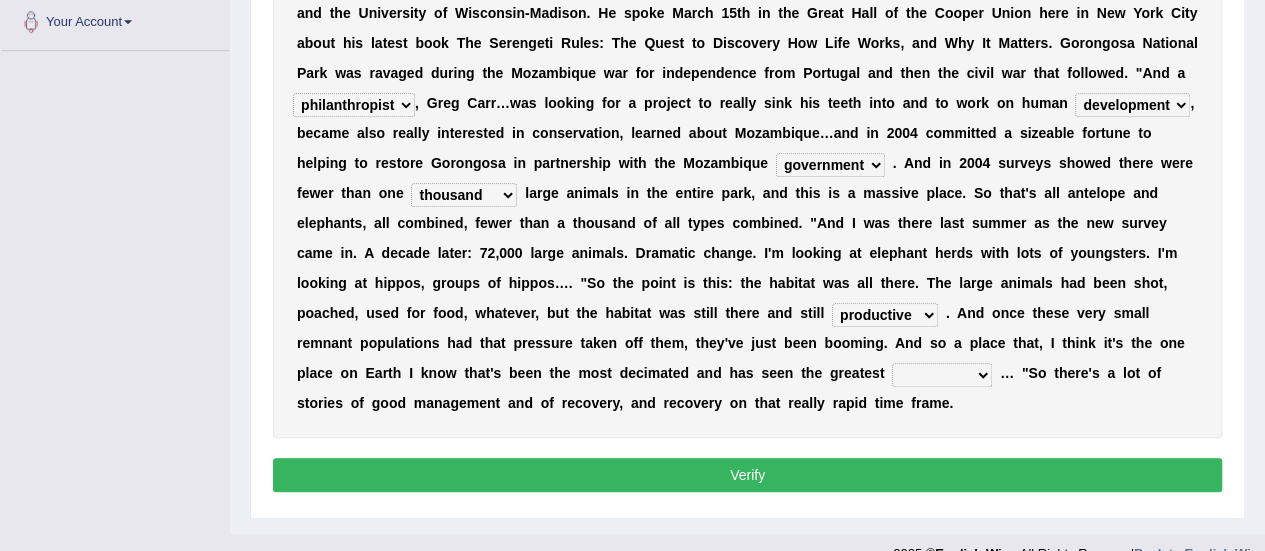 click on "recovery efficacy golly stumpy" at bounding box center [942, 375] 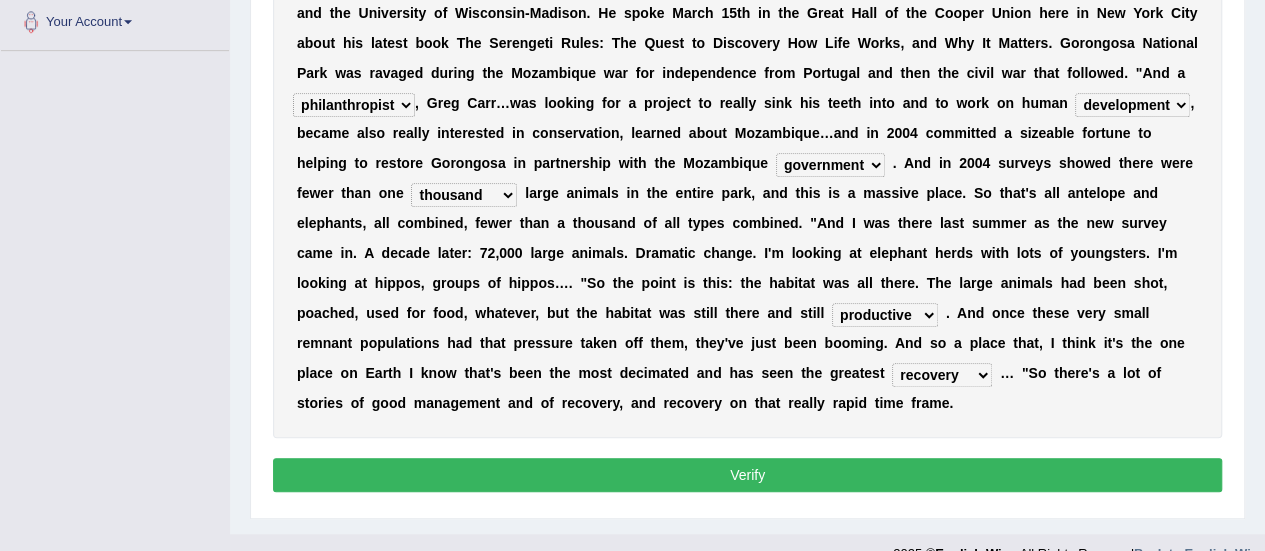 click on "recovery efficacy golly stumpy" at bounding box center [942, 375] 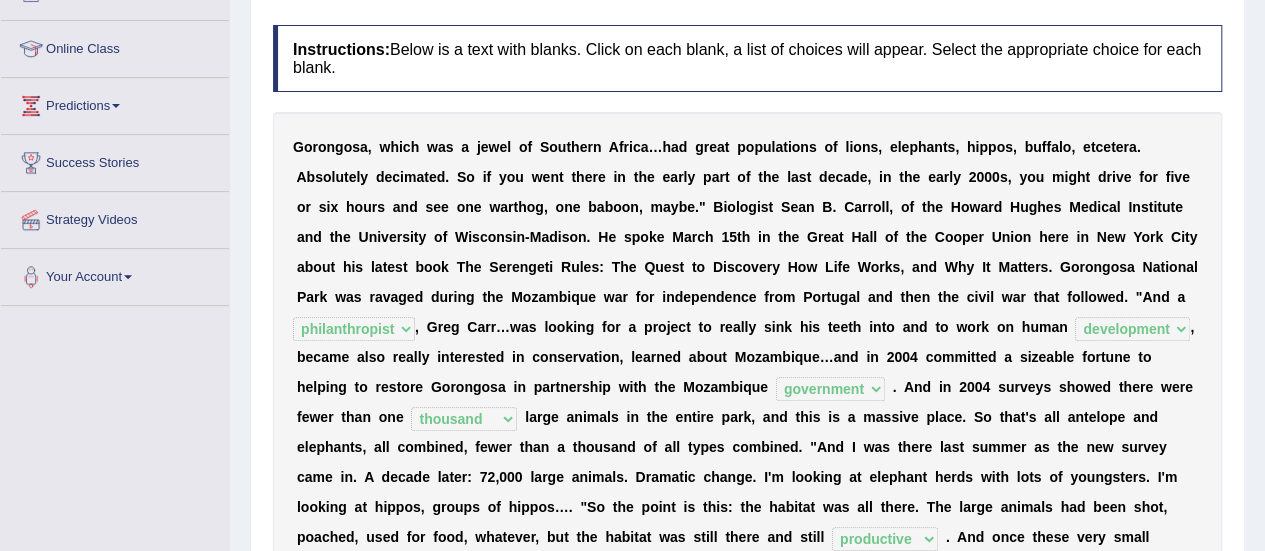 scroll, scrollTop: 264, scrollLeft: 0, axis: vertical 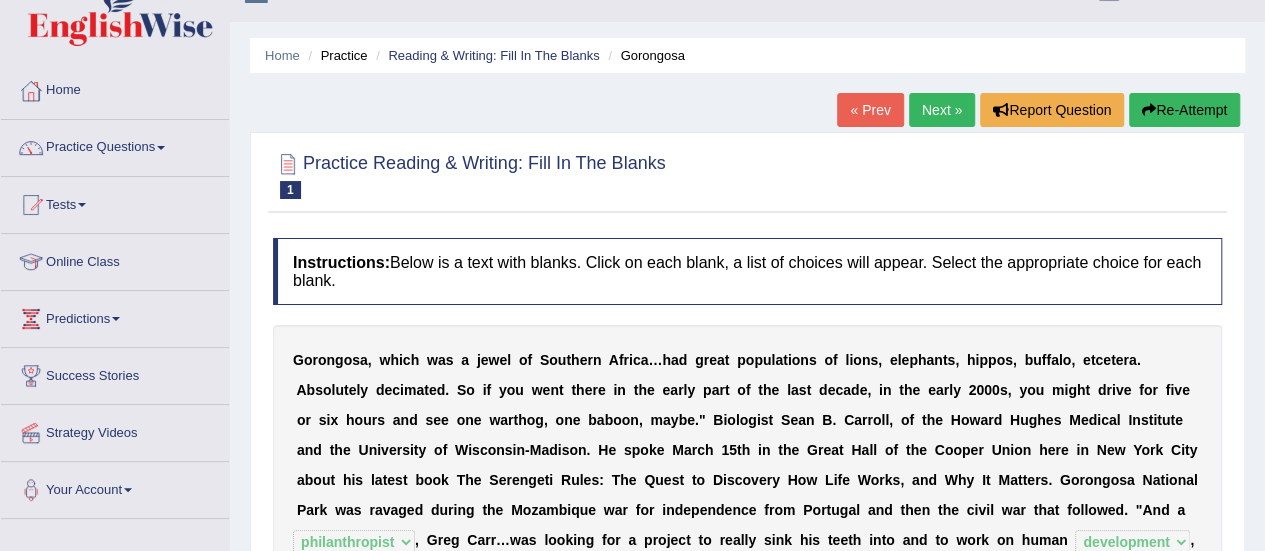 click on "Next »" at bounding box center (942, 110) 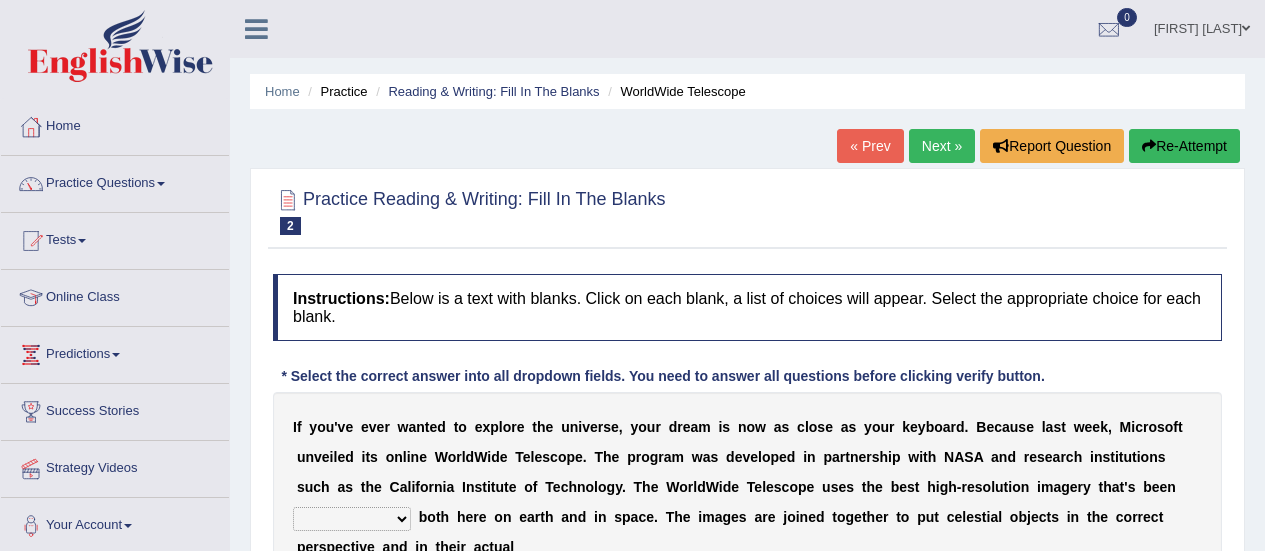 scroll, scrollTop: 0, scrollLeft: 0, axis: both 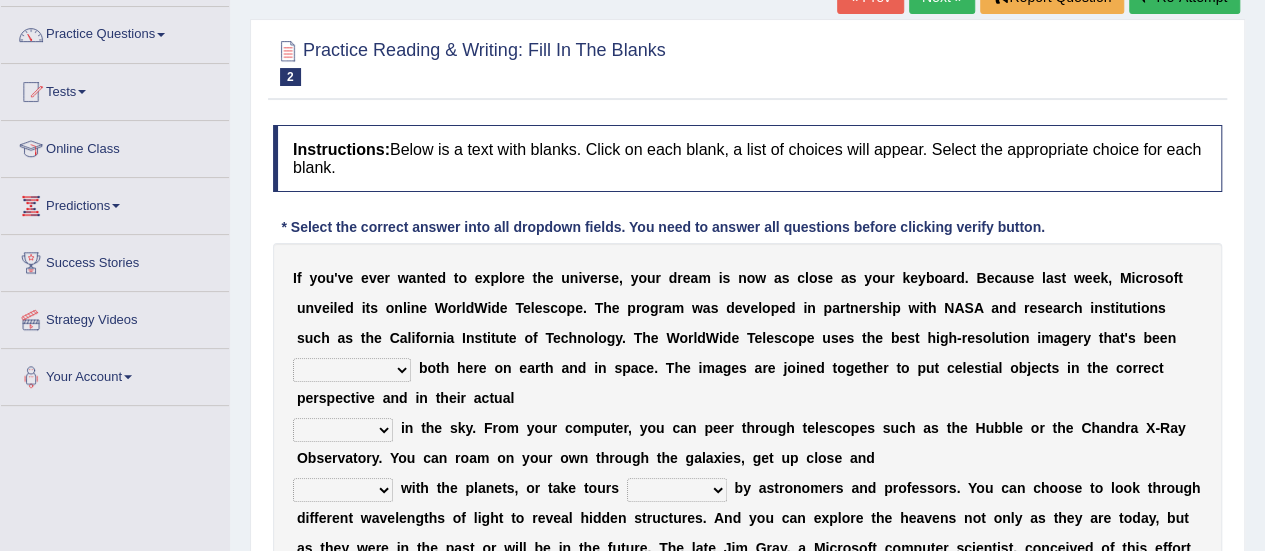 drag, startPoint x: 1128, startPoint y: 269, endPoint x: 1186, endPoint y: 271, distance: 58.034473 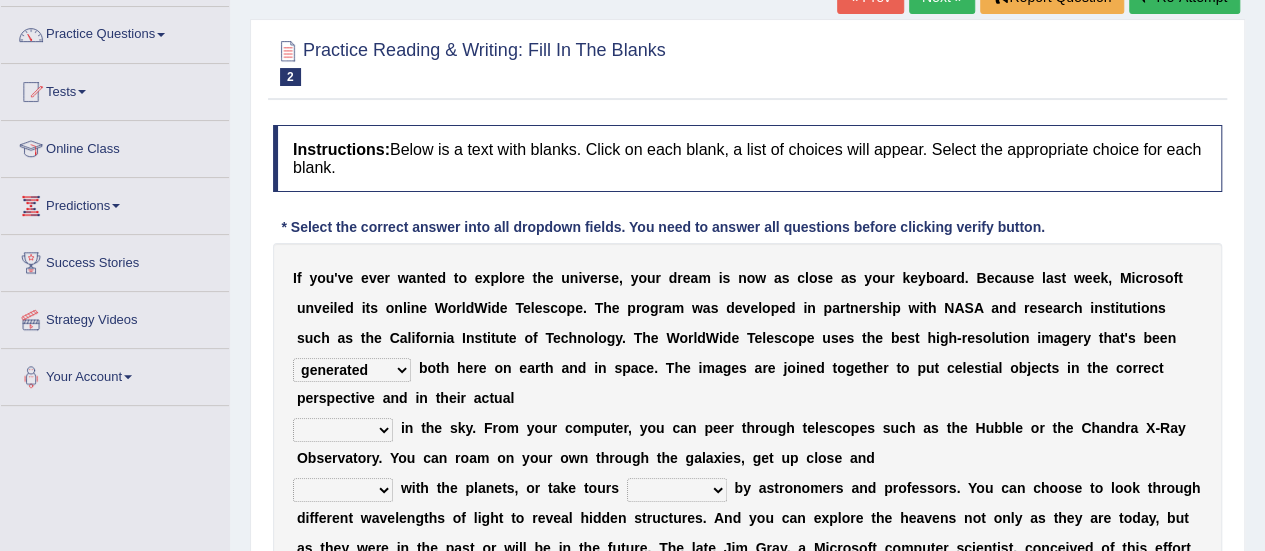 drag, startPoint x: 948, startPoint y: 375, endPoint x: 610, endPoint y: 387, distance: 338.21295 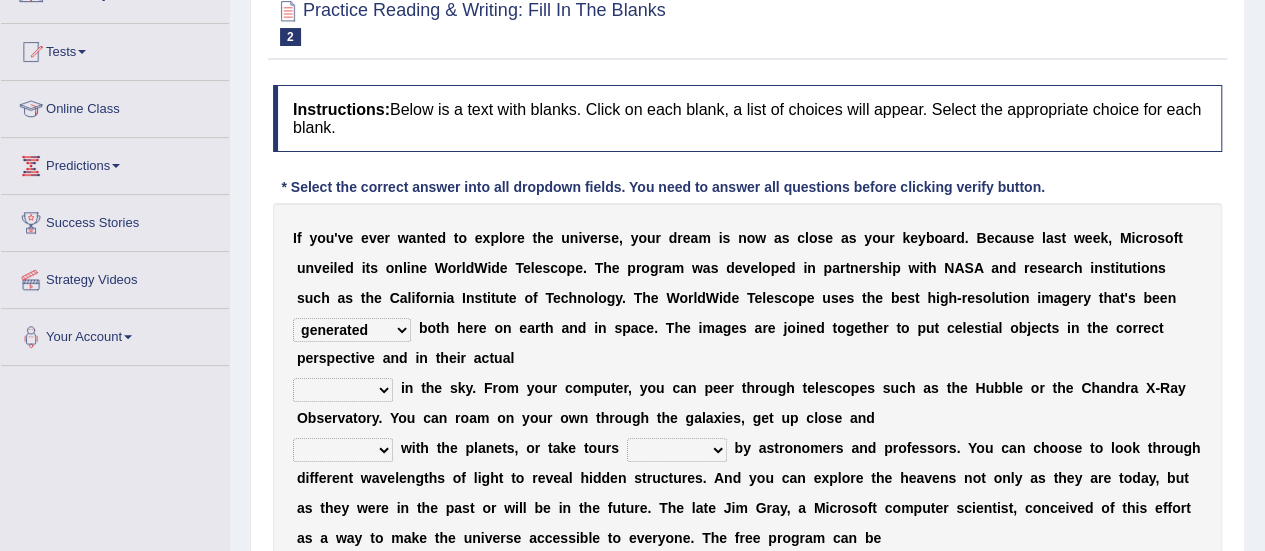 scroll, scrollTop: 193, scrollLeft: 0, axis: vertical 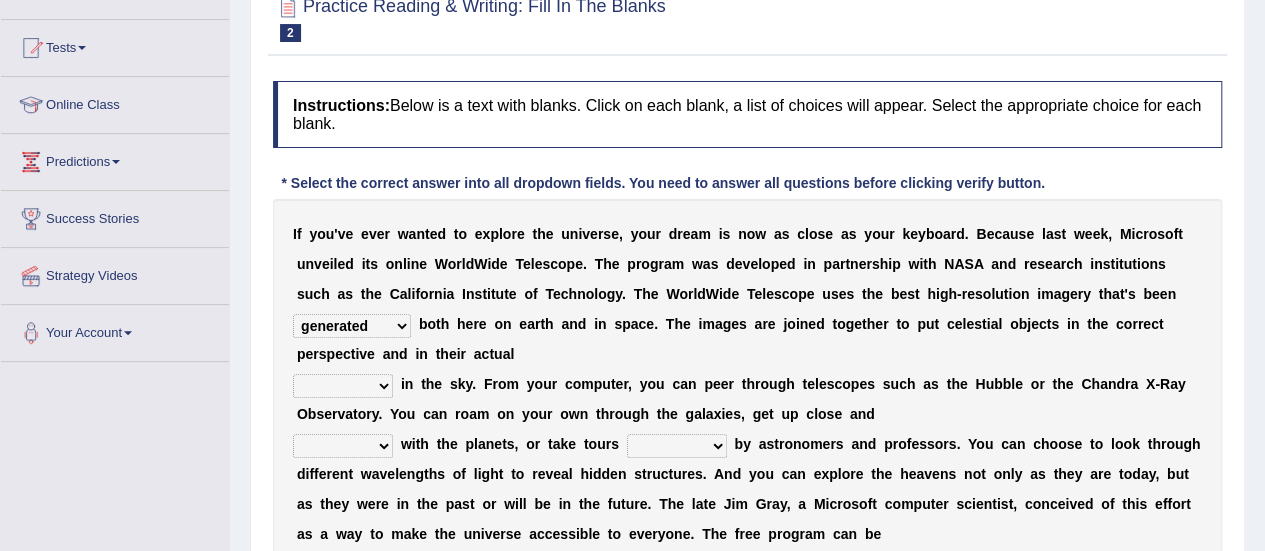 click on "aspects parts conditions positions" at bounding box center (343, 386) 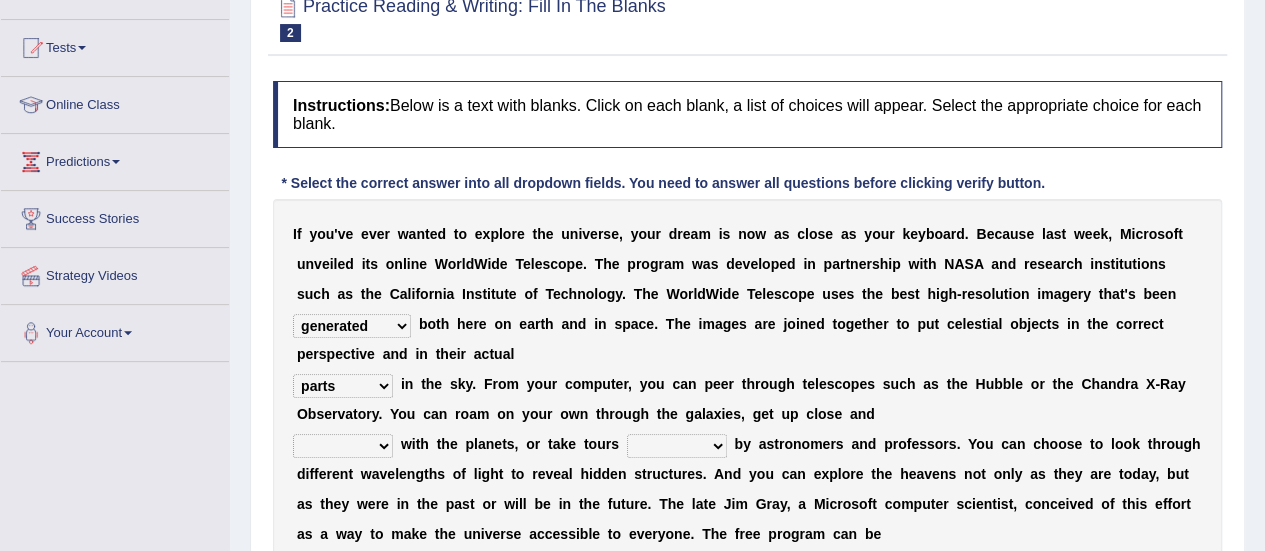 click on "aspects parts conditions positions" at bounding box center (343, 386) 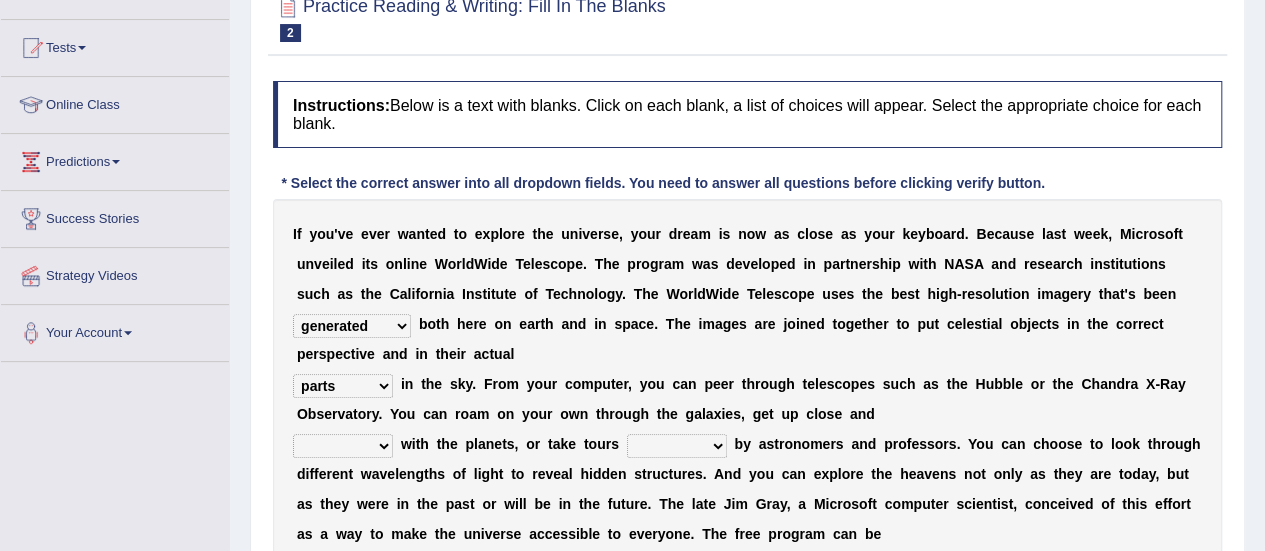 click on "personal individual apart polite" at bounding box center (343, 446) 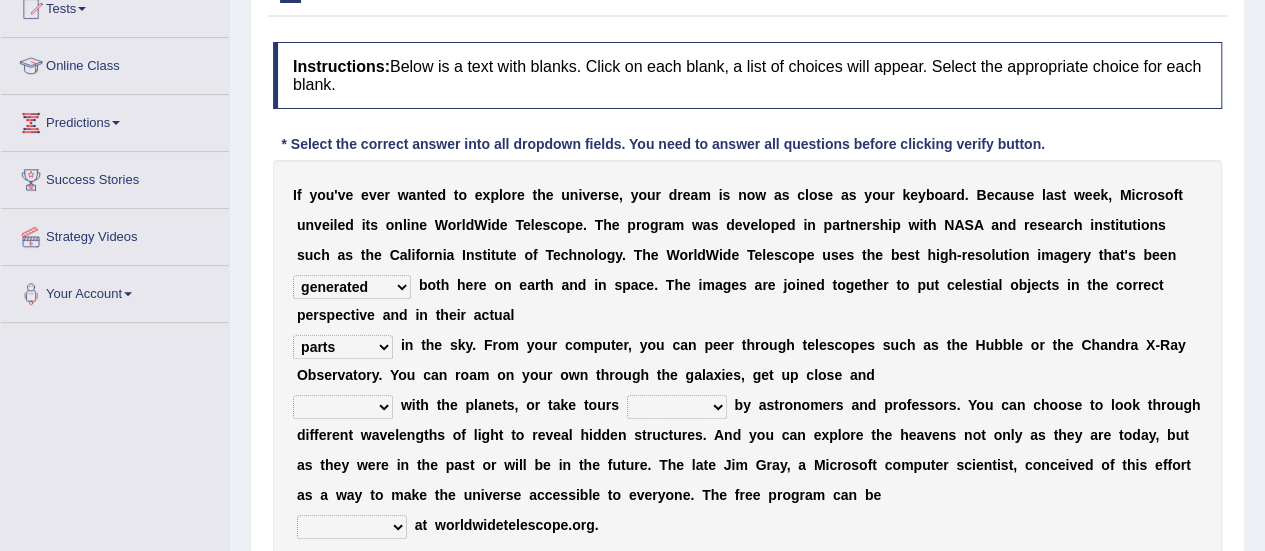 scroll, scrollTop: 242, scrollLeft: 0, axis: vertical 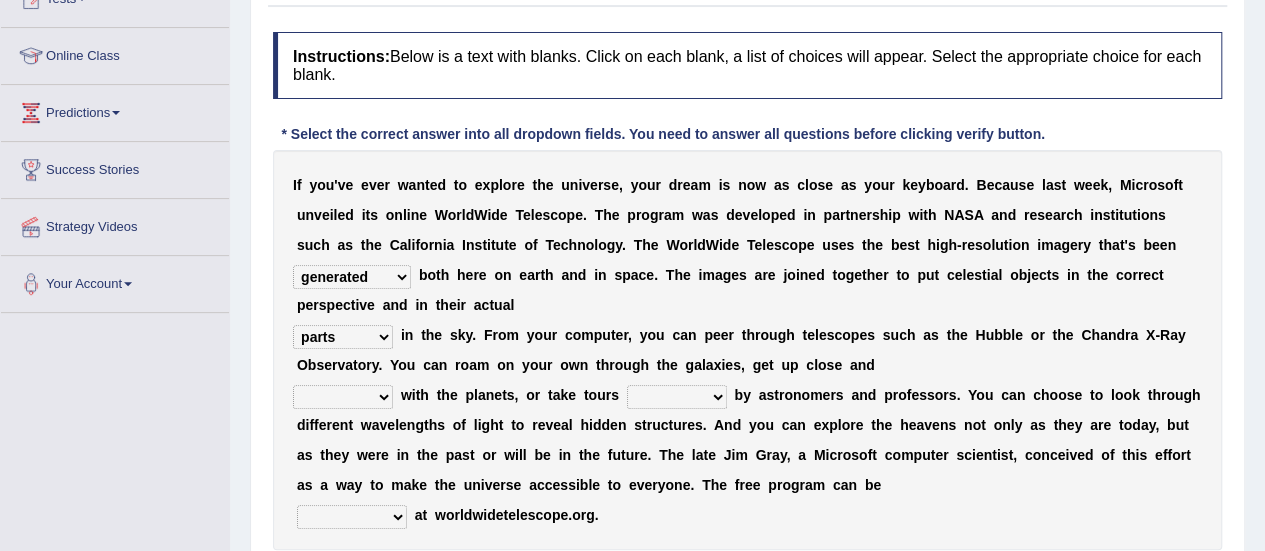 click on "personal individual apart polite" at bounding box center [343, 397] 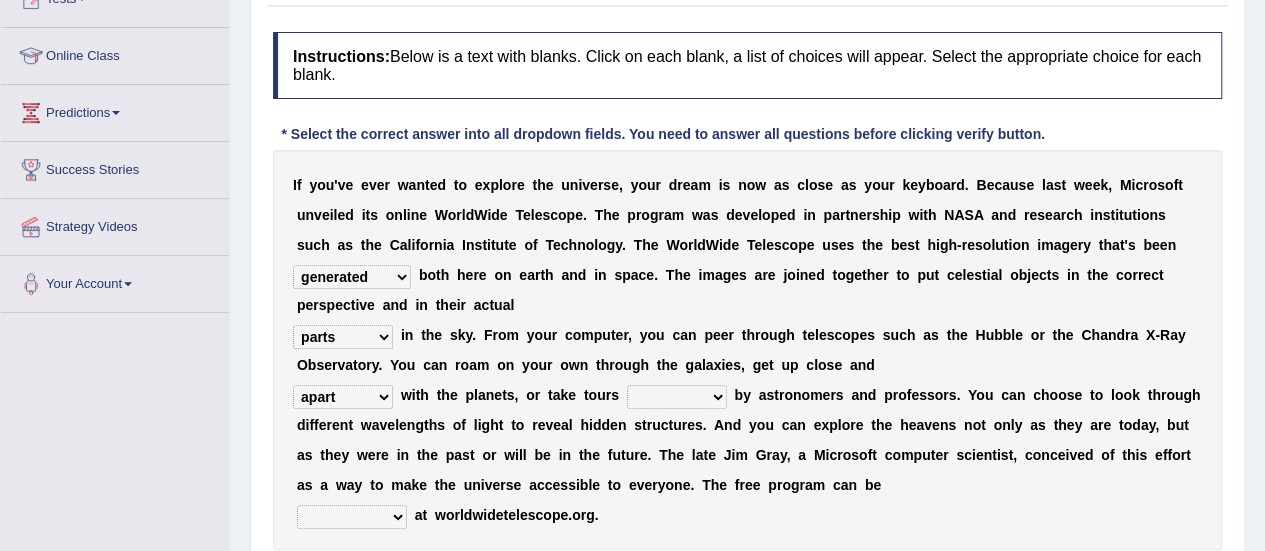 drag, startPoint x: 621, startPoint y: 333, endPoint x: 580, endPoint y: 333, distance: 41 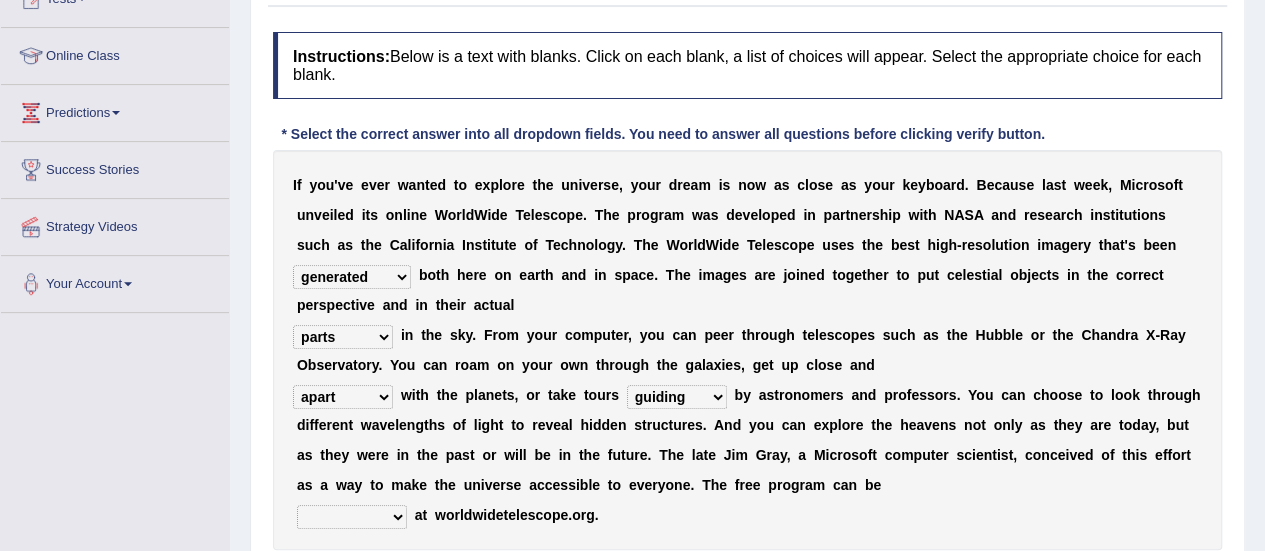 click on "guide guided guiding to guide" at bounding box center (677, 397) 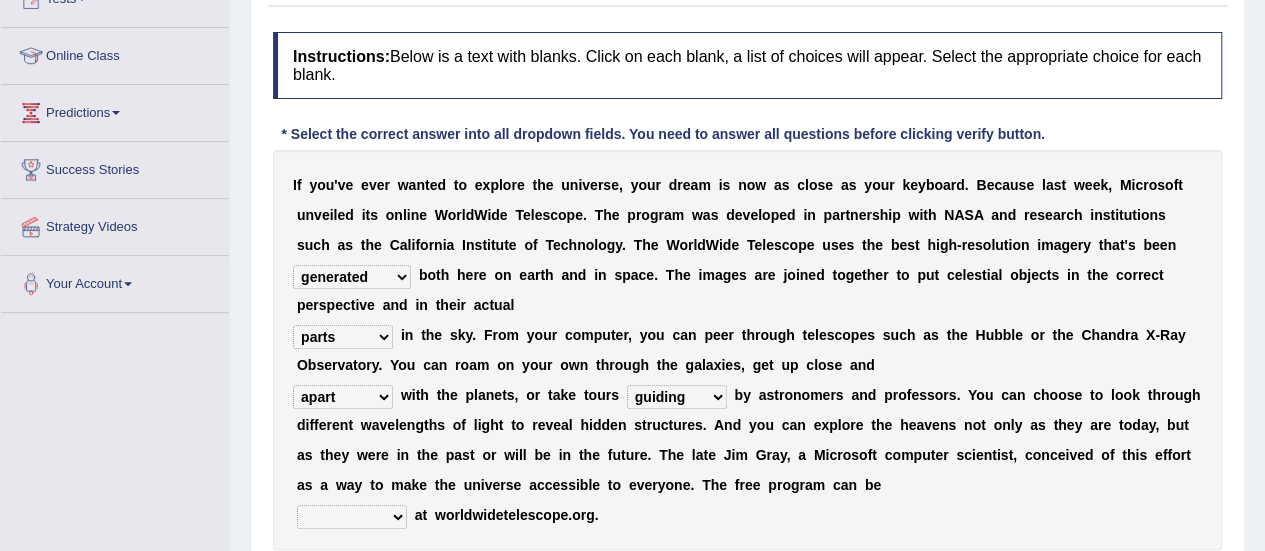 click on "upheld downloaded loaded posted" at bounding box center [352, 517] 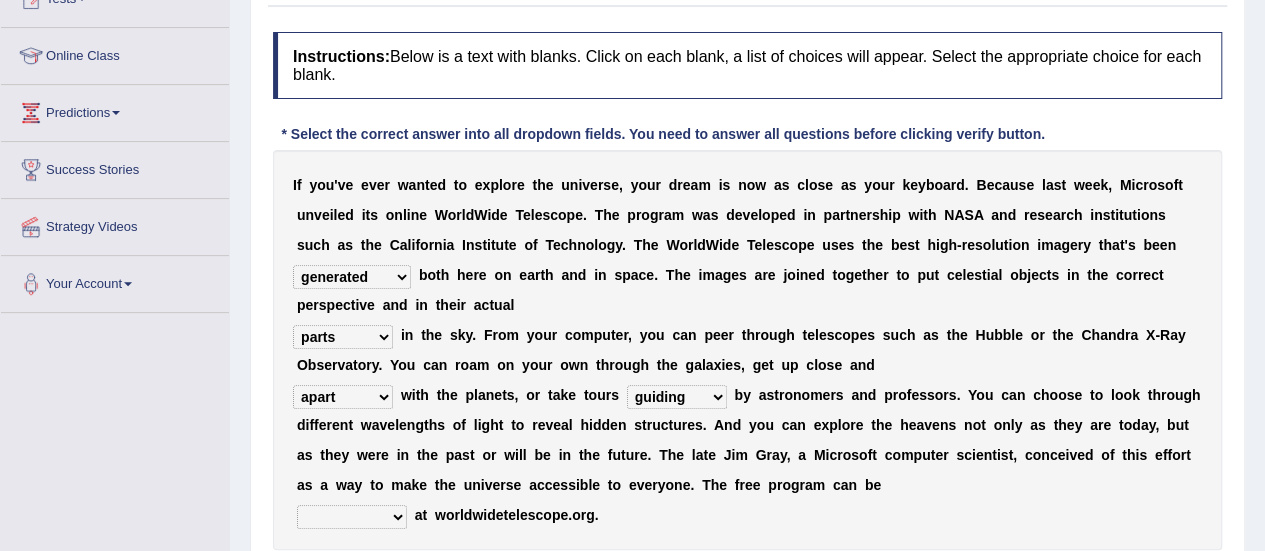 select on "downloaded" 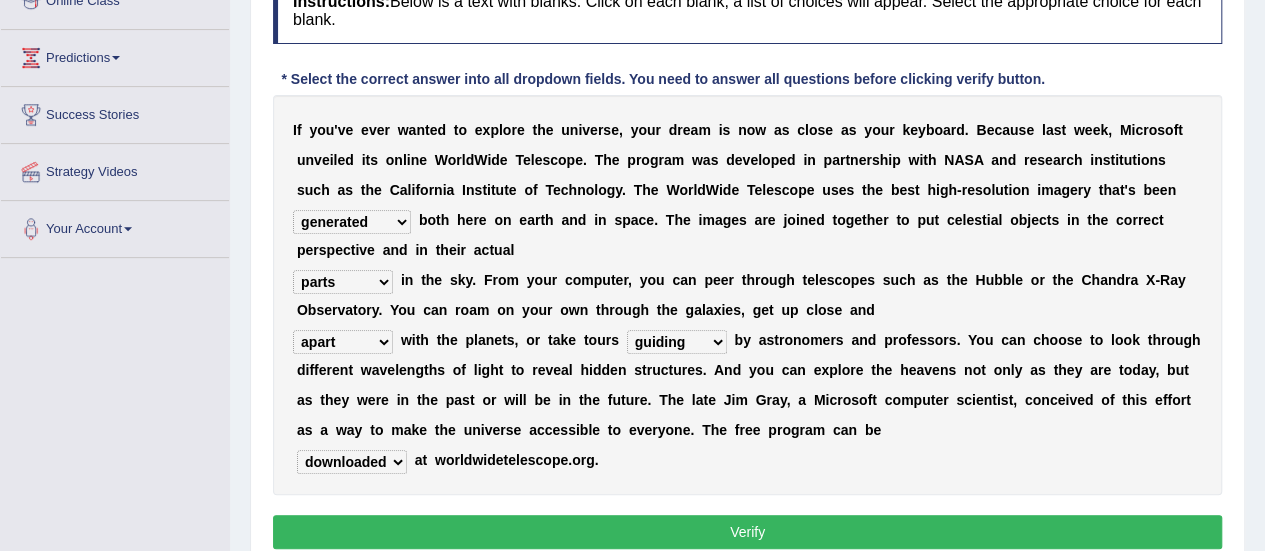 scroll, scrollTop: 335, scrollLeft: 0, axis: vertical 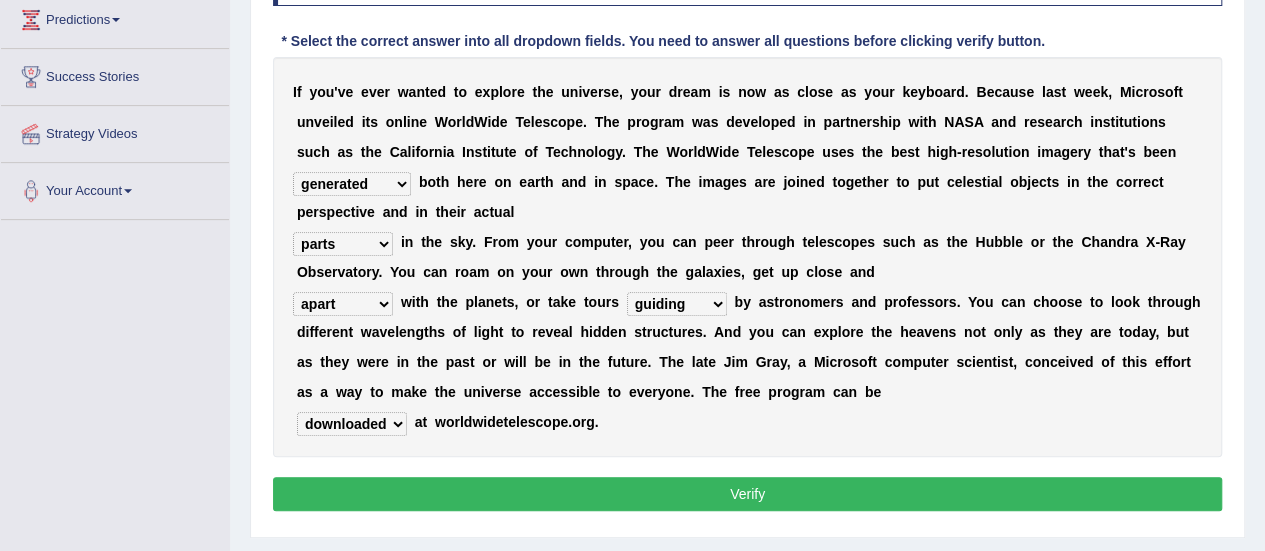click on "Verify" at bounding box center [747, 494] 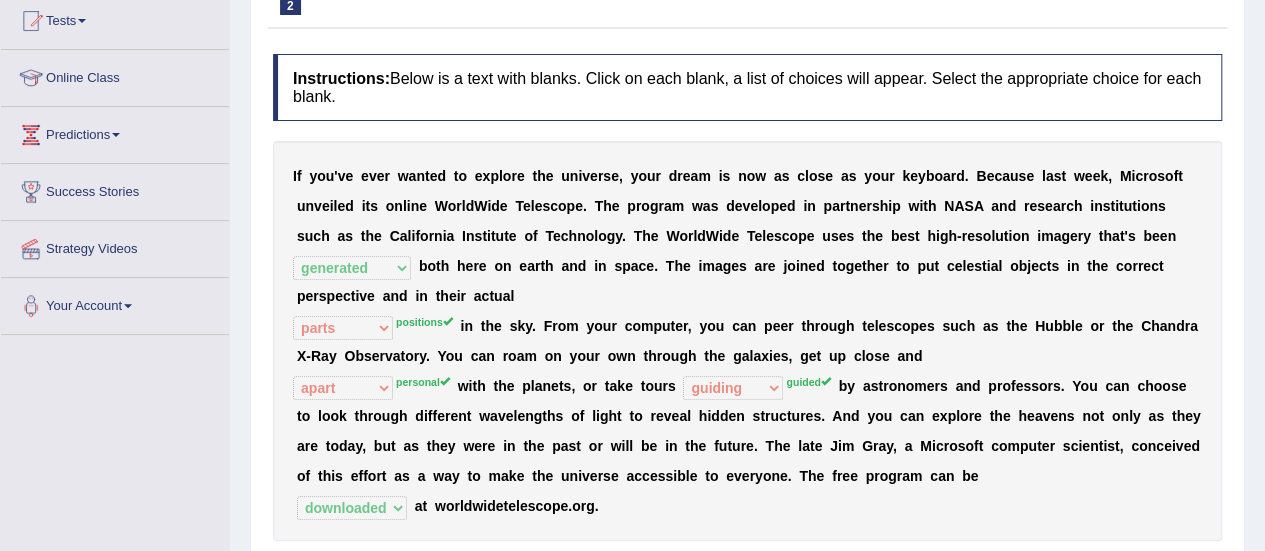 scroll, scrollTop: 0, scrollLeft: 0, axis: both 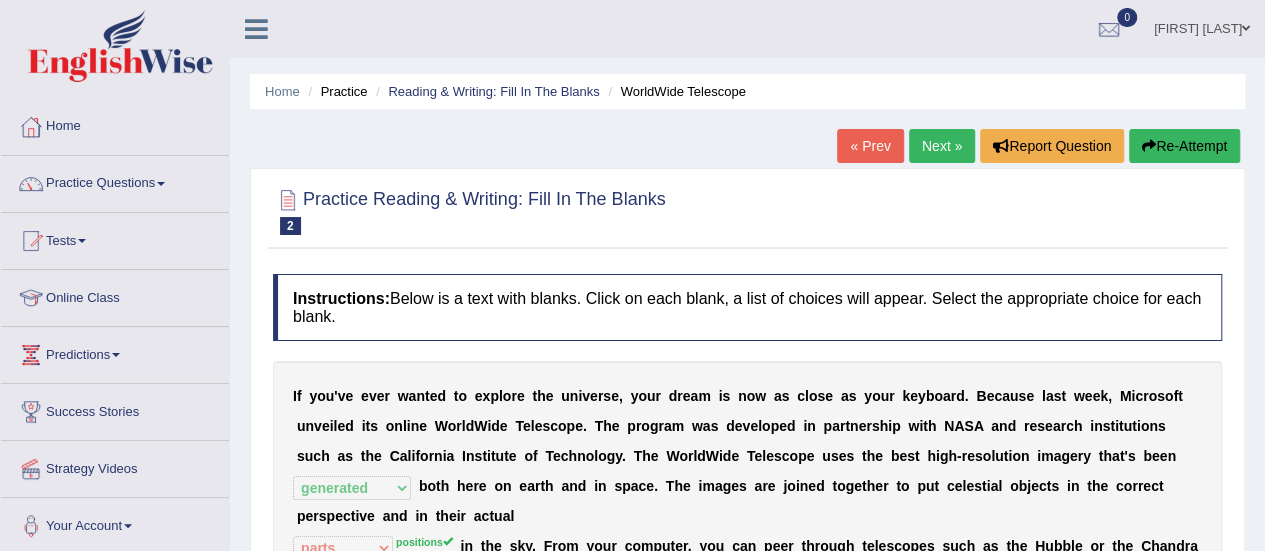 click on "Next »" at bounding box center (942, 146) 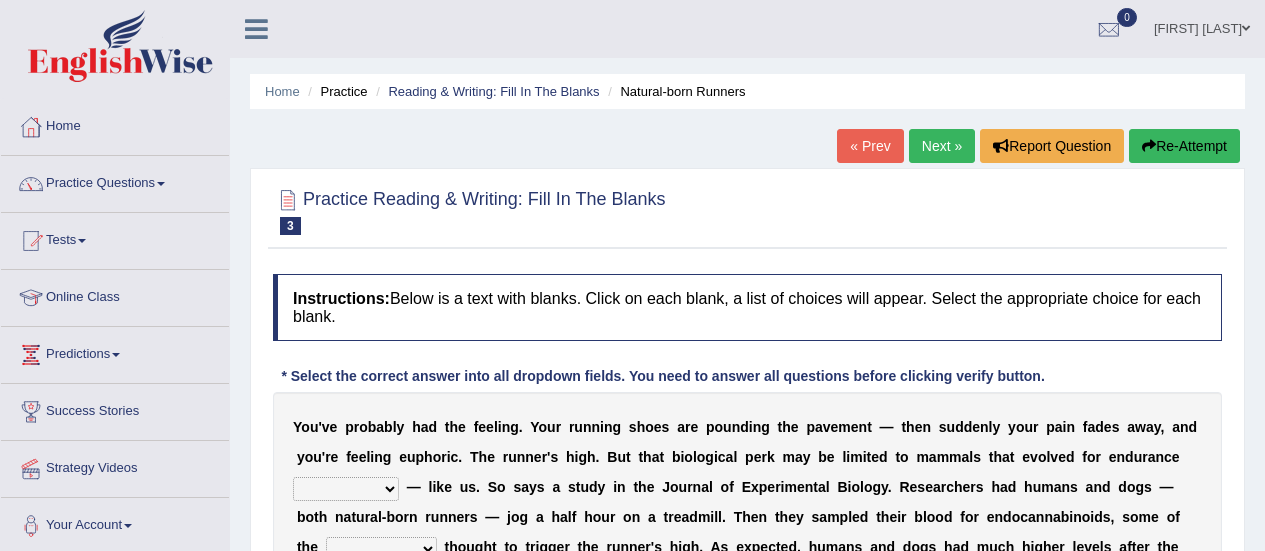 scroll, scrollTop: 165, scrollLeft: 0, axis: vertical 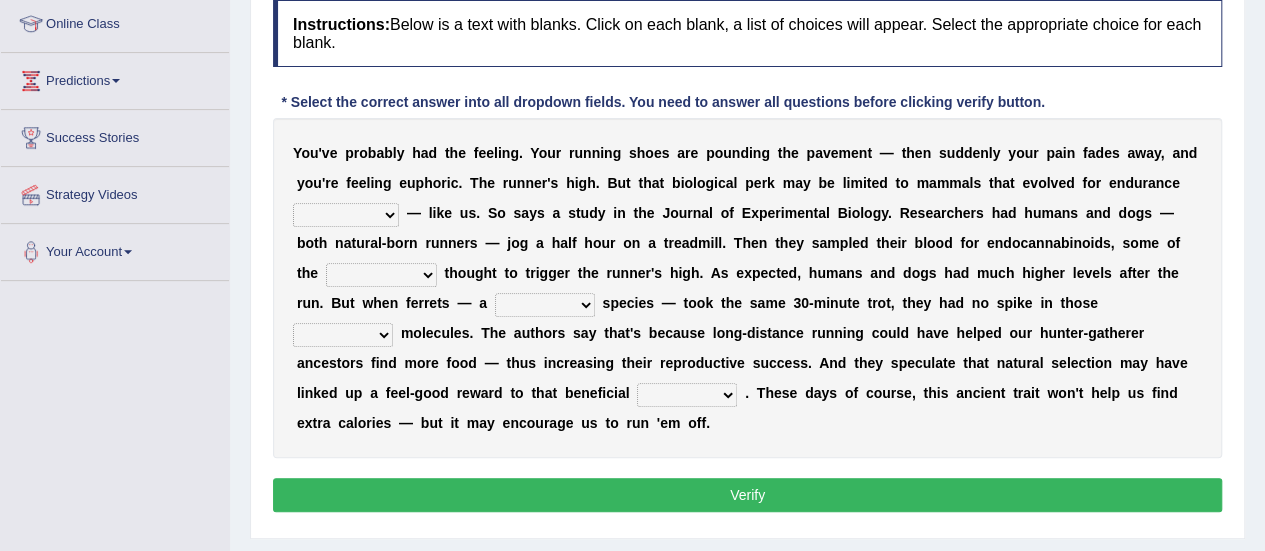click at bounding box center (503, 243) 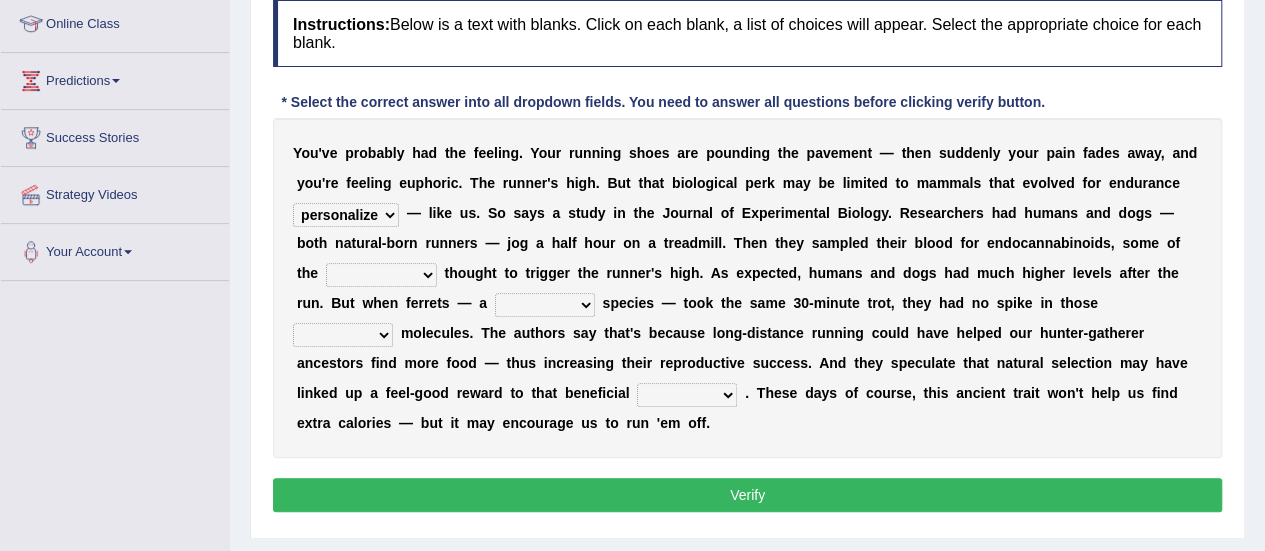 click on "dykes personalize classifies exercise" at bounding box center (346, 215) 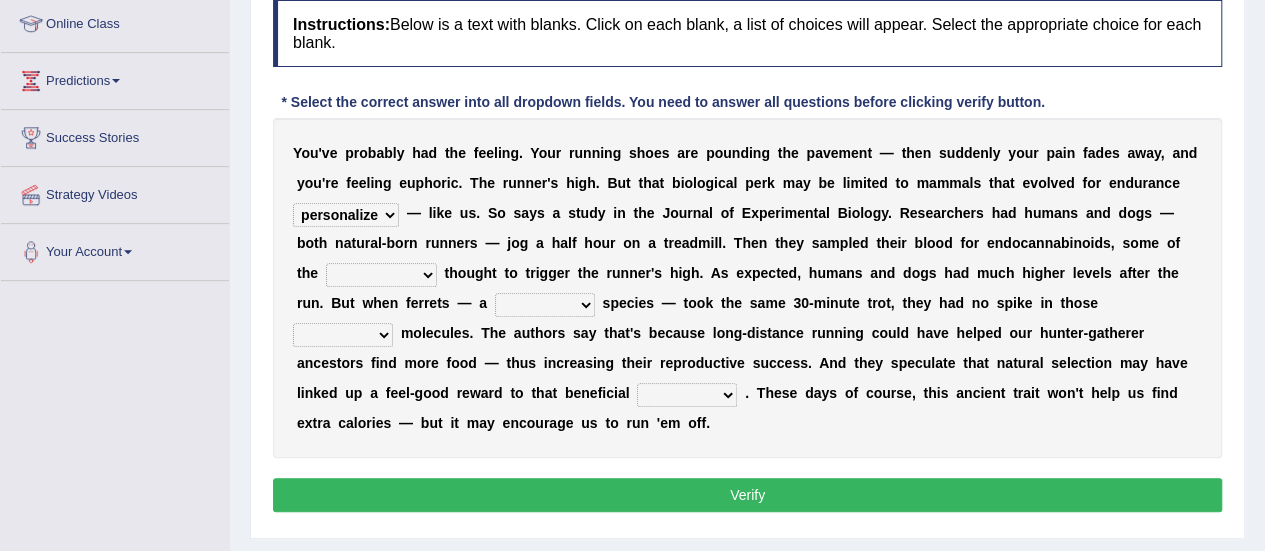 click on "dykes personalize classifies exercise" at bounding box center [346, 215] 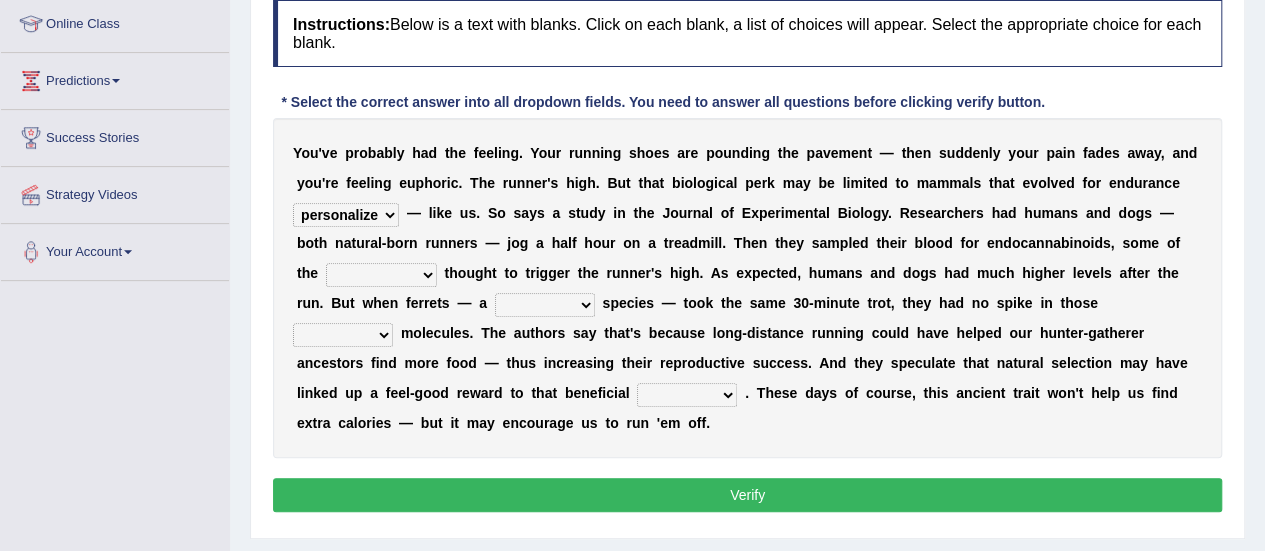 select on "exercise" 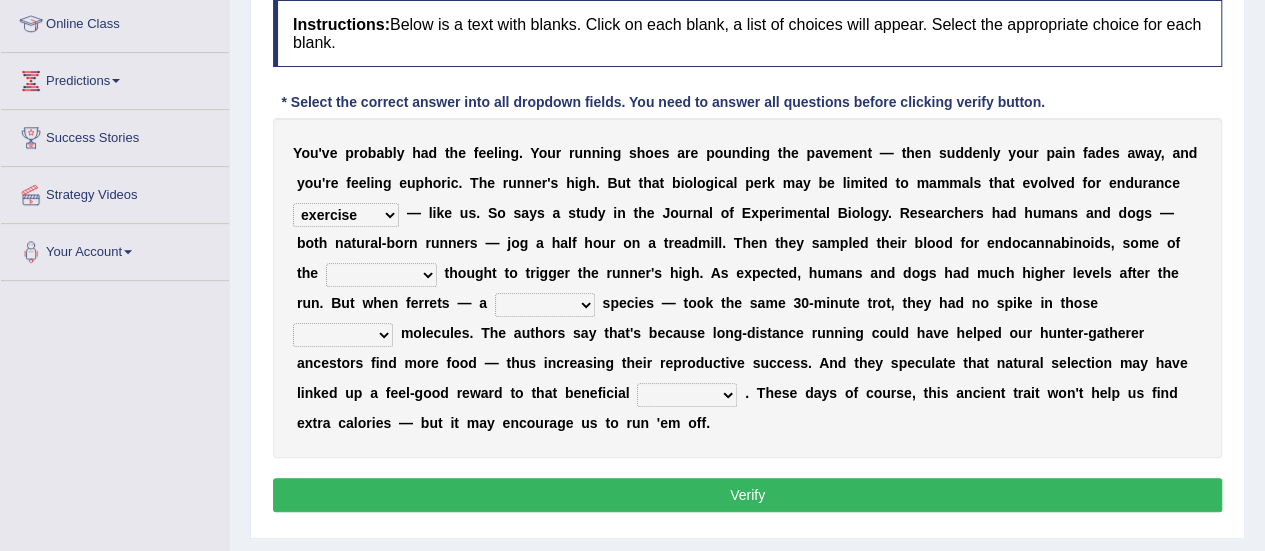 click on "dykes personalize classifies exercise" at bounding box center (346, 215) 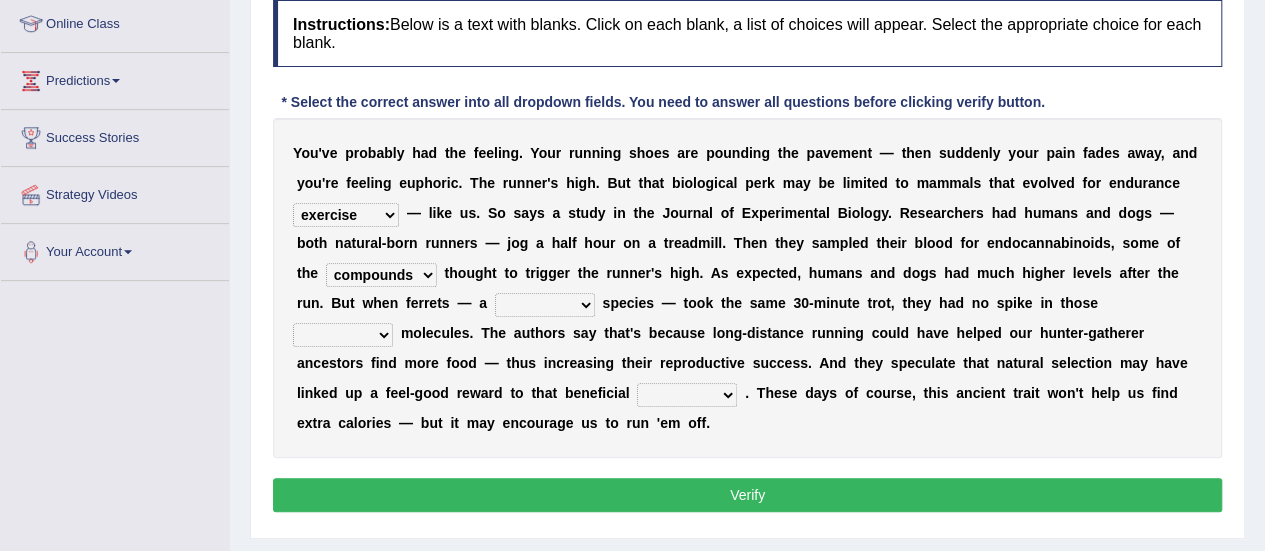click on "almshouse turnarounds compounds foxhounds" at bounding box center (381, 275) 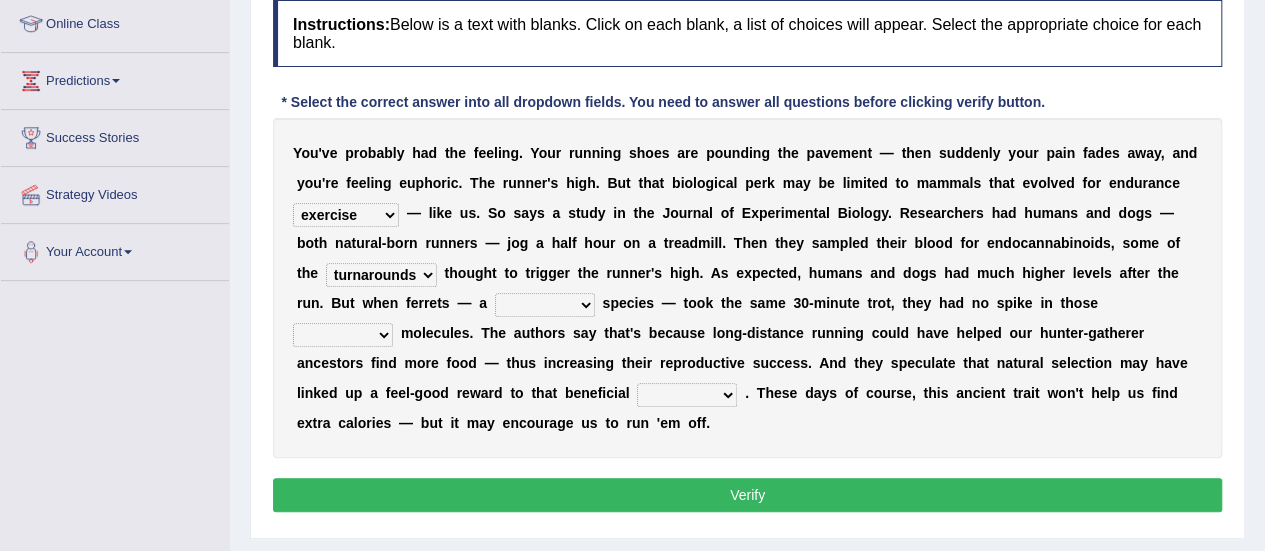 click on "almshouse turnarounds compounds foxhounds" at bounding box center [381, 275] 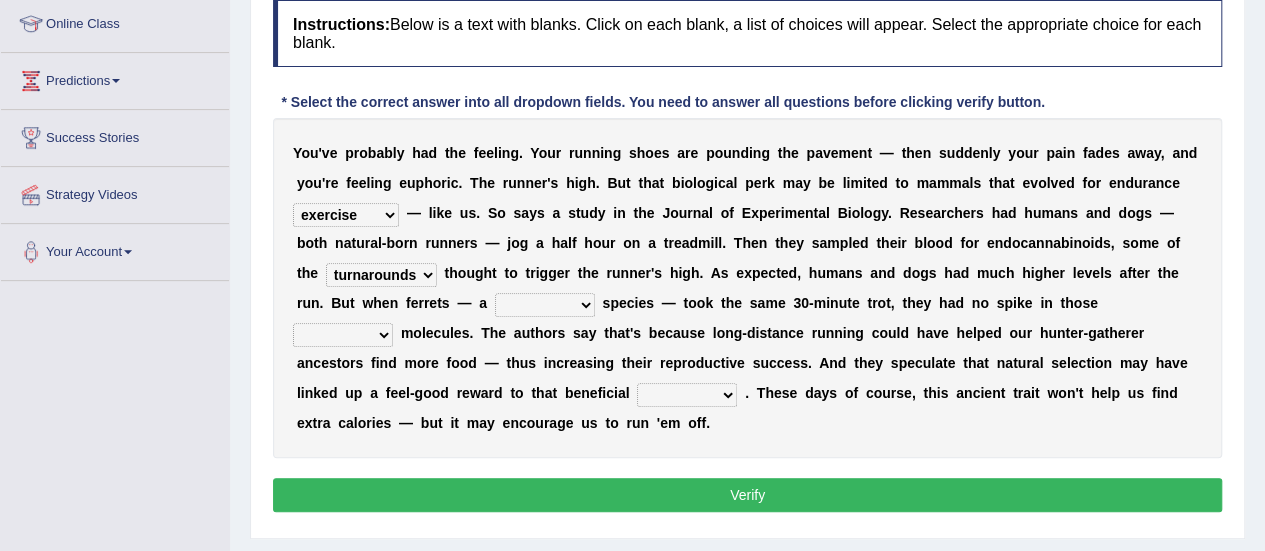 click on "excellency merely faerie sedentary" at bounding box center [545, 305] 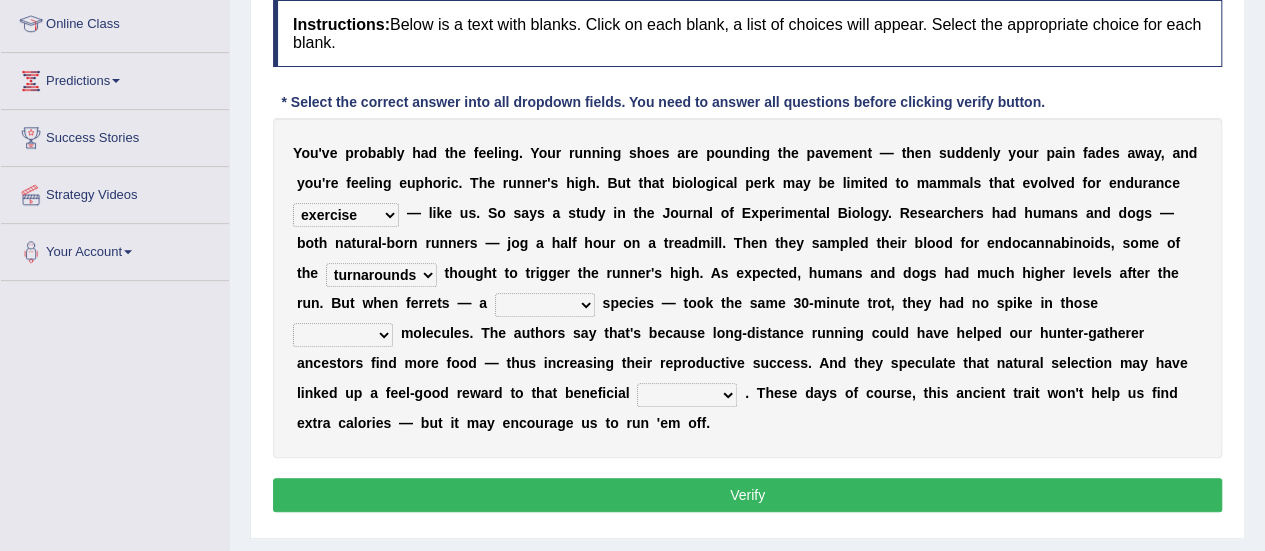 click on "excellency merely faerie sedentary" at bounding box center [545, 305] 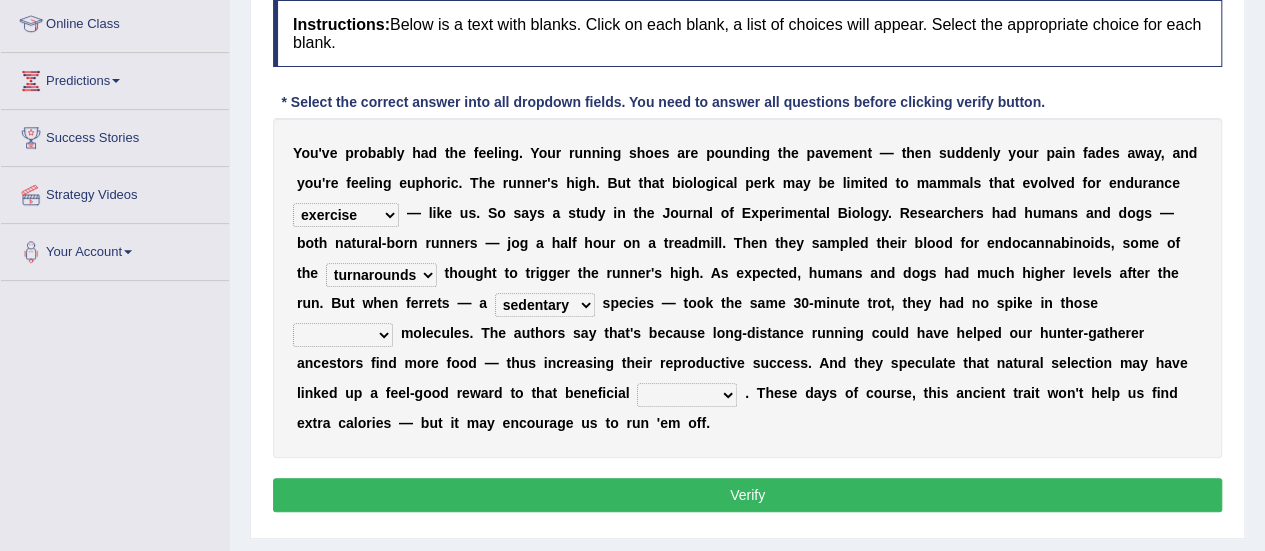 click on "excellency merely faerie sedentary" at bounding box center [545, 305] 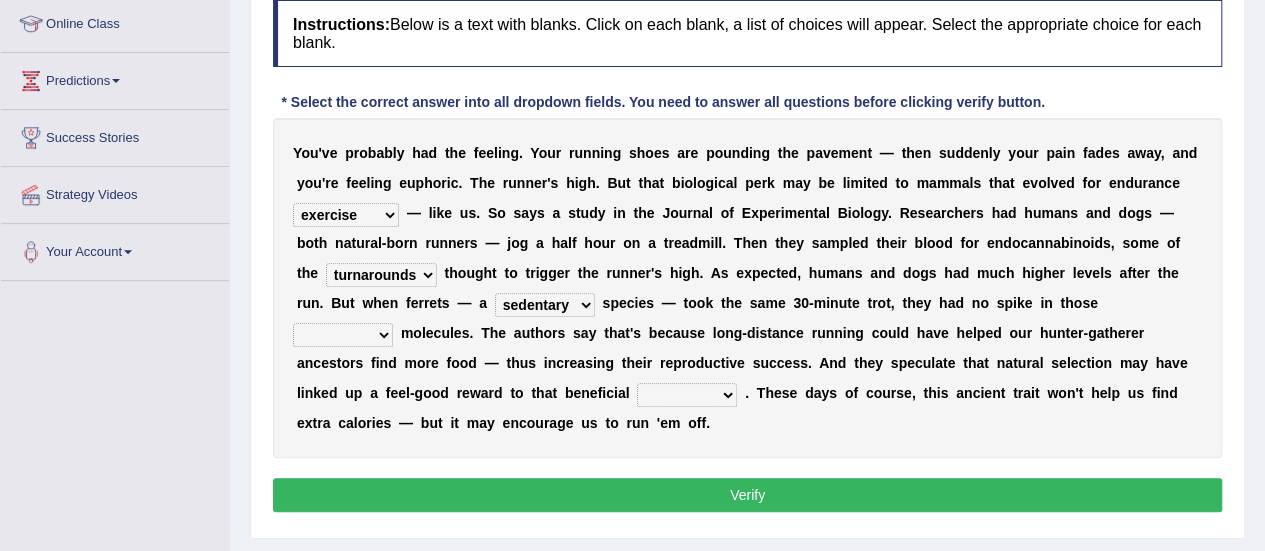click on "groaned feel-good inchoate loaned" at bounding box center (343, 335) 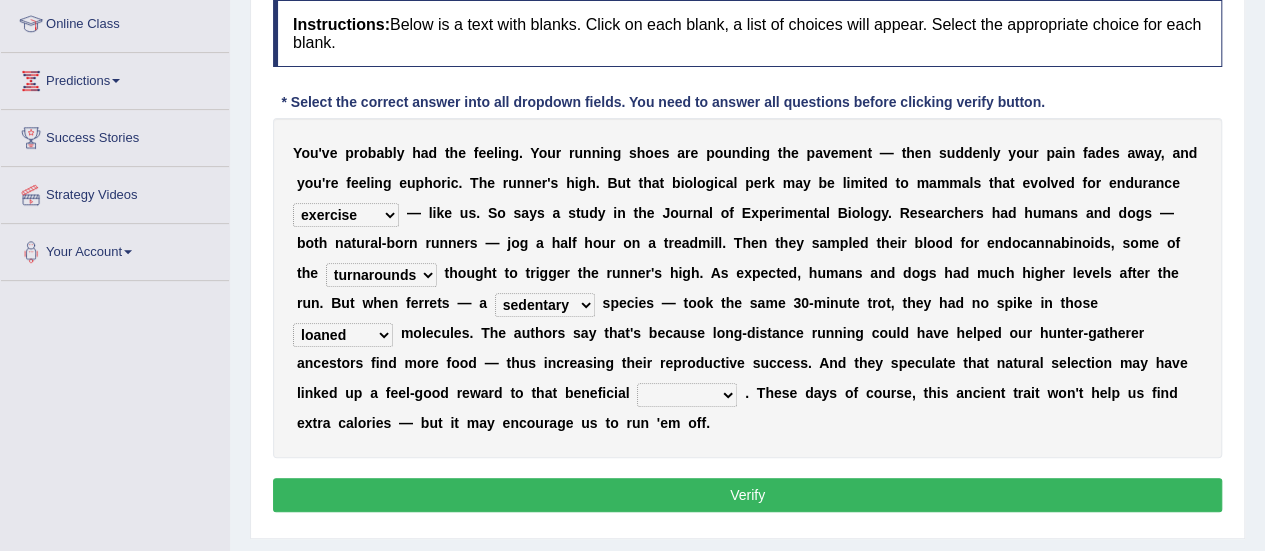 click on "groaned feel-good inchoate loaned" at bounding box center (343, 335) 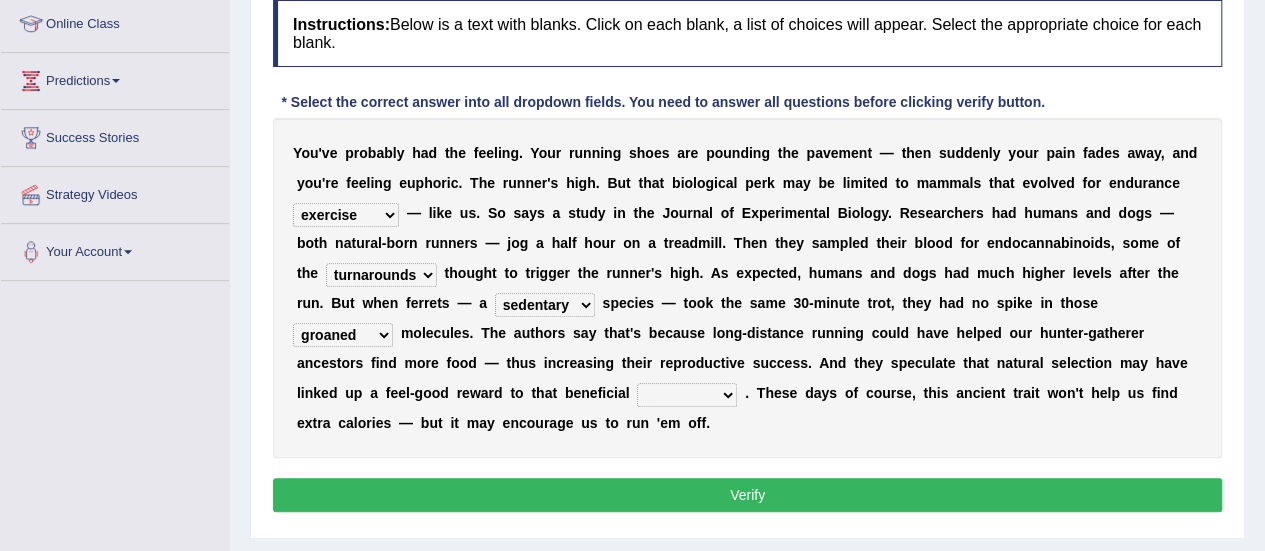 click on "groaned feel-good inchoate loaned" at bounding box center [343, 335] 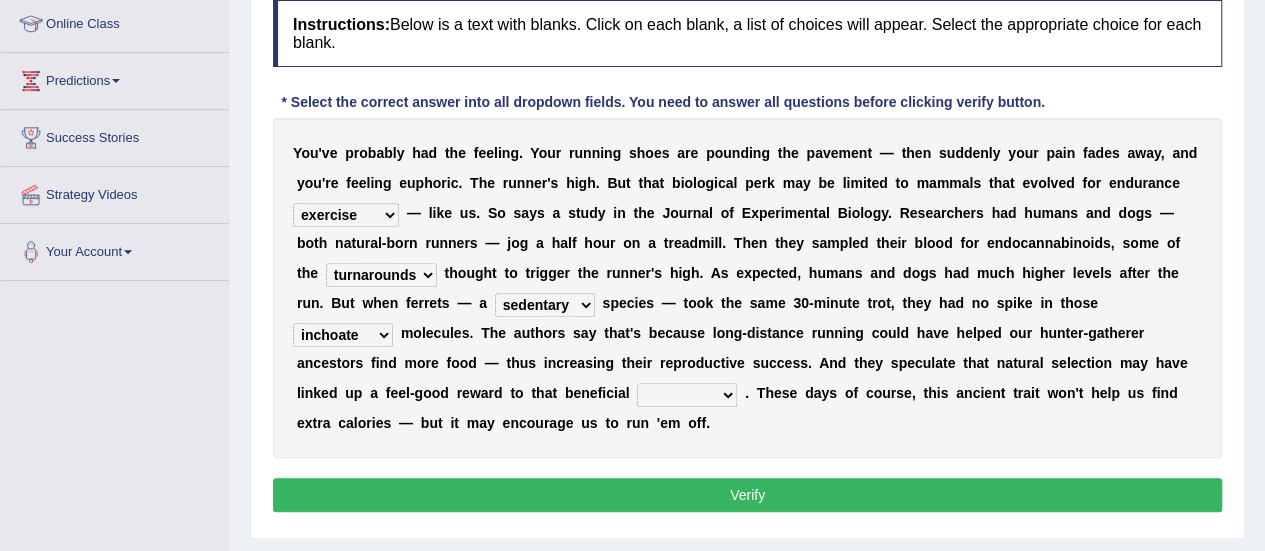 click on "groaned feel-good inchoate loaned" at bounding box center [343, 335] 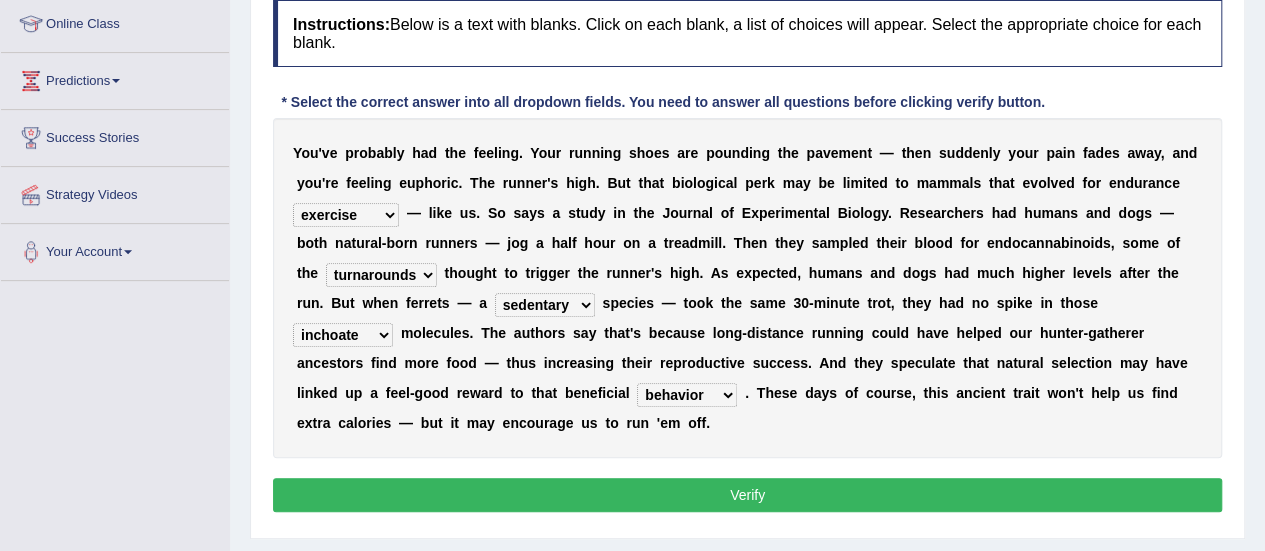 click on "wager exchanger behavior regulator" at bounding box center [687, 395] 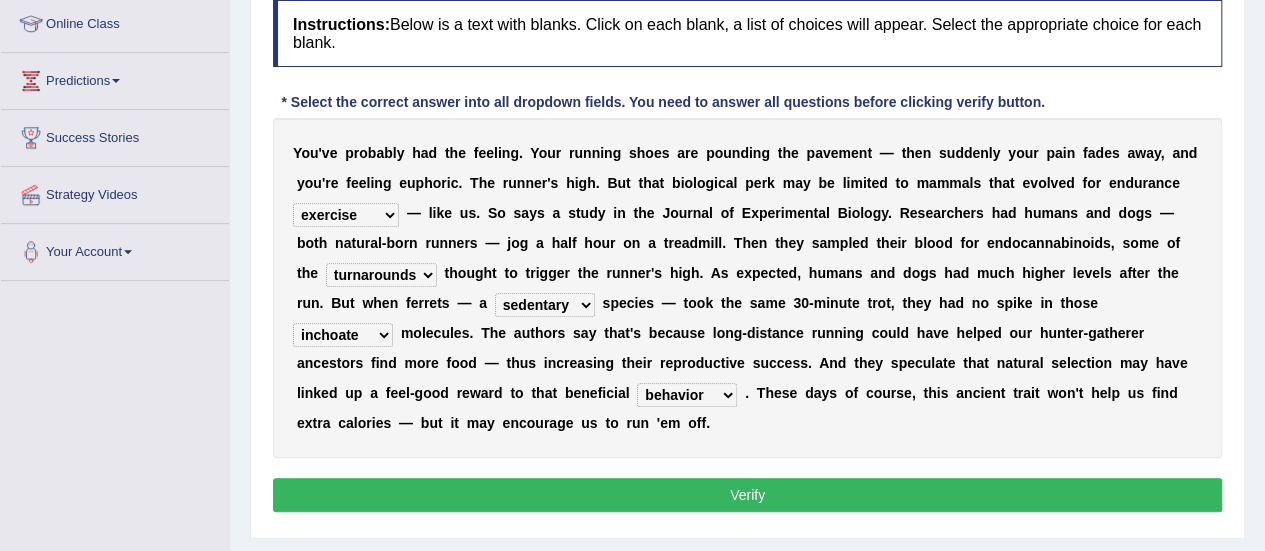 click on "Y o u ' v e    p r o b a b l y    h a d    t h e    f e e l i n g .    Y o u r    r u n n i n g    s h o e s    a r e    p o u n d i n g    t h e    p a v e m e n t    —    t h e n    s u d d e n l y    y o u r    p a i n    f a d e s    a w a y ,    a n d    y o u ' r e    f e e l i n g    e u p h o r i c .    T h e    r u n n e r ' s    h i g h .    B u t    t h a t    b i o l o g i c a l    p e r k    m a y    b e    l i m i t e d    t o    m a m m a l s    t h a t    e v o l v e d    f o r    e n d u r a n c e    dykes personalize classifies exercise    —    l i k e    u s .    S o    s a y s    a    s t u d y    i n    t h e    J o u r n a l    o f    E x p e r i m e n t a l    B i o l o g y .    R e s e a r c h e r s    h a d    h u m a n s    a n d    d o g s    —    b o t h    n a t u r a l - b o r n    r u n n e r s    —    j o g    a    h a l f    h o u r    o n    a    t r e a d m i l l .    T h e n    t h e y    s a m" at bounding box center [747, 288] 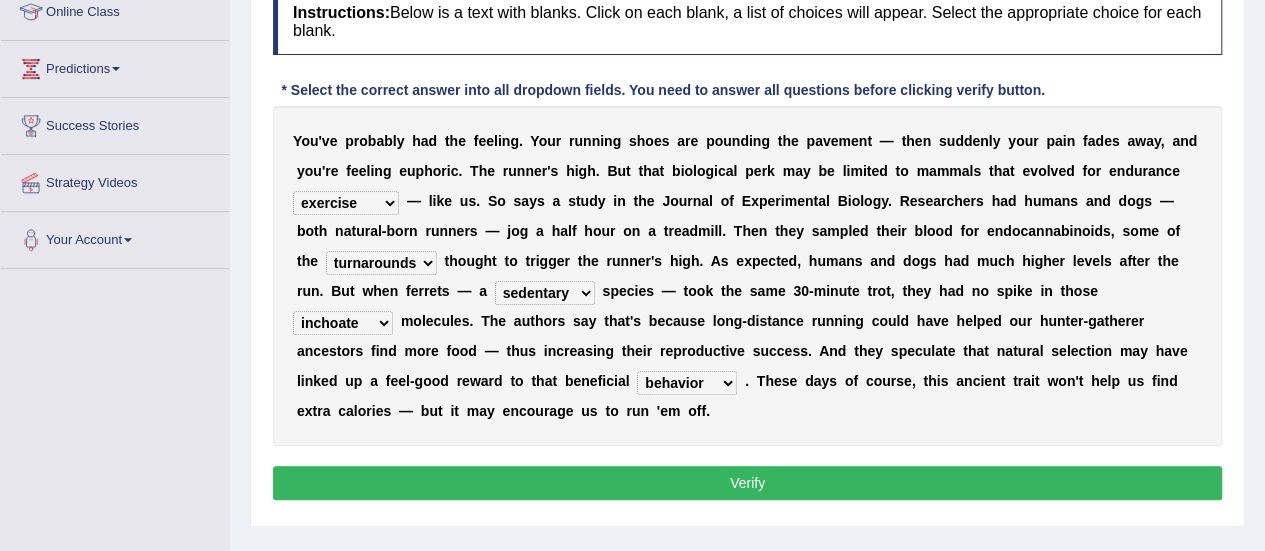 scroll, scrollTop: 290, scrollLeft: 0, axis: vertical 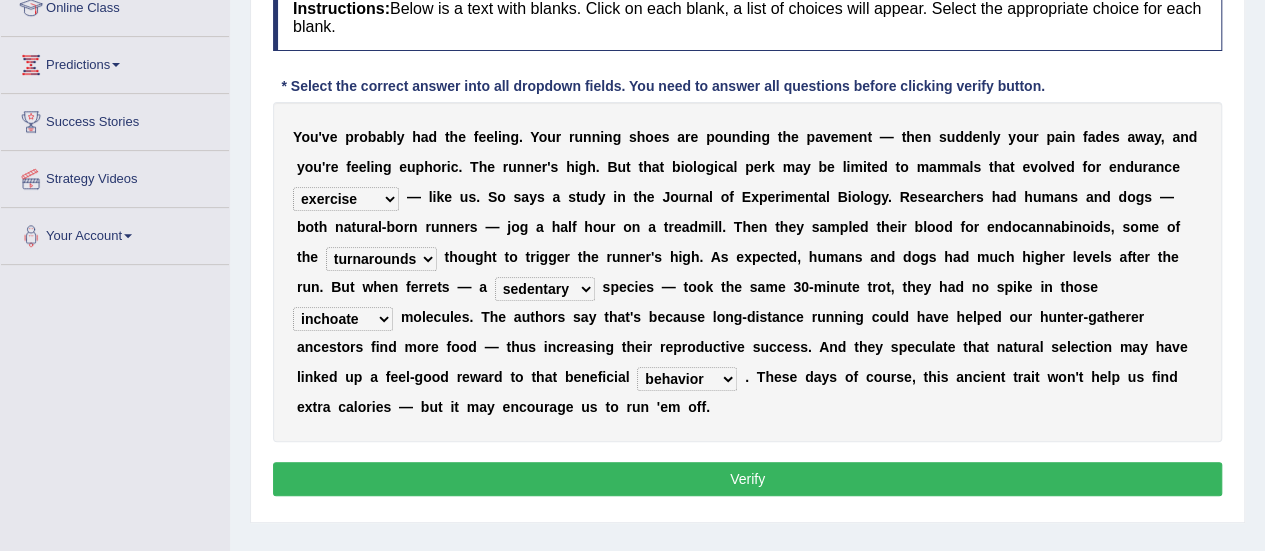 click on "Y o u ' v e    p r o b a b l y    h a d    t h e    f e e l i n g .    Y o u r    r u n n i n g    s h o e s    a r e    p o u n d i n g    t h e    p a v e m e n t    —    t h e n    s u d d e n l y    y o u r    p a i n    f a d e s    a w a y ,    a n d    y o u ' r e    f e e l i n g    e u p h o r i c .    T h e    r u n n e r ' s    h i g h .    B u t    t h a t    b i o l o g i c a l    p e r k    m a y    b e    l i m i t e d    t o    m a m m a l s    t h a t    e v o l v e d    f o r    e n d u r a n c e    dykes personalize classifies exercise    —    l i k e    u s .    S o    s a y s    a    s t u d y    i n    t h e    J o u r n a l    o f    E x p e r i m e n t a l    B i o l o g y .    R e s e a r c h e r s    h a d    h u m a n s    a n d    d o g s    —    b o t h    n a t u r a l - b o r n    r u n n e r s    —    j o g    a    h a l f    h o u r    o n    a    t r e a d m i l l .    T h e n    t h e y    s a m" at bounding box center (747, 272) 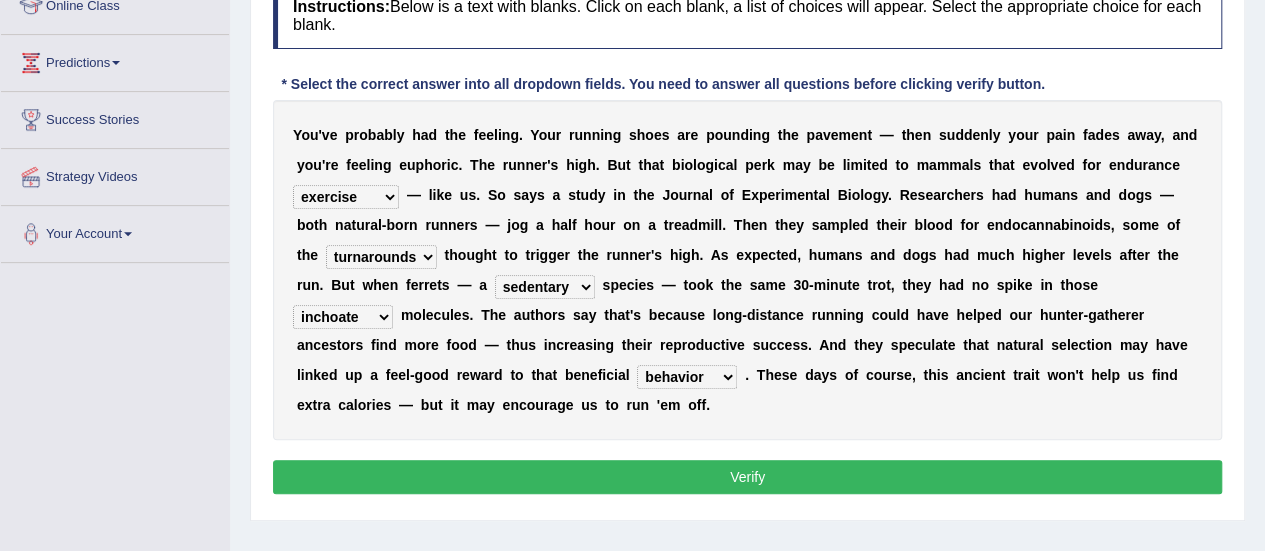 click on "Verify" at bounding box center (747, 477) 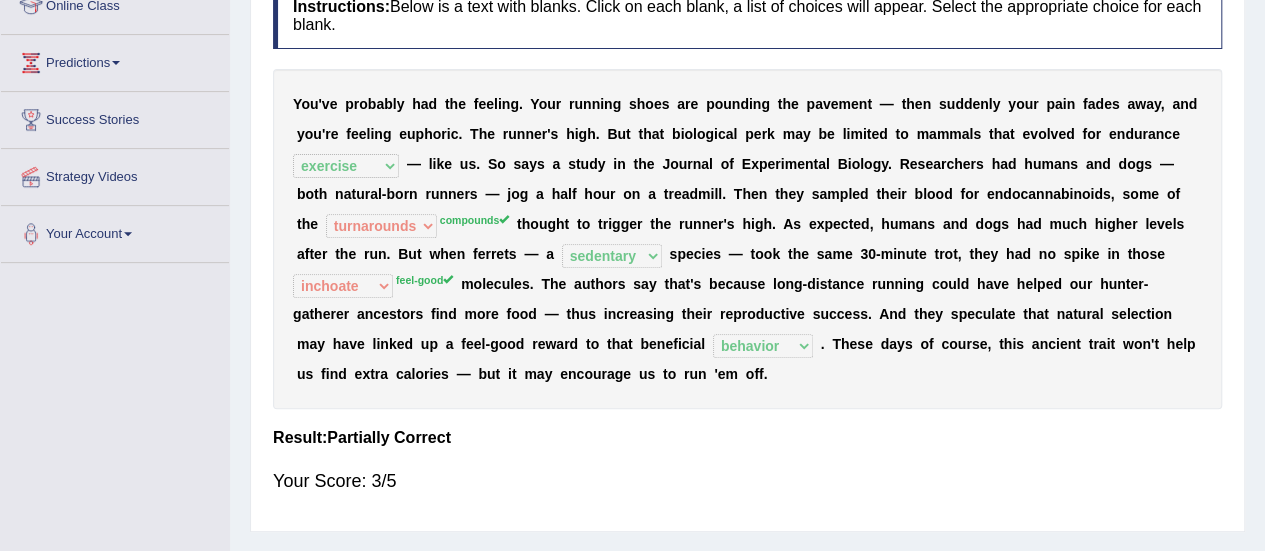 click on "u" at bounding box center (373, 254) 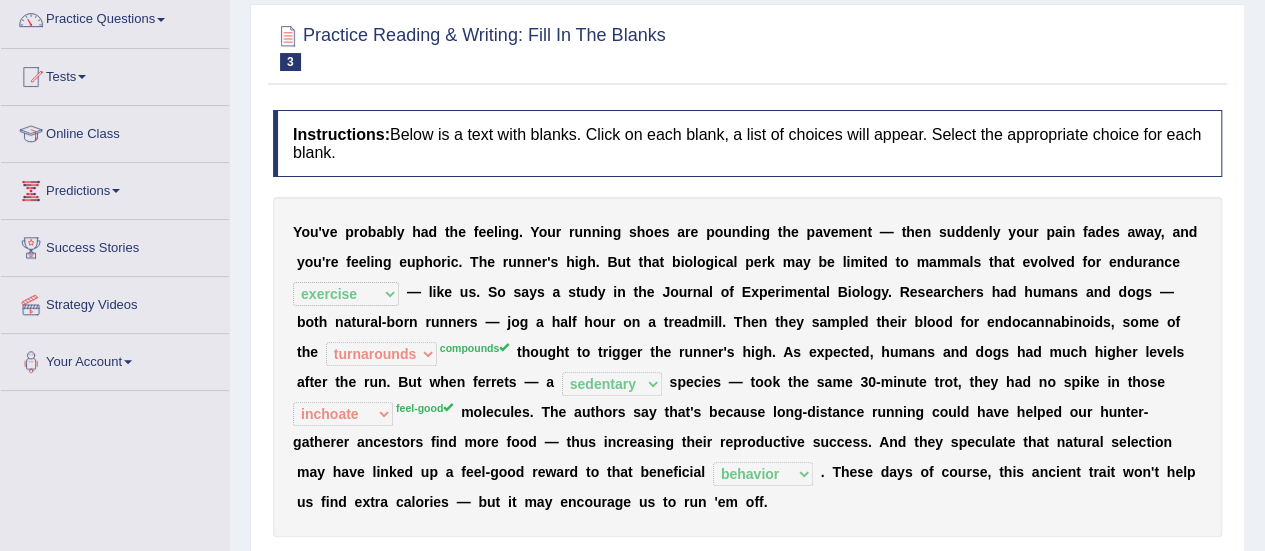 scroll, scrollTop: 0, scrollLeft: 0, axis: both 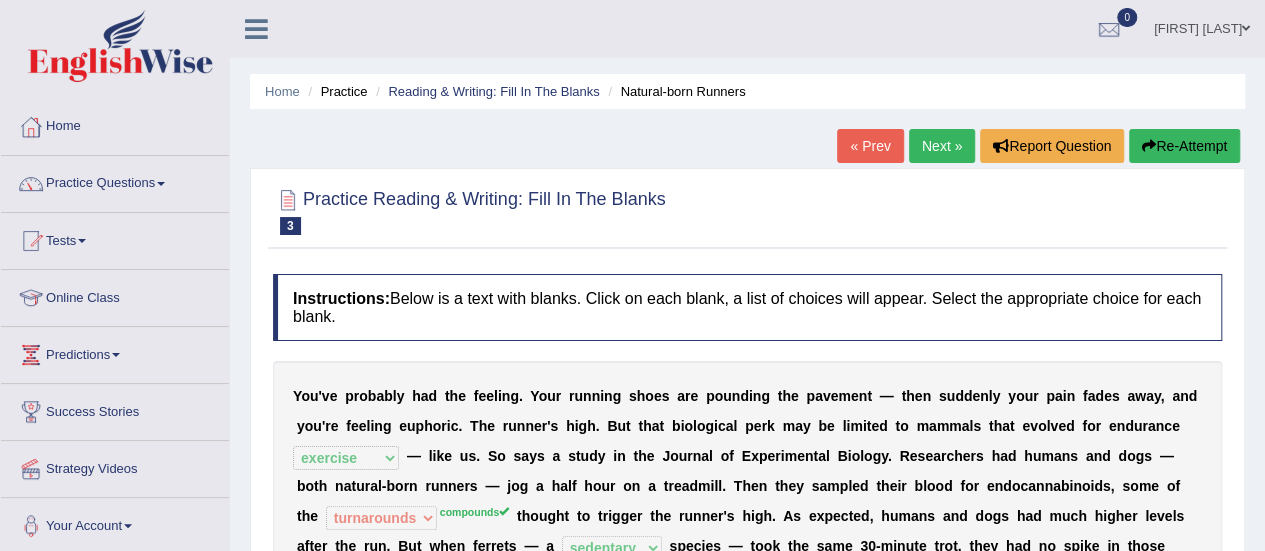 click on "Next »" at bounding box center [942, 146] 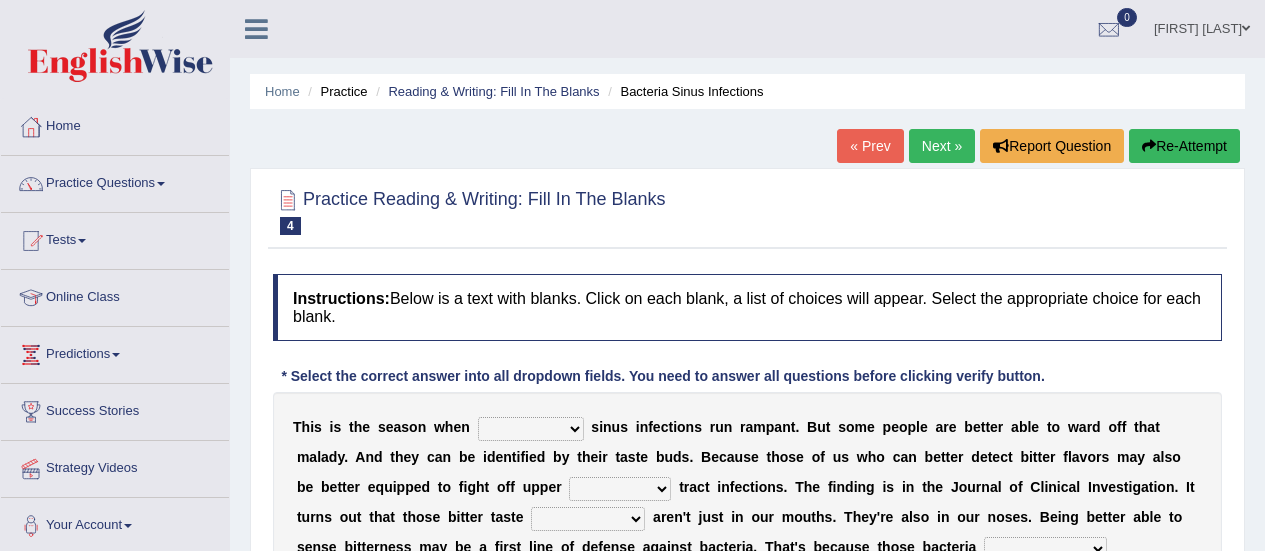 scroll, scrollTop: 196, scrollLeft: 0, axis: vertical 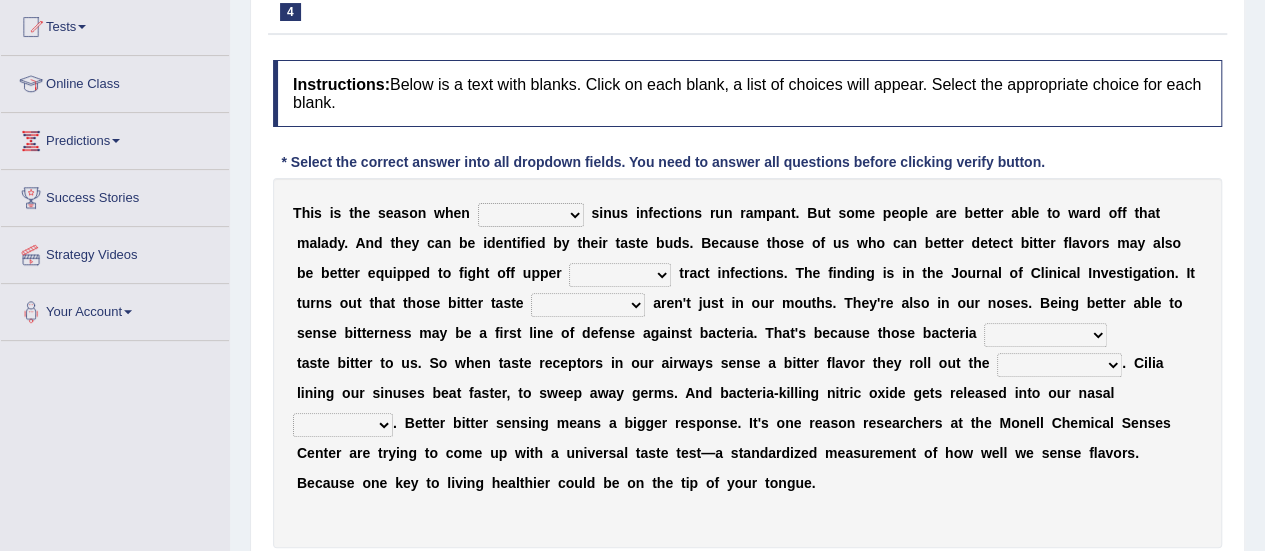 click on "conventicle atheist bacterial prissier" at bounding box center (531, 215) 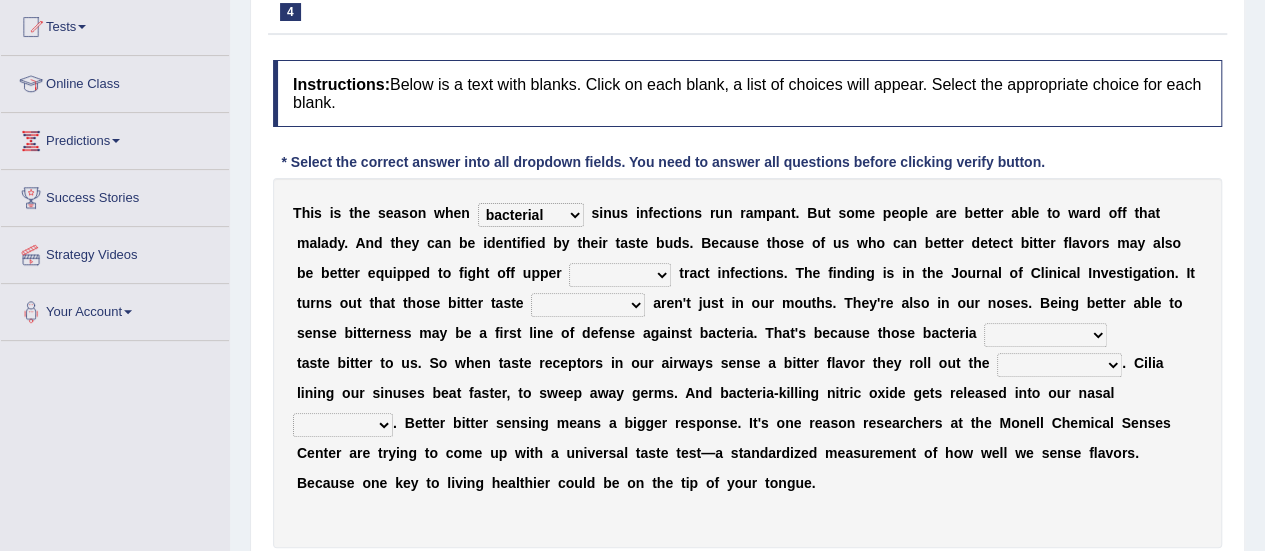click on "conventicle atheist bacterial prissier" at bounding box center (531, 215) 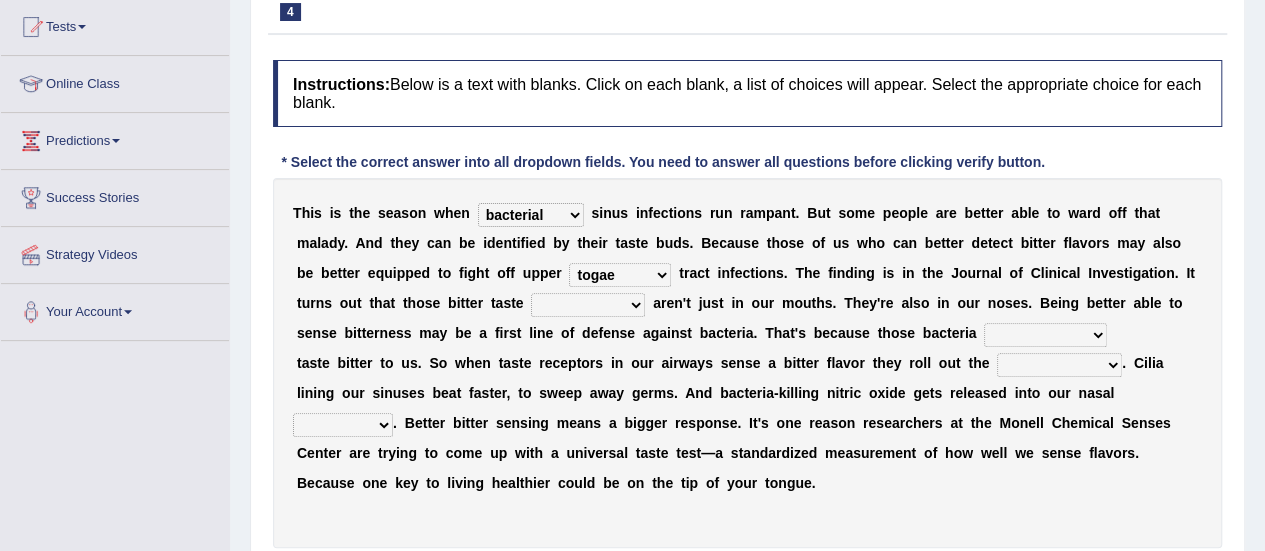 click on "faulty respiratory togae gawky" at bounding box center (620, 275) 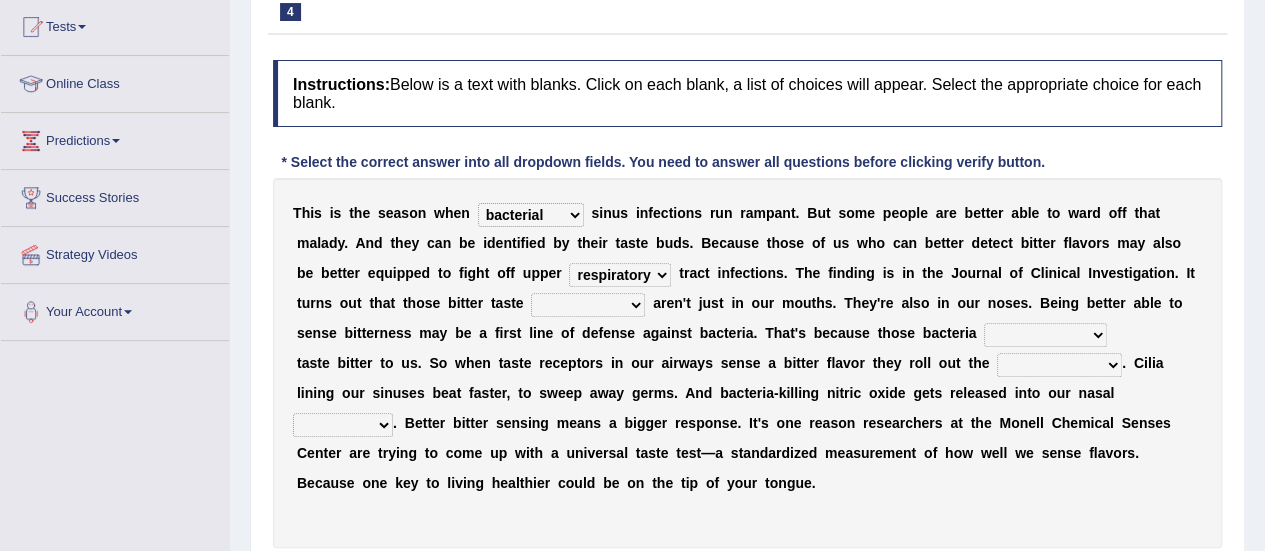 click on "faulty respiratory togae gawky" at bounding box center [620, 275] 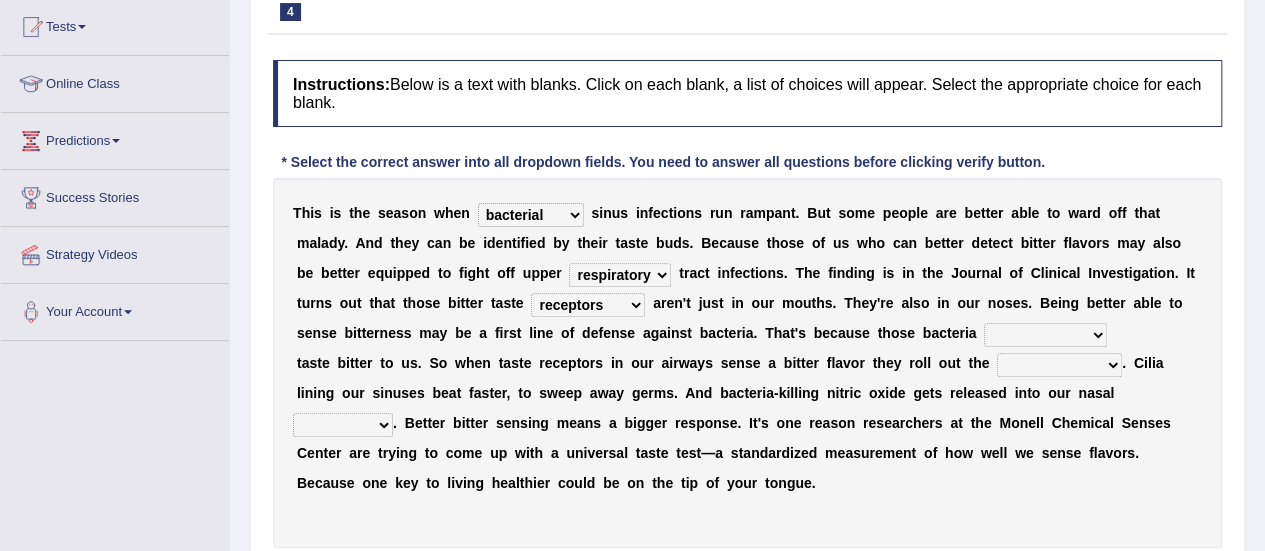 click on "depressions dinners submissions receptors" at bounding box center (588, 305) 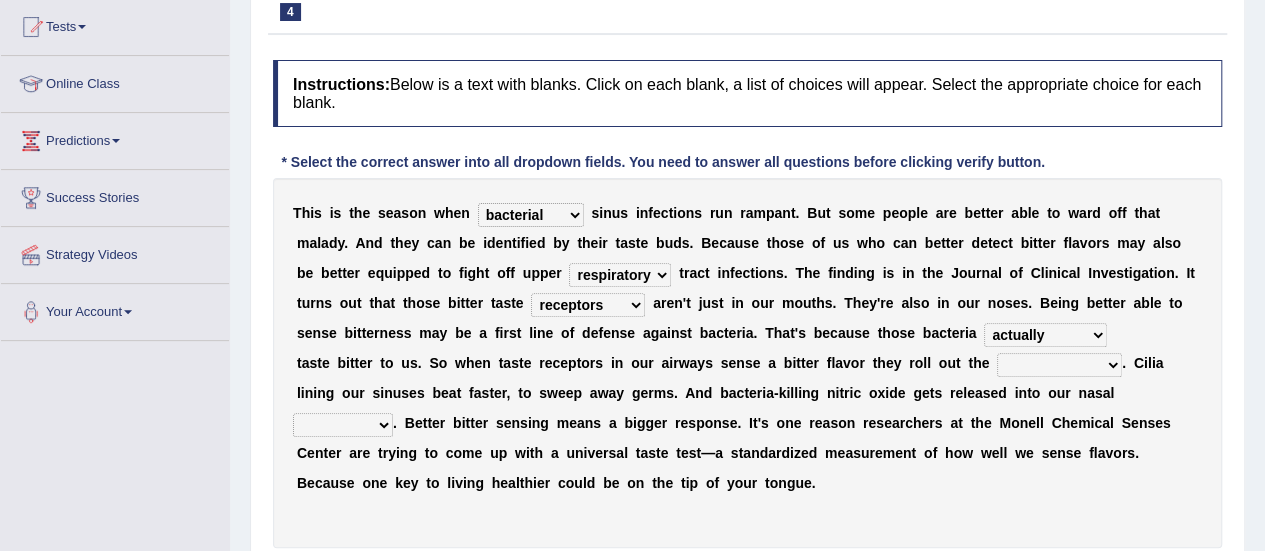 click on "purposelessly actually diagonally providently" at bounding box center (1045, 335) 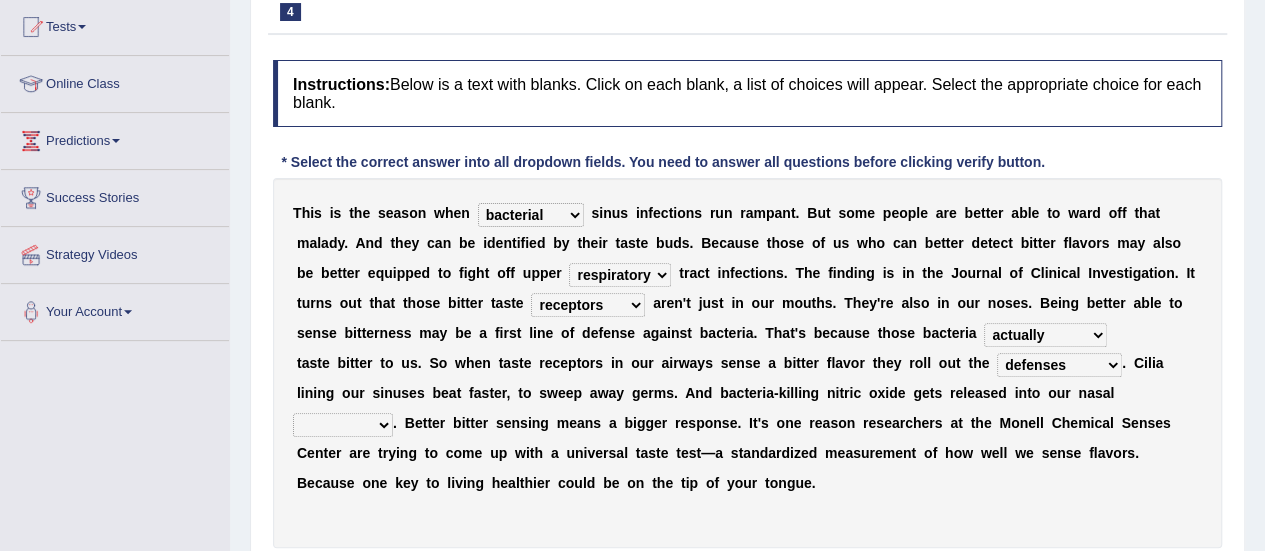 click on "defenses contradictions chestnuts pelvis" at bounding box center [1059, 365] 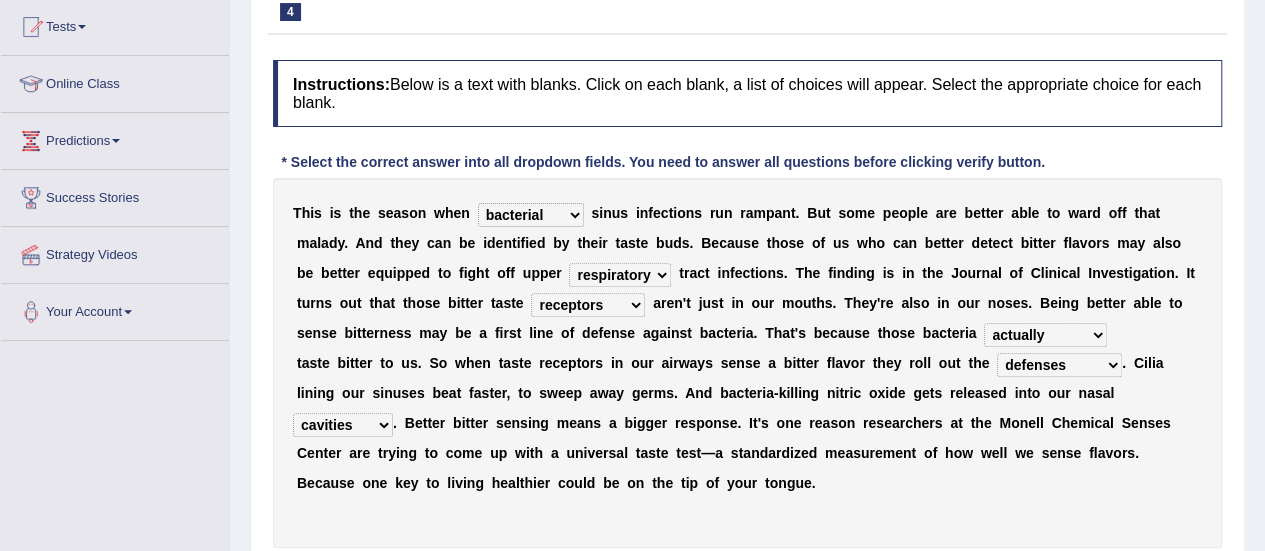 click on "T h i s    i s    t h e    s e a s o n    w h e n    conventicle atheist bacterial prissier    s i n u s    i n f e c t i o n s    r u n    r a m p a n t .    B u t    s o m e    p e o p l e    a r e    b e t t e r    a b l e    t o    w a r d    o f f    t h a t    m a l a d y .    A n d    t h e y    c a n    b e    i d e n t i f i e d    b y    t h e i r    t a s t e    b u d s .    B e c a u s e    t h o s e    o f    u s    w h o    c a n    b e t t e r    d e t e c t    b i t t e r    f l a v o r s    m a y    a l s o    b e    b e t t e r    e q u i p p e d    t o    f i g h t    o f f    u p p e r    faulty respiratory togae gawky    t r a c t    i n f e c t i o n s .    T h e    f i n d i n g    i s    i n    t h e    J o u r n a l    o f    C l i n i c a l    I n v e s t i g a t i o n .    I t    t u r n s    o u t    t h a t    t h o s e    b i t t e r    t a s t e    depressions dinners submissions receptors    a r e n ' t    j" at bounding box center (747, 363) 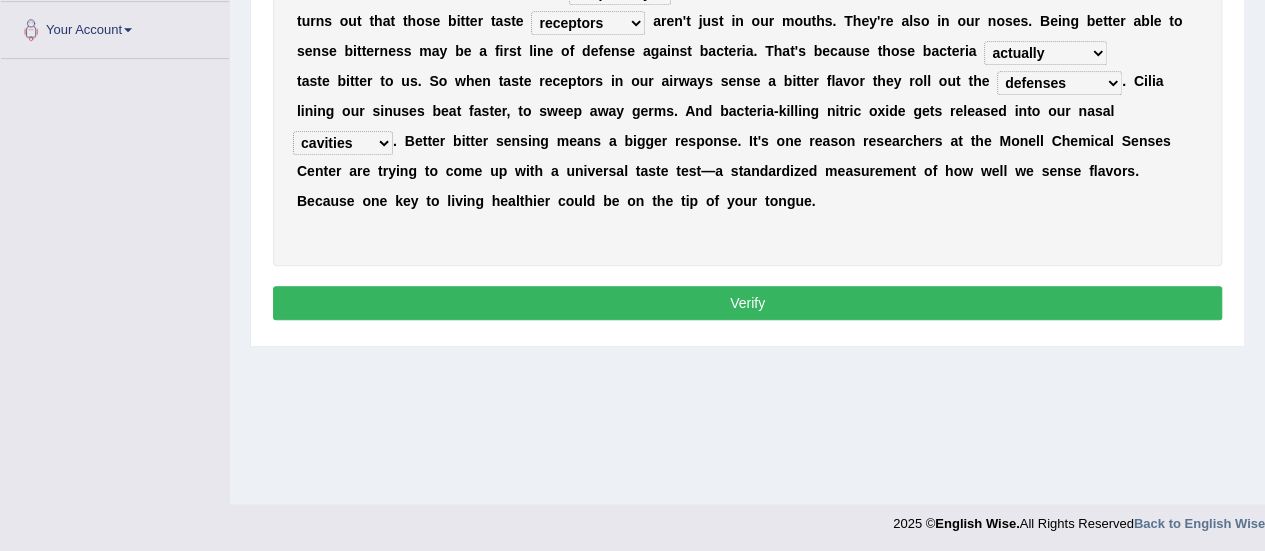 scroll, scrollTop: 498, scrollLeft: 0, axis: vertical 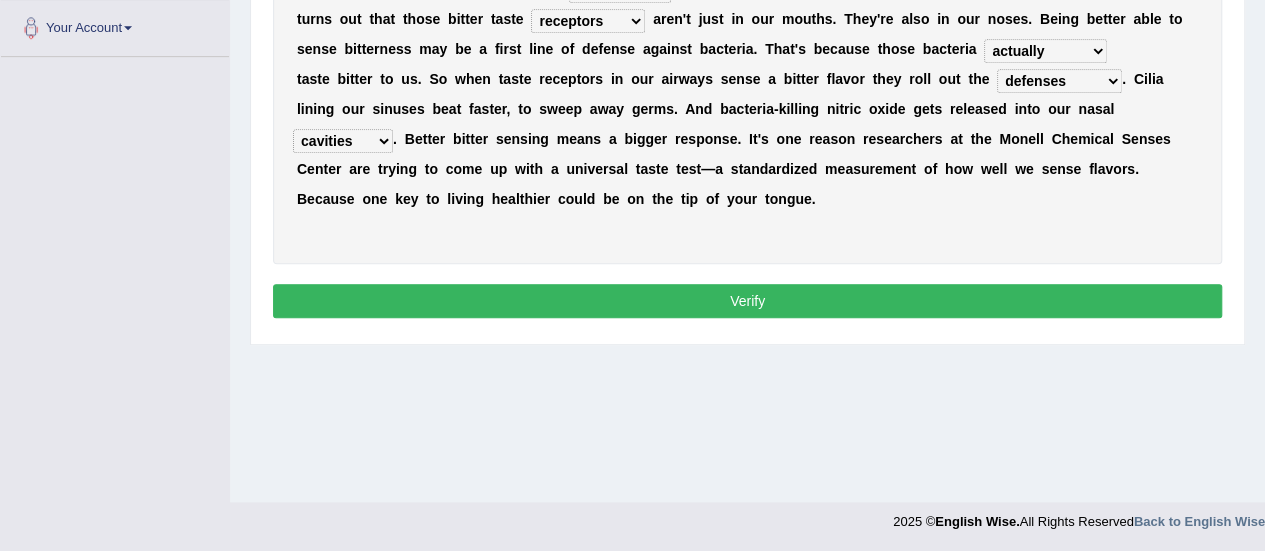 click on "Verify" at bounding box center (747, 301) 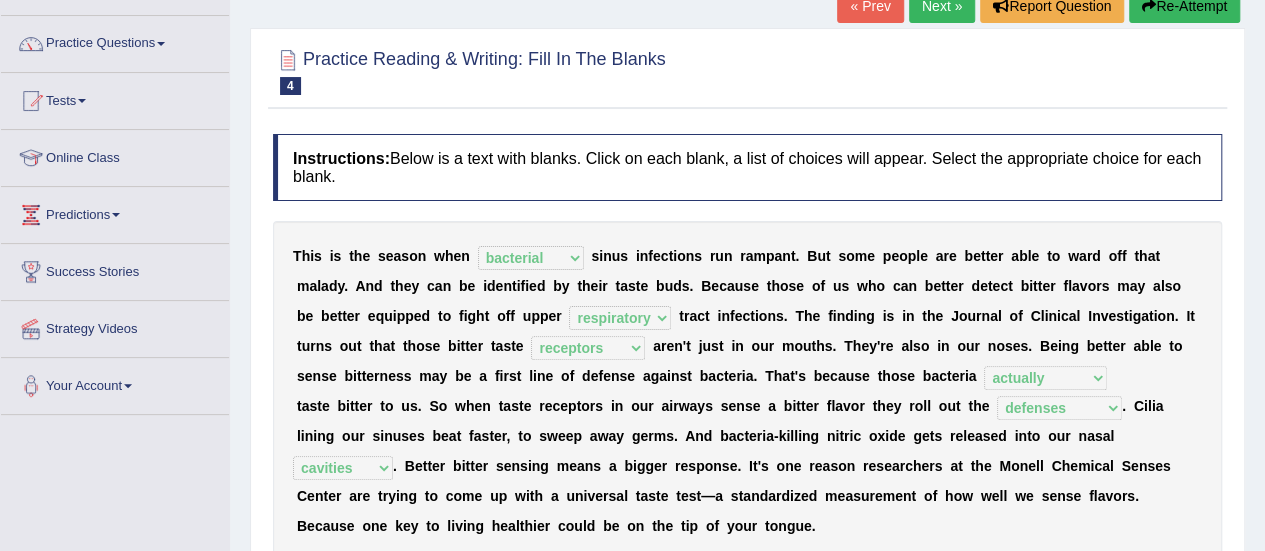 scroll, scrollTop: 0, scrollLeft: 0, axis: both 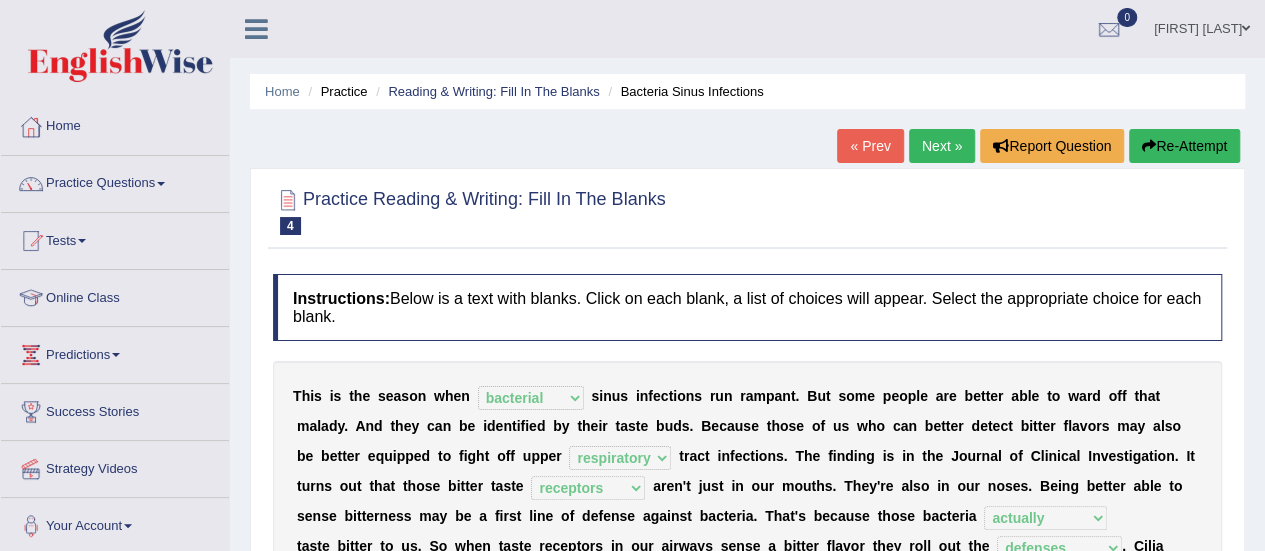click on "Next »" at bounding box center (942, 146) 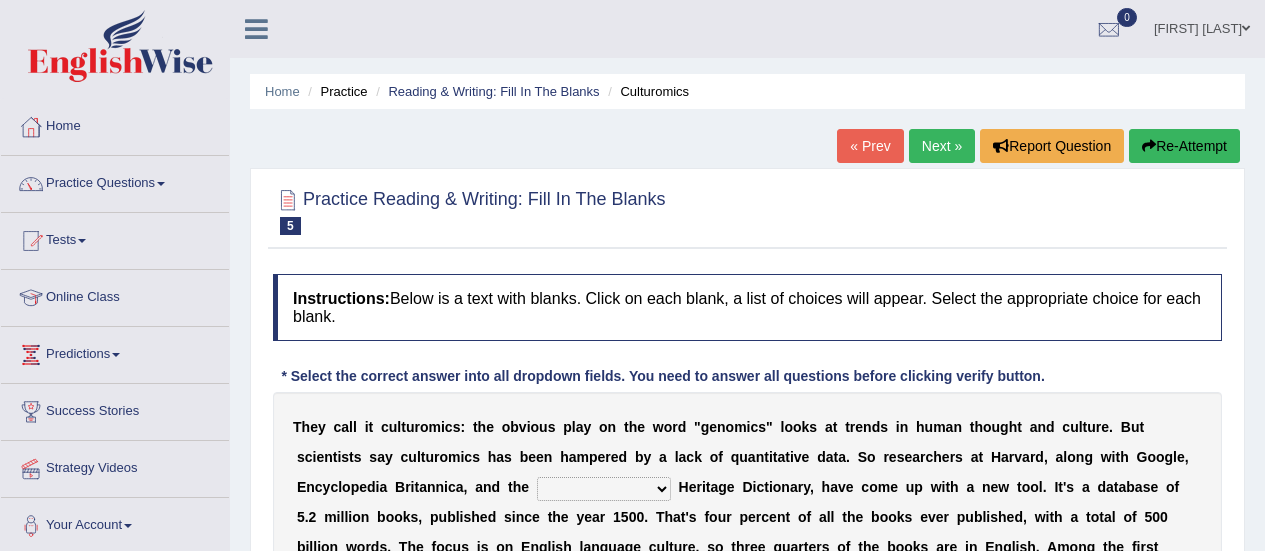 scroll, scrollTop: 105, scrollLeft: 0, axis: vertical 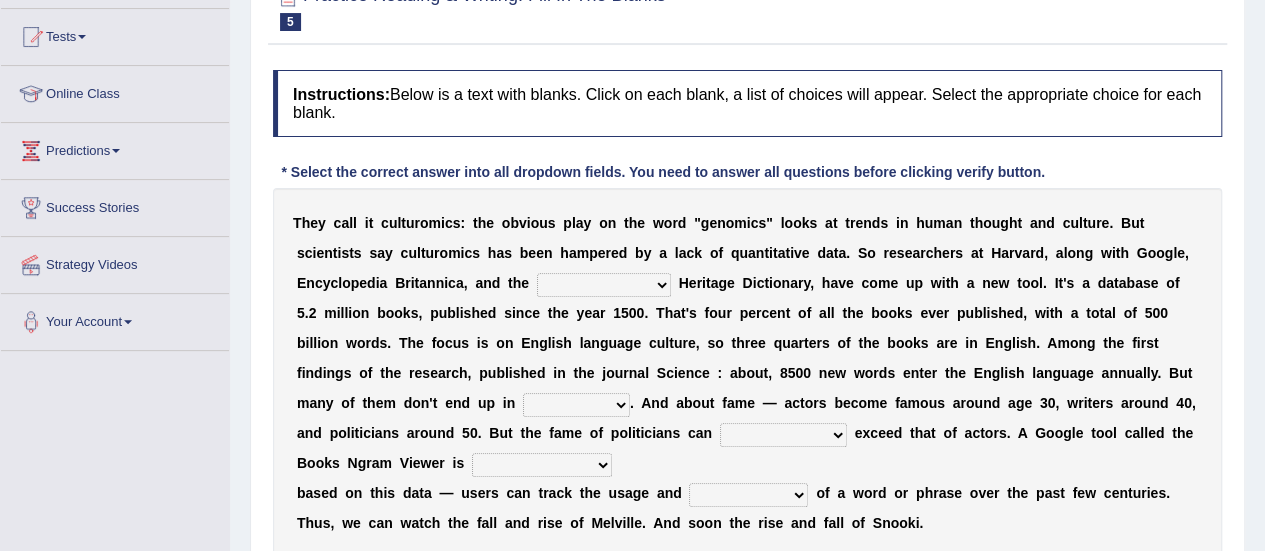 click at bounding box center (675, 283) 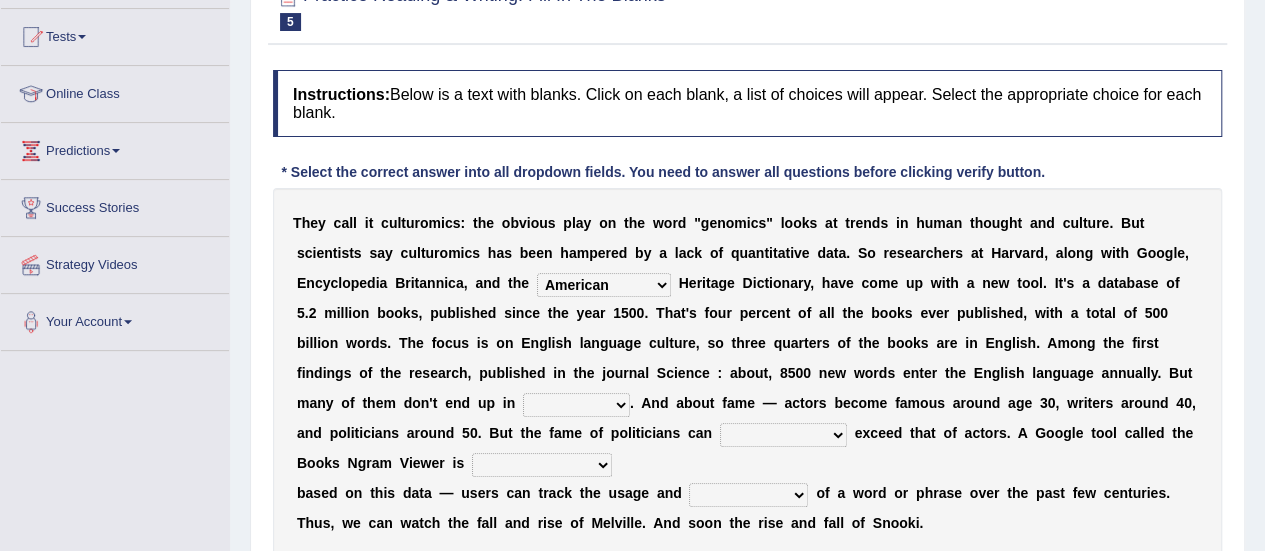 click on "veterinaries fairies dictionaries smithies" at bounding box center (576, 405) 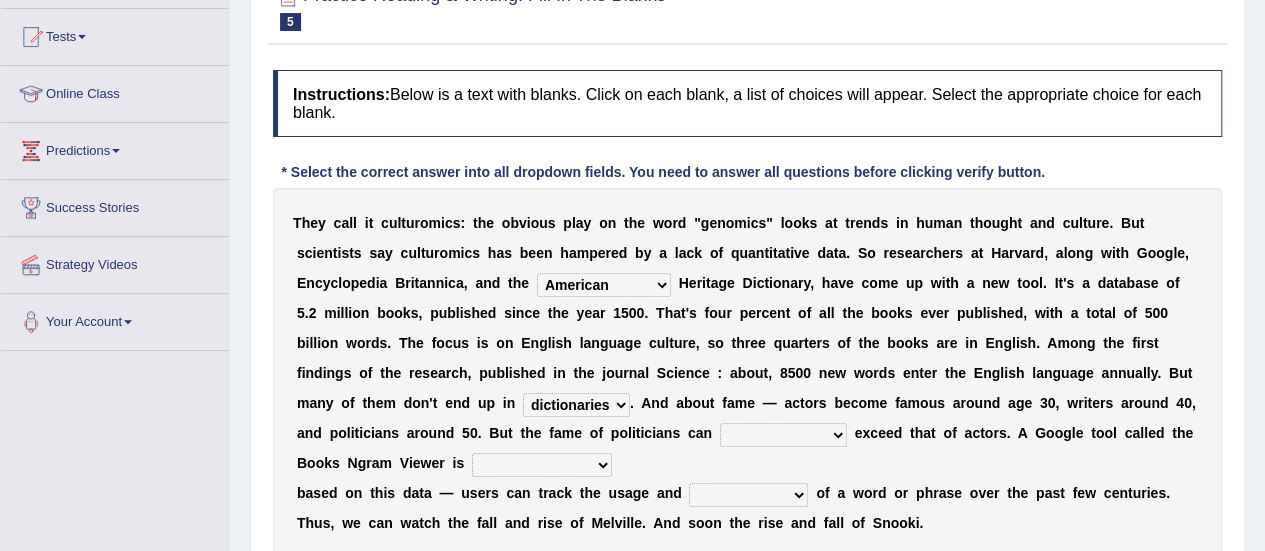click on "veterinaries fairies dictionaries smithies" at bounding box center (576, 405) 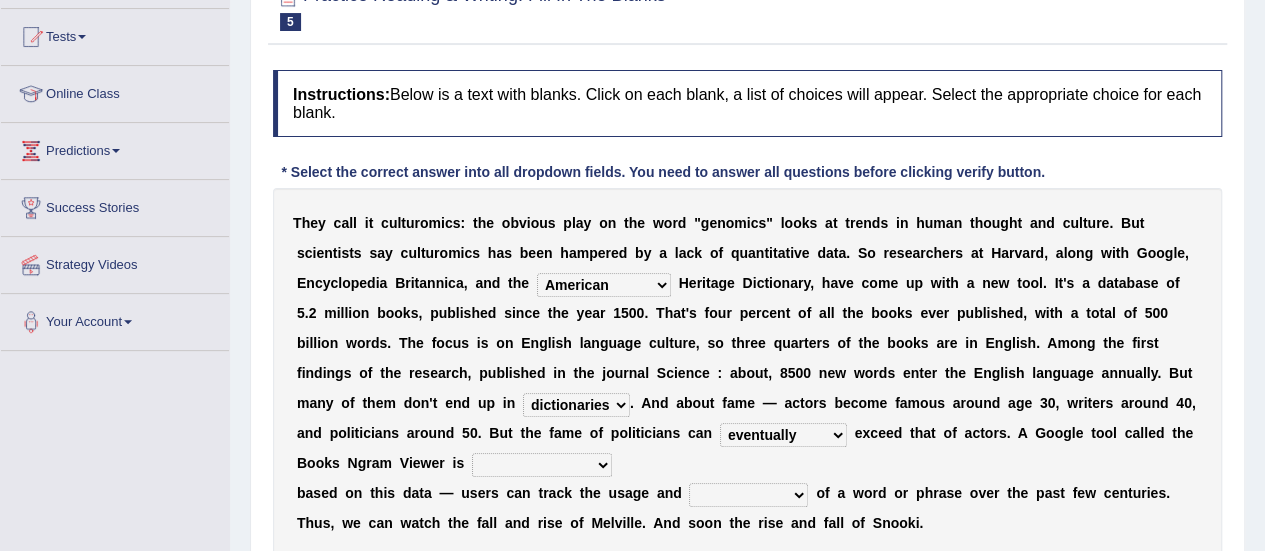 click on "intelligibly eventually venturesomely preferably" at bounding box center (783, 435) 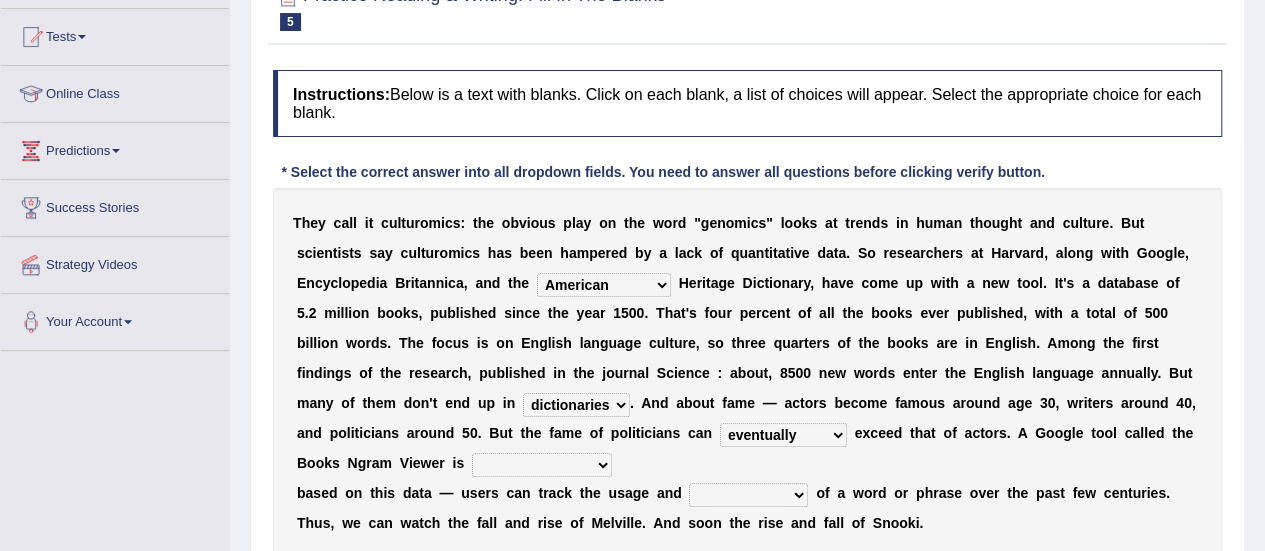 click on "nonoccupational nonbreakable trainable available" at bounding box center (542, 465) 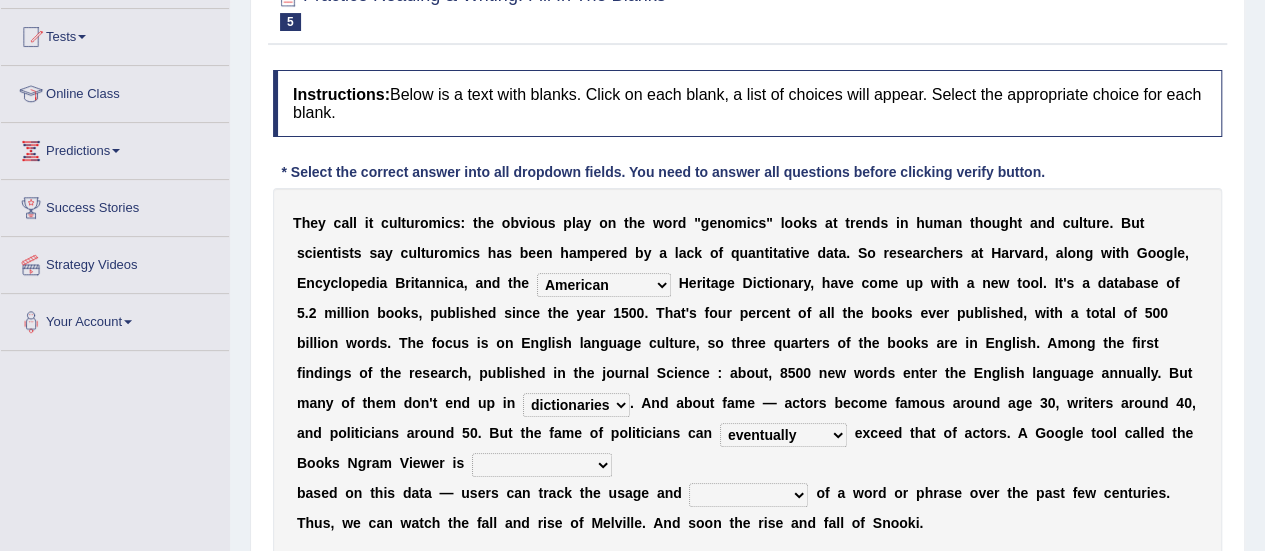 select on "available" 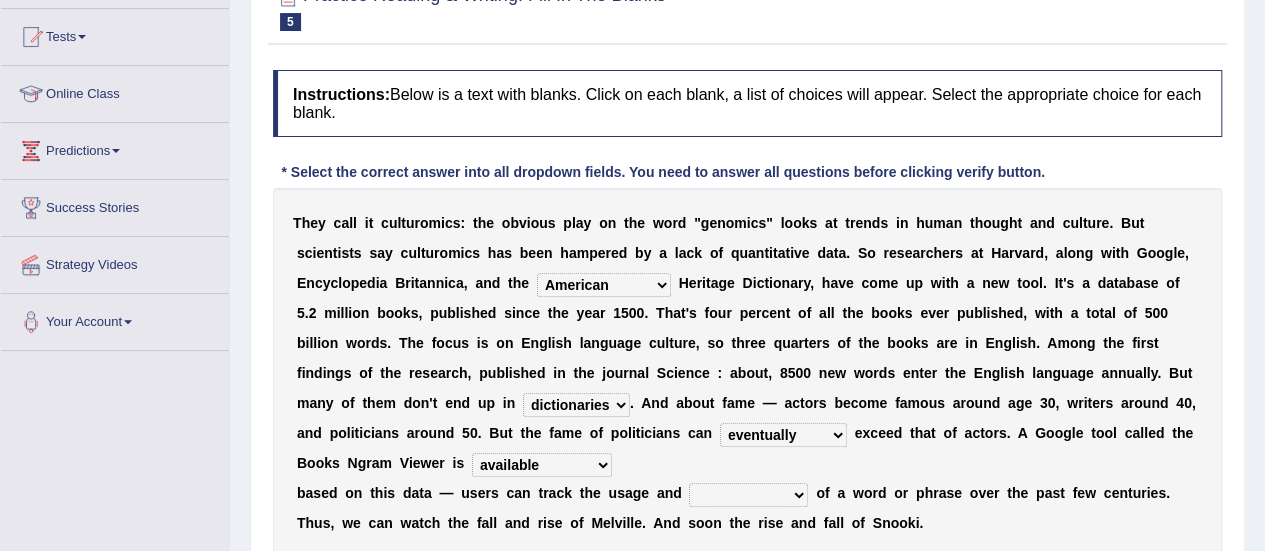 click on "nonoccupational nonbreakable trainable available" at bounding box center (542, 465) 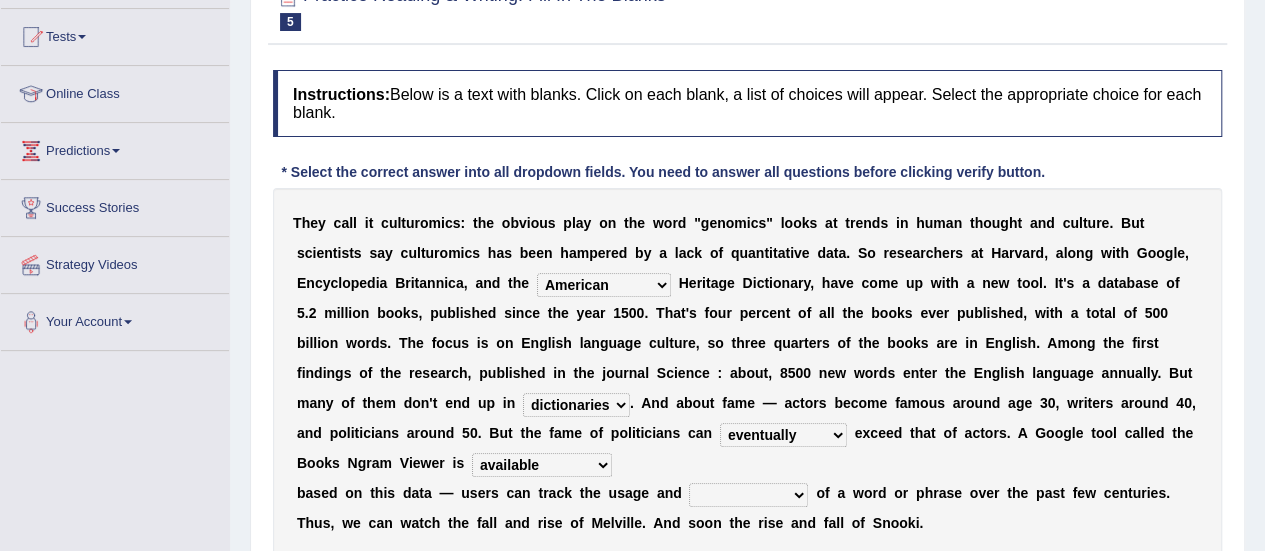 click on "frequency derisory drearily inappreciably" at bounding box center [748, 495] 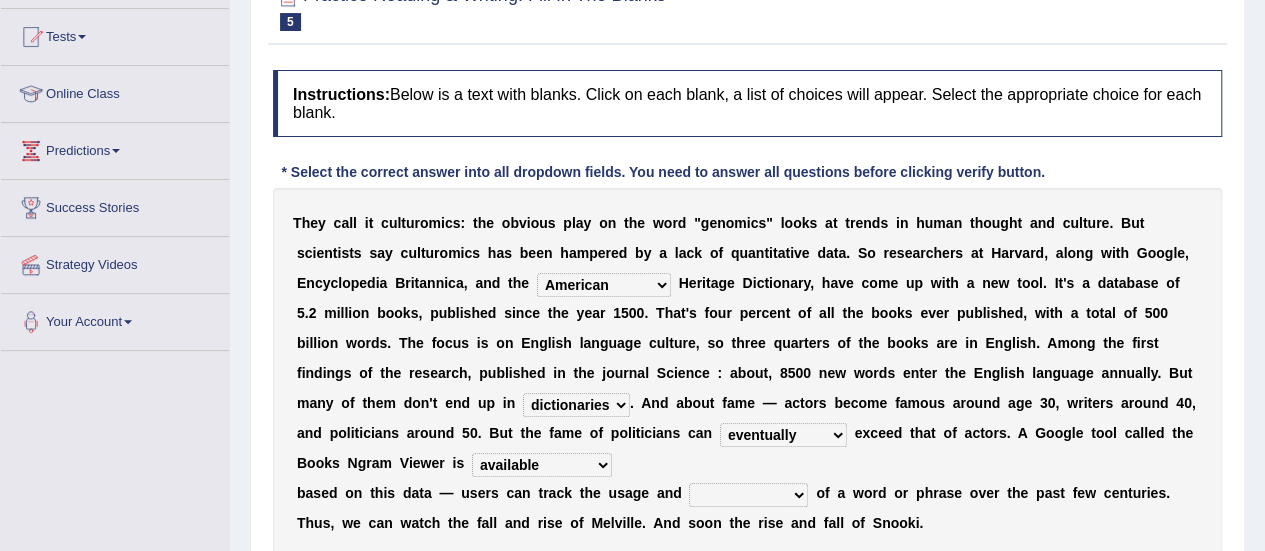 click on "frequency derisory drearily inappreciably" at bounding box center (748, 495) 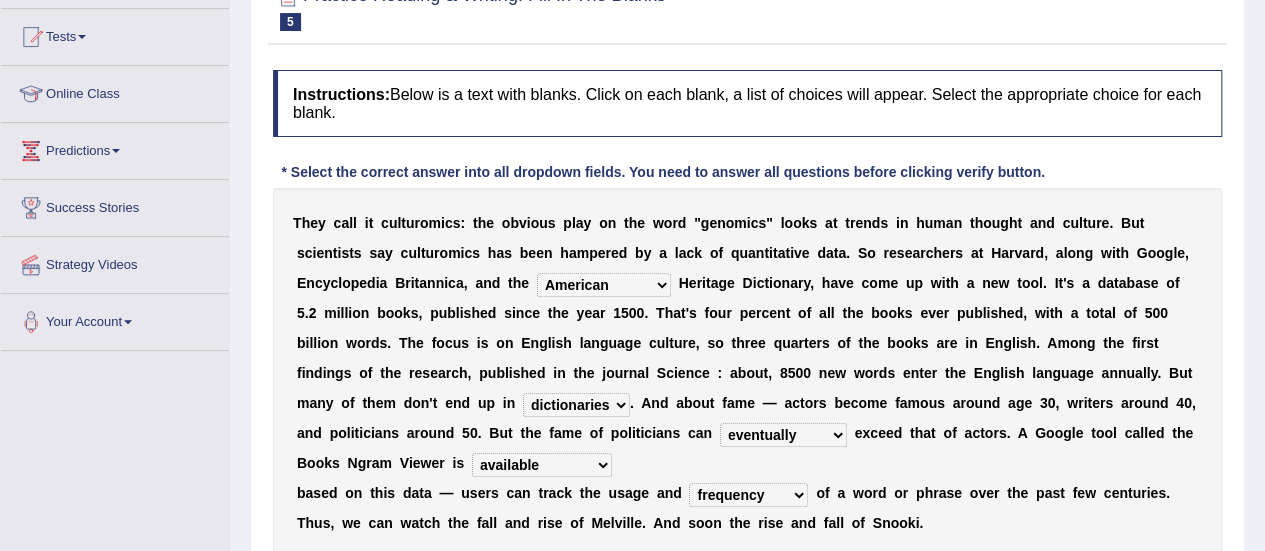 click on "frequency derisory drearily inappreciably" at bounding box center (748, 495) 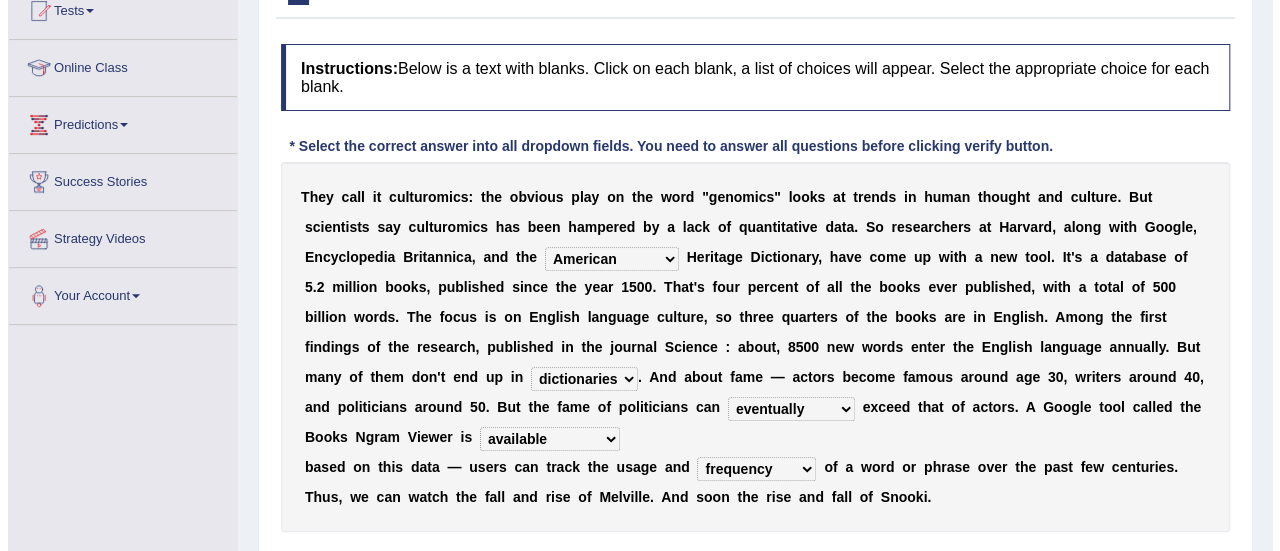 scroll, scrollTop: 268, scrollLeft: 0, axis: vertical 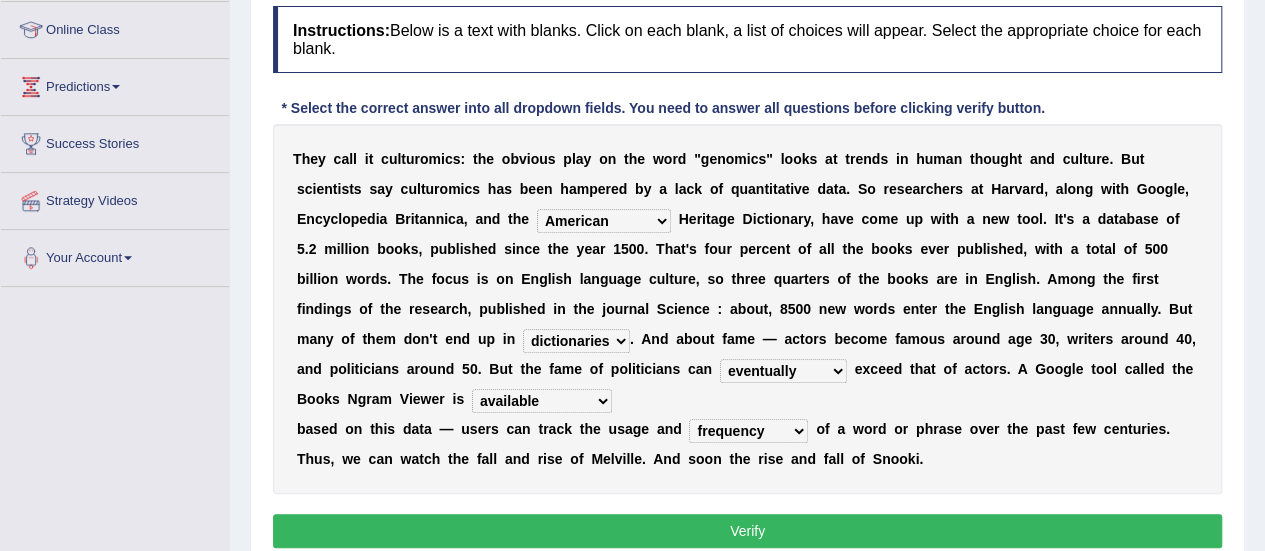 click on "Verify" at bounding box center (747, 531) 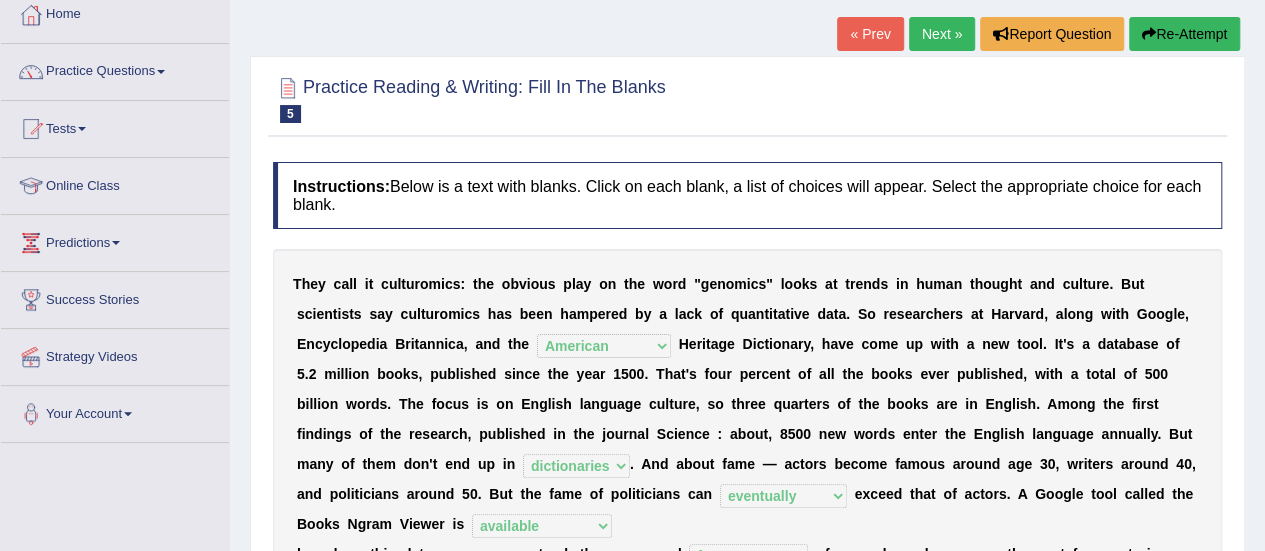 scroll, scrollTop: 0, scrollLeft: 0, axis: both 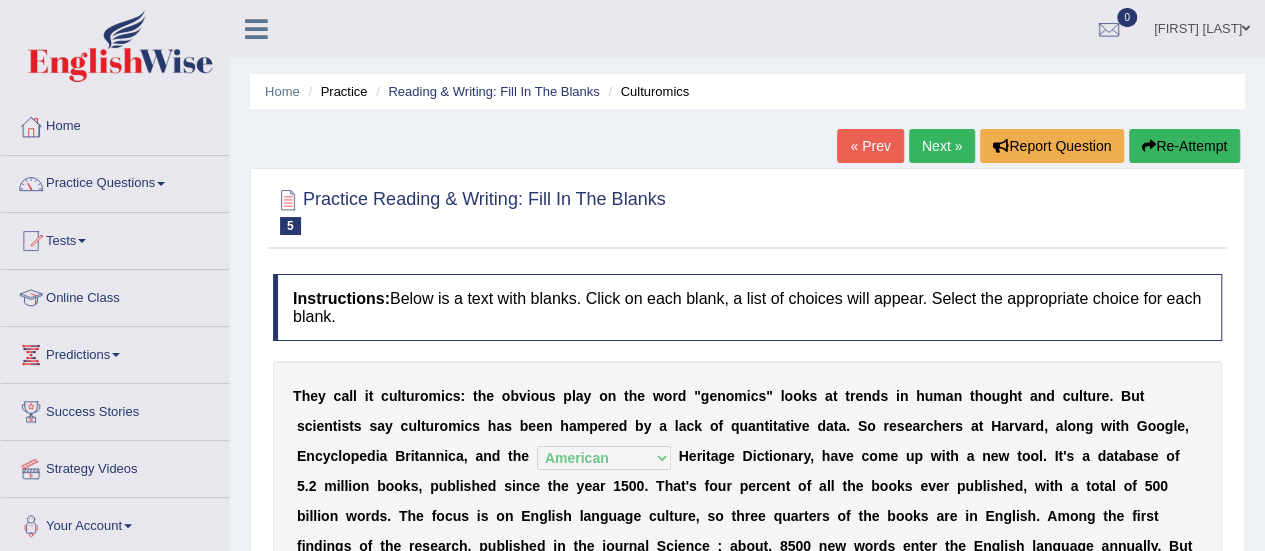 click at bounding box center [82, 241] 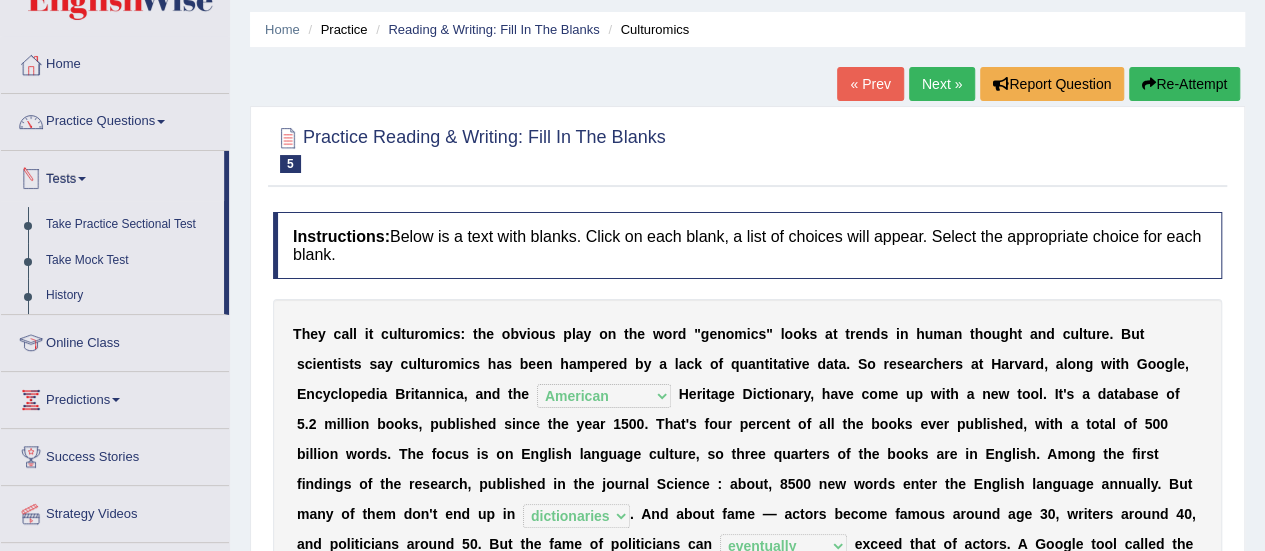scroll, scrollTop: 62, scrollLeft: 0, axis: vertical 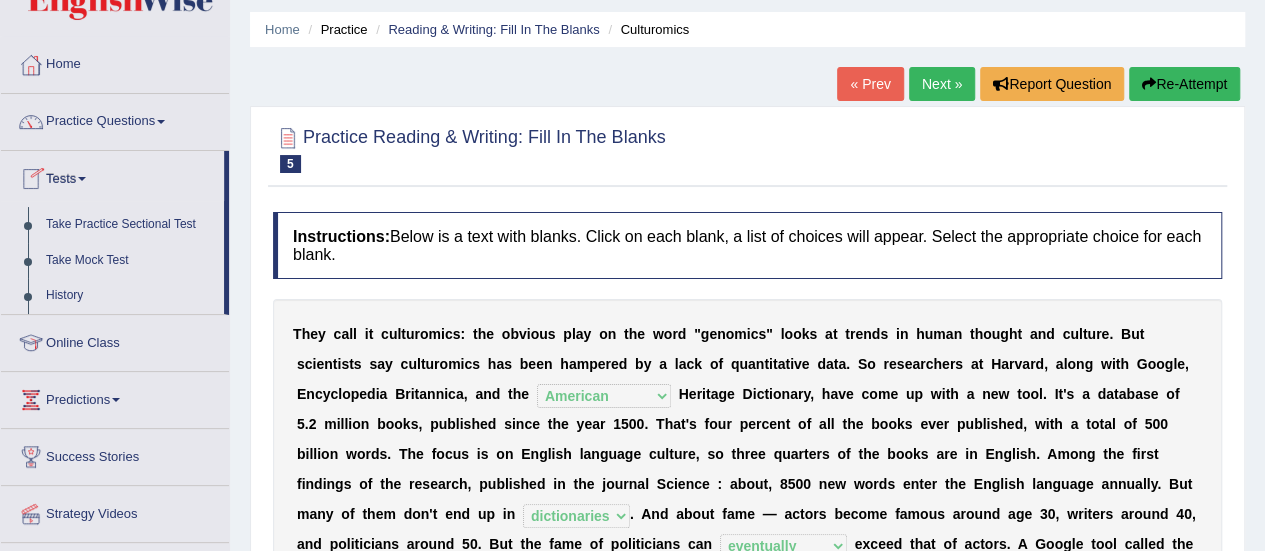 click on "Practice Questions" at bounding box center [115, 119] 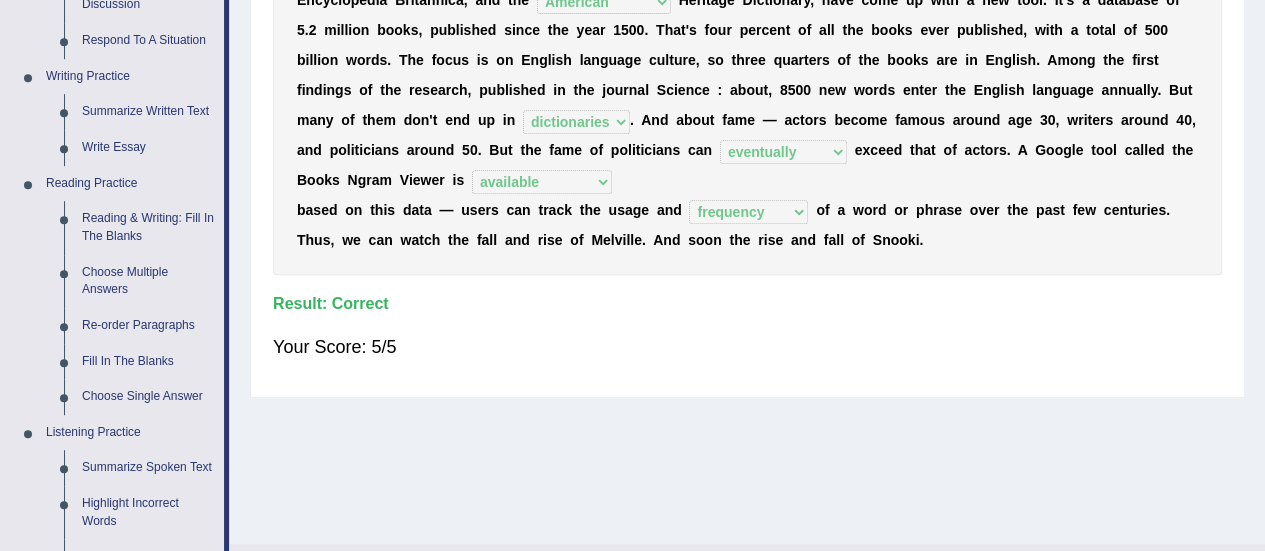 scroll, scrollTop: 458, scrollLeft: 0, axis: vertical 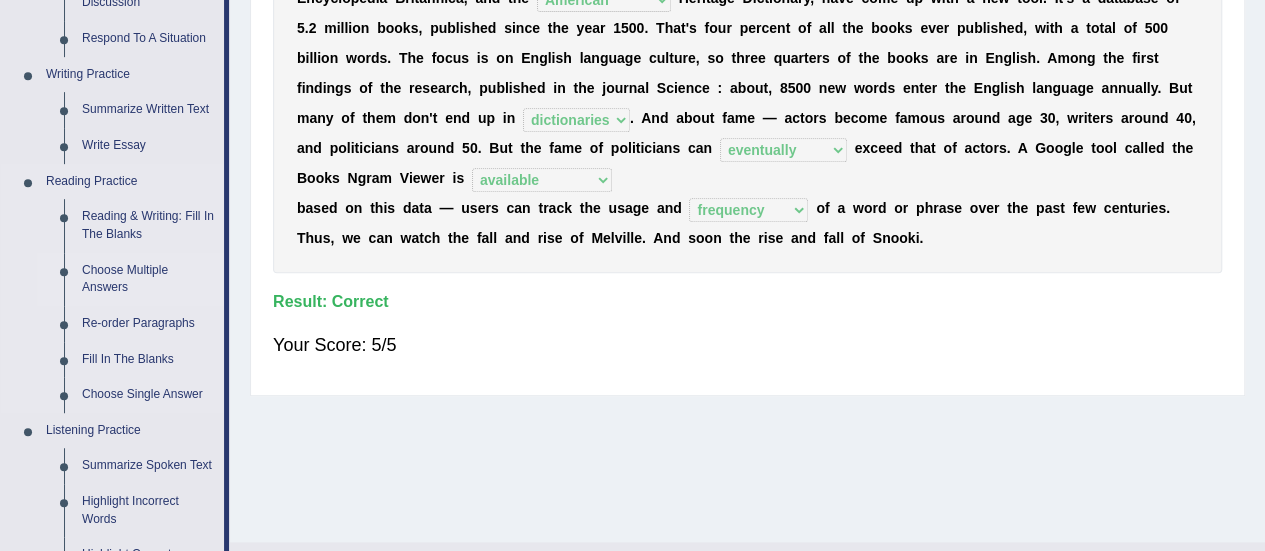 click on "Choose Multiple Answers" at bounding box center [148, 279] 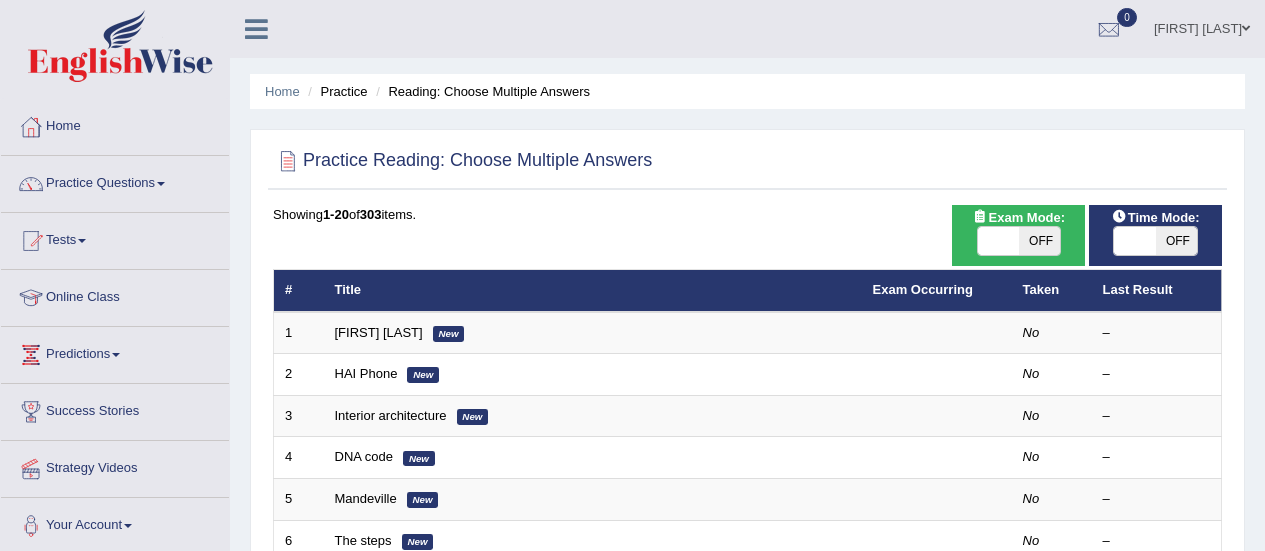 scroll, scrollTop: 84, scrollLeft: 0, axis: vertical 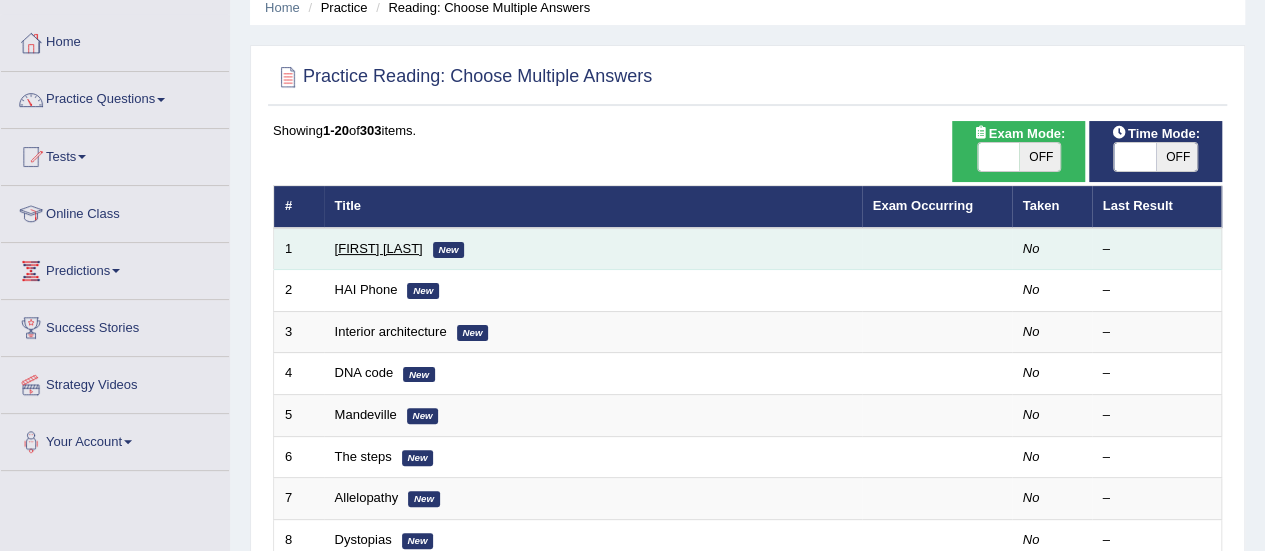click on "[FIRST] [LAST]" at bounding box center (379, 248) 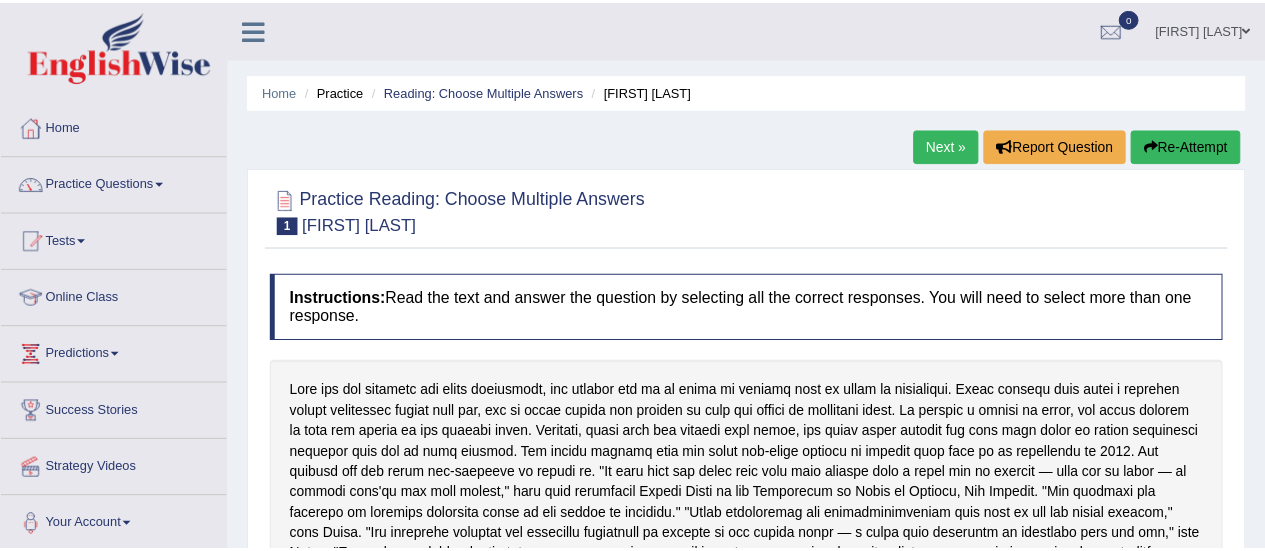 scroll, scrollTop: 0, scrollLeft: 0, axis: both 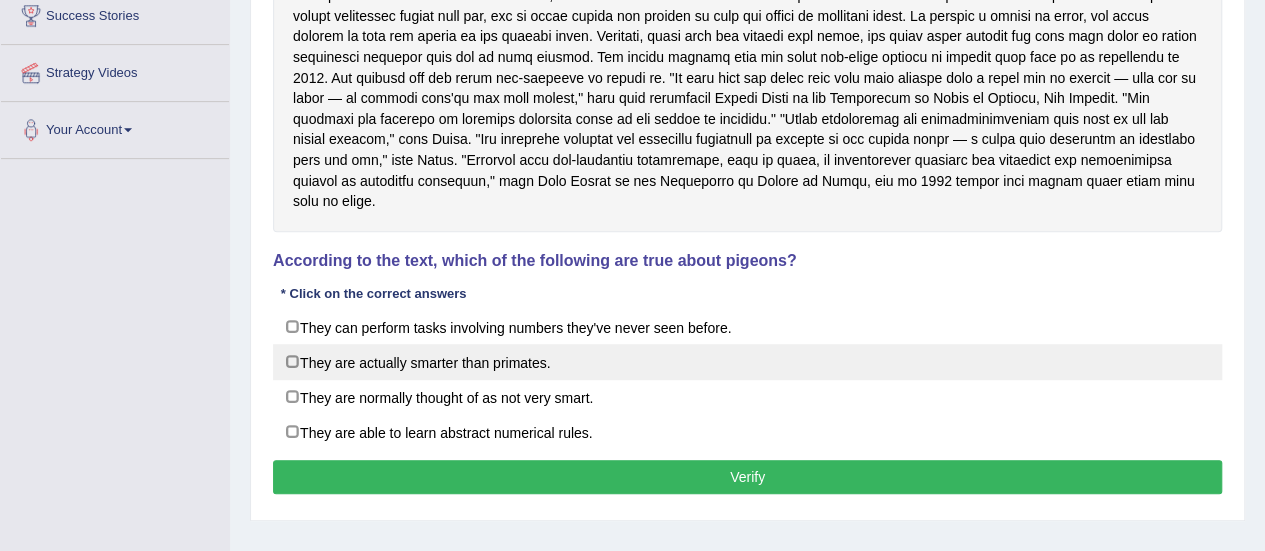 click on "They are actually smarter than primates." at bounding box center [747, 362] 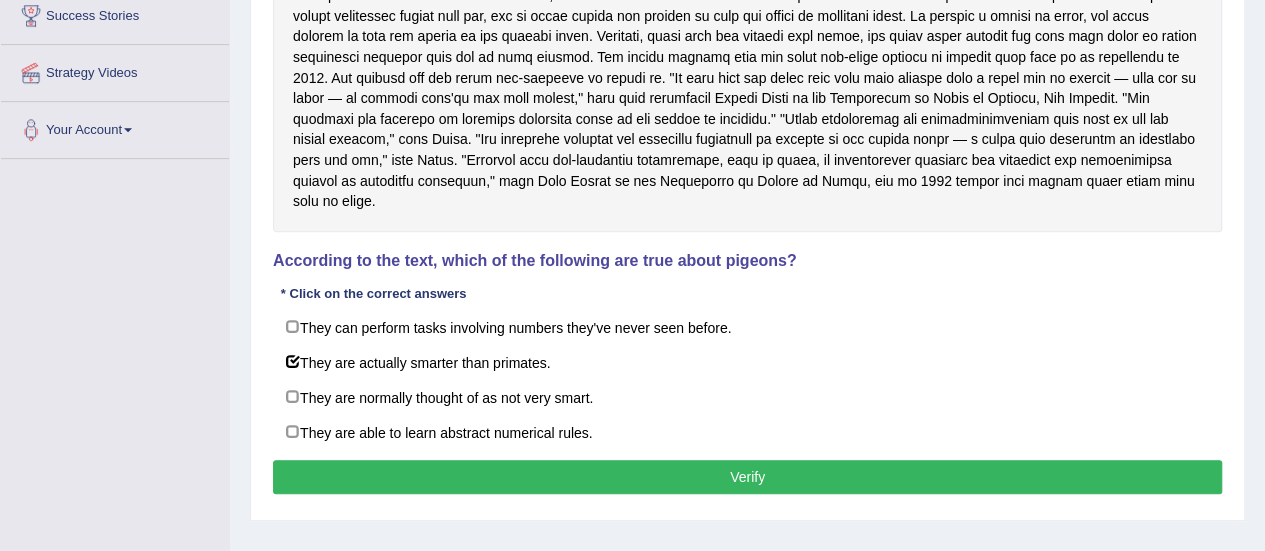 click on "Verify" at bounding box center (747, 477) 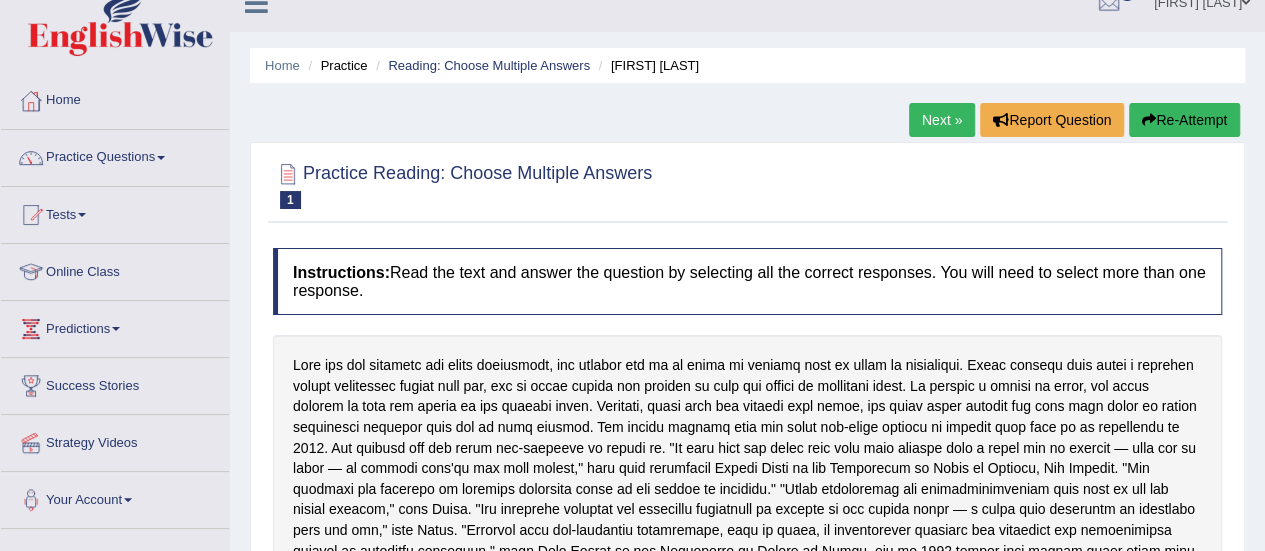 scroll, scrollTop: 0, scrollLeft: 0, axis: both 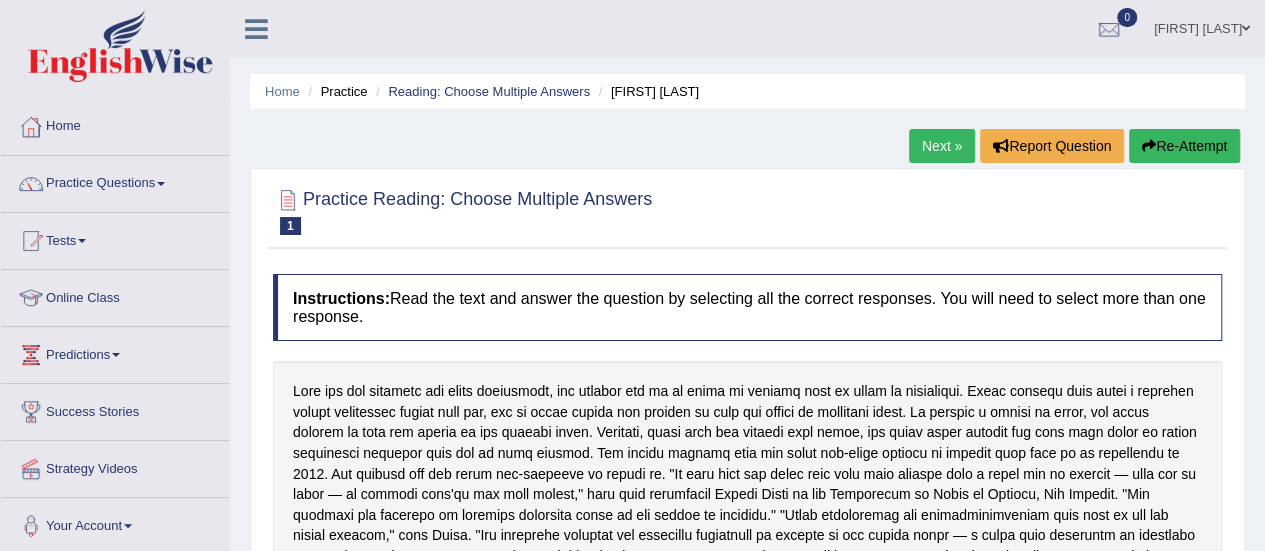 click on "Next »" at bounding box center (942, 146) 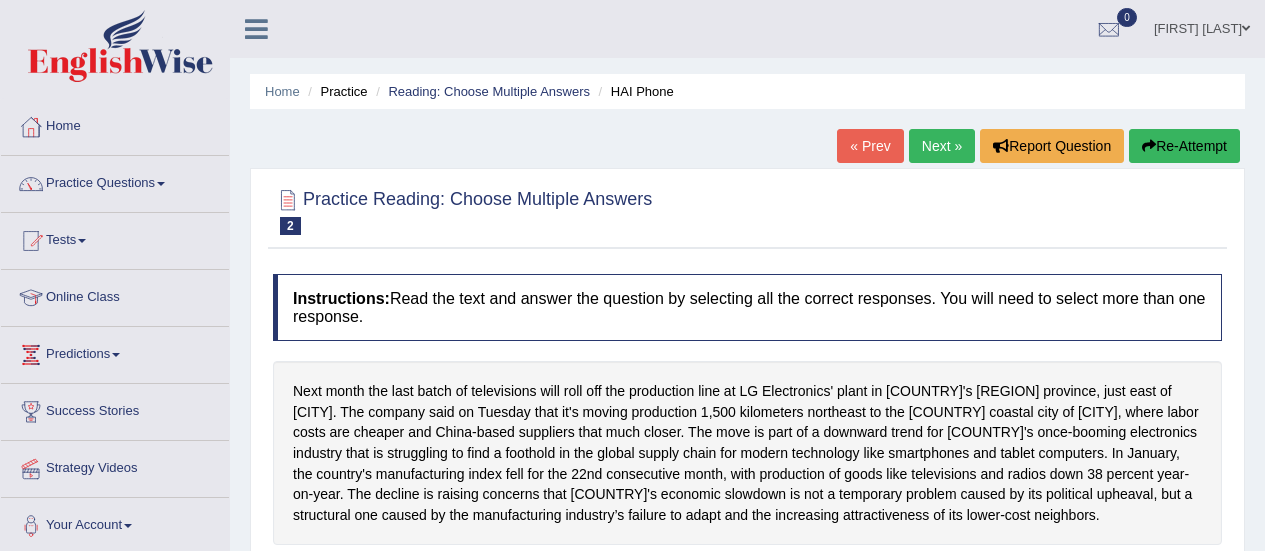 scroll, scrollTop: 224, scrollLeft: 0, axis: vertical 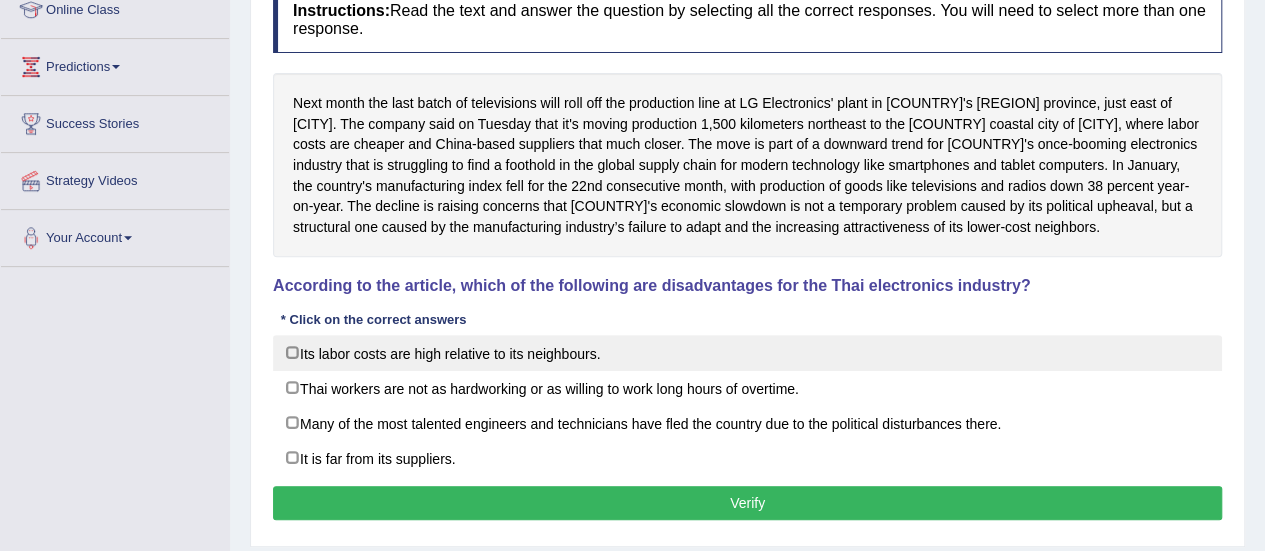 click on "Its labor costs are high relative to its neighbours." at bounding box center (747, 353) 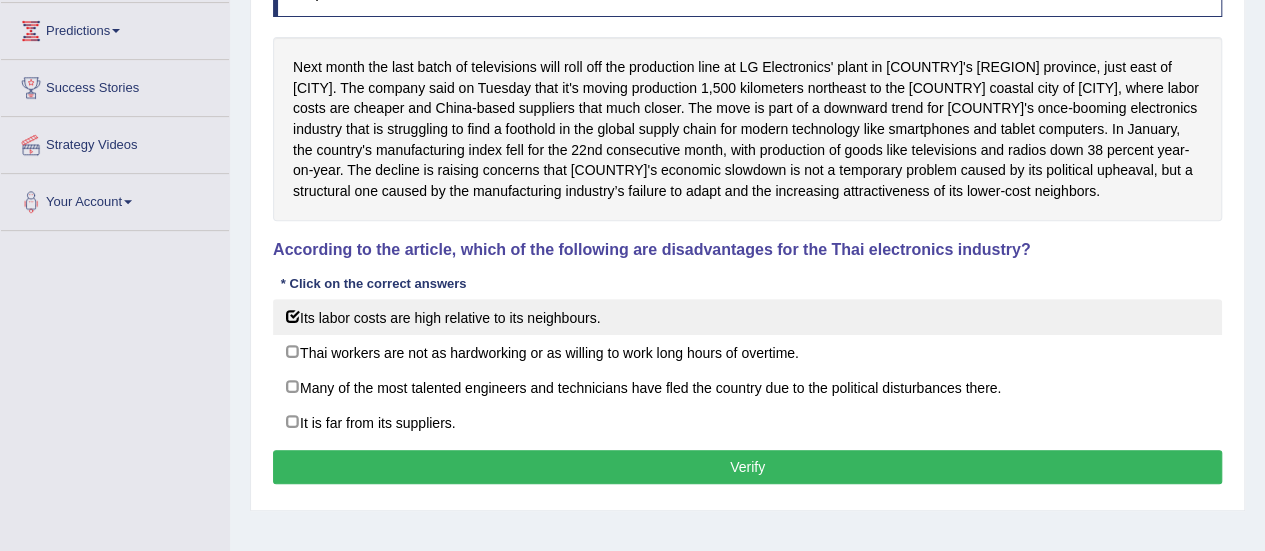 scroll, scrollTop: 316, scrollLeft: 0, axis: vertical 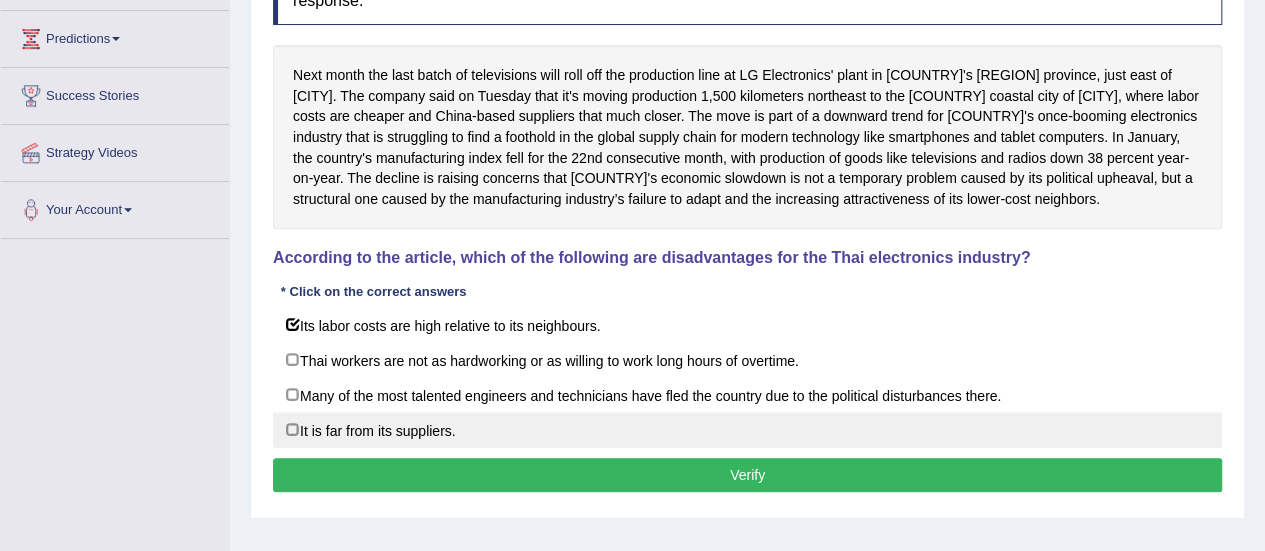 click on "It is far from its suppliers." at bounding box center (747, 430) 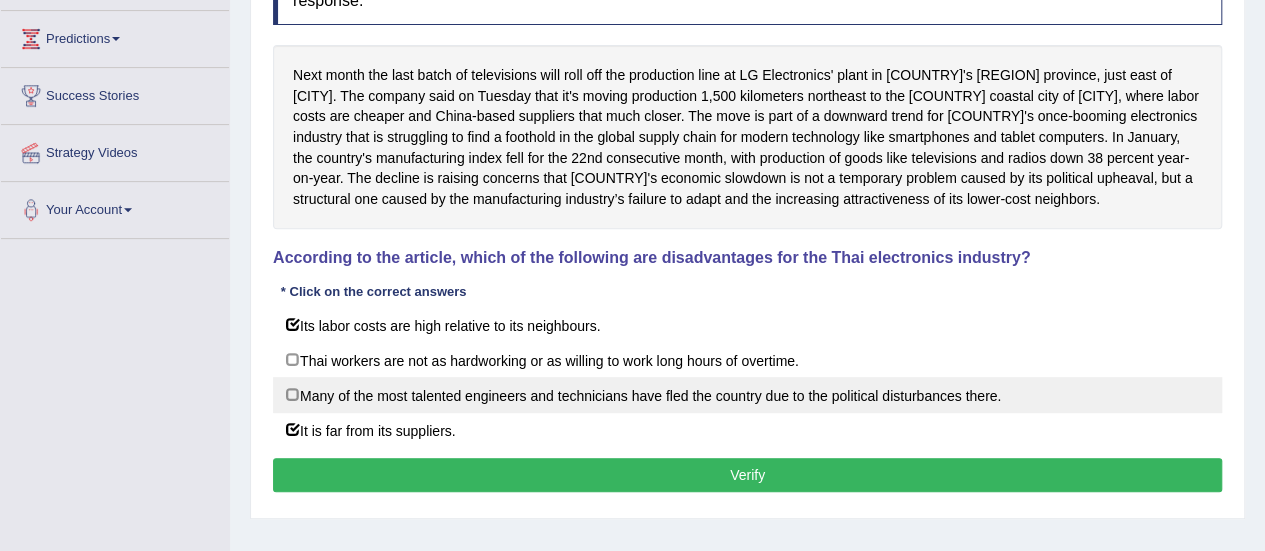 click on "Many of the most talented engineers and technicians have fled the country due to the political disturbances there." at bounding box center (747, 395) 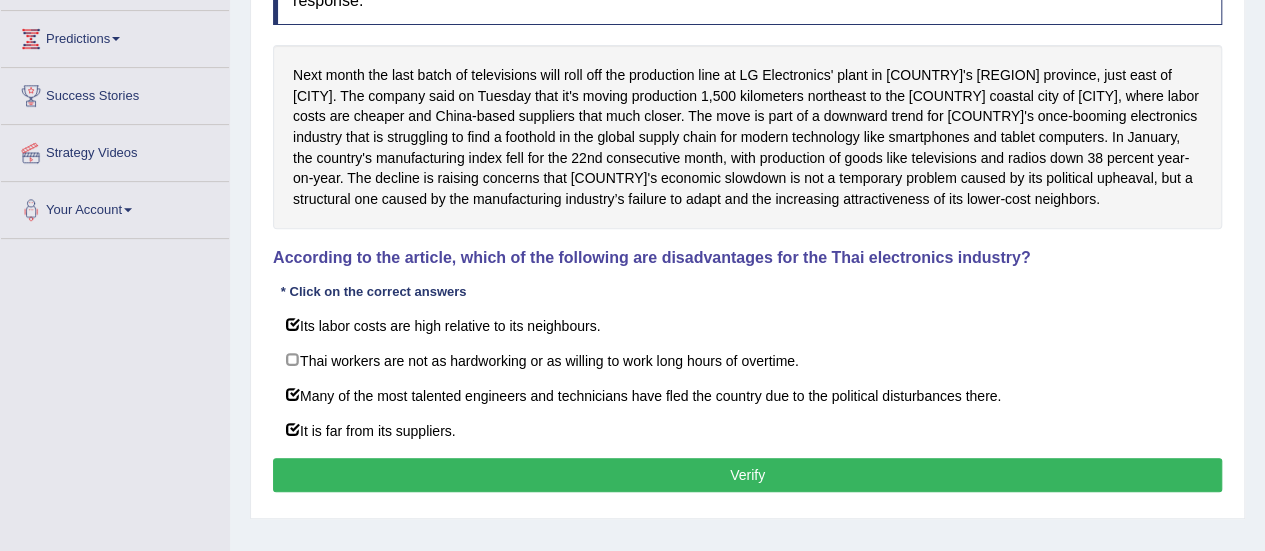 click on "Verify" at bounding box center [747, 475] 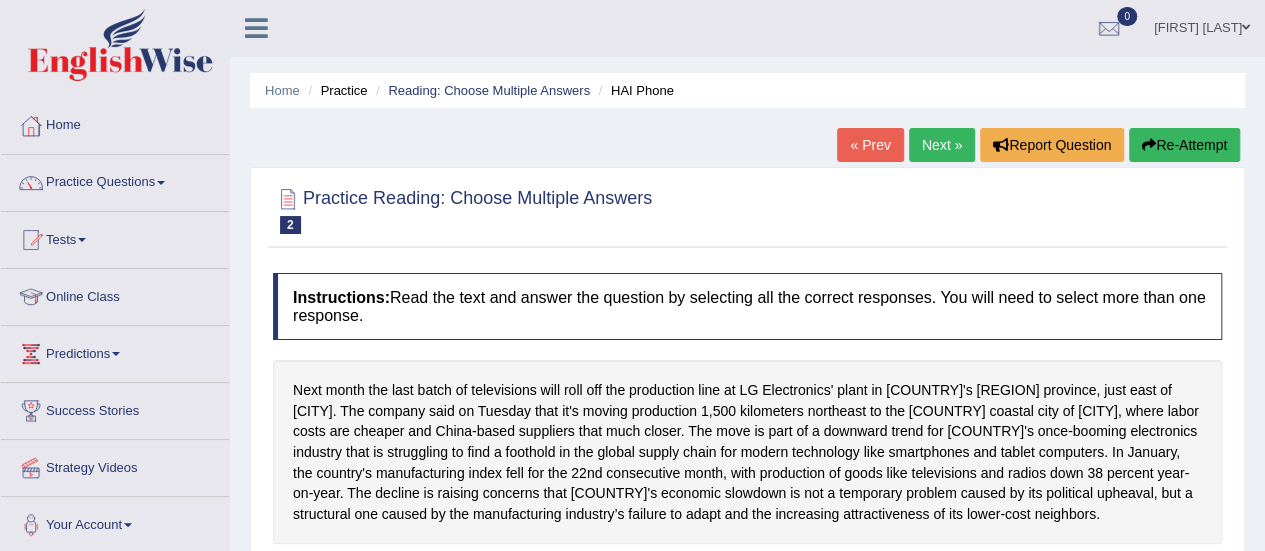 scroll, scrollTop: 0, scrollLeft: 0, axis: both 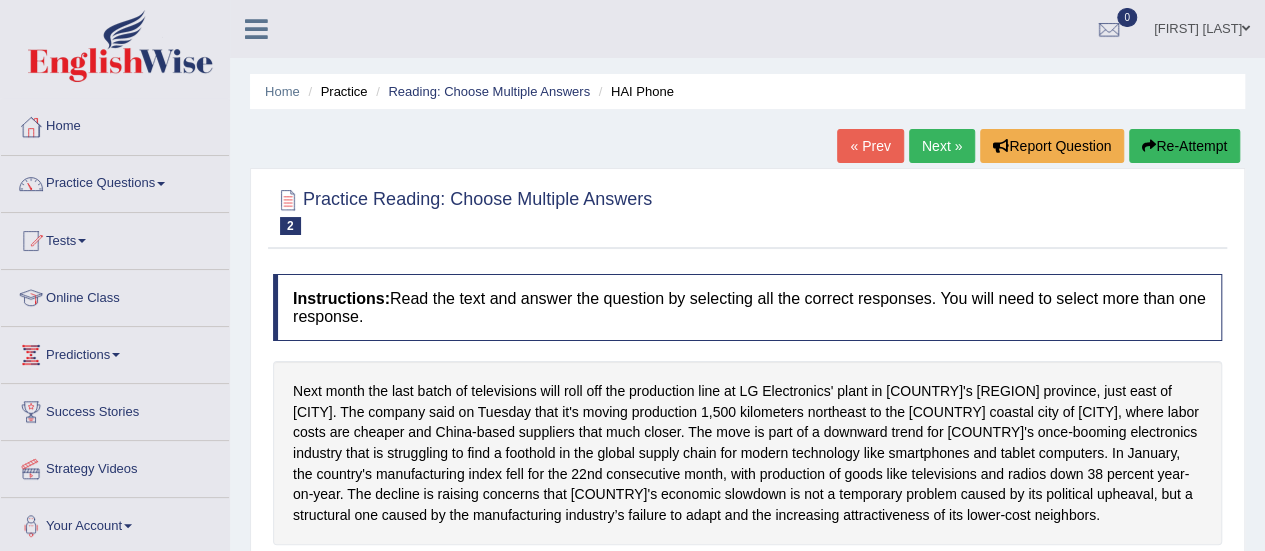 click on "Predictions" at bounding box center (115, 352) 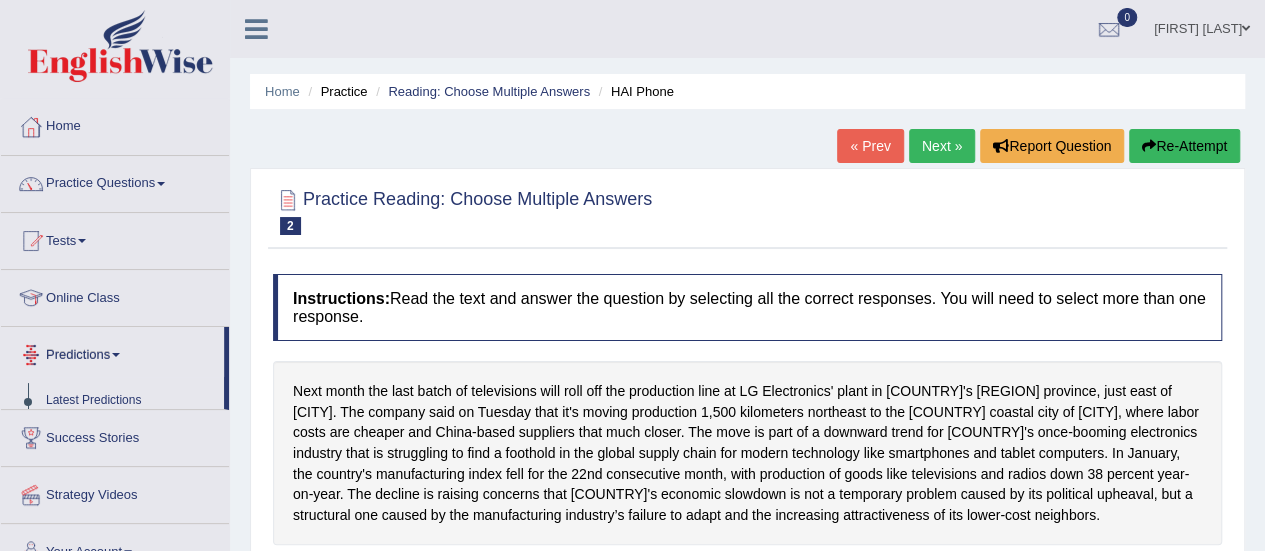click on "Next »" at bounding box center [942, 146] 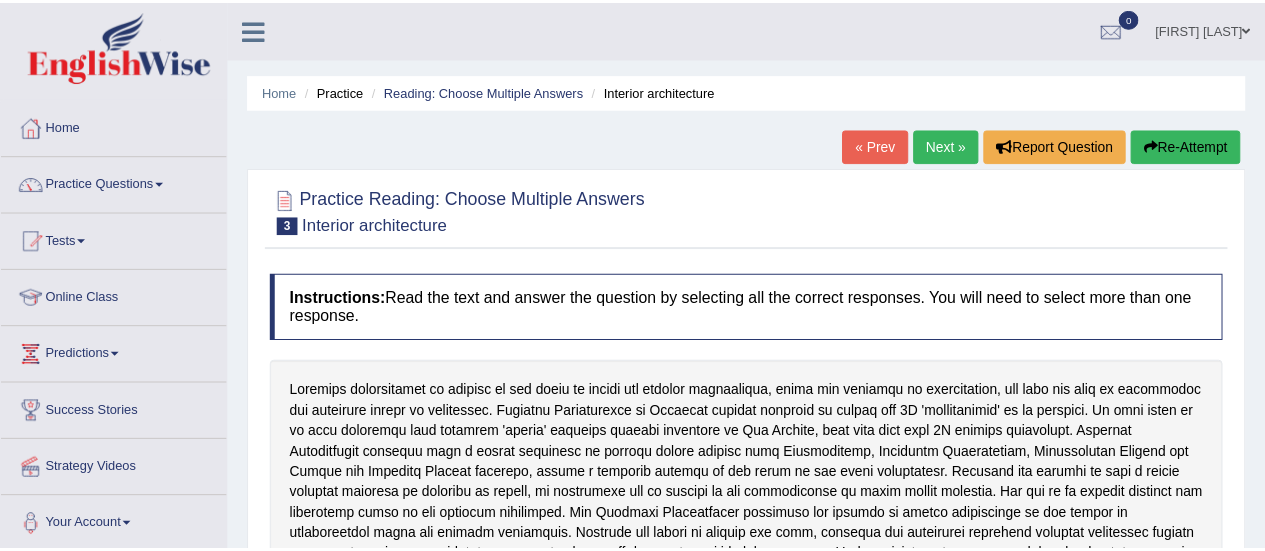 scroll, scrollTop: 0, scrollLeft: 0, axis: both 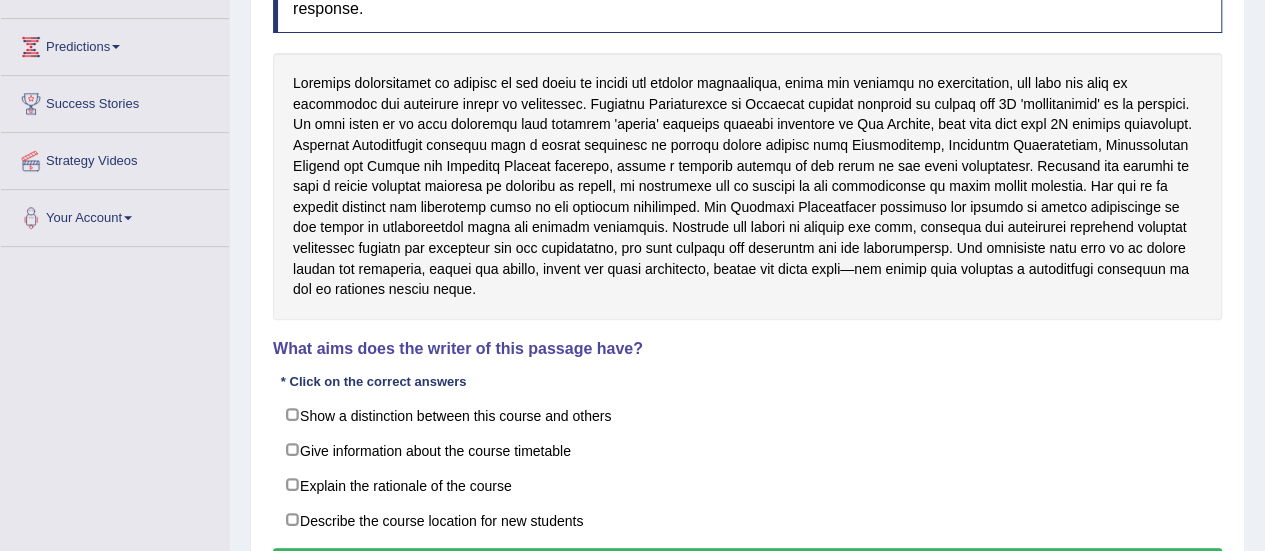 drag, startPoint x: 778, startPoint y: 391, endPoint x: 550, endPoint y: 275, distance: 255.81242 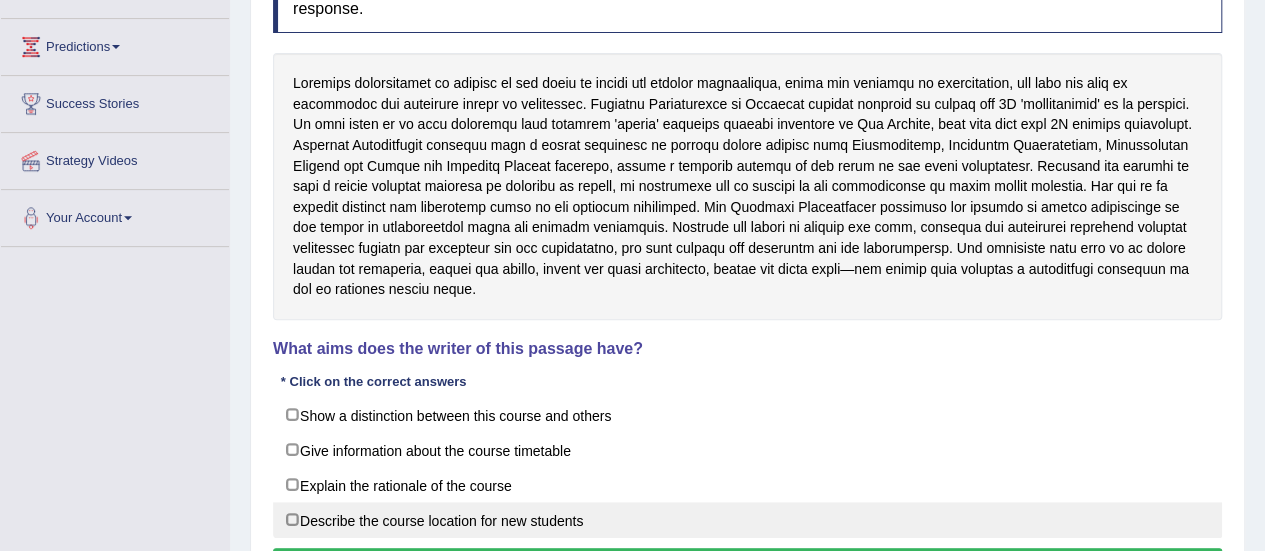 click on "Describe the course location for new students" at bounding box center [747, 520] 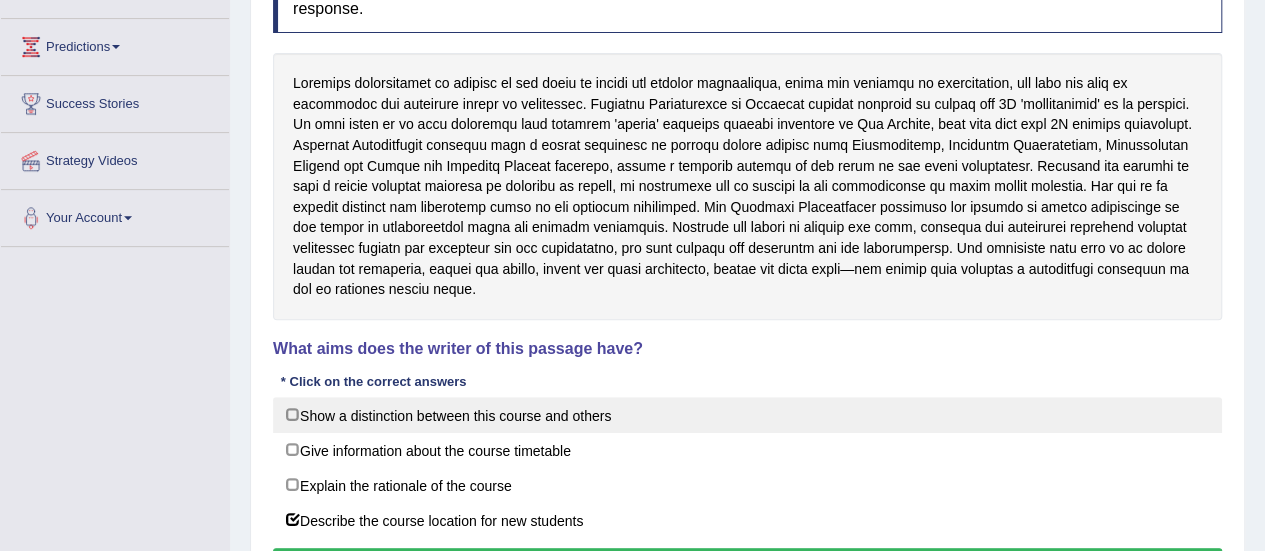 click on "Show a distinction between this course and others" at bounding box center (747, 415) 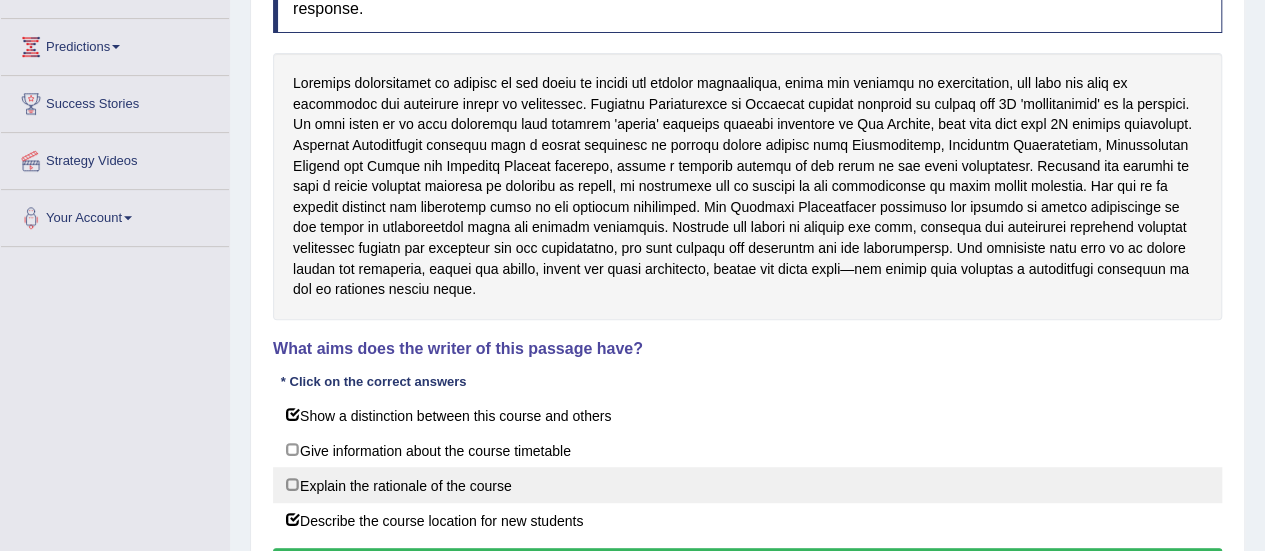 click on "Explain the rationale of the course" at bounding box center [747, 485] 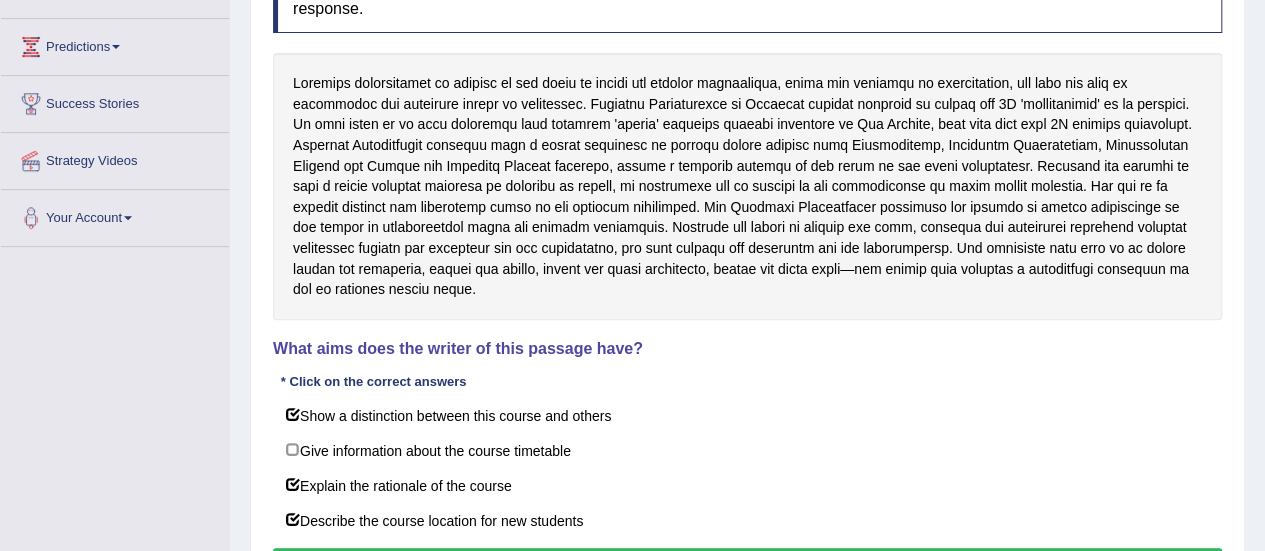 click on "Verify" at bounding box center [747, 565] 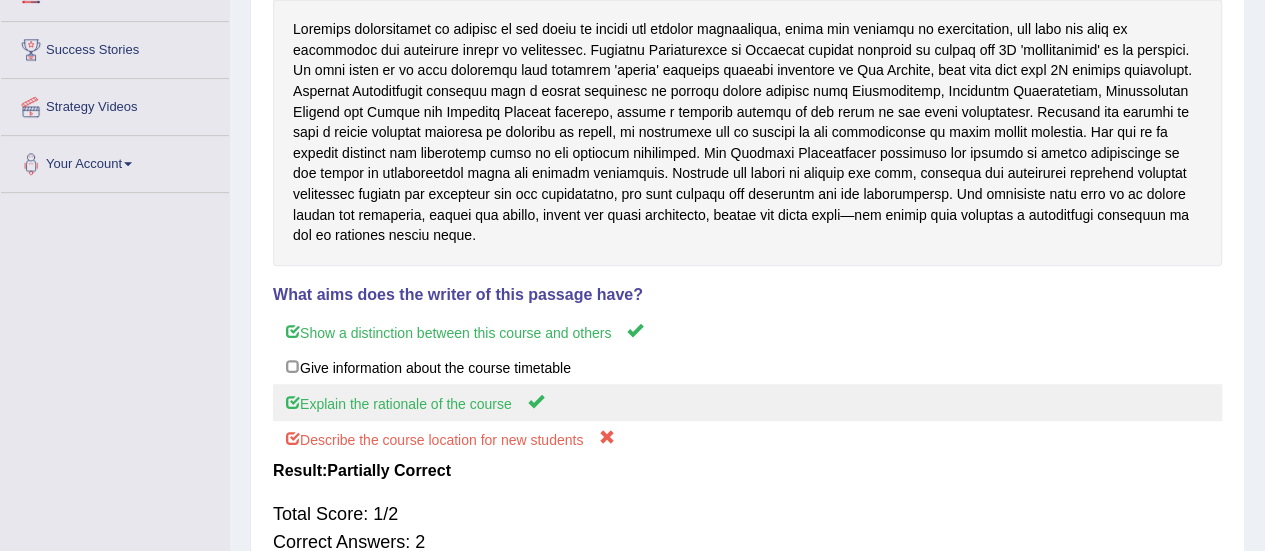 scroll, scrollTop: 0, scrollLeft: 0, axis: both 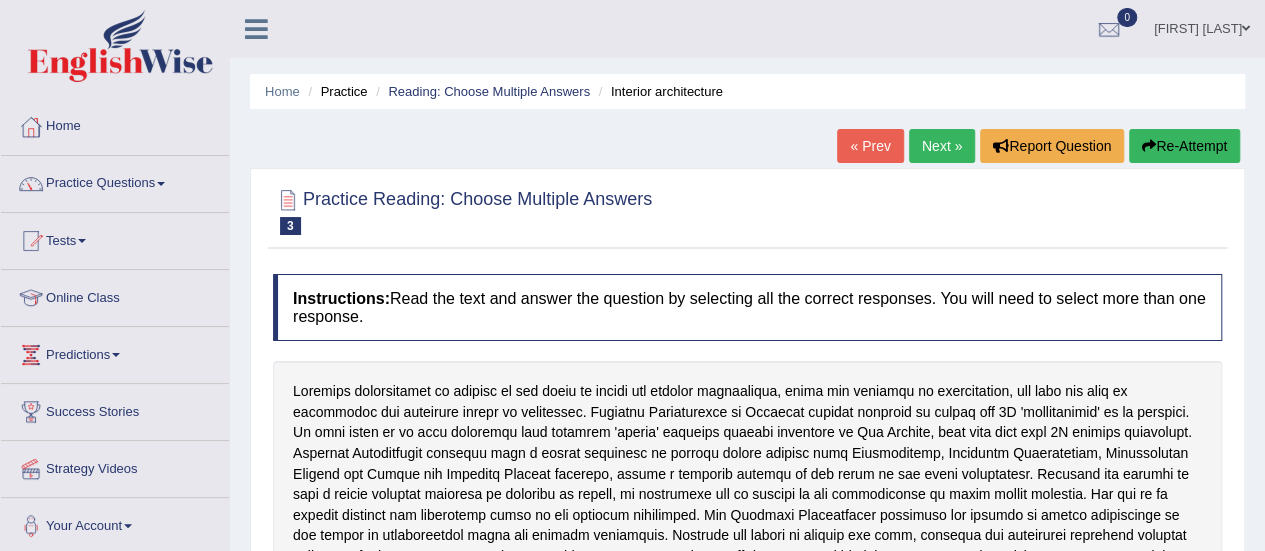 click on "Next »" at bounding box center (942, 146) 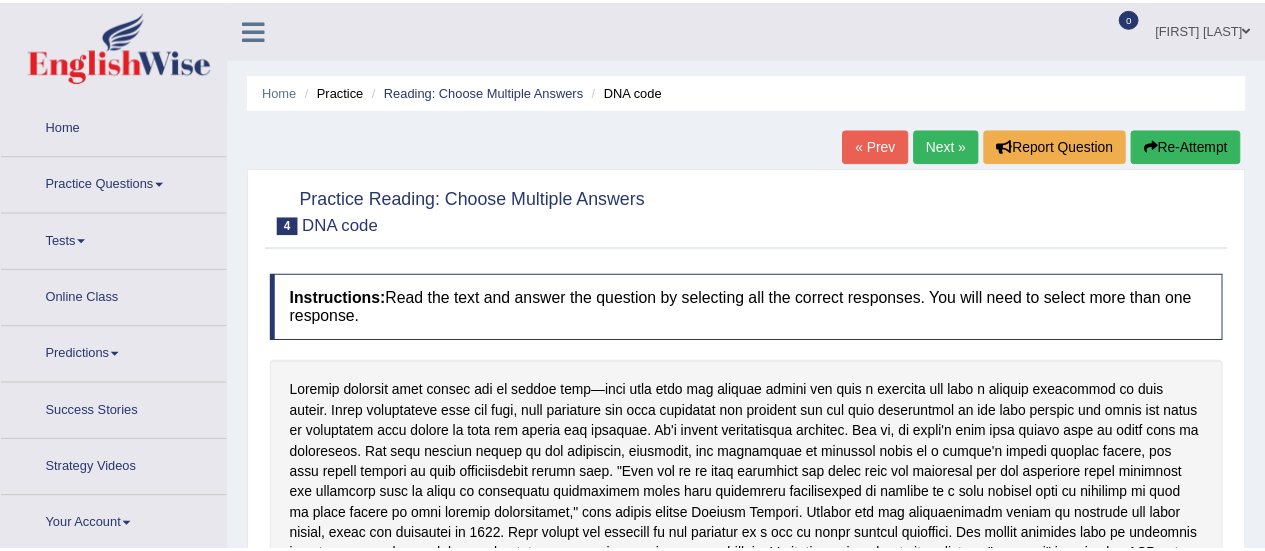 scroll, scrollTop: 0, scrollLeft: 0, axis: both 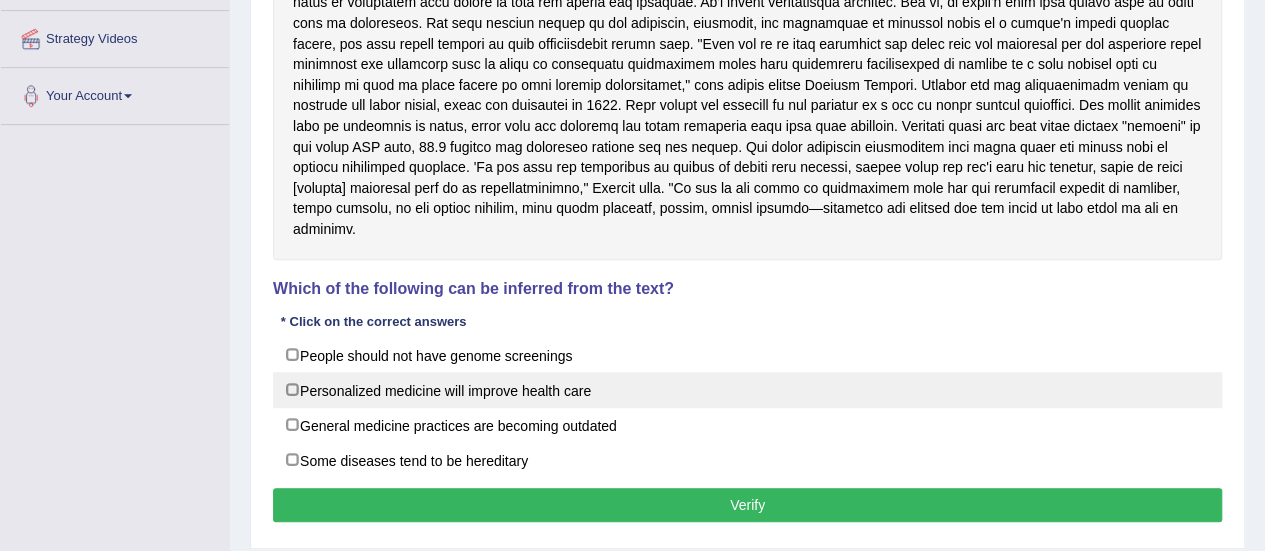 click on "Personalized medicine will improve health care" at bounding box center (747, 390) 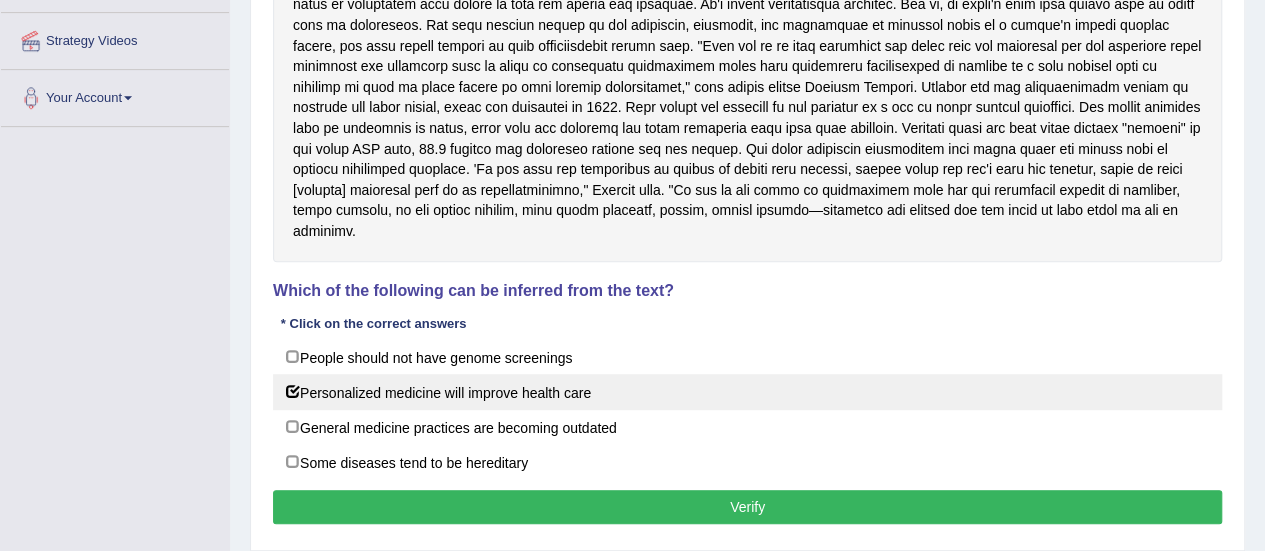 scroll, scrollTop: 431, scrollLeft: 0, axis: vertical 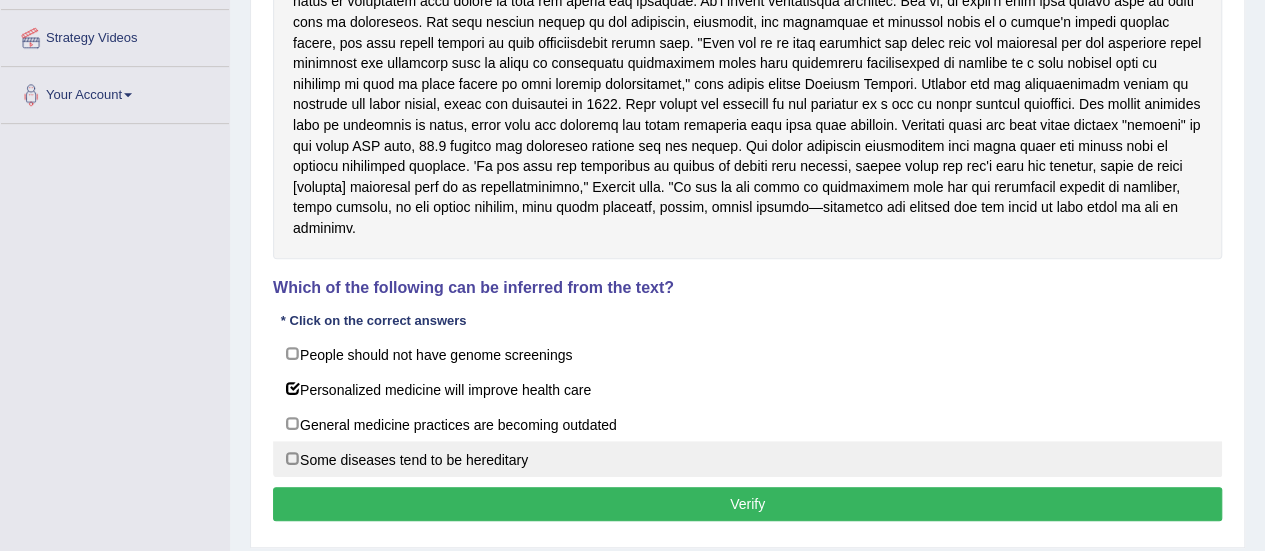 click on "Some diseases tend to be hereditary" at bounding box center (747, 459) 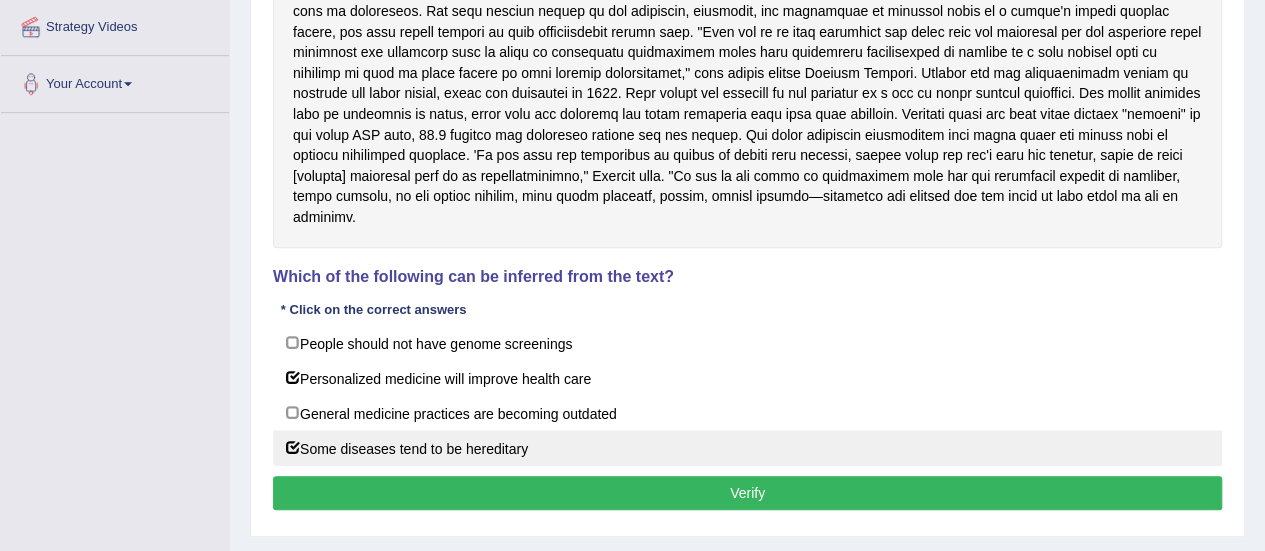 scroll, scrollTop: 462, scrollLeft: 0, axis: vertical 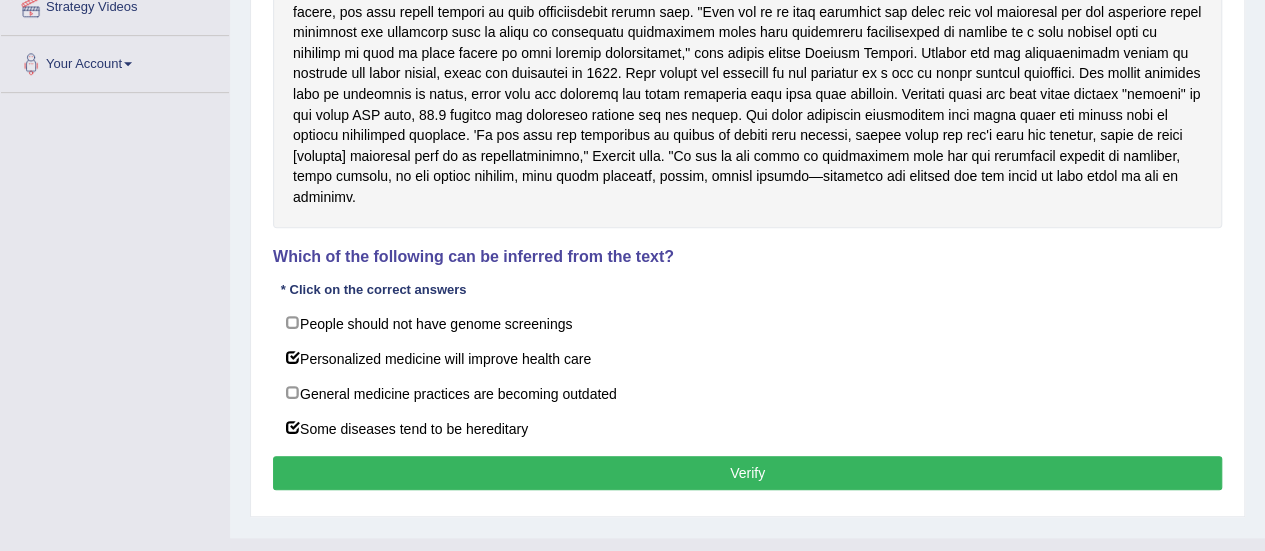 click on "Verify" at bounding box center (747, 473) 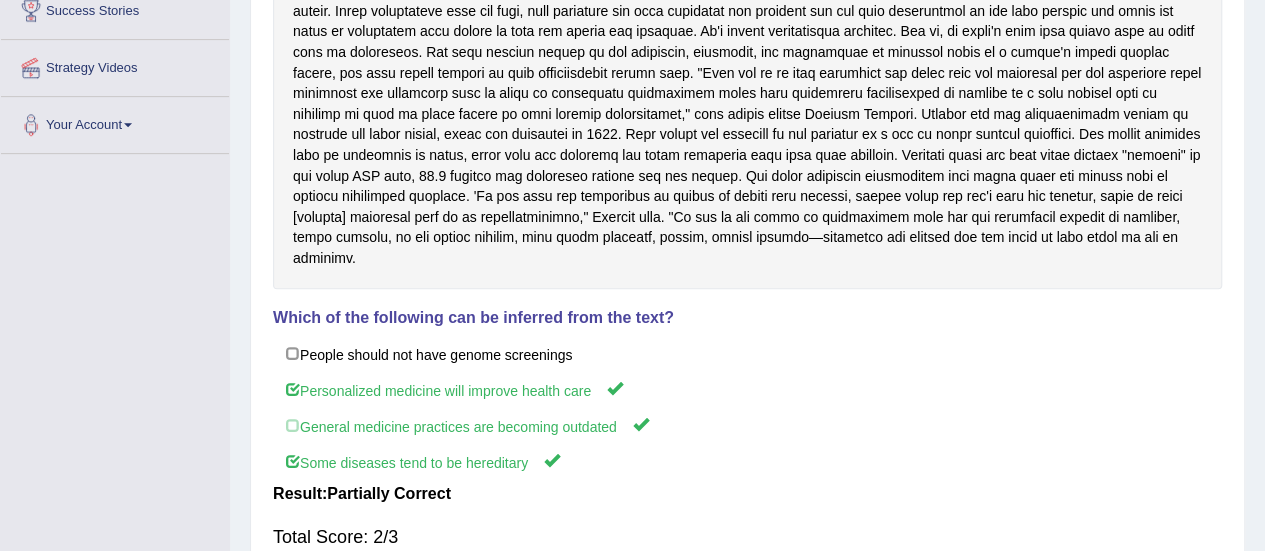 scroll, scrollTop: 0, scrollLeft: 0, axis: both 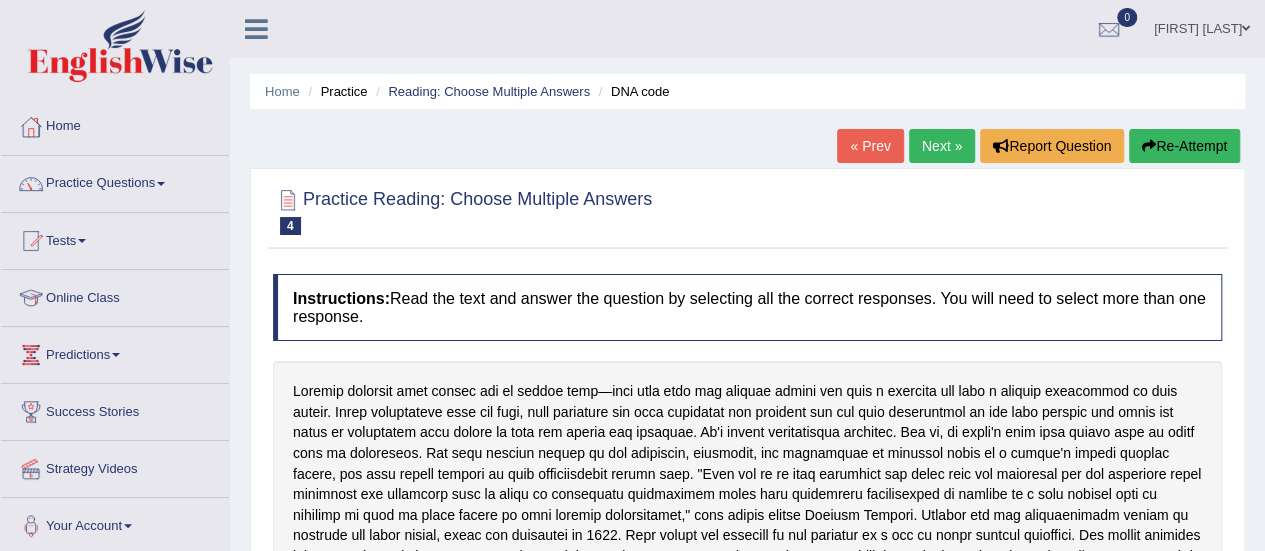 click on "Next »" at bounding box center (942, 146) 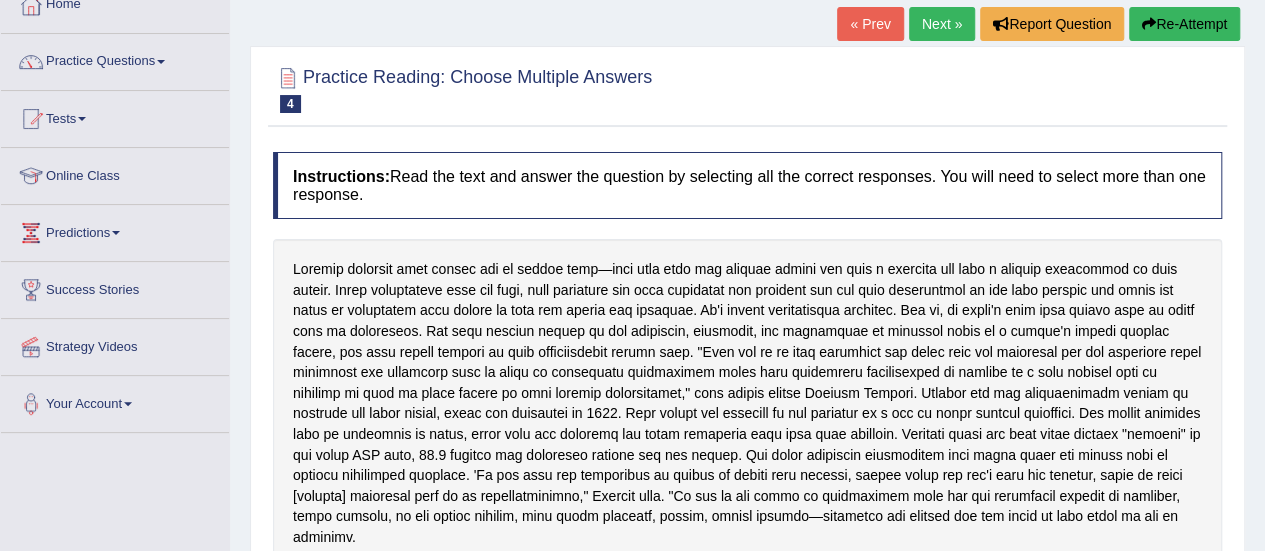 scroll, scrollTop: 33, scrollLeft: 0, axis: vertical 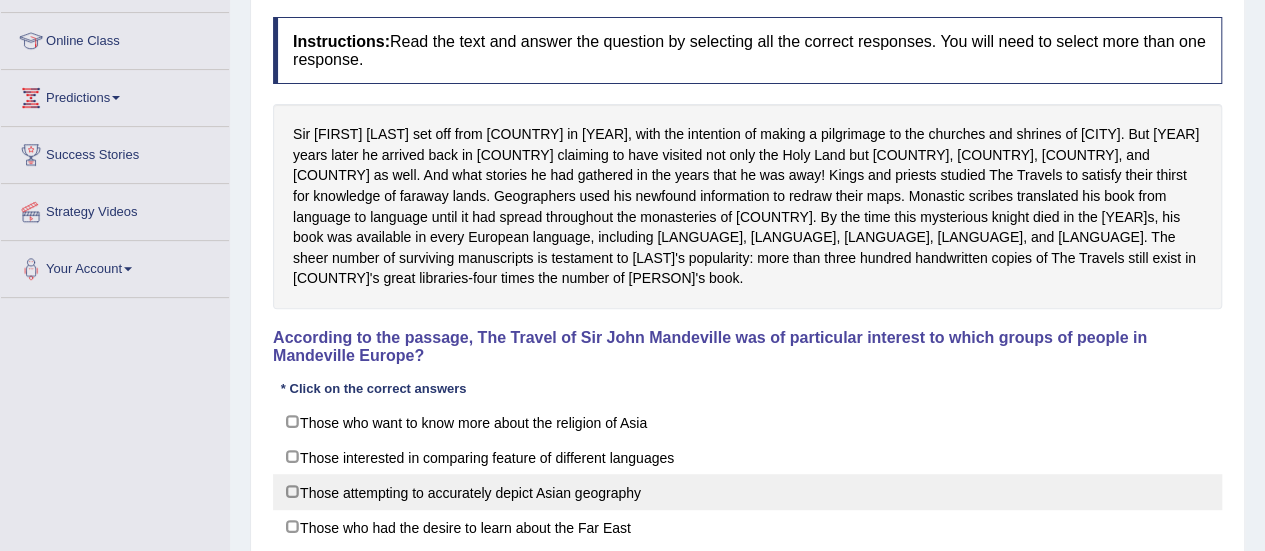 click on "Those attempting to accurately depict Asian geography" at bounding box center [747, 492] 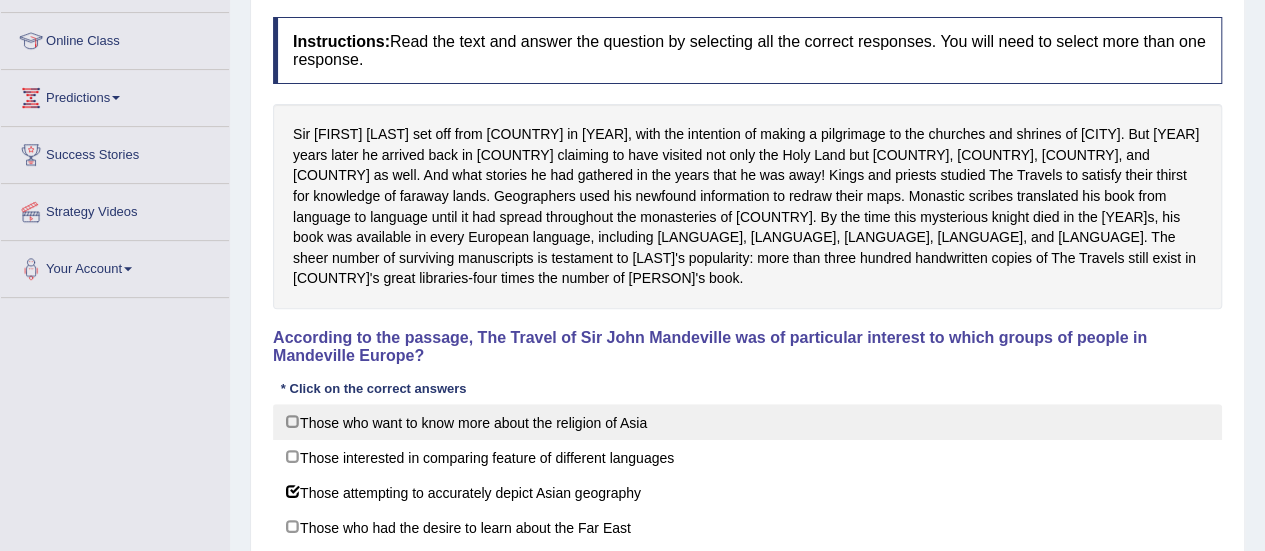 click on "Those who want to know more about the religion of Asia" at bounding box center [747, 422] 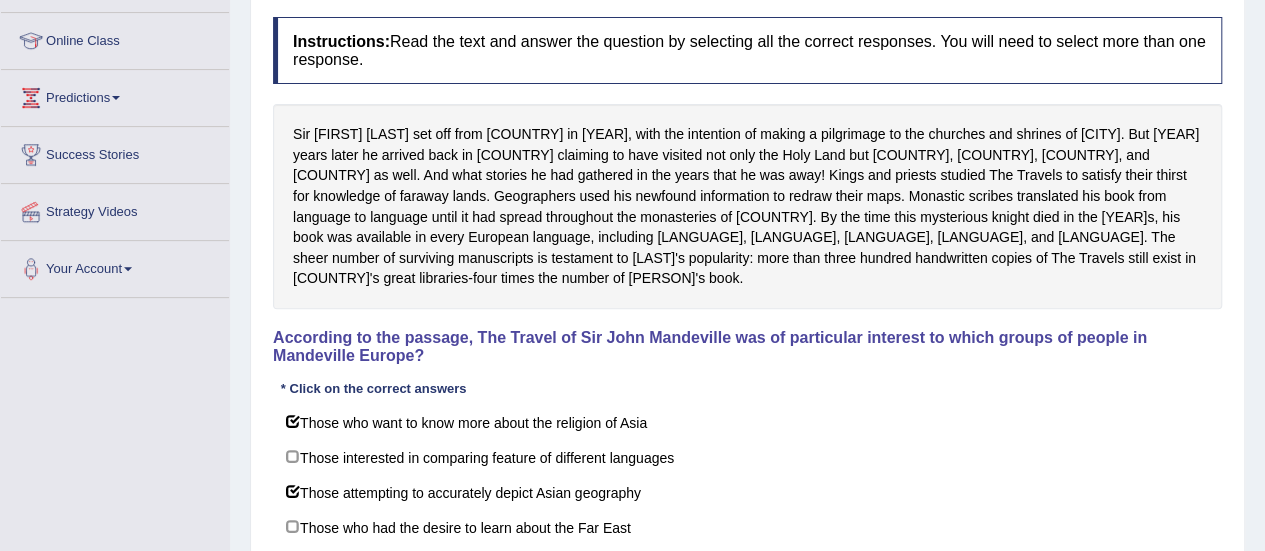 click on "Verify" at bounding box center (747, 572) 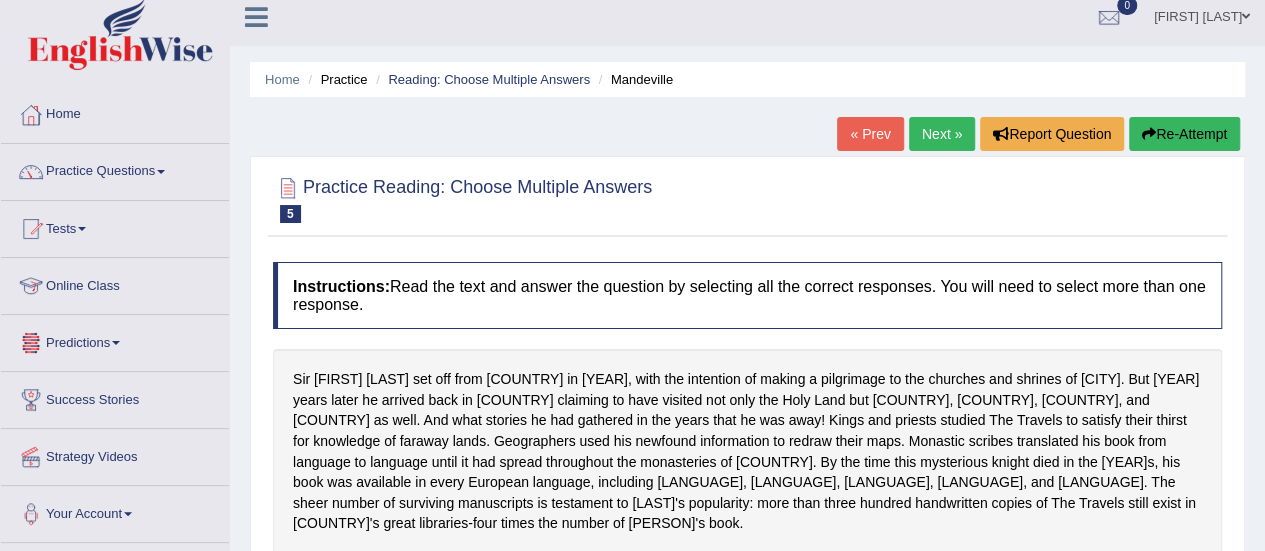 scroll, scrollTop: 0, scrollLeft: 0, axis: both 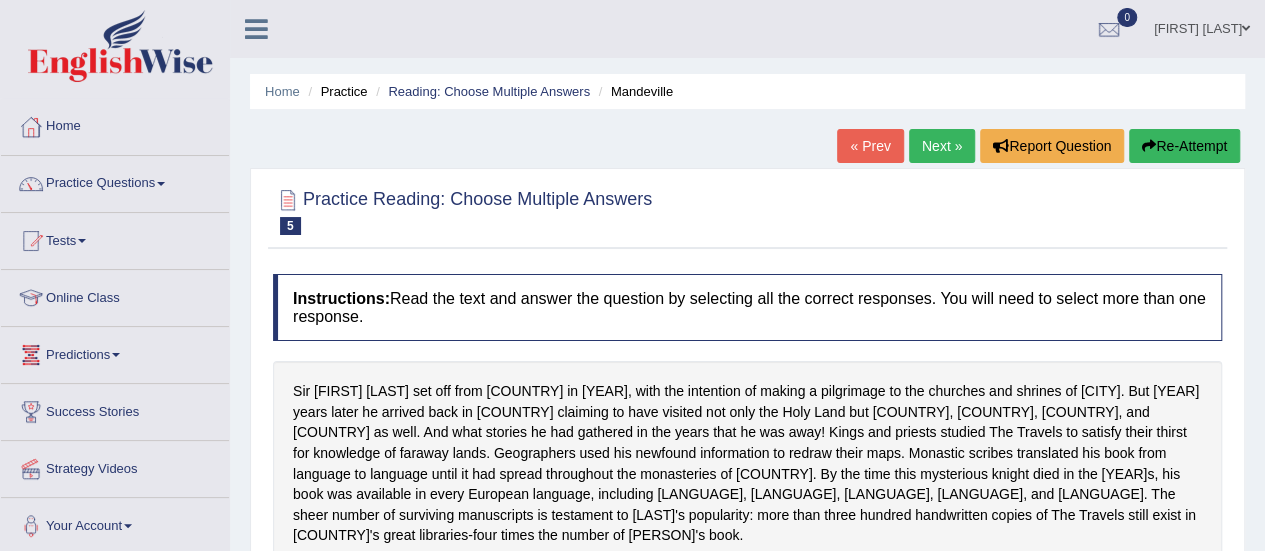 click on "Practice Questions" at bounding box center [115, 181] 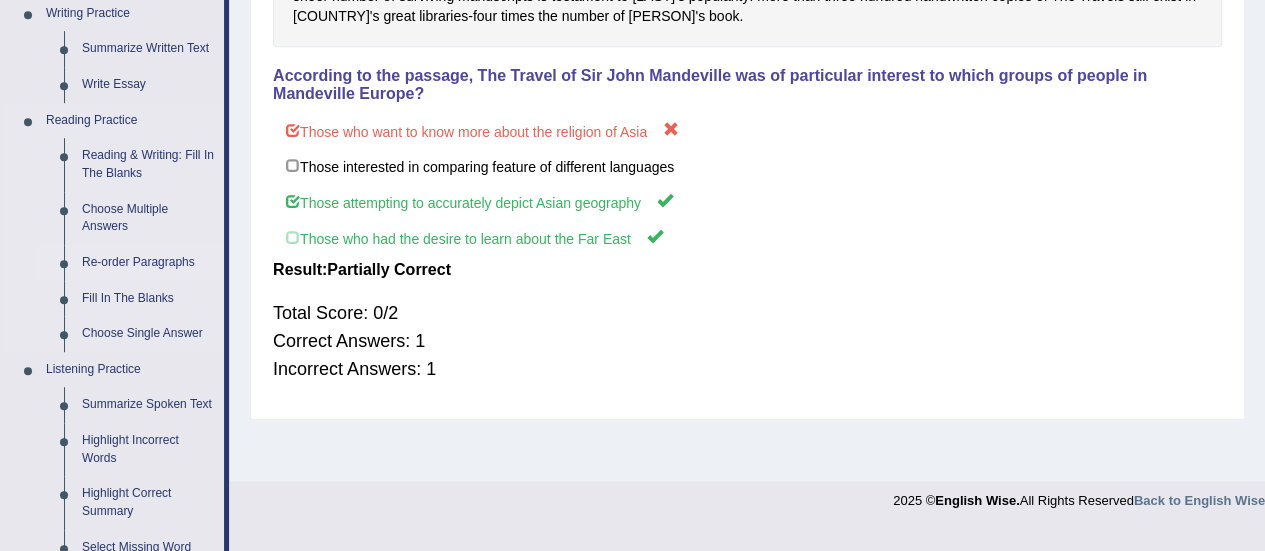 click on "Re-order Paragraphs" at bounding box center (148, 263) 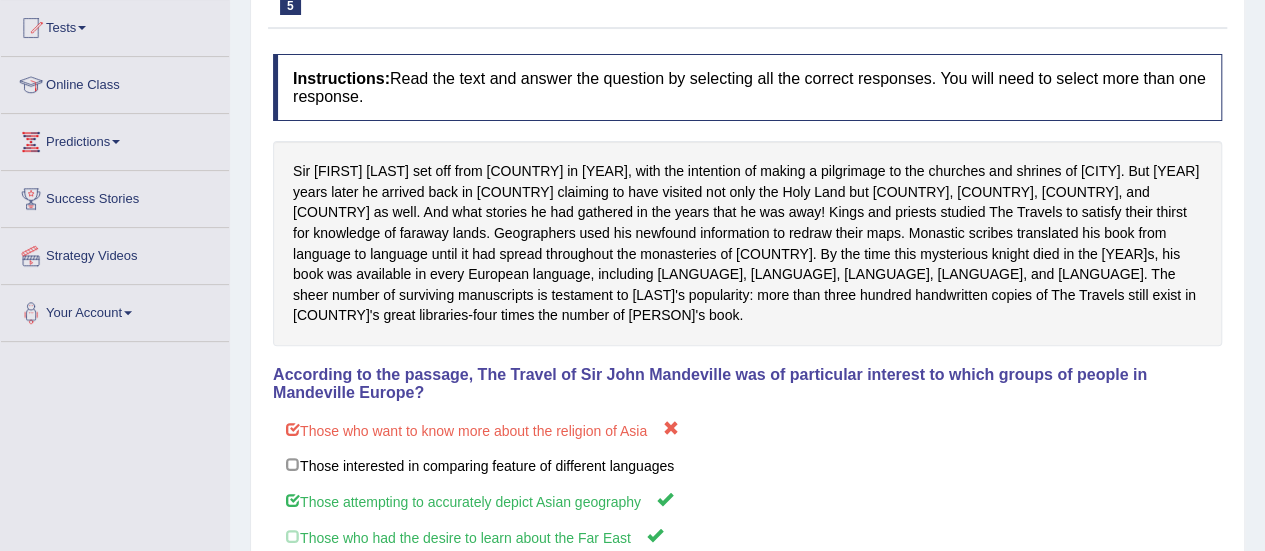 scroll, scrollTop: 306, scrollLeft: 0, axis: vertical 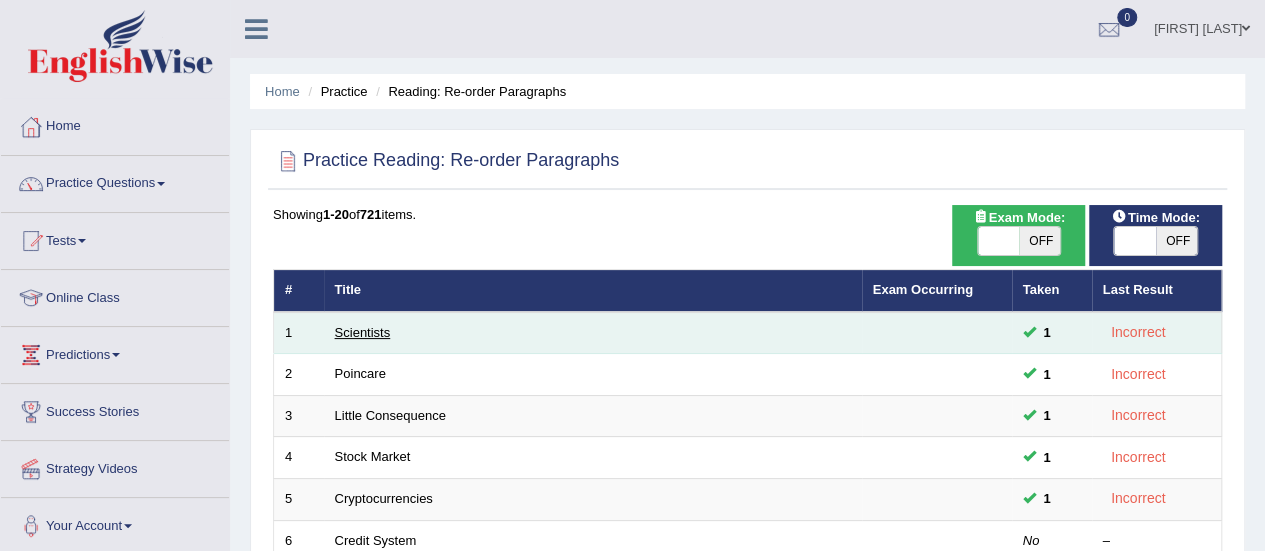 click on "Scientists" at bounding box center (363, 332) 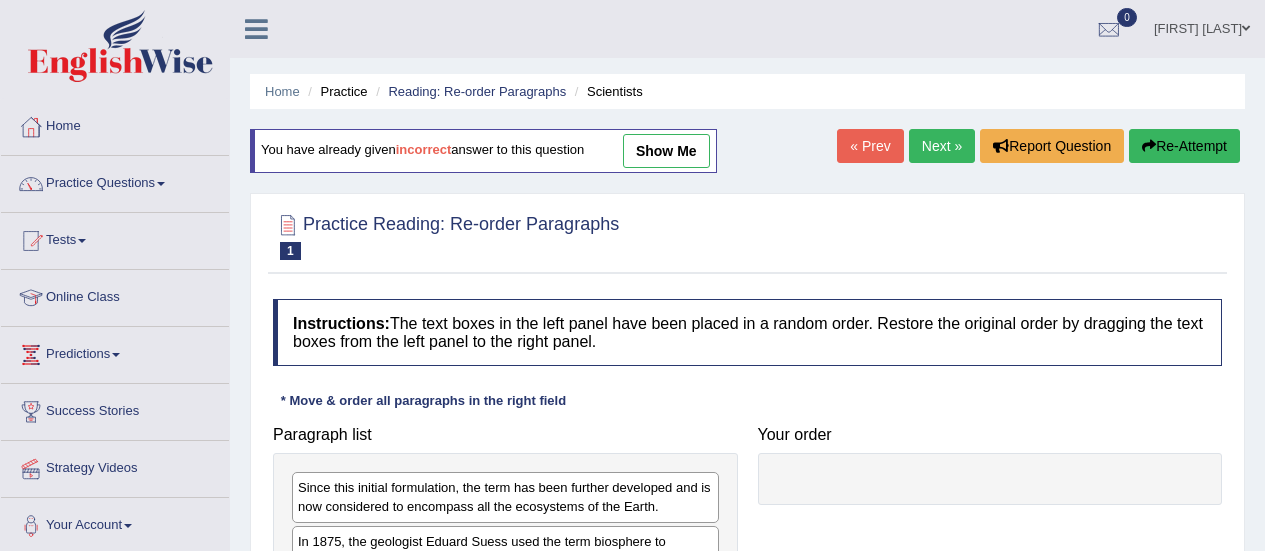 scroll, scrollTop: 58, scrollLeft: 0, axis: vertical 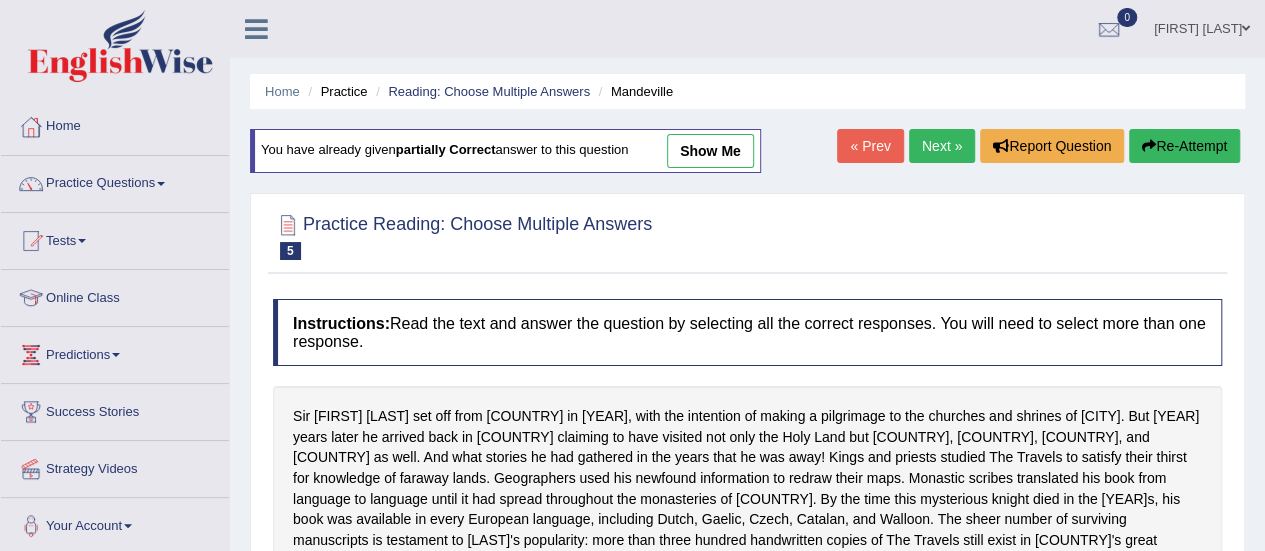 click on "Practice Questions" at bounding box center (115, 181) 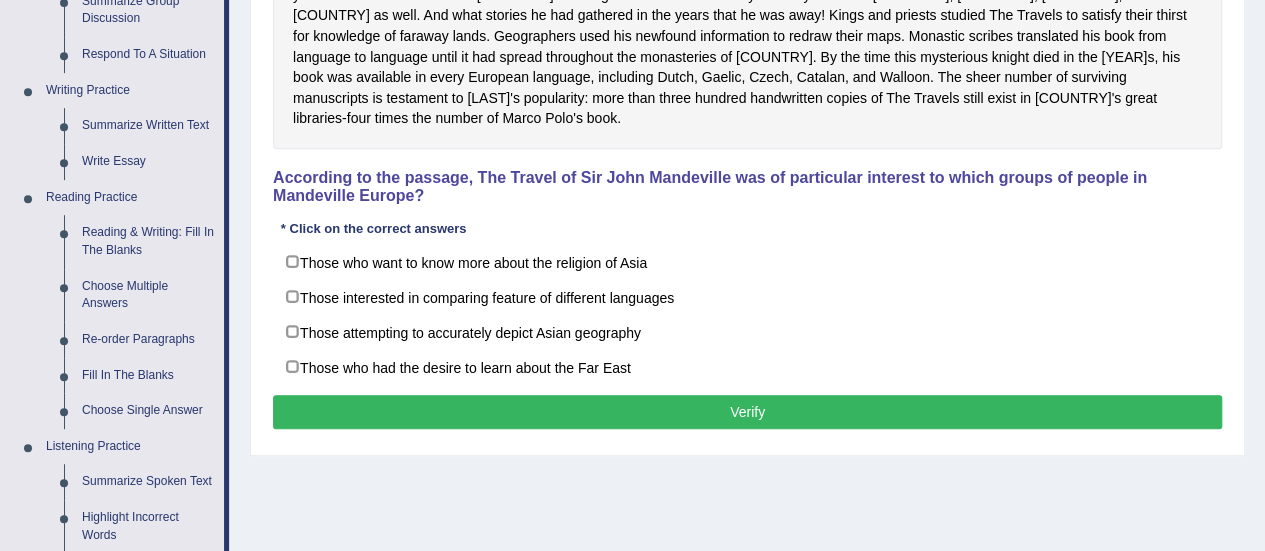 scroll, scrollTop: 446, scrollLeft: 0, axis: vertical 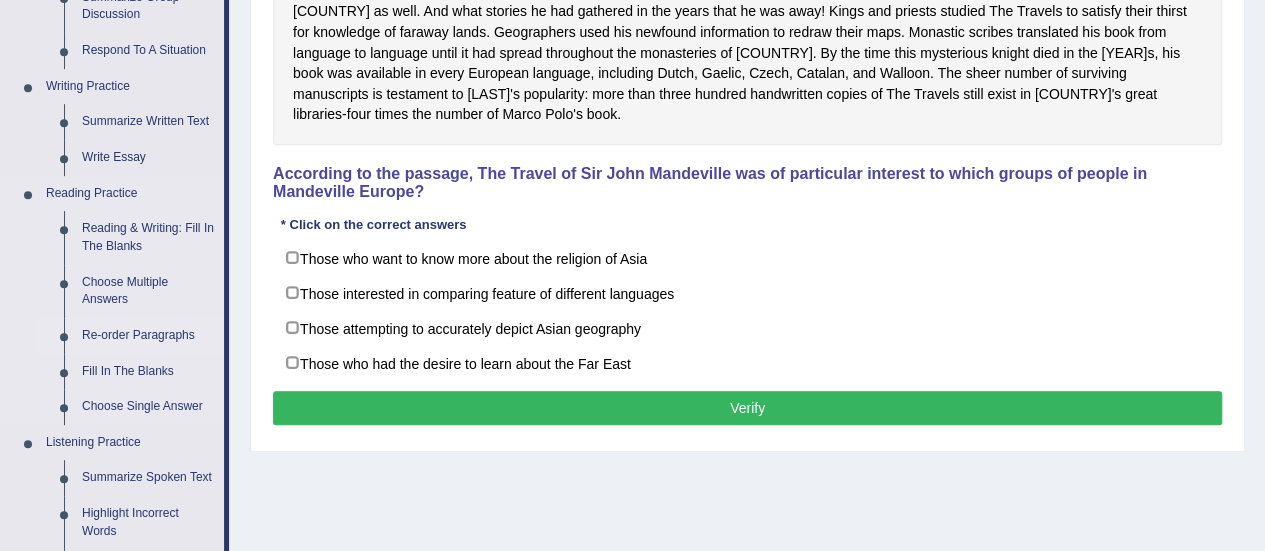 click on "Re-order Paragraphs" at bounding box center (148, 336) 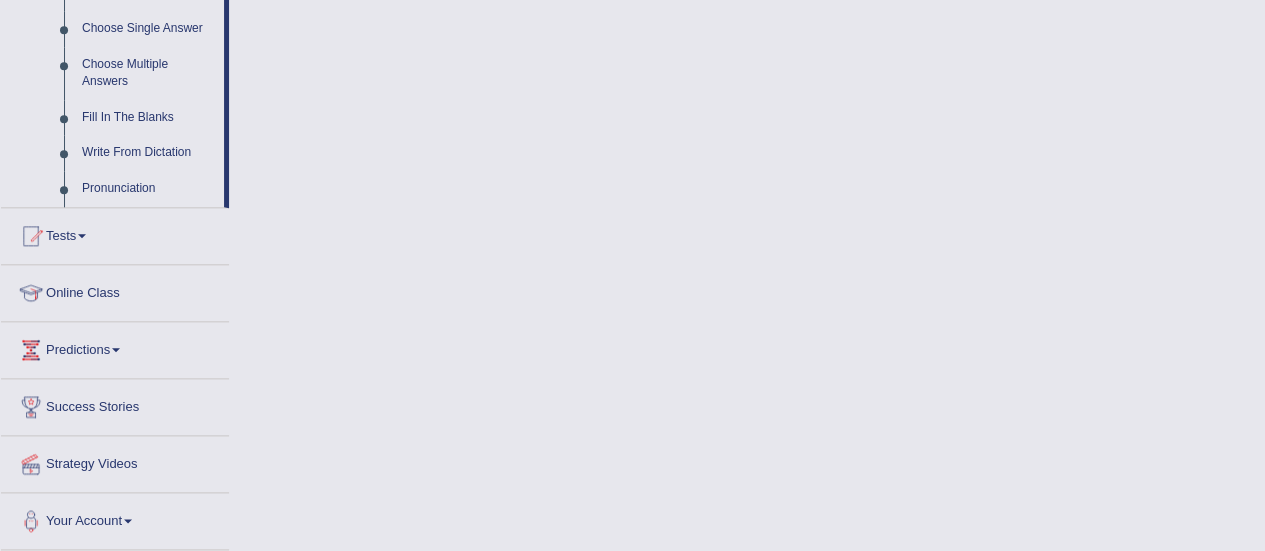 scroll, scrollTop: 1069, scrollLeft: 0, axis: vertical 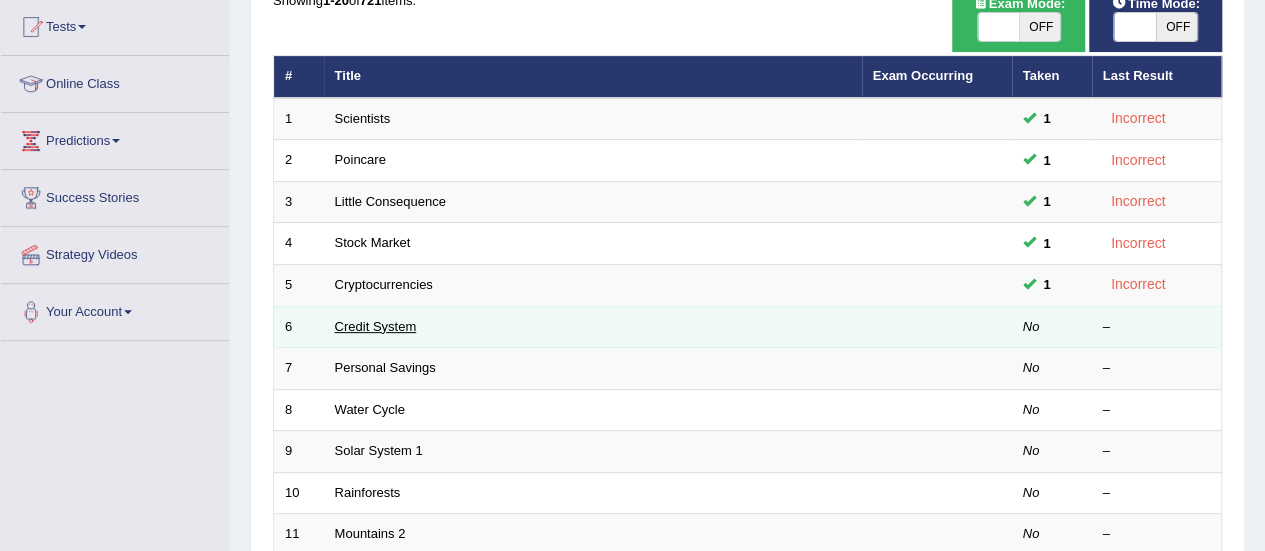 click on "Credit System" at bounding box center [376, 326] 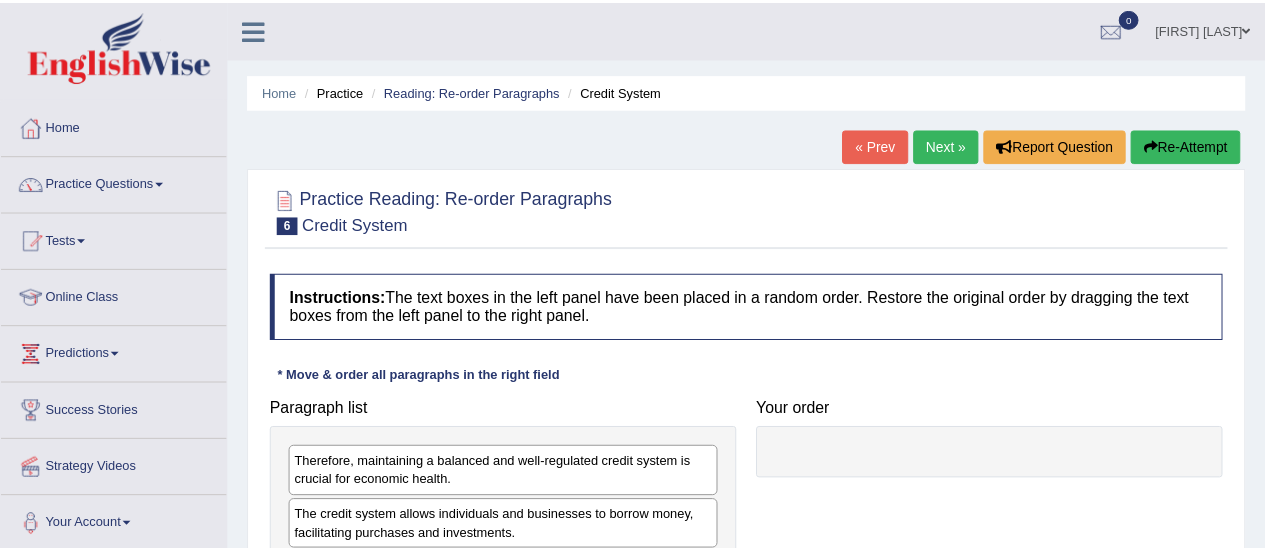 scroll, scrollTop: 0, scrollLeft: 0, axis: both 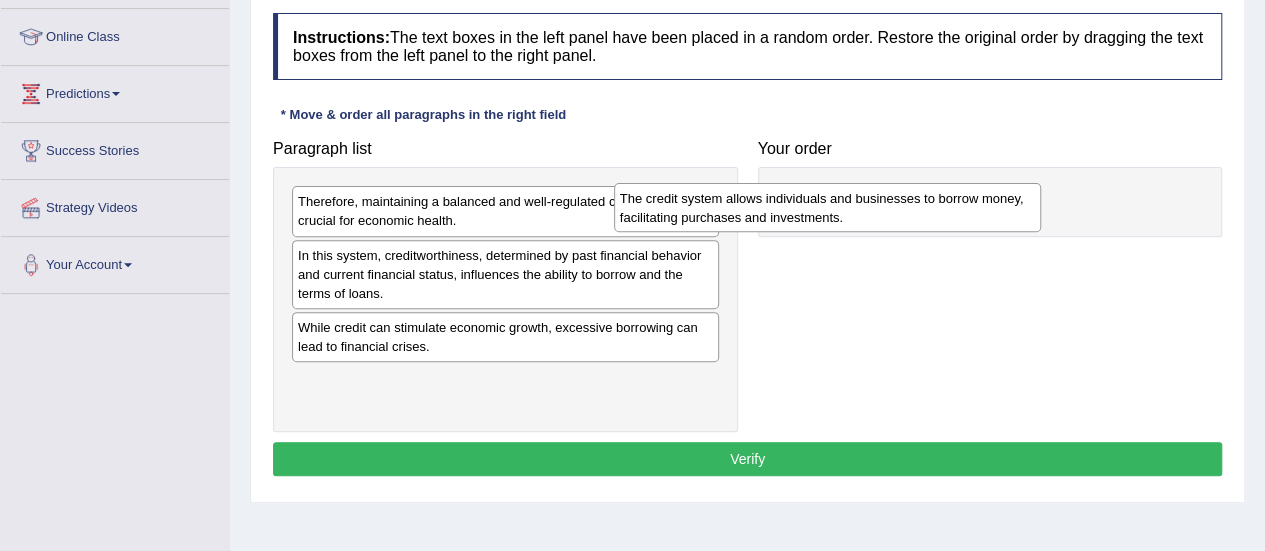 drag, startPoint x: 444, startPoint y: 259, endPoint x: 766, endPoint y: 203, distance: 326.83328 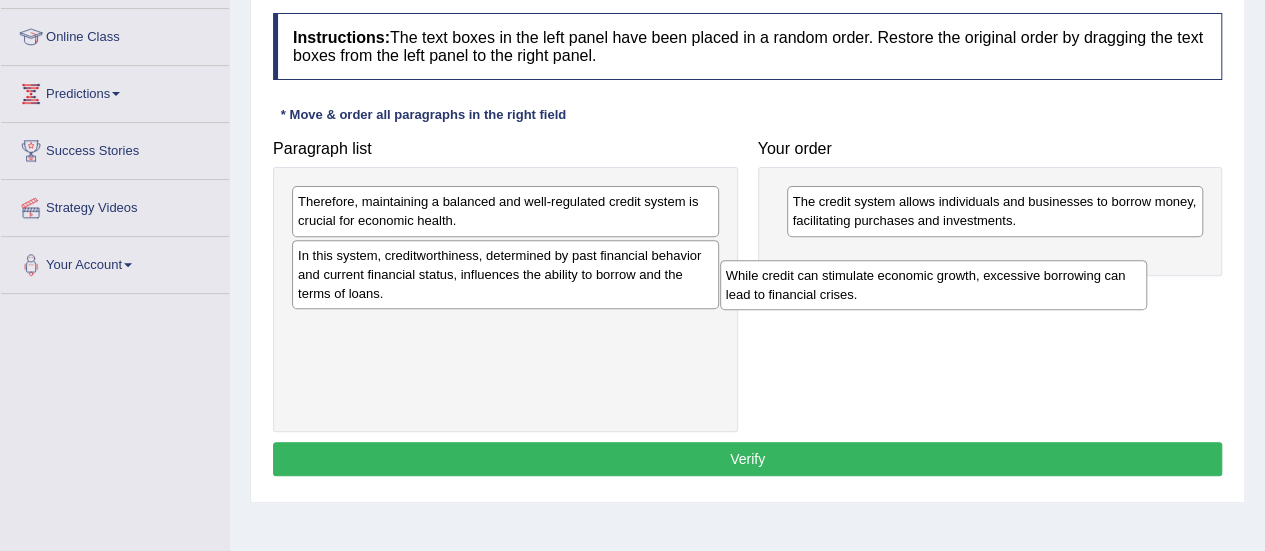 drag, startPoint x: 384, startPoint y: 345, endPoint x: 813, endPoint y: 294, distance: 432.02084 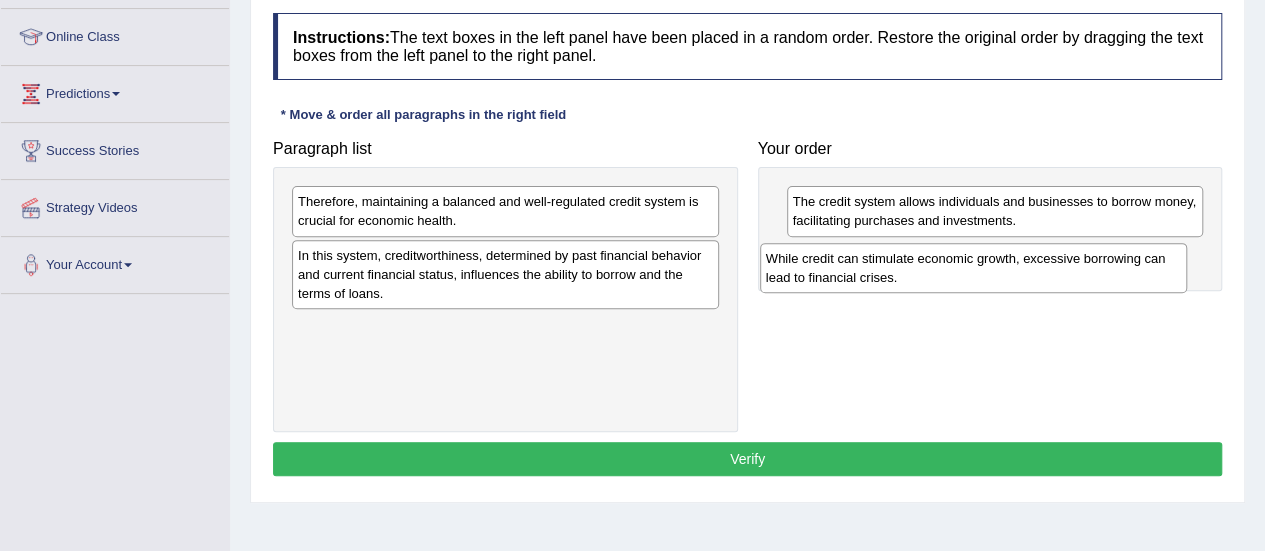 drag, startPoint x: 593, startPoint y: 331, endPoint x: 1061, endPoint y: 265, distance: 472.63092 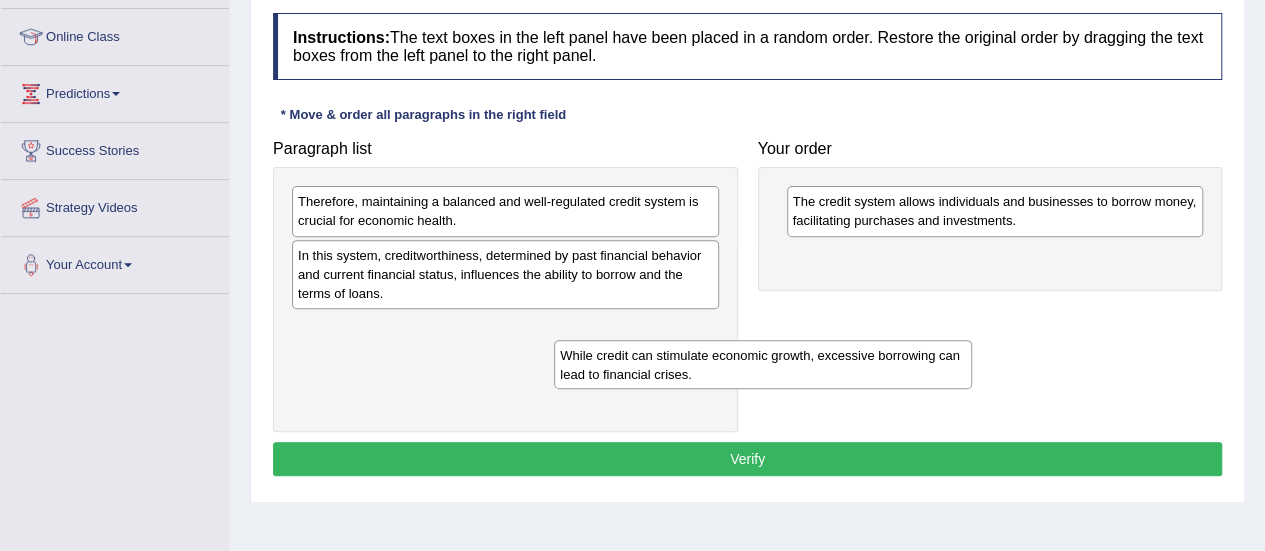 drag, startPoint x: 834, startPoint y: 257, endPoint x: 577, endPoint y: 361, distance: 277.2454 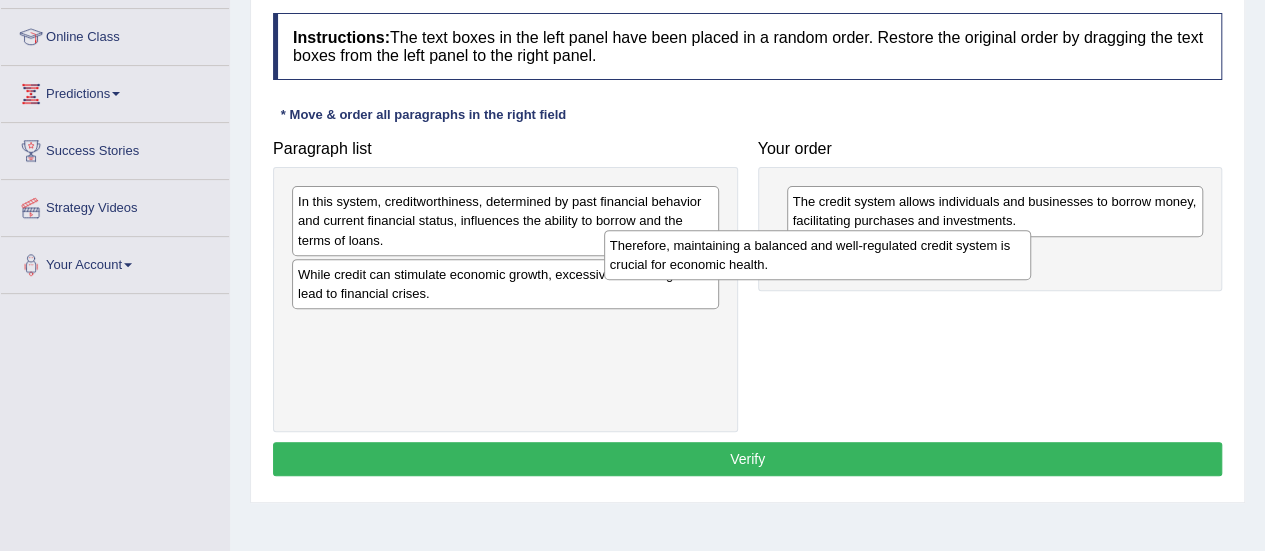 drag, startPoint x: 606, startPoint y: 213, endPoint x: 1057, endPoint y: 249, distance: 452.43454 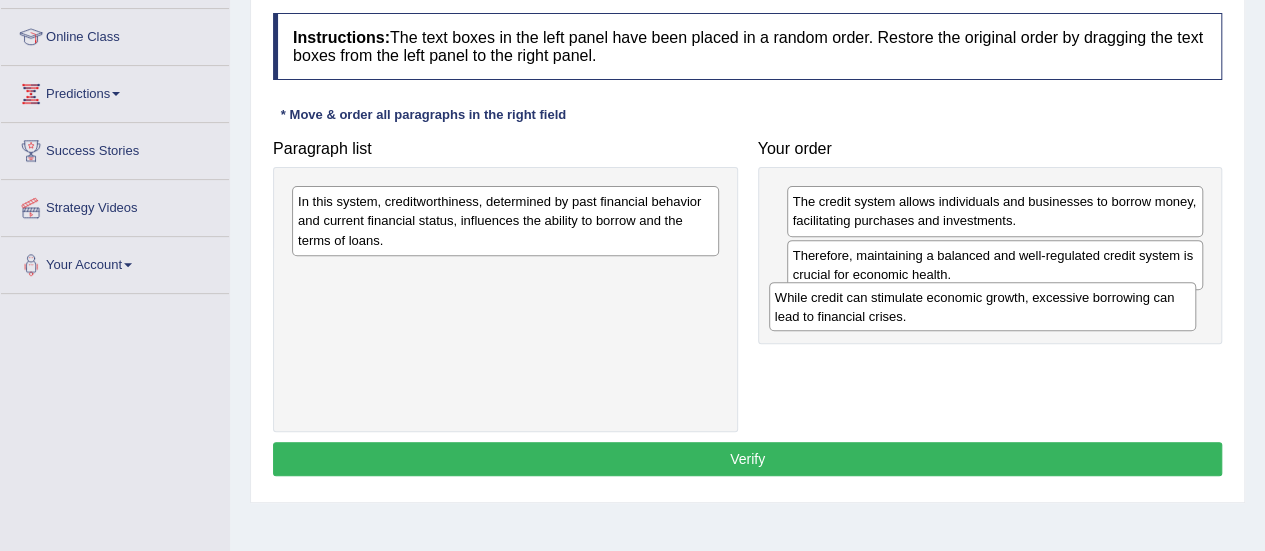 drag, startPoint x: 601, startPoint y: 275, endPoint x: 1078, endPoint y: 300, distance: 477.6547 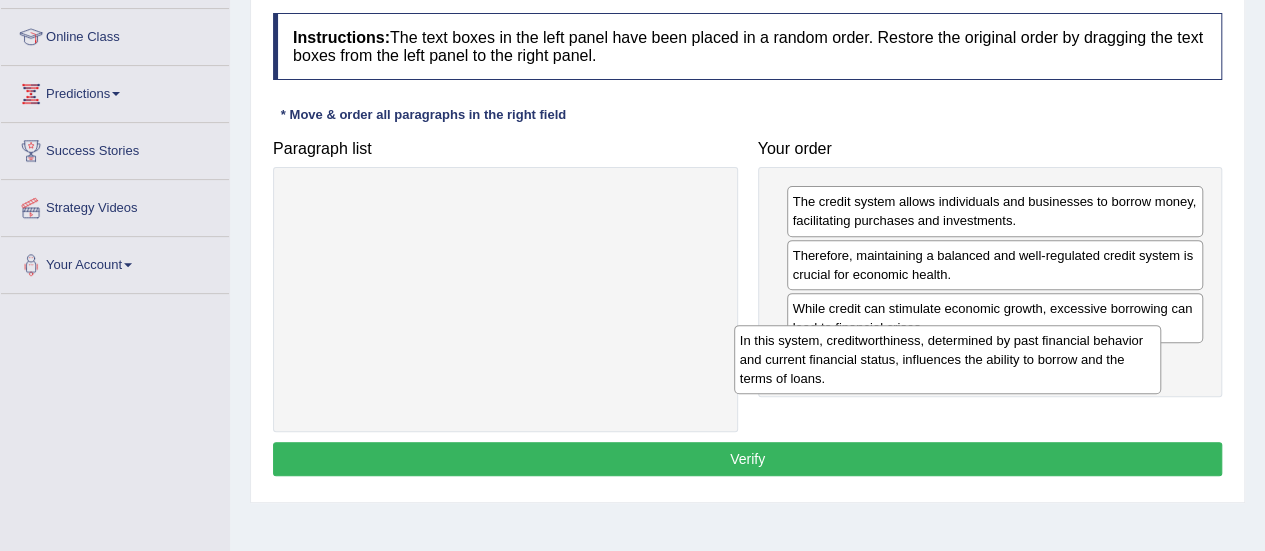 drag, startPoint x: 675, startPoint y: 223, endPoint x: 1199, endPoint y: 383, distance: 547.8832 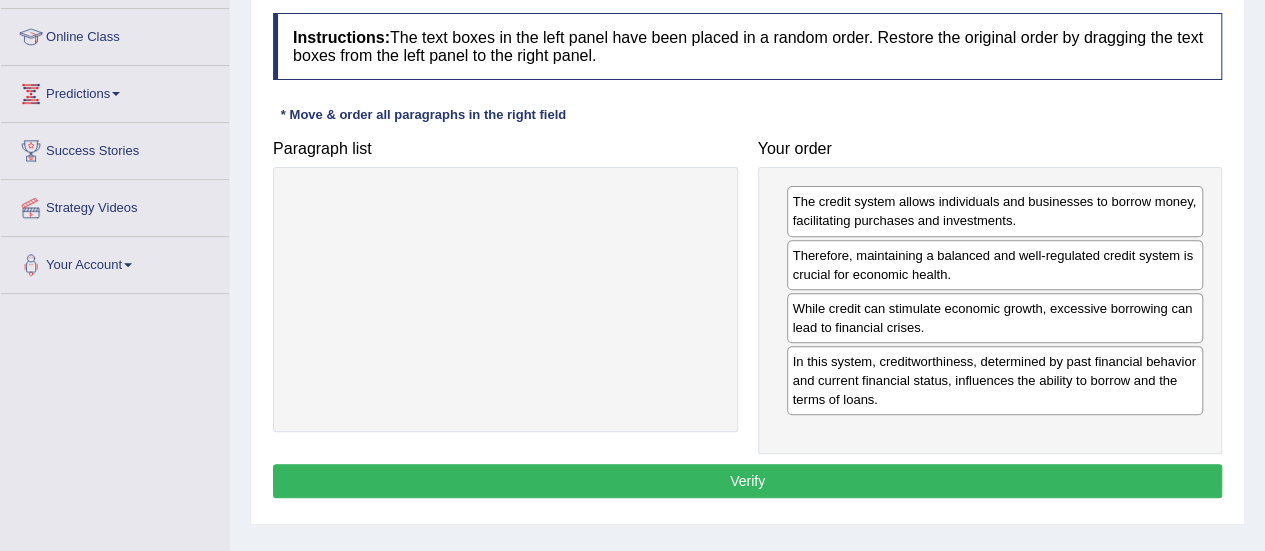 click on "Verify" at bounding box center (747, 481) 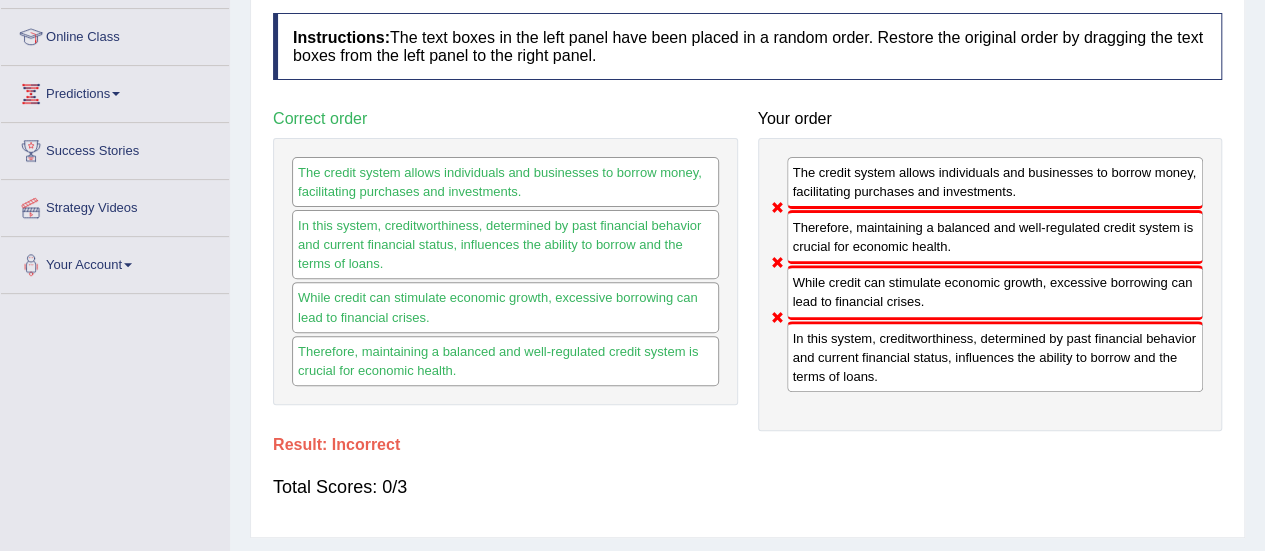 scroll, scrollTop: 0, scrollLeft: 0, axis: both 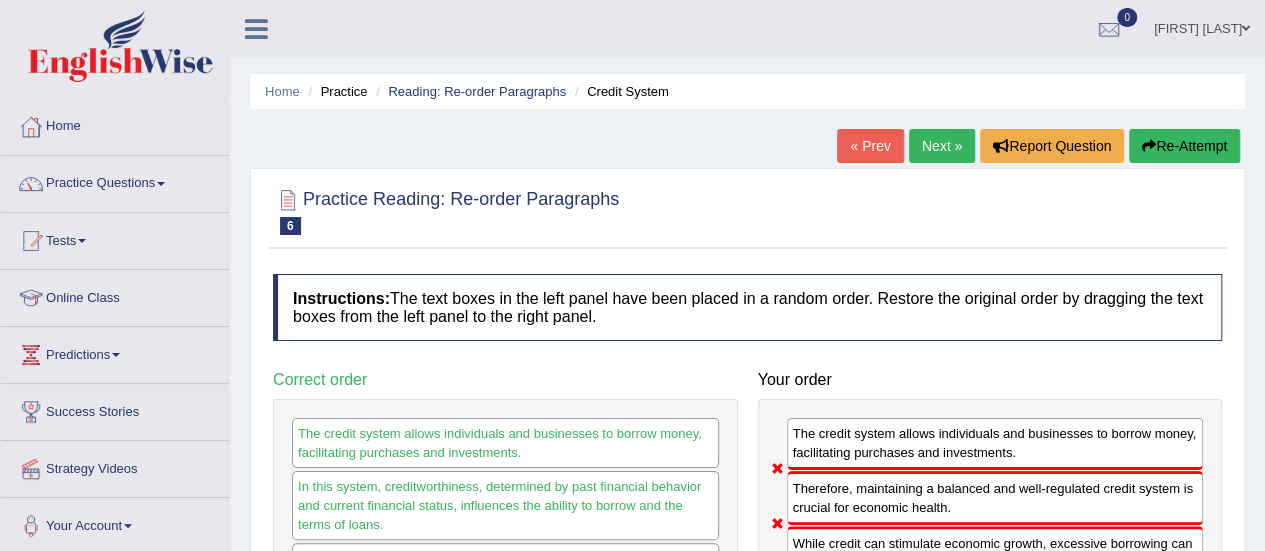 click on "Home
Practice
Reading: Re-order Paragraphs
Credit System
« Prev Next »  Report Question  Re-Attempt
Practice Reading: Re-order Paragraphs
6
Credit System
Instructions:  The text boxes in the left panel have been placed in a random order. Restore the original order by dragging the text boxes from the left panel to the right panel.
* Move & order all paragraphs in the right field
Paragraph list
Correct order
The credit system allows individuals and businesses to borrow money, facilitating purchases and investments. In this system, creditworthiness, determined by past financial behavior and current financial status, influences the
ability to borrow and the terms of loans. While credit can stimulate economic growth, excessive borrowing can lead to financial crises." at bounding box center [747, 500] 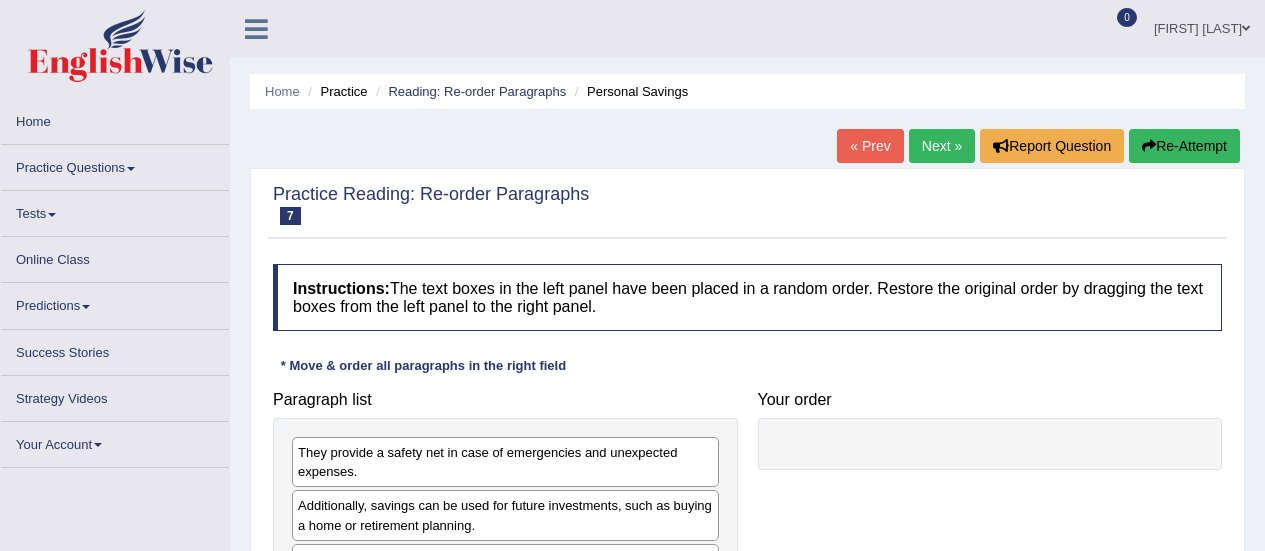 scroll, scrollTop: 0, scrollLeft: 0, axis: both 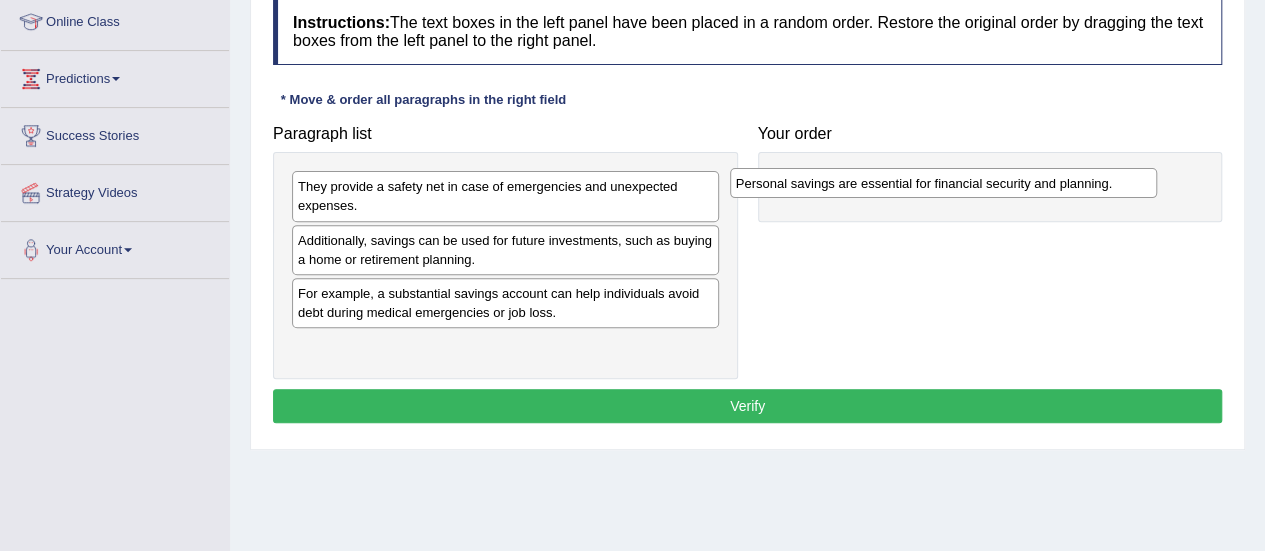 drag, startPoint x: 506, startPoint y: 355, endPoint x: 940, endPoint y: 207, distance: 458.54117 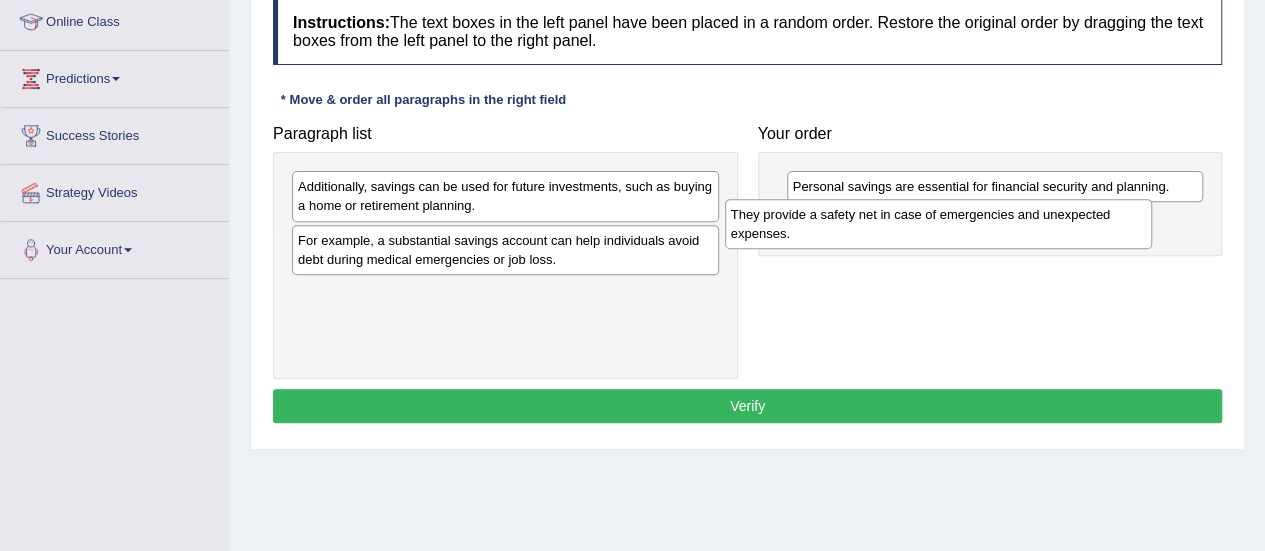 drag, startPoint x: 639, startPoint y: 199, endPoint x: 1100, endPoint y: 233, distance: 462.2521 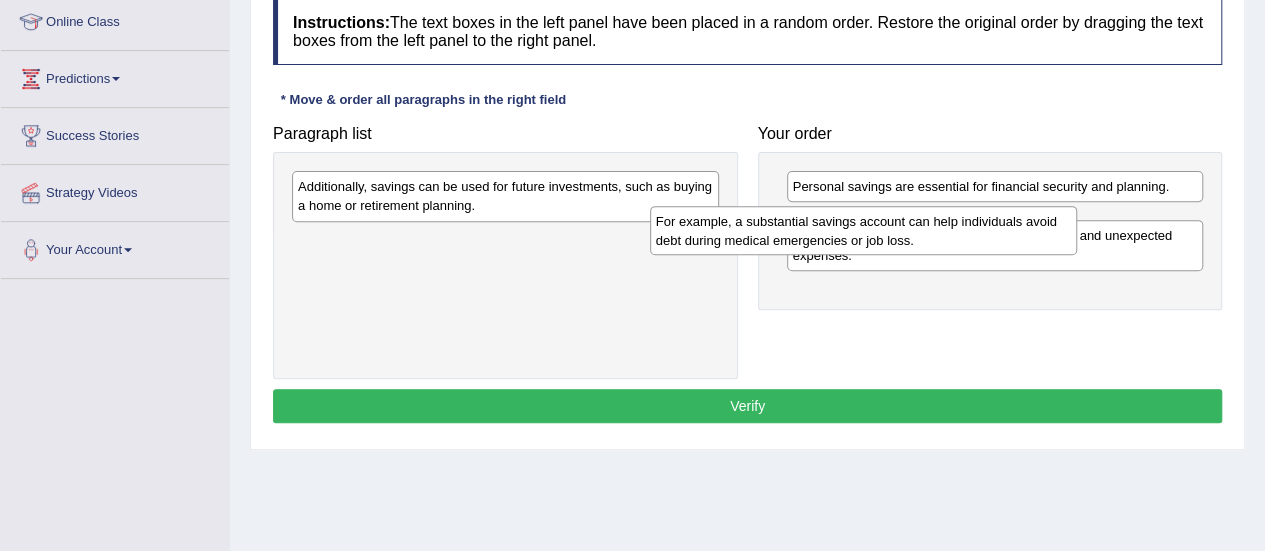 drag, startPoint x: 582, startPoint y: 248, endPoint x: 1045, endPoint y: 301, distance: 466.0236 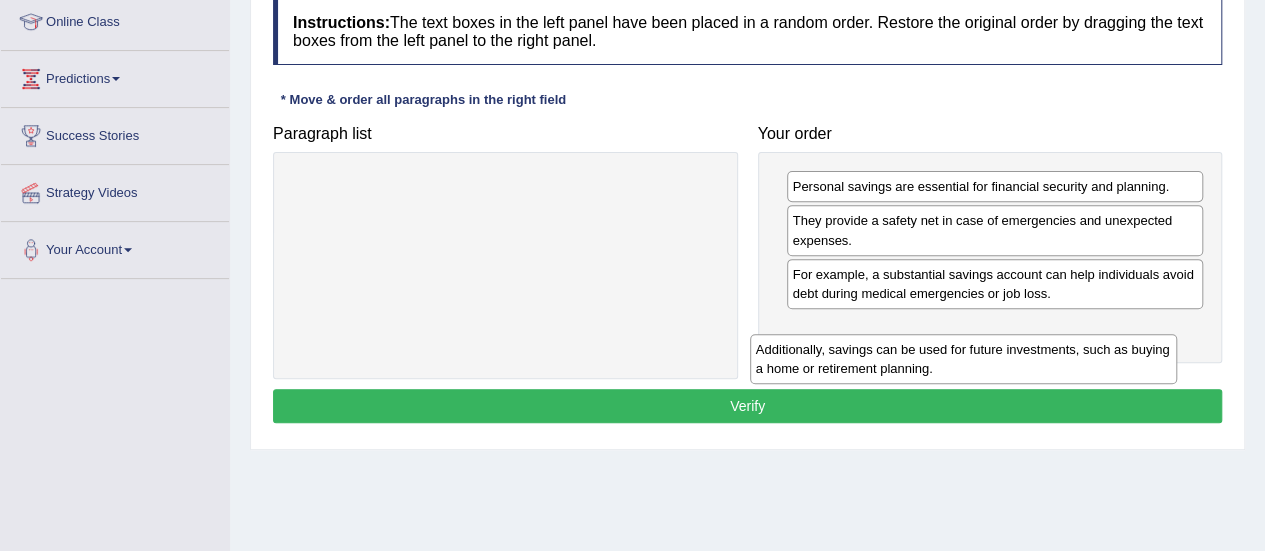 drag, startPoint x: 675, startPoint y: 193, endPoint x: 1132, endPoint y: 355, distance: 484.8639 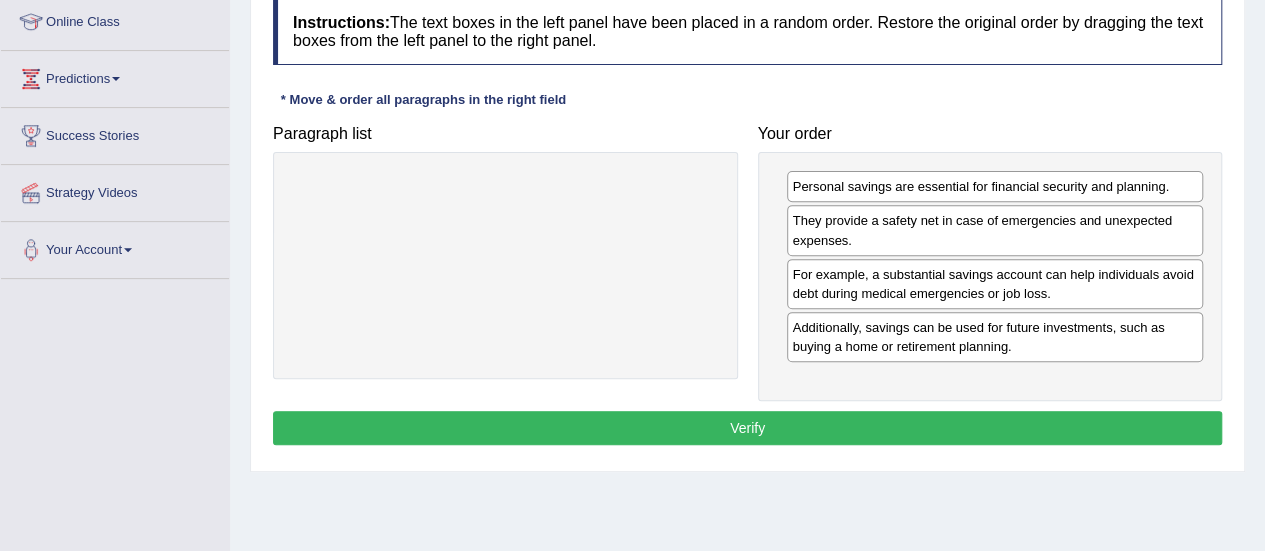 click on "Verify" at bounding box center (747, 428) 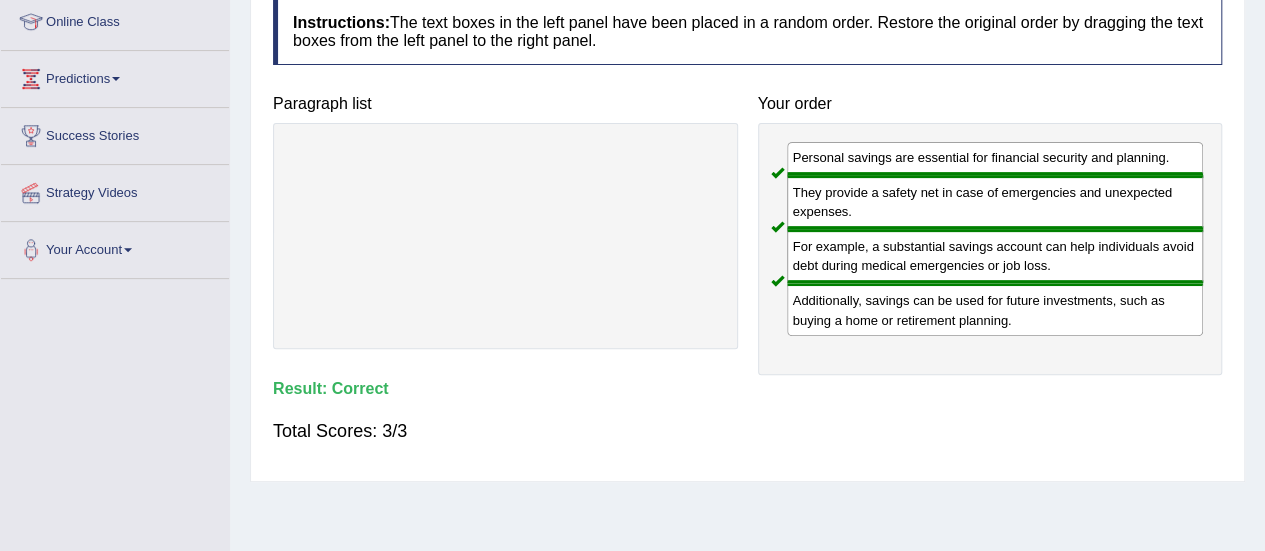 scroll, scrollTop: 85, scrollLeft: 0, axis: vertical 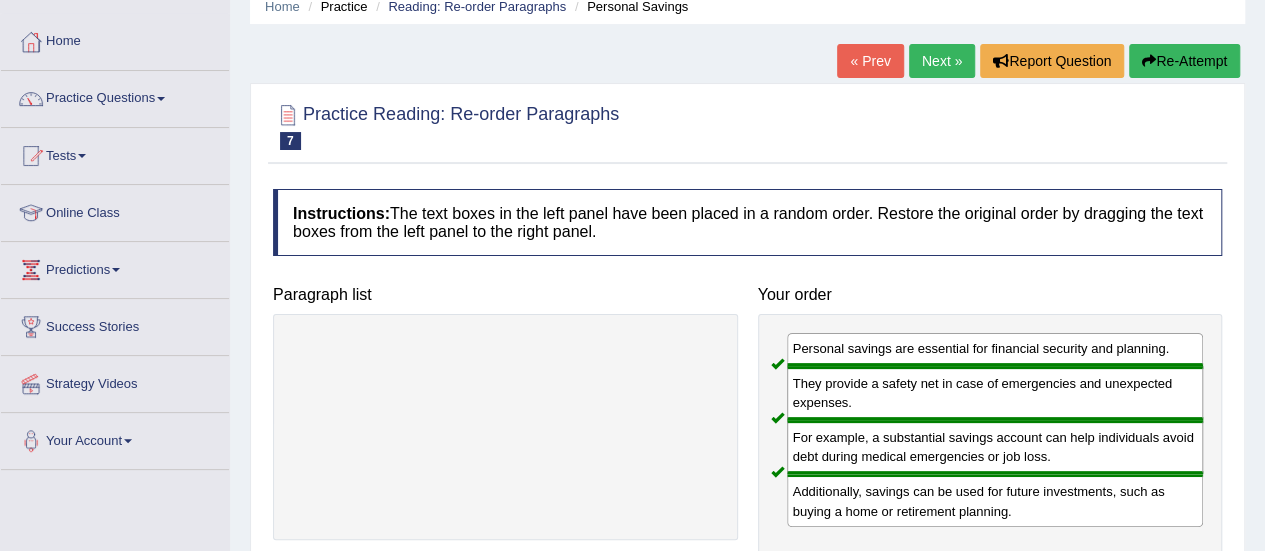 click on "Next »" at bounding box center [942, 61] 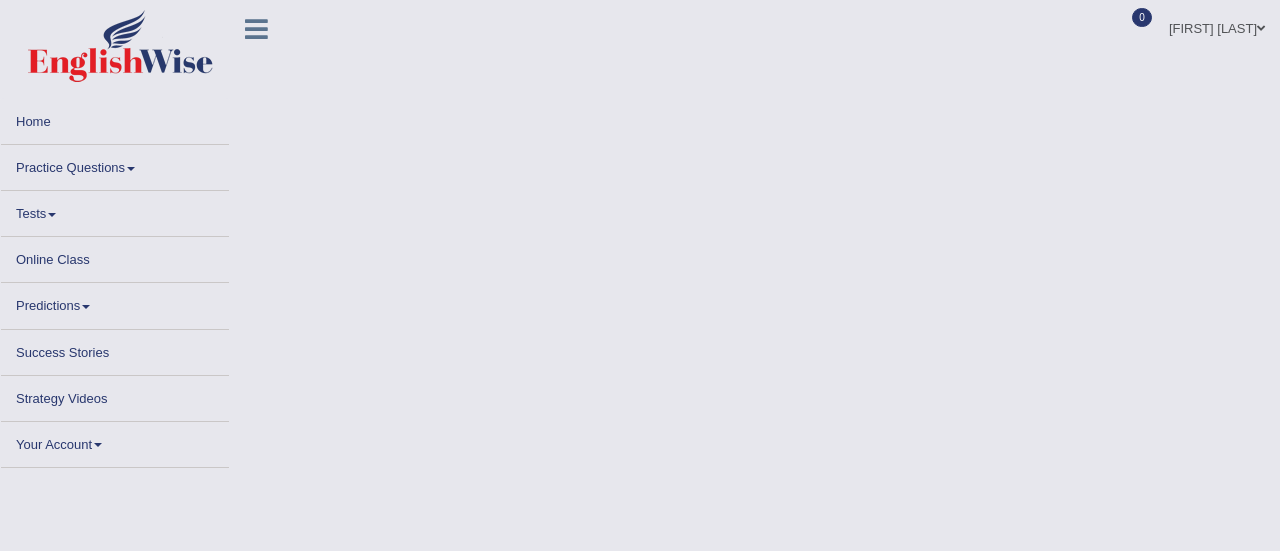 scroll, scrollTop: 0, scrollLeft: 0, axis: both 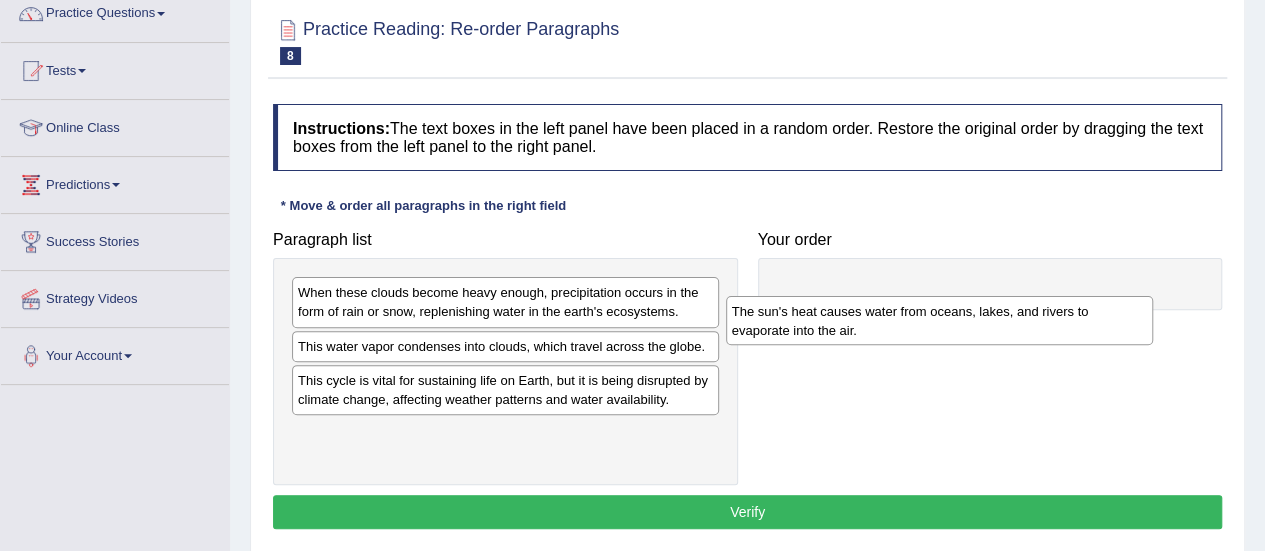 drag, startPoint x: 478, startPoint y: 449, endPoint x: 912, endPoint y: 329, distance: 450.28436 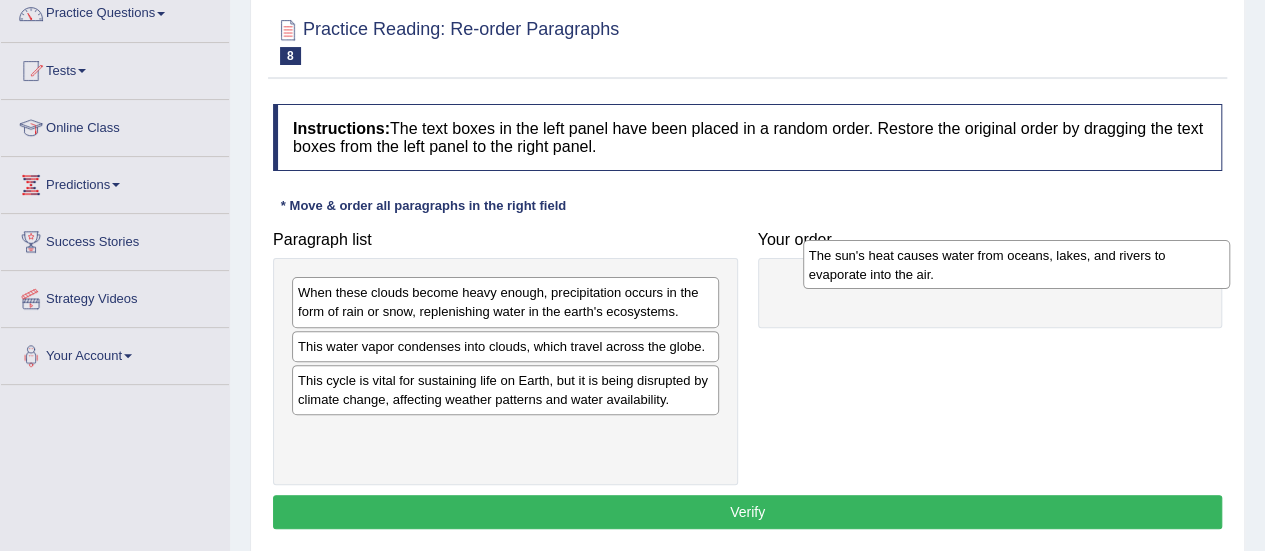 drag, startPoint x: 615, startPoint y: 441, endPoint x: 1126, endPoint y: 265, distance: 540.45996 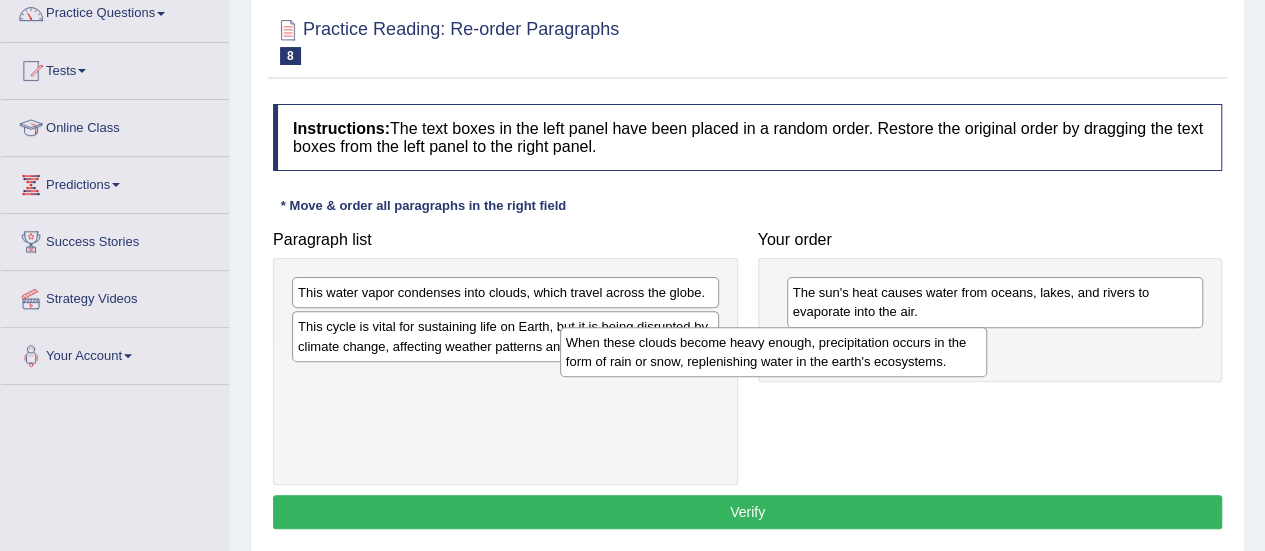 drag, startPoint x: 642, startPoint y: 313, endPoint x: 1044, endPoint y: 342, distance: 403.04468 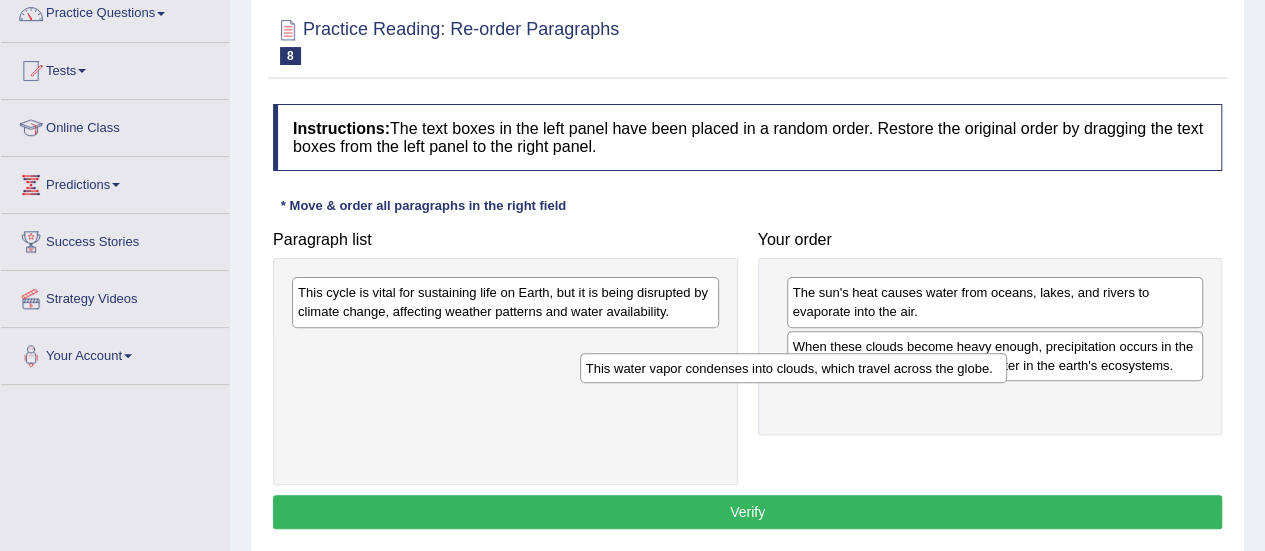 drag, startPoint x: 706, startPoint y: 294, endPoint x: 998, endPoint y: 372, distance: 302.2383 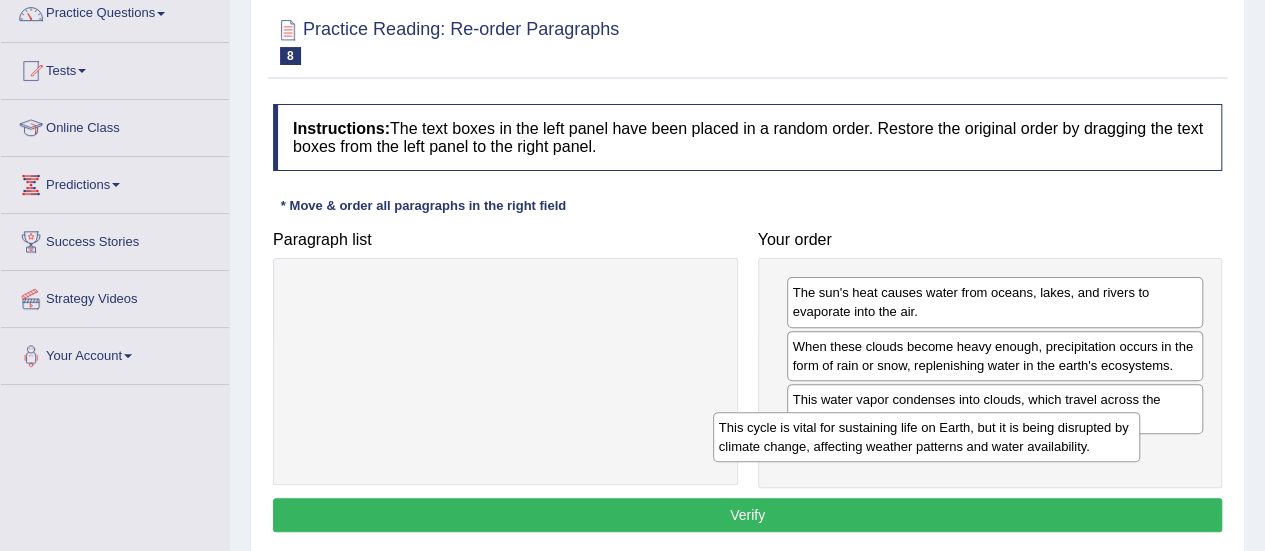 drag, startPoint x: 651, startPoint y: 298, endPoint x: 1070, endPoint y: 431, distance: 439.60208 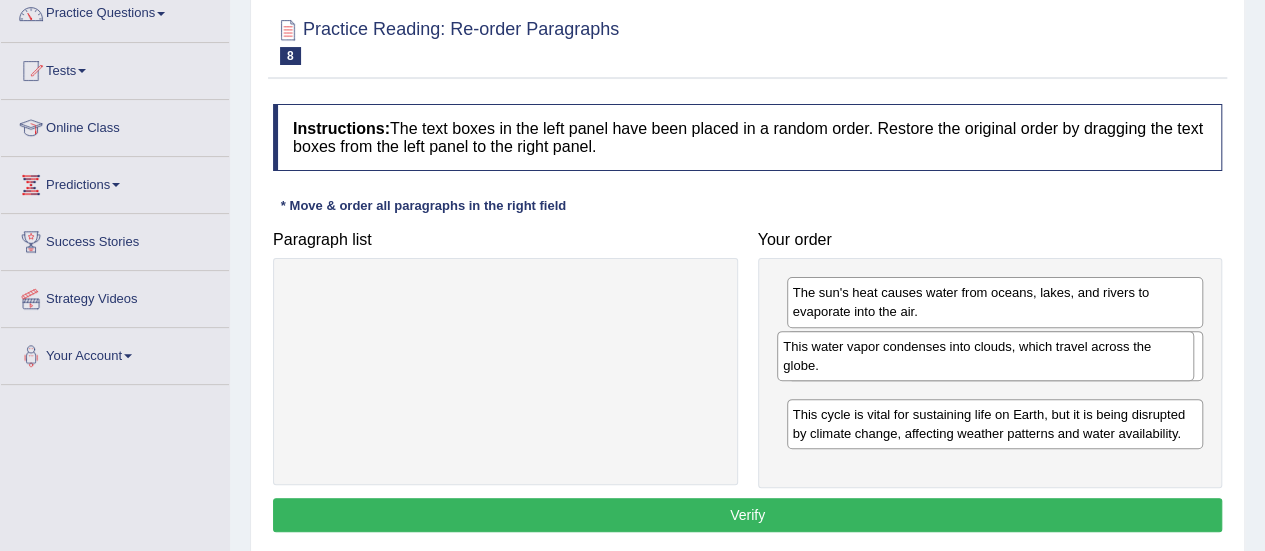 drag, startPoint x: 1135, startPoint y: 410, endPoint x: 1125, endPoint y: 354, distance: 56.88585 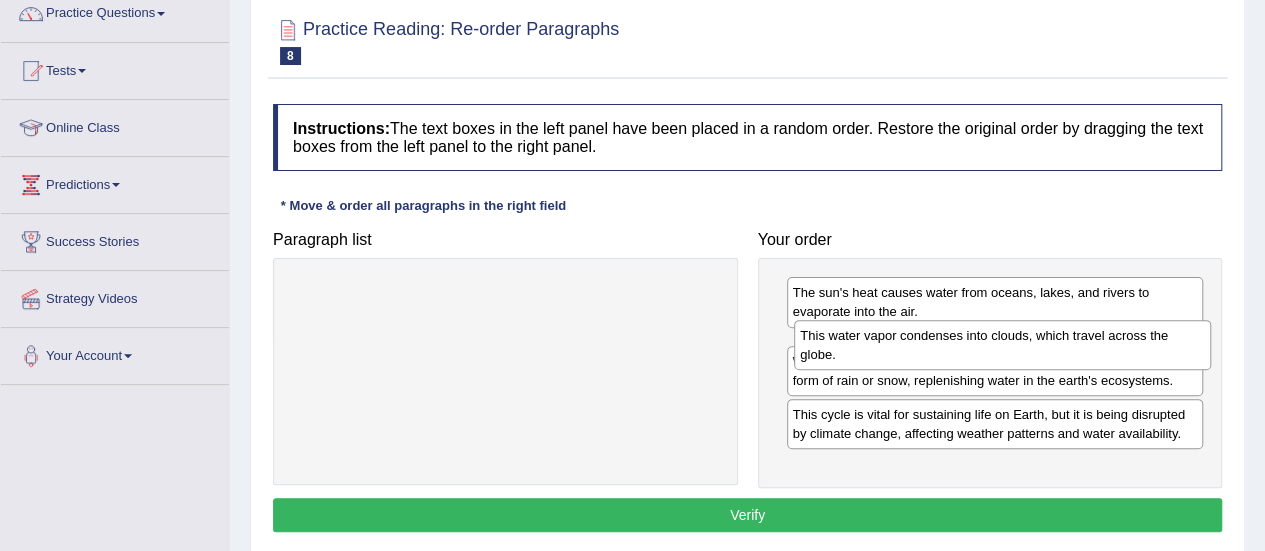 drag, startPoint x: 1066, startPoint y: 414, endPoint x: 1074, endPoint y: 351, distance: 63.505905 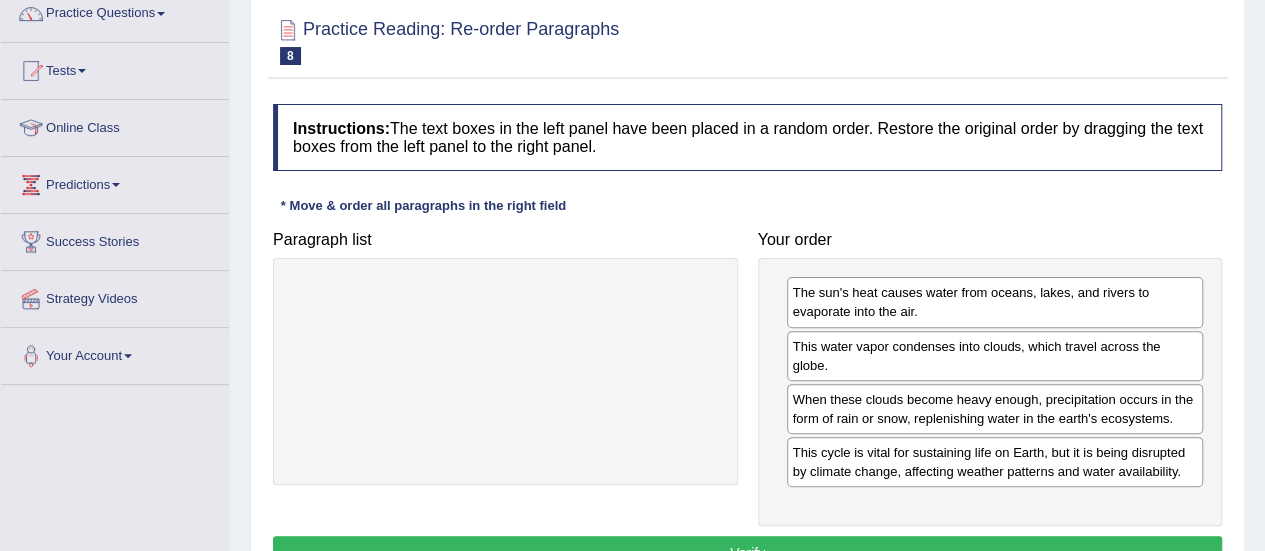 click on "Verify" at bounding box center [747, 553] 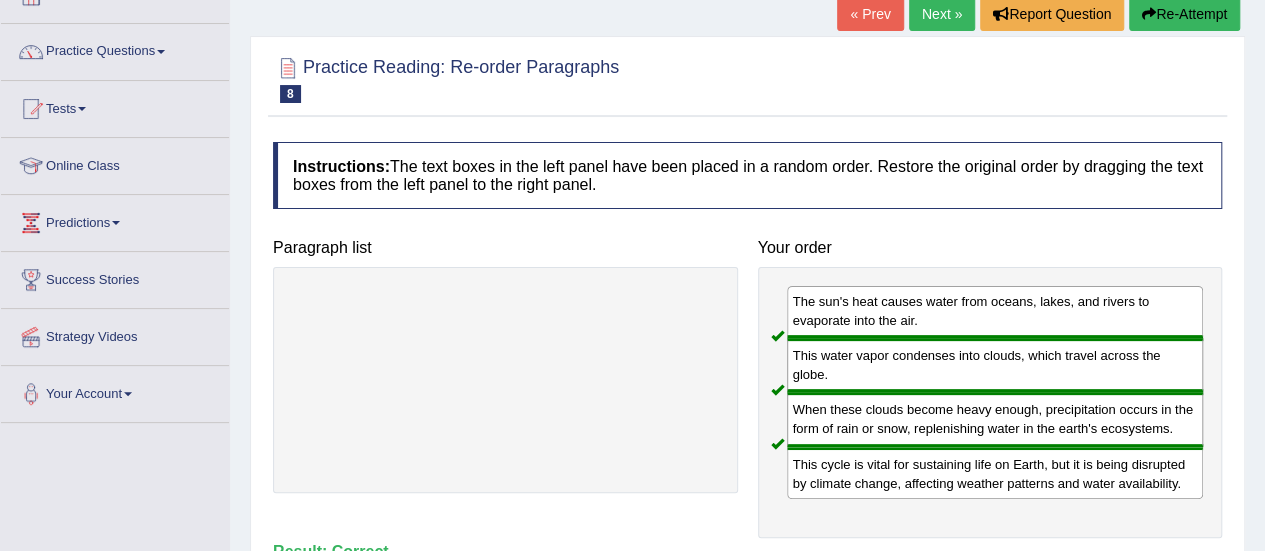 scroll, scrollTop: 118, scrollLeft: 0, axis: vertical 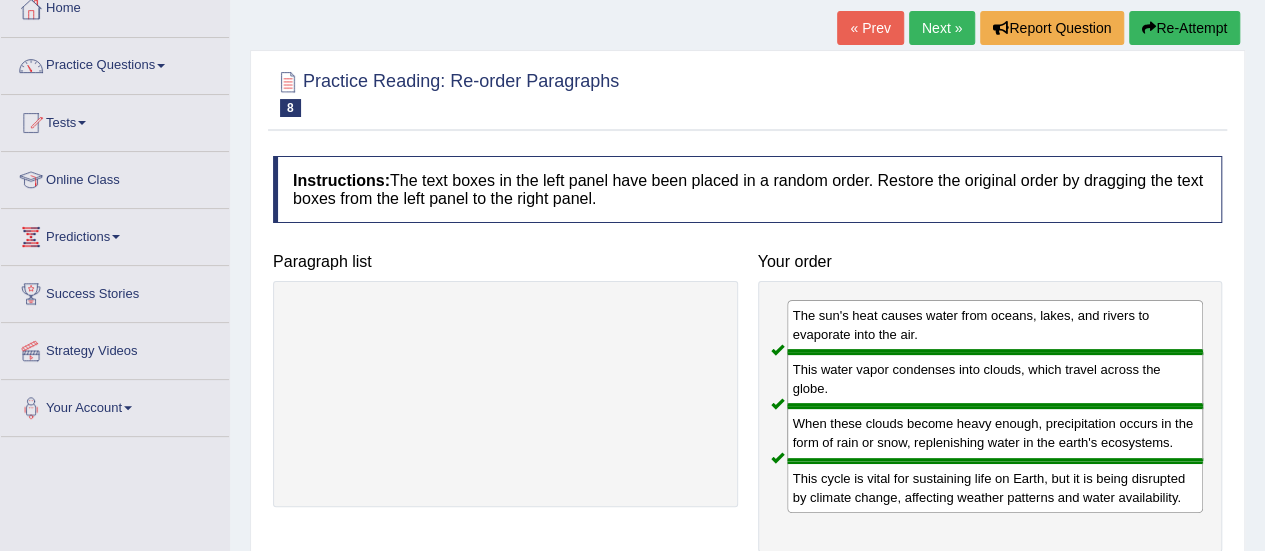 click on "Next »" at bounding box center [942, 28] 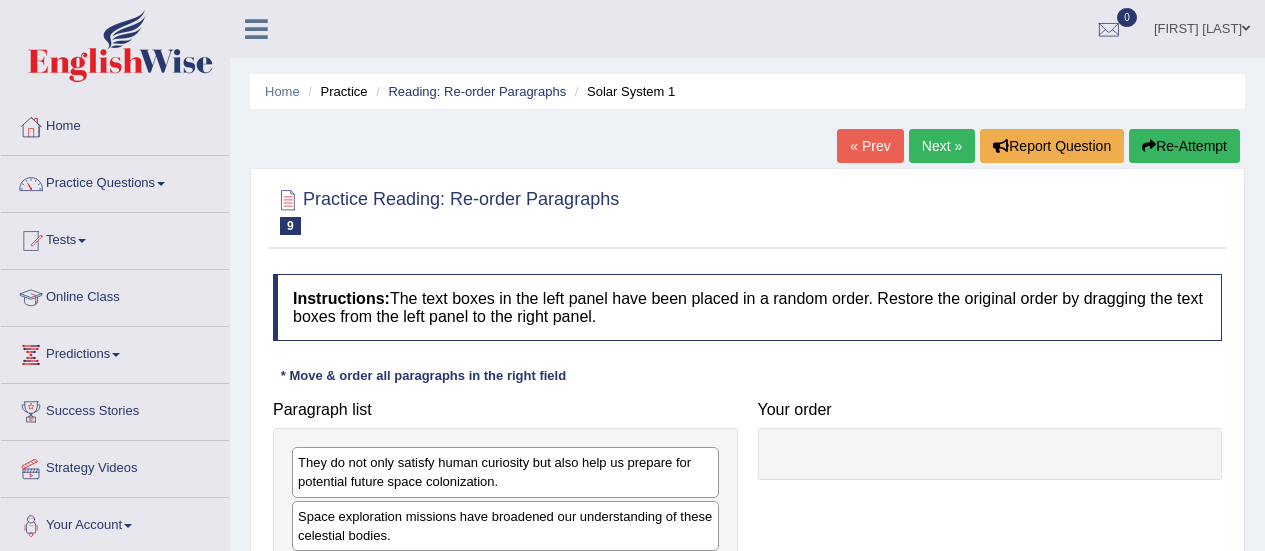 scroll, scrollTop: 0, scrollLeft: 0, axis: both 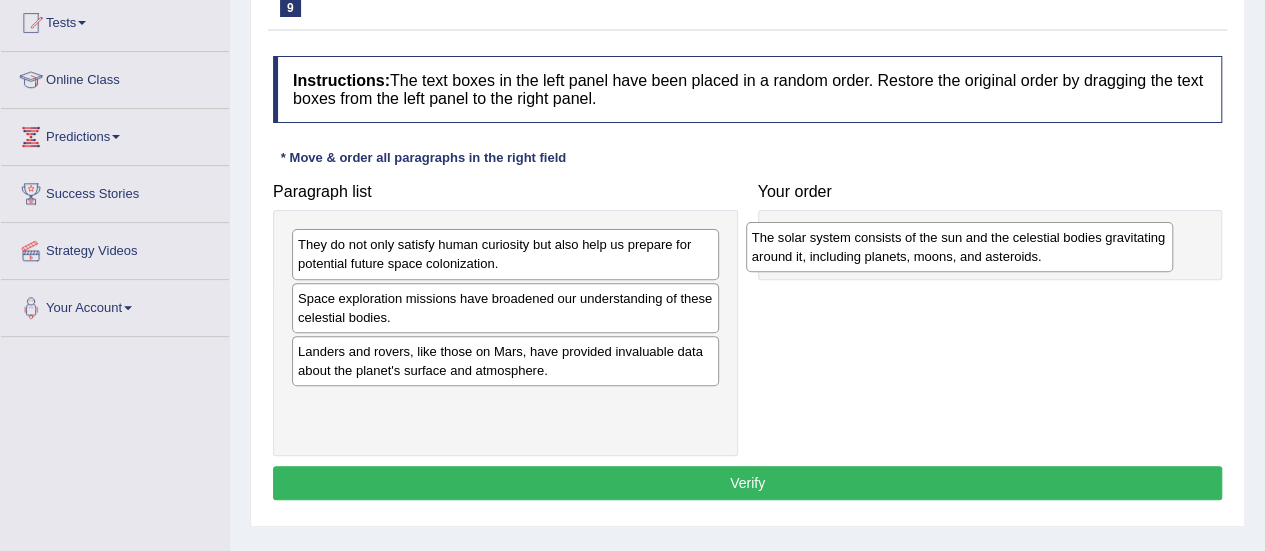 drag, startPoint x: 500, startPoint y: 361, endPoint x: 954, endPoint y: 249, distance: 467.61096 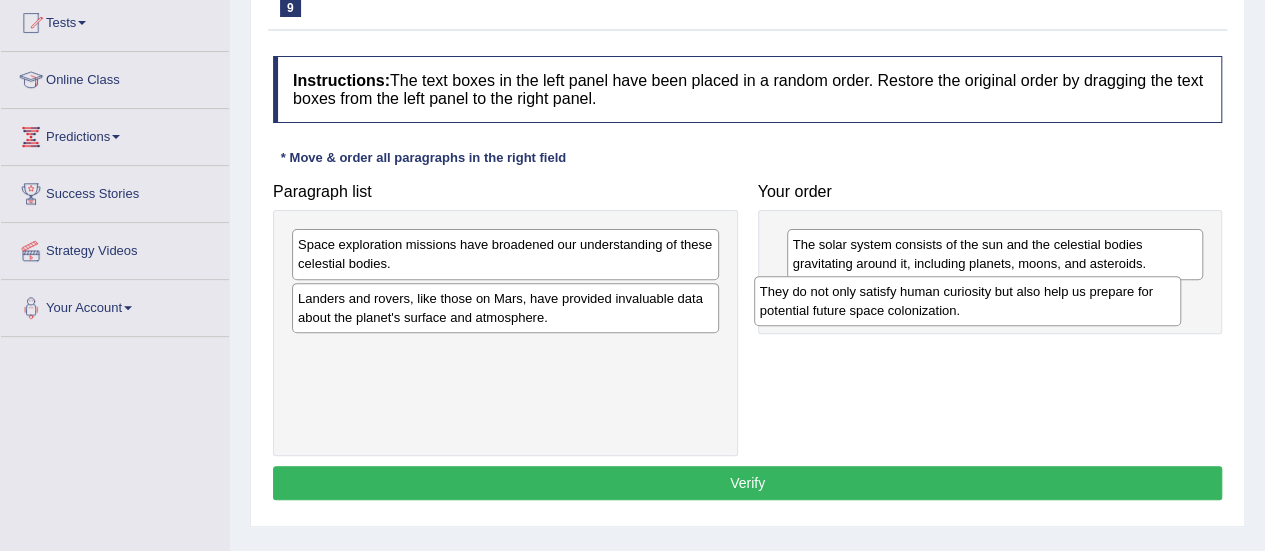 drag, startPoint x: 616, startPoint y: 259, endPoint x: 1076, endPoint y: 304, distance: 462.19583 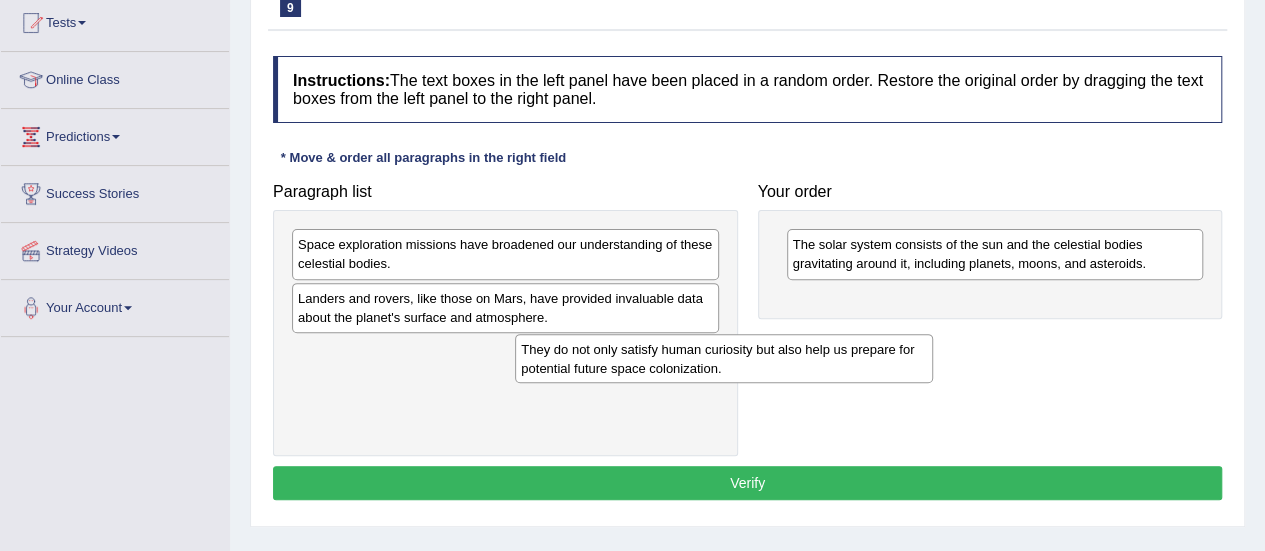 drag, startPoint x: 848, startPoint y: 316, endPoint x: 419, endPoint y: 376, distance: 433.17548 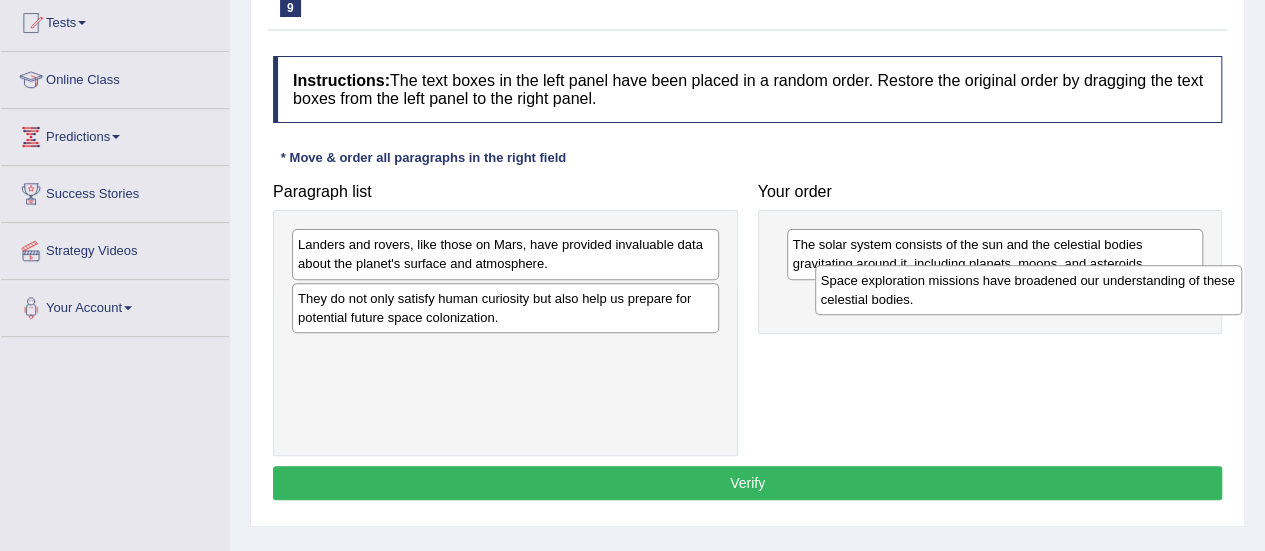 drag, startPoint x: 644, startPoint y: 267, endPoint x: 1167, endPoint y: 302, distance: 524.1698 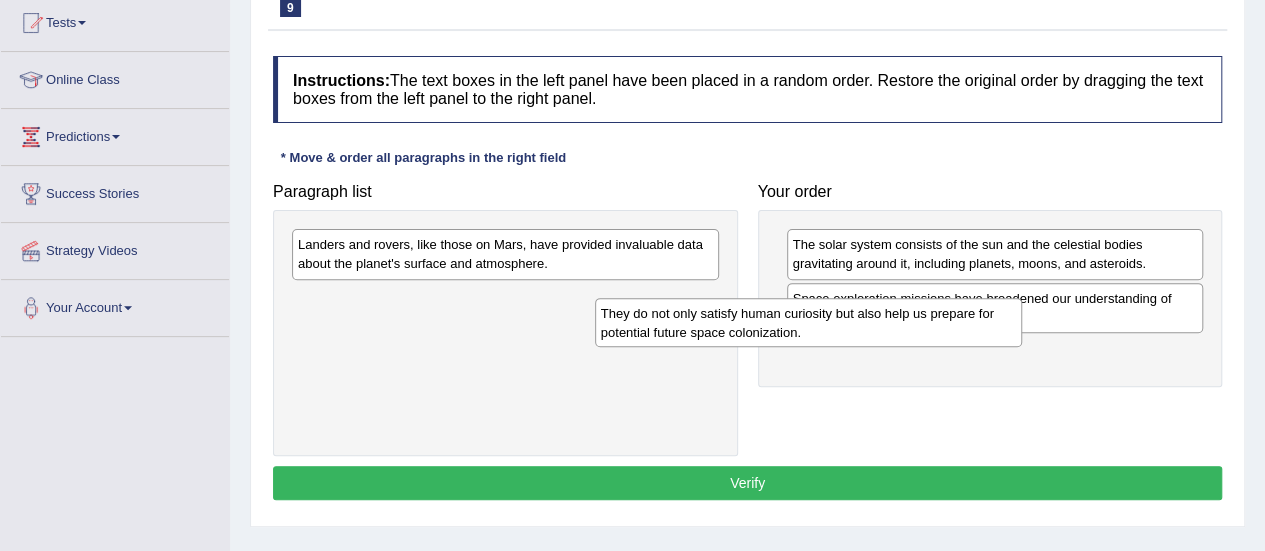 drag, startPoint x: 616, startPoint y: 309, endPoint x: 919, endPoint y: 324, distance: 303.37106 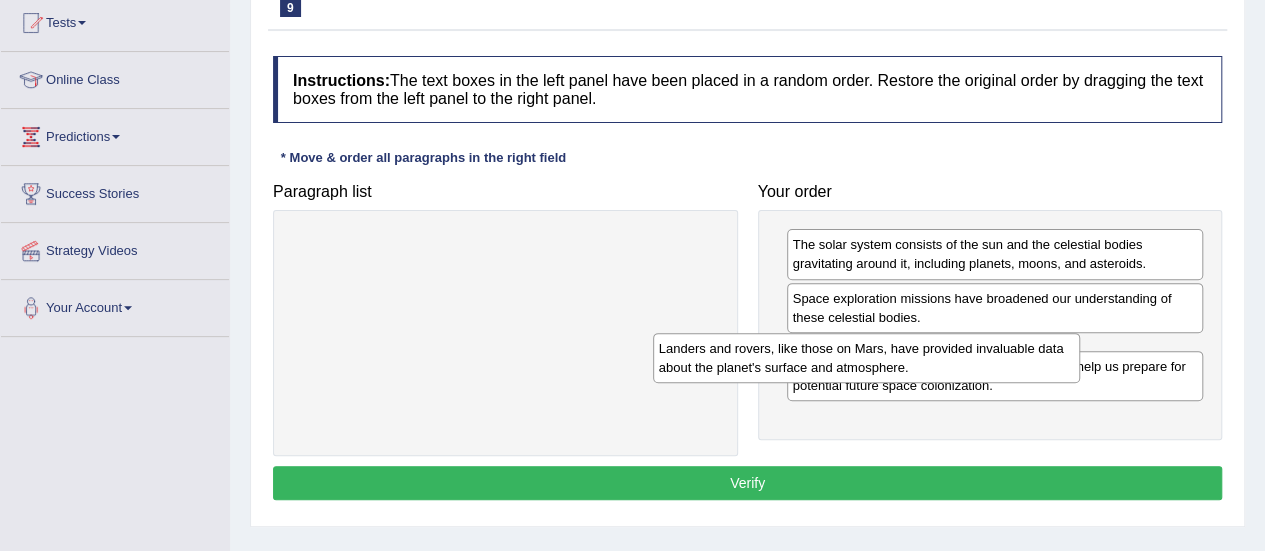 drag, startPoint x: 547, startPoint y: 246, endPoint x: 1124, endPoint y: 407, distance: 599.0409 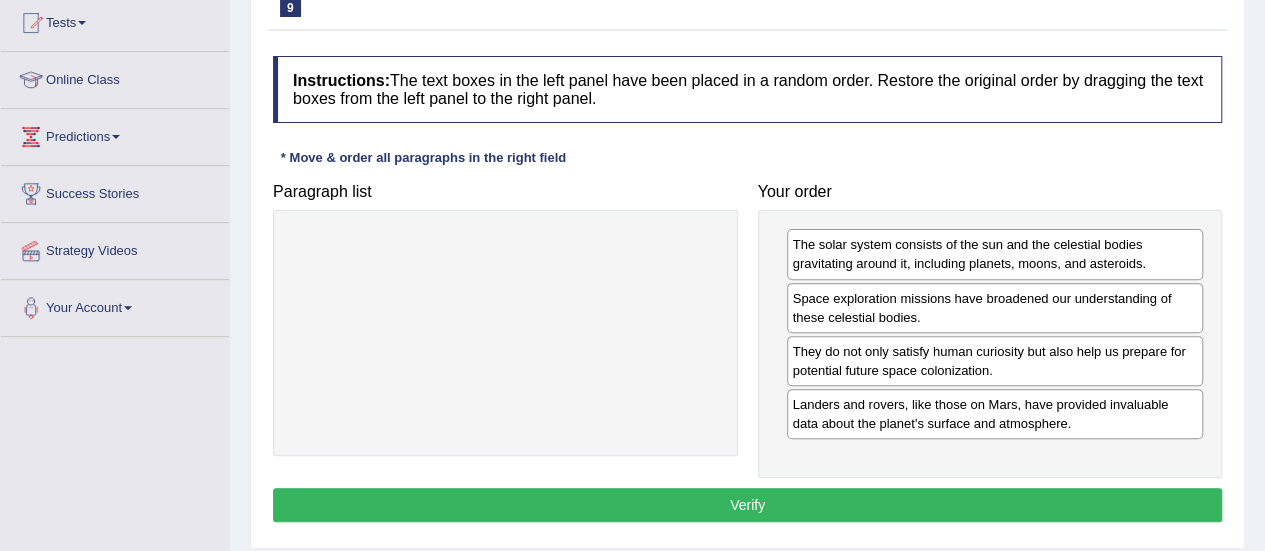 click on "Verify" at bounding box center [747, 505] 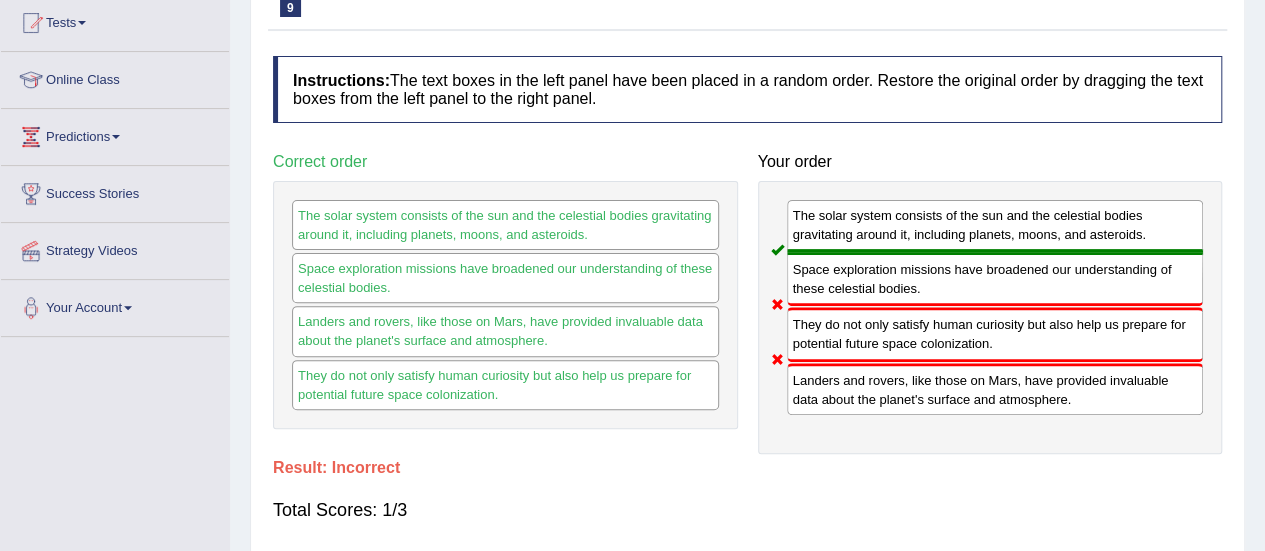 scroll, scrollTop: 0, scrollLeft: 0, axis: both 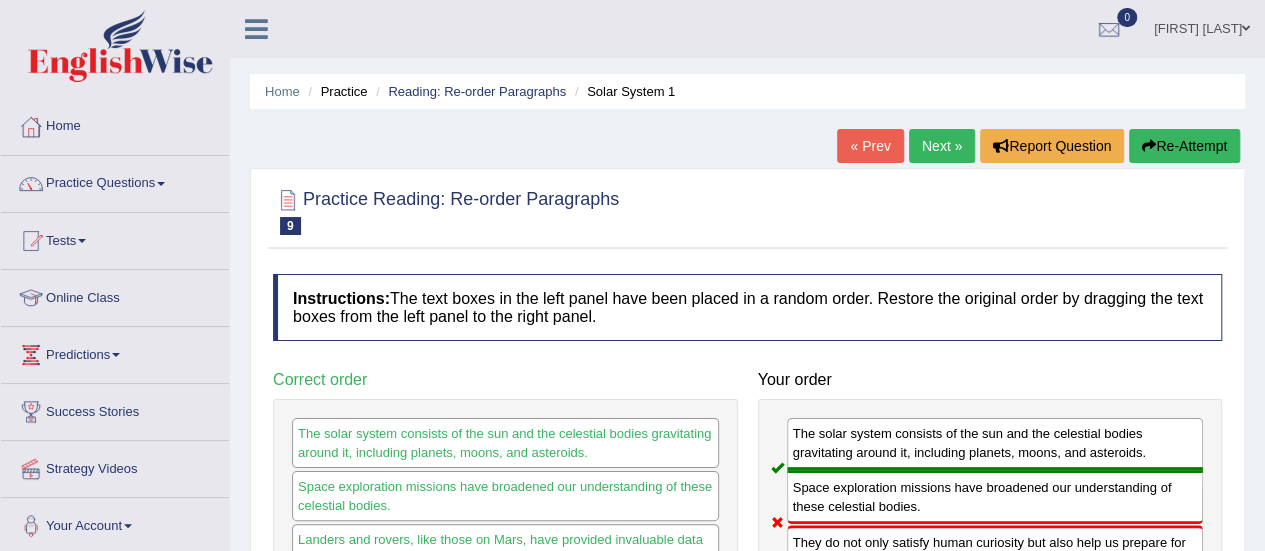 click on "Next »" at bounding box center (942, 146) 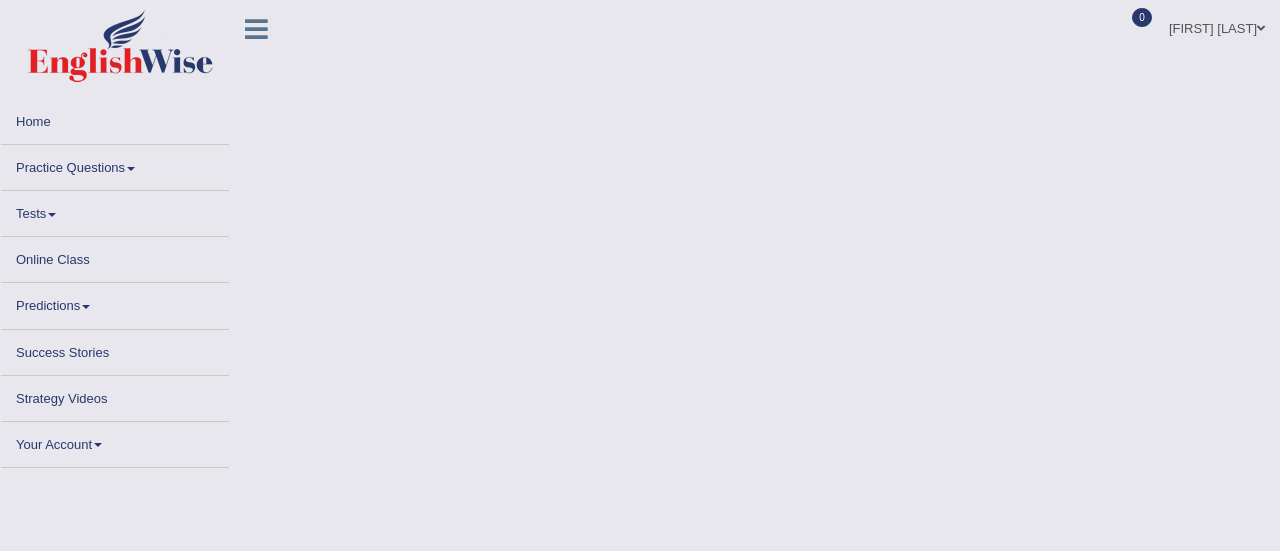 scroll, scrollTop: 0, scrollLeft: 0, axis: both 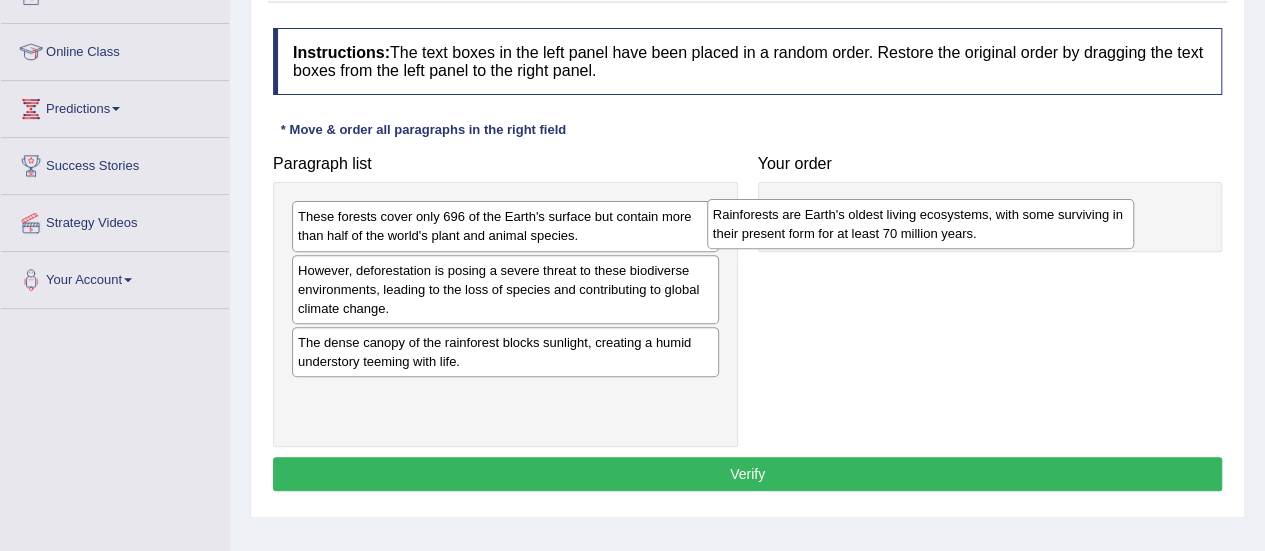 drag, startPoint x: 613, startPoint y: 359, endPoint x: 1030, endPoint y: 229, distance: 436.794 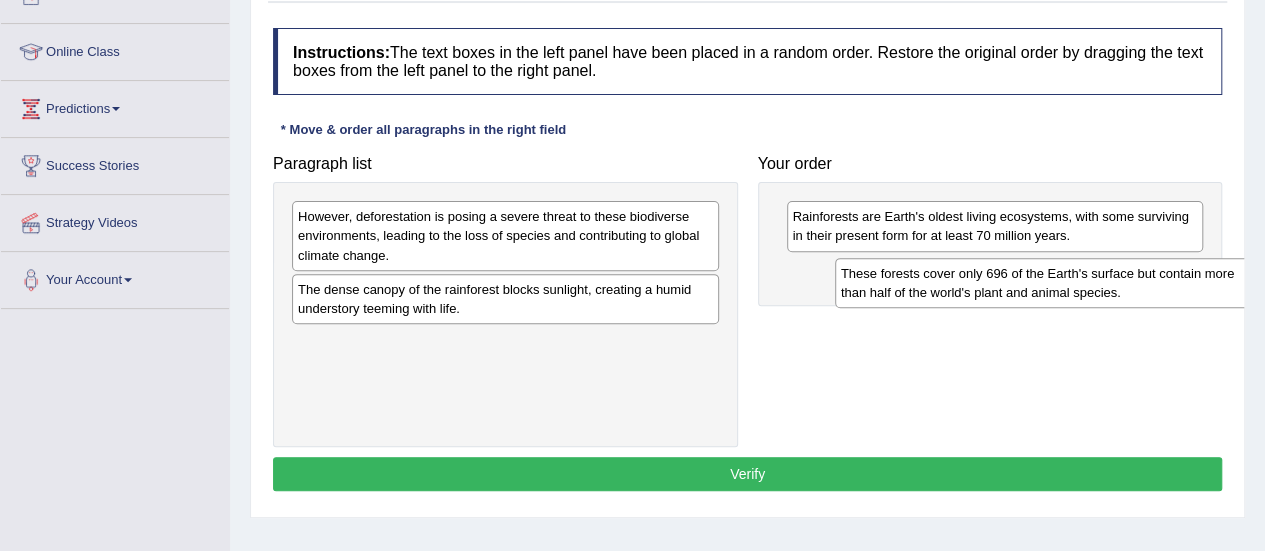 drag, startPoint x: 534, startPoint y: 233, endPoint x: 1077, endPoint y: 290, distance: 545.9835 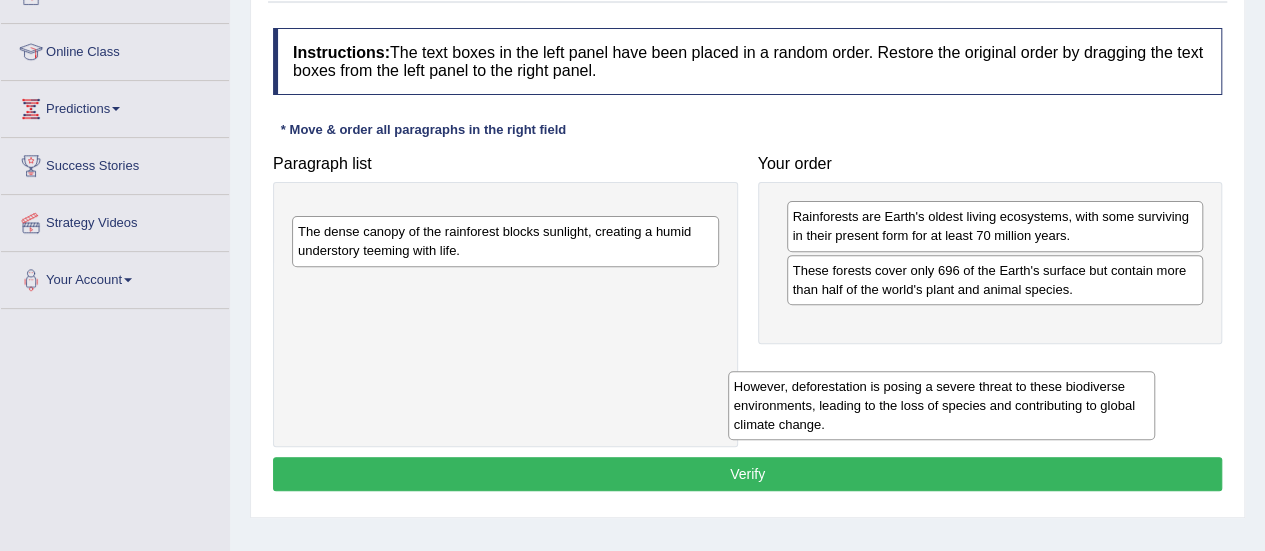 drag, startPoint x: 637, startPoint y: 229, endPoint x: 1028, endPoint y: 288, distance: 395.42636 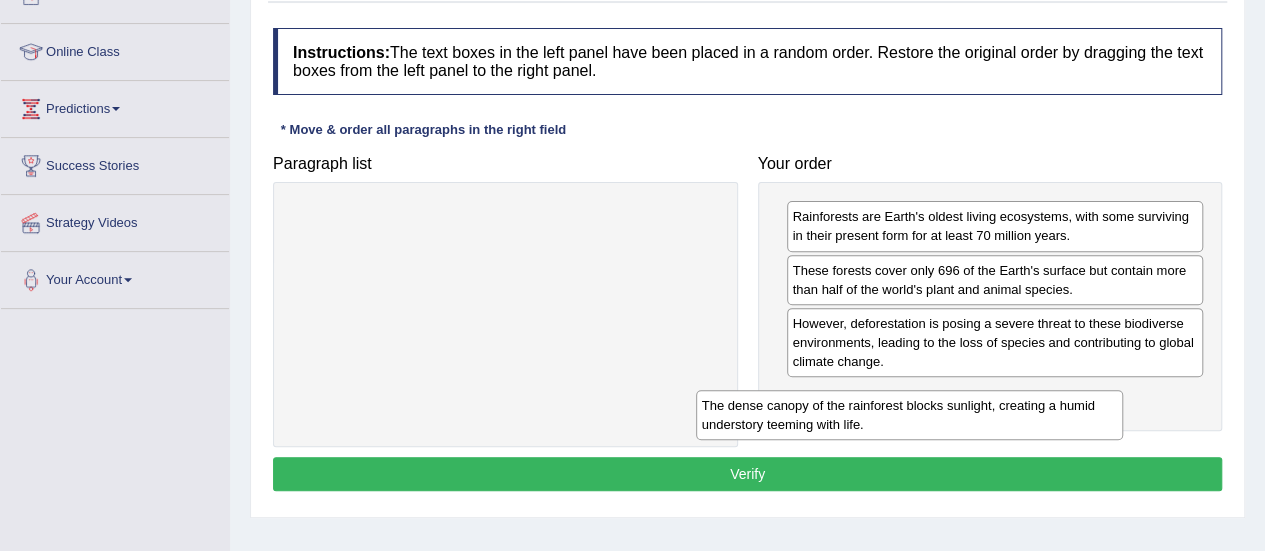 drag, startPoint x: 673, startPoint y: 208, endPoint x: 1077, endPoint y: 397, distance: 446.02353 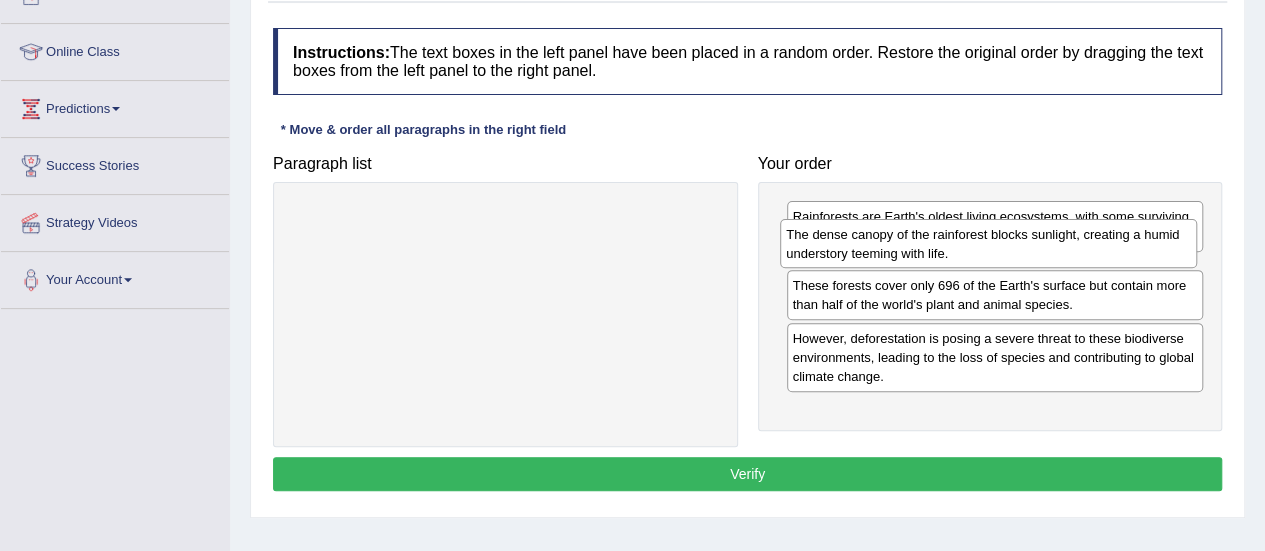 drag, startPoint x: 942, startPoint y: 408, endPoint x: 936, endPoint y: 251, distance: 157.11461 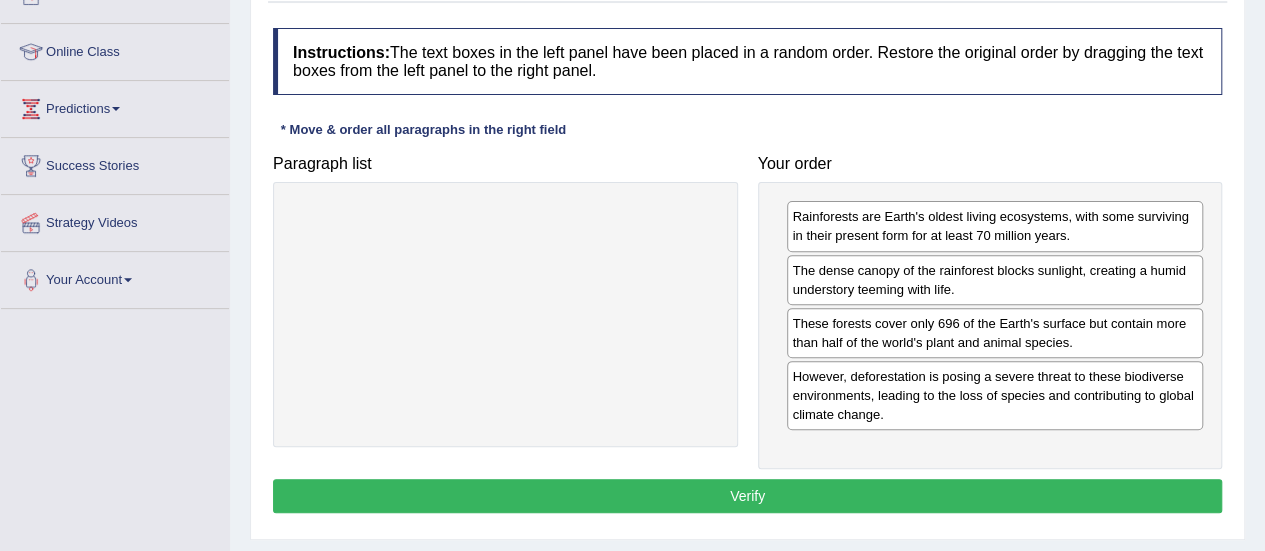 click on "Verify" at bounding box center [747, 496] 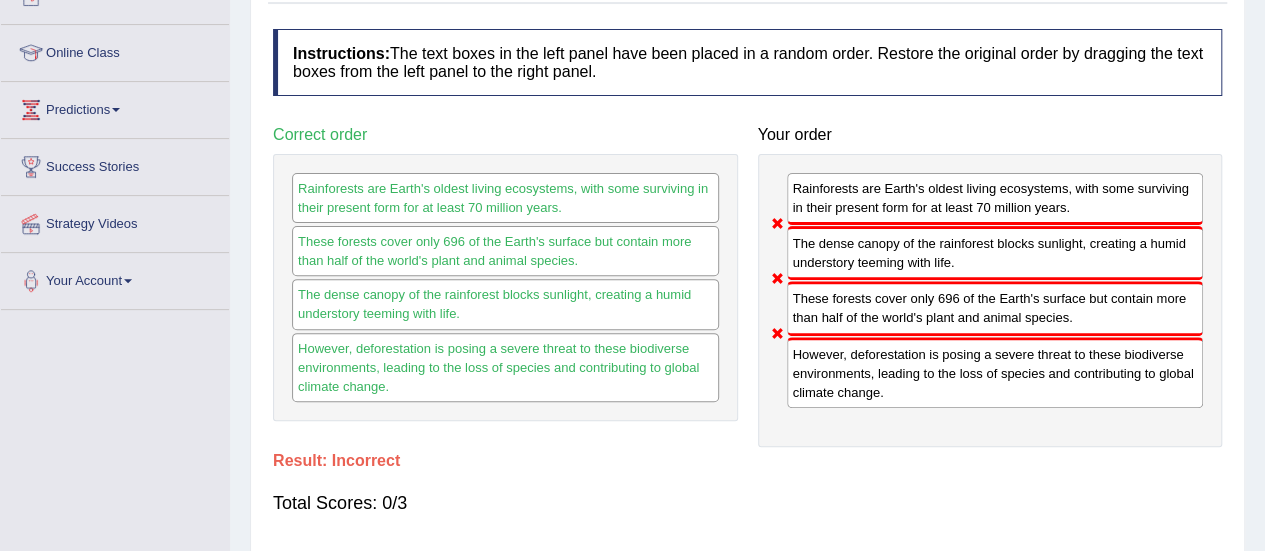 scroll, scrollTop: 0, scrollLeft: 0, axis: both 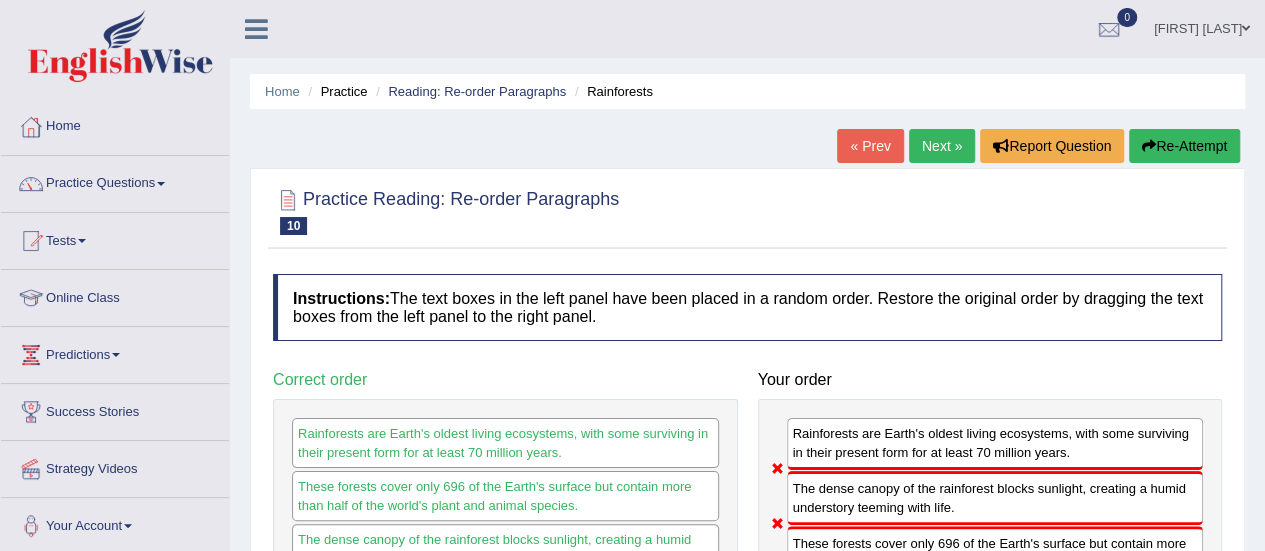 click on "Next »" at bounding box center (942, 146) 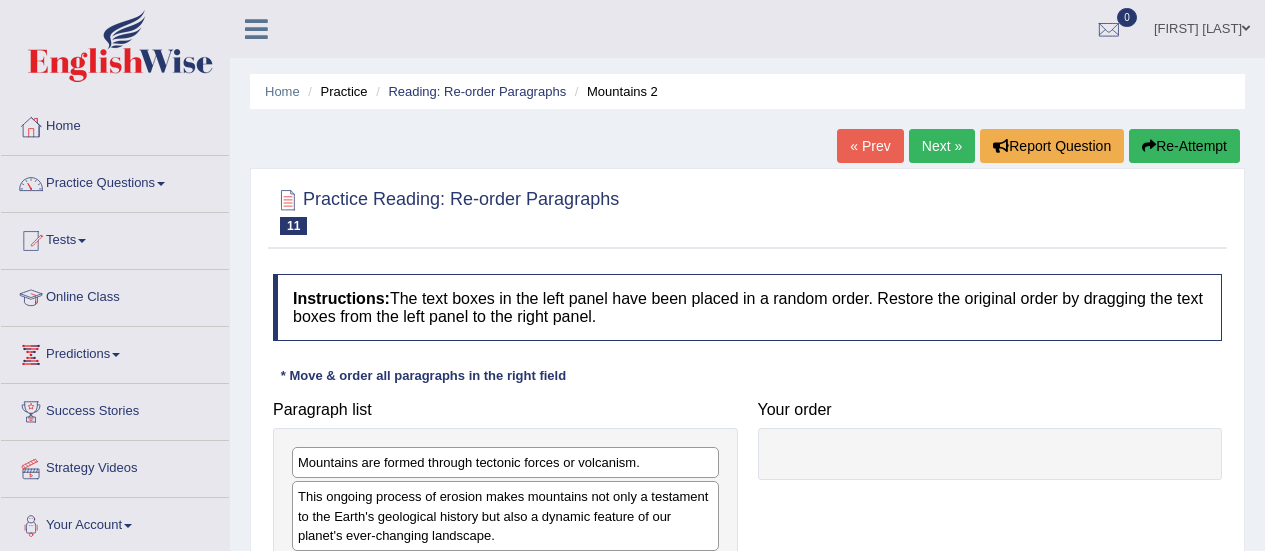 scroll, scrollTop: 0, scrollLeft: 0, axis: both 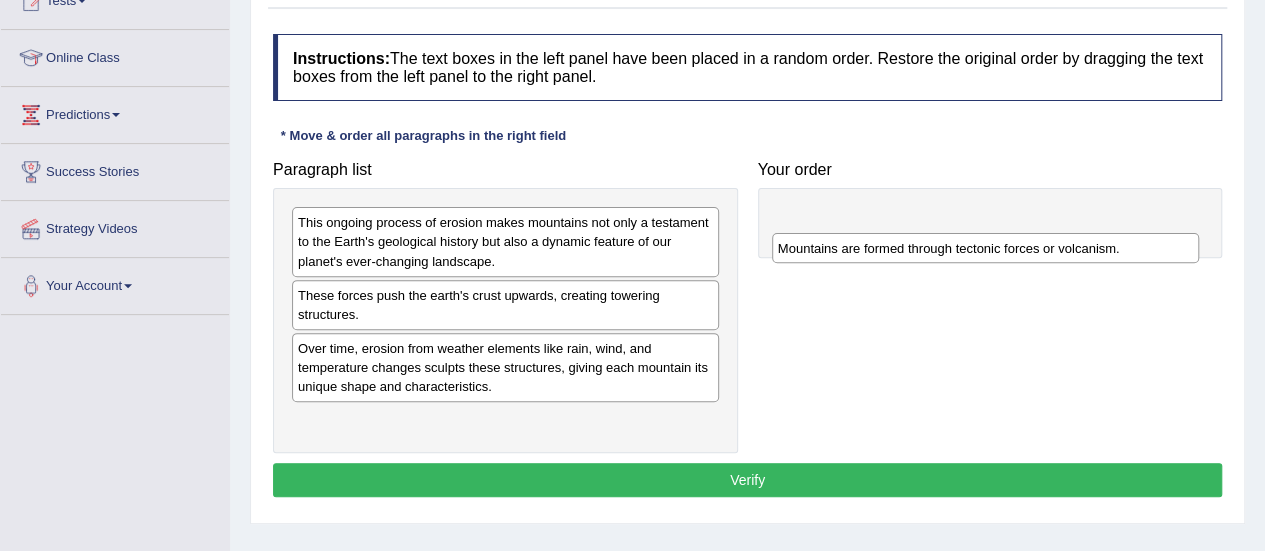 drag, startPoint x: 518, startPoint y: 227, endPoint x: 998, endPoint y: 253, distance: 480.70364 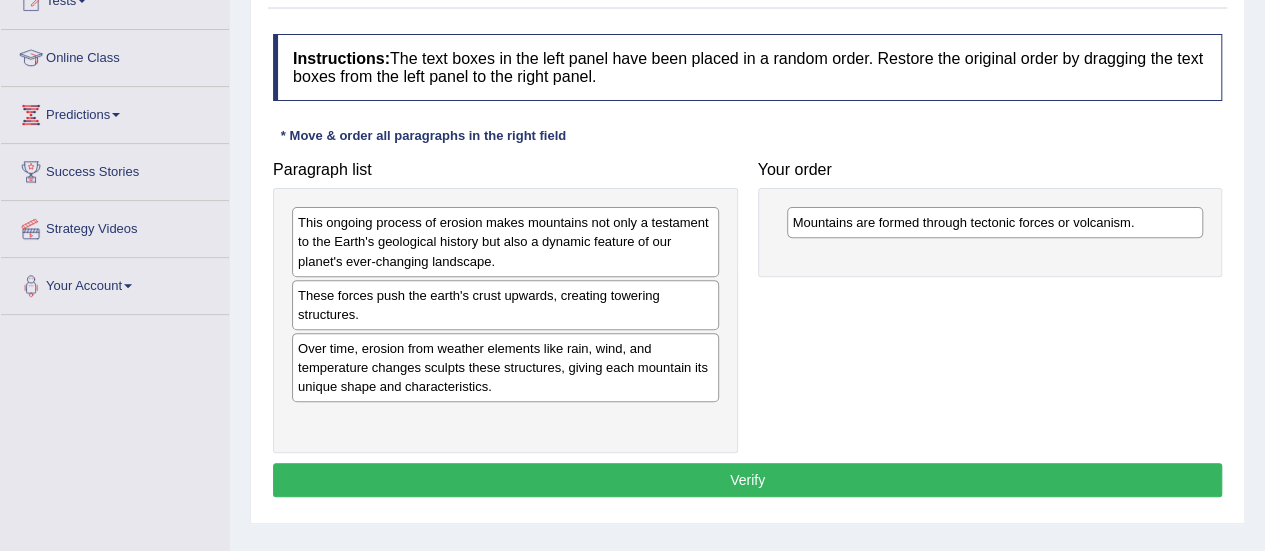 click on "These forces push the earth's crust upwards, creating towering structures." at bounding box center (505, 305) 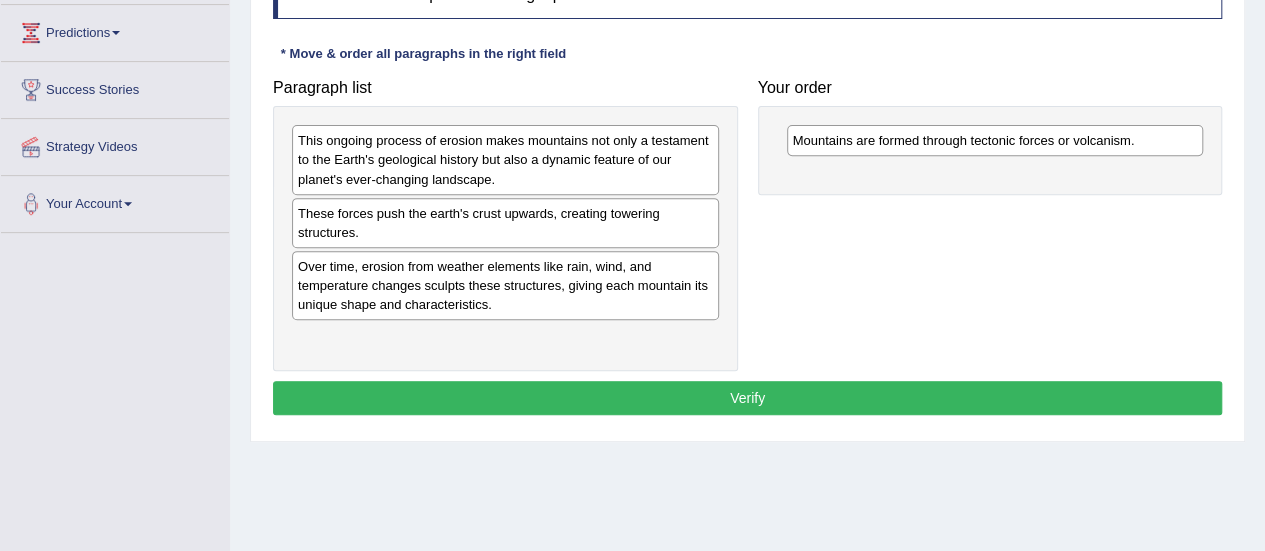 scroll, scrollTop: 314, scrollLeft: 0, axis: vertical 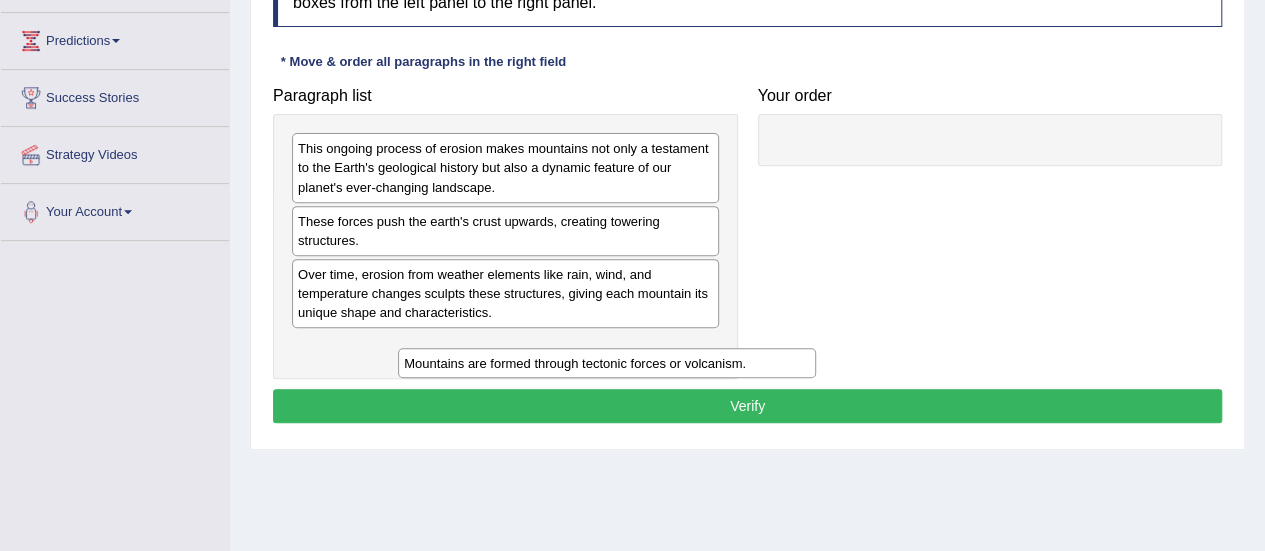 drag, startPoint x: 826, startPoint y: 150, endPoint x: 438, endPoint y: 365, distance: 443.58652 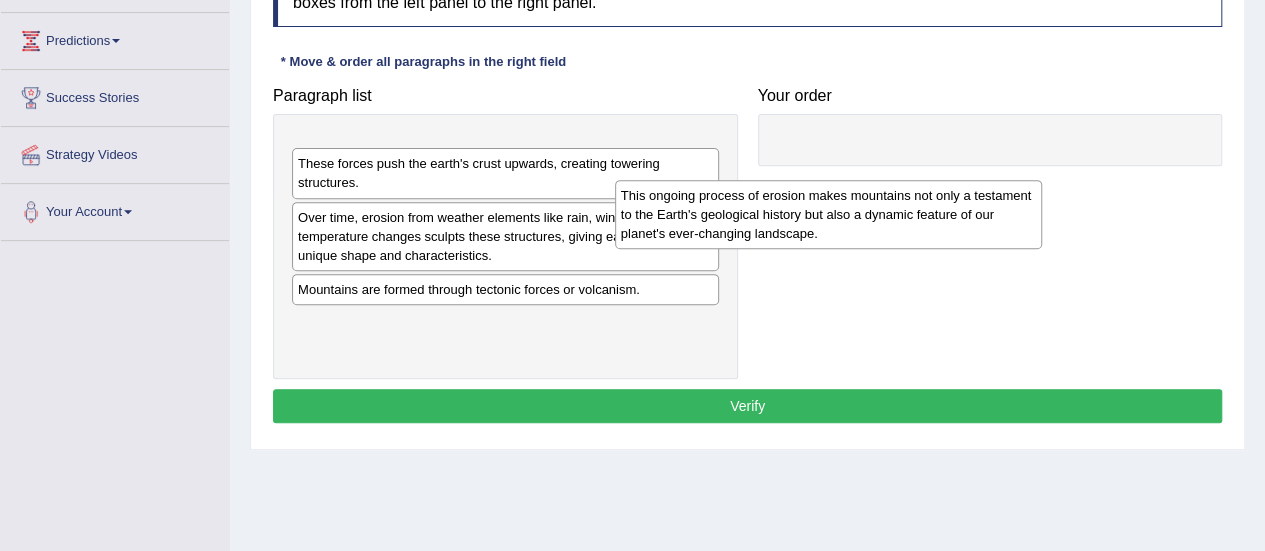 drag, startPoint x: 499, startPoint y: 174, endPoint x: 962, endPoint y: 184, distance: 463.10797 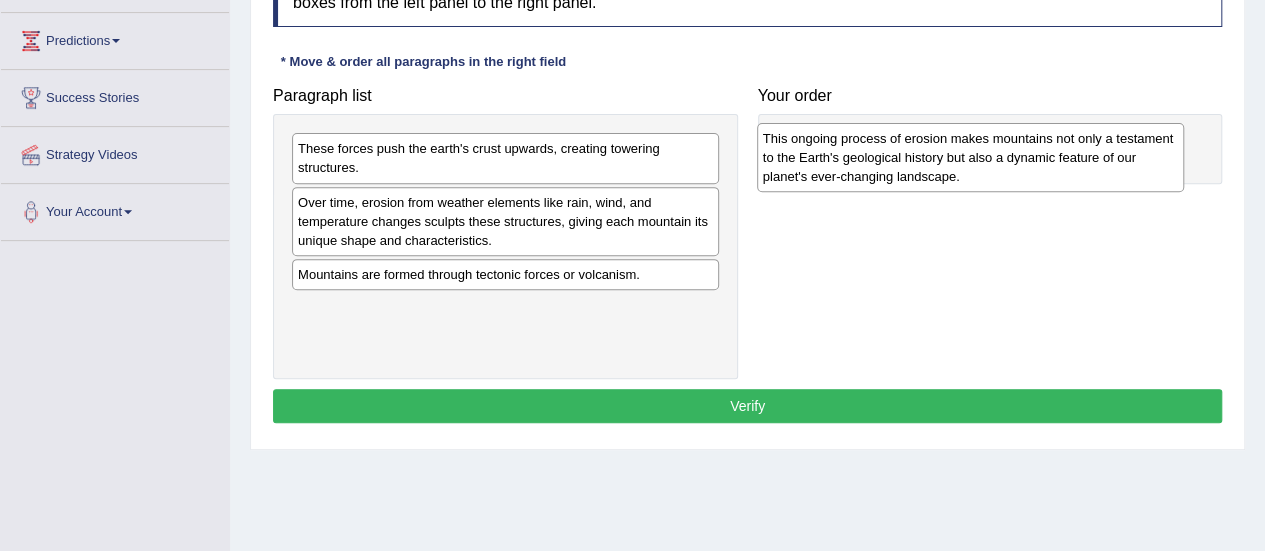 drag, startPoint x: 613, startPoint y: 153, endPoint x: 1078, endPoint y: 142, distance: 465.1301 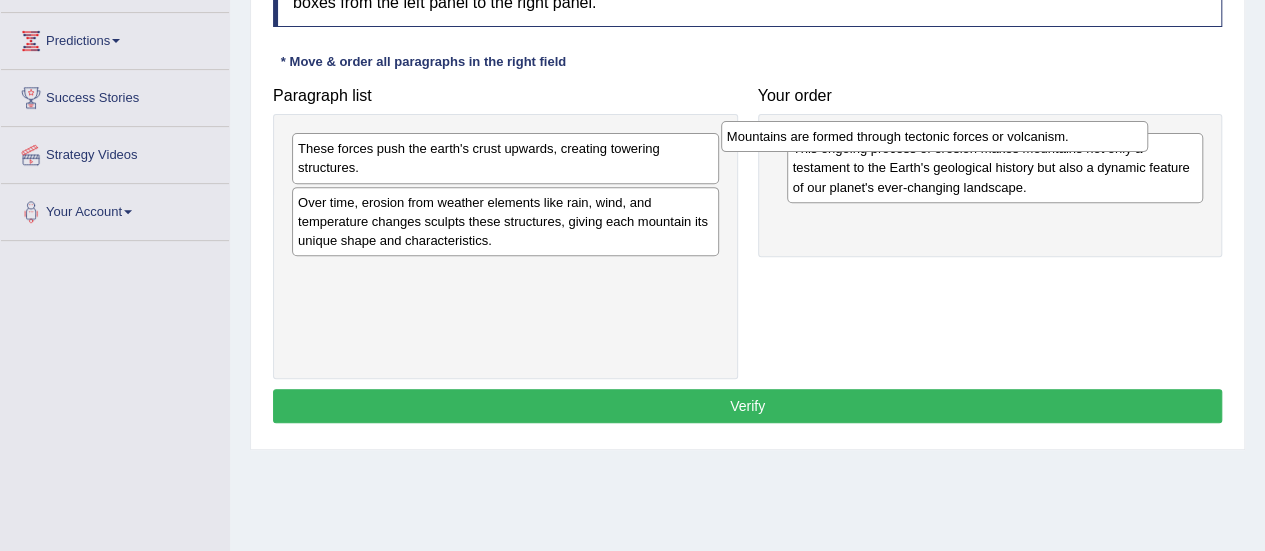 drag, startPoint x: 658, startPoint y: 278, endPoint x: 1089, endPoint y: 143, distance: 451.6481 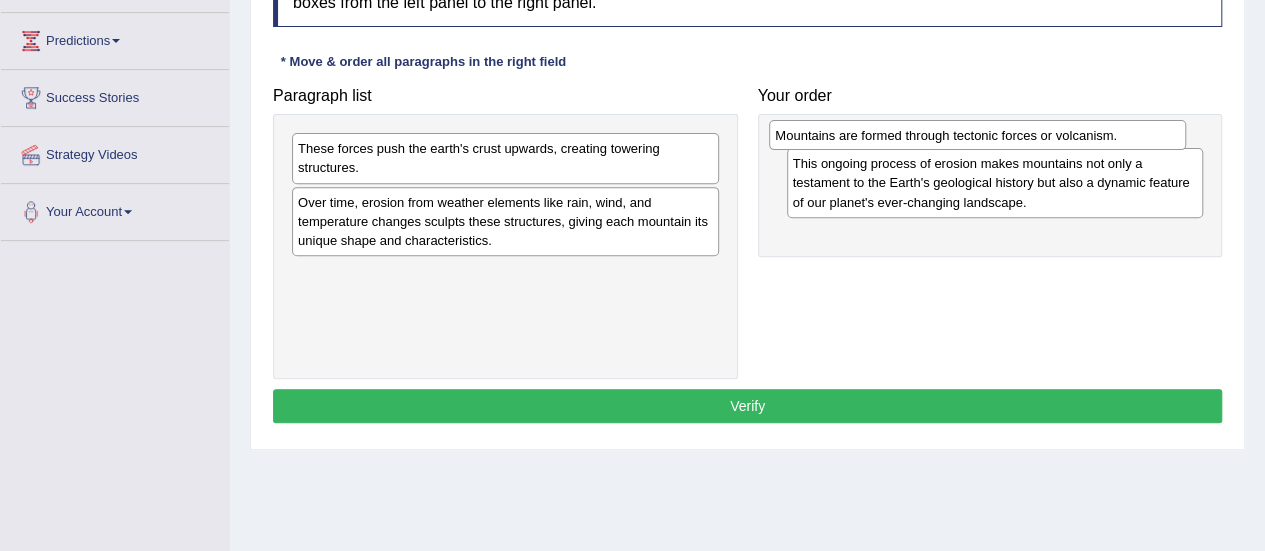 drag, startPoint x: 967, startPoint y: 212, endPoint x: 950, endPoint y: 127, distance: 86.683334 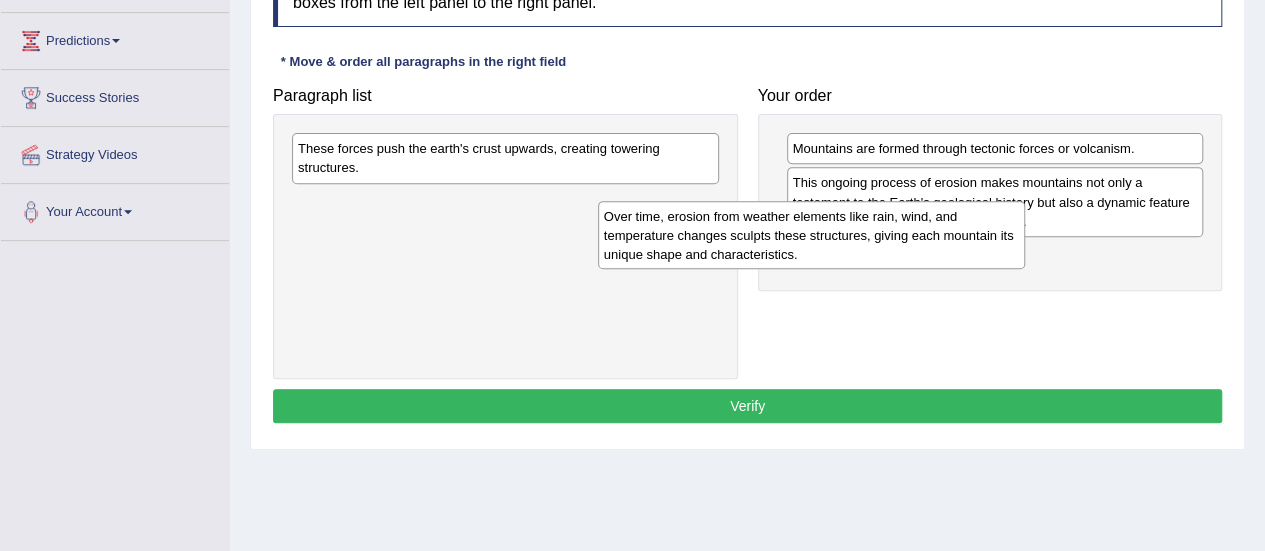 drag, startPoint x: 588, startPoint y: 235, endPoint x: 1021, endPoint y: 242, distance: 433.05658 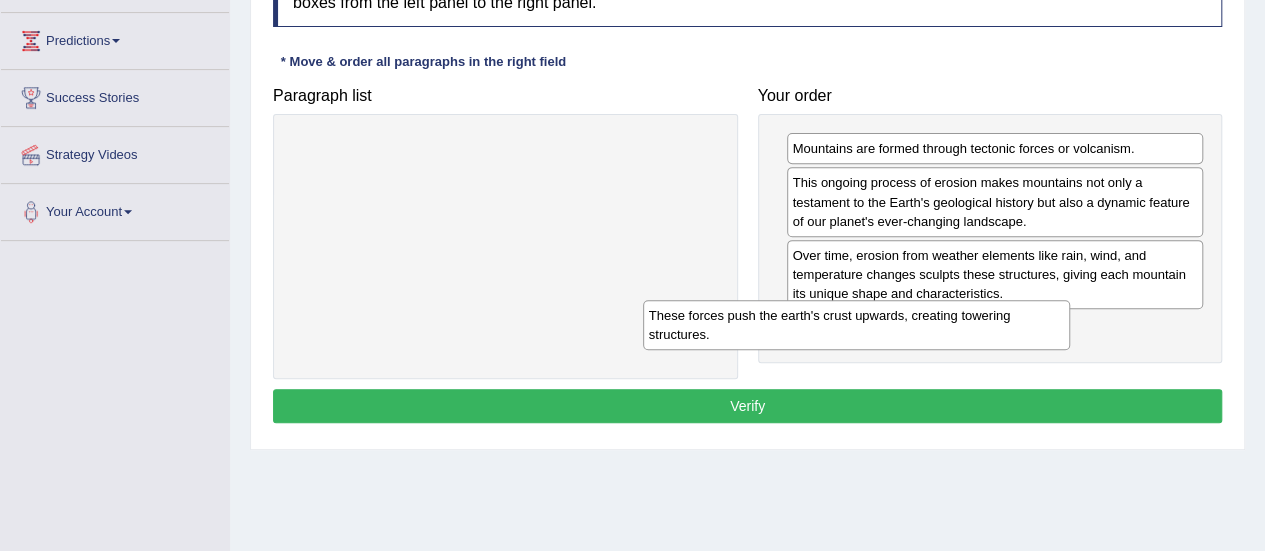 drag, startPoint x: 625, startPoint y: 151, endPoint x: 981, endPoint y: 321, distance: 394.5073 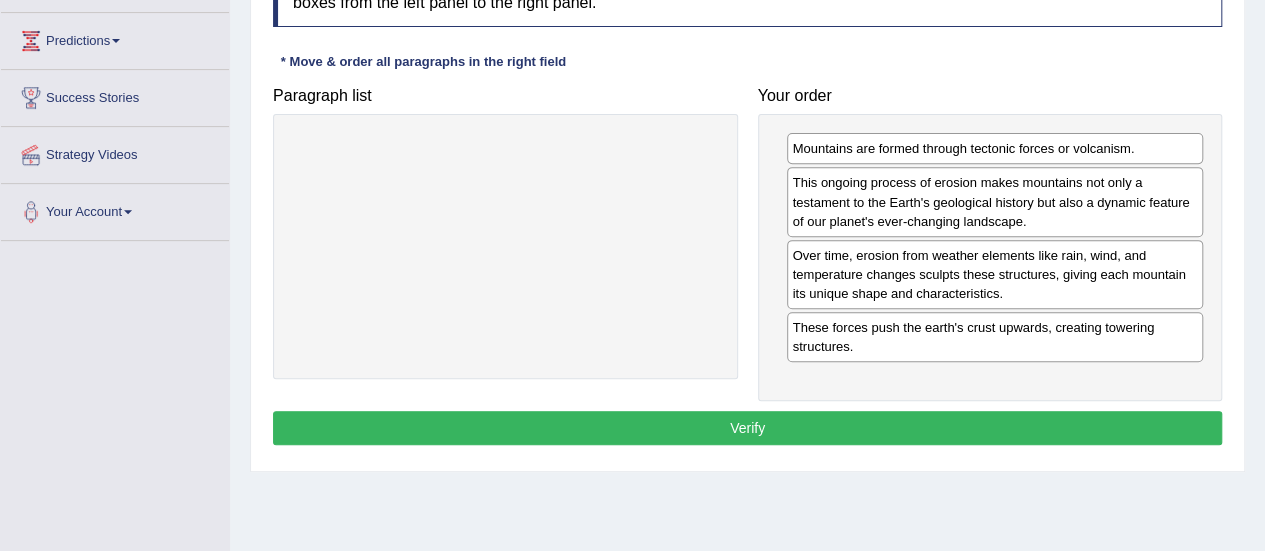click on "Verify" at bounding box center (747, 428) 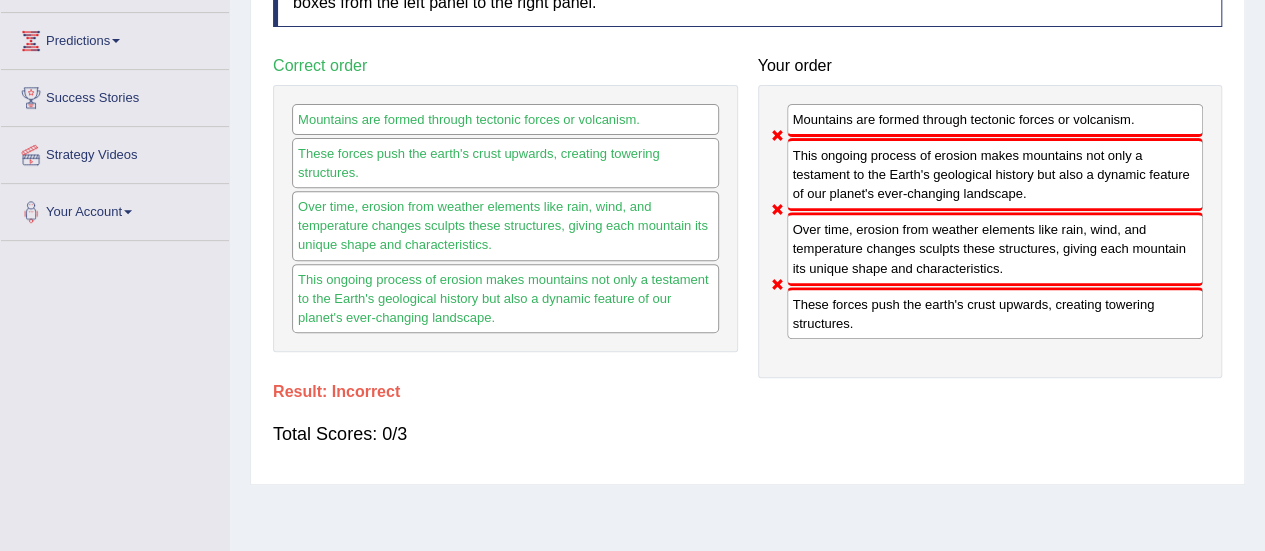 scroll, scrollTop: 0, scrollLeft: 0, axis: both 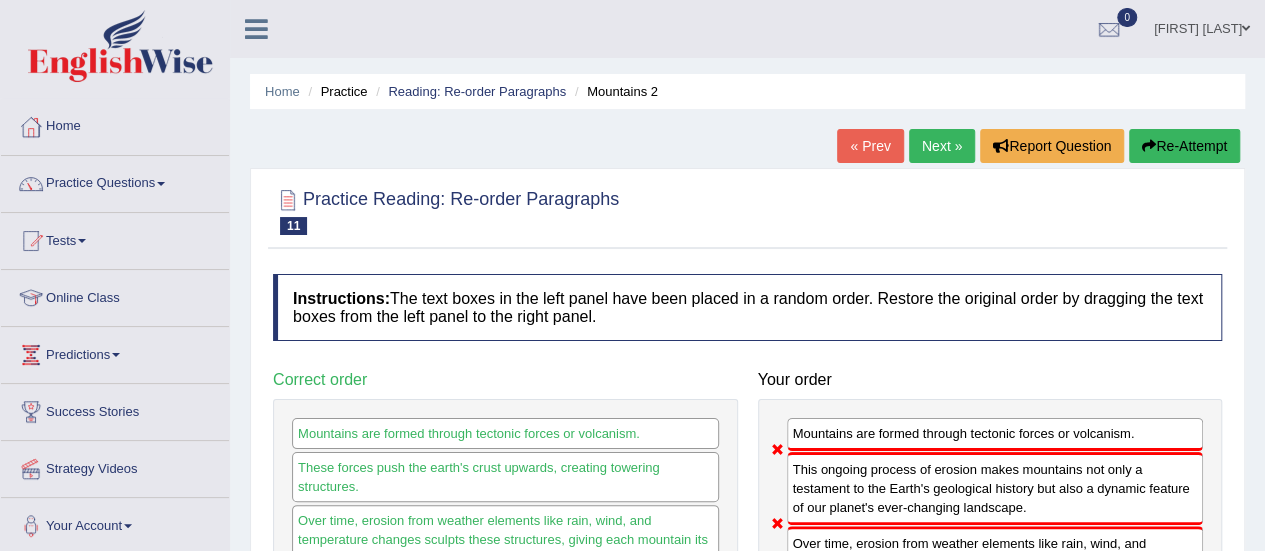 click on "Next »" at bounding box center (942, 146) 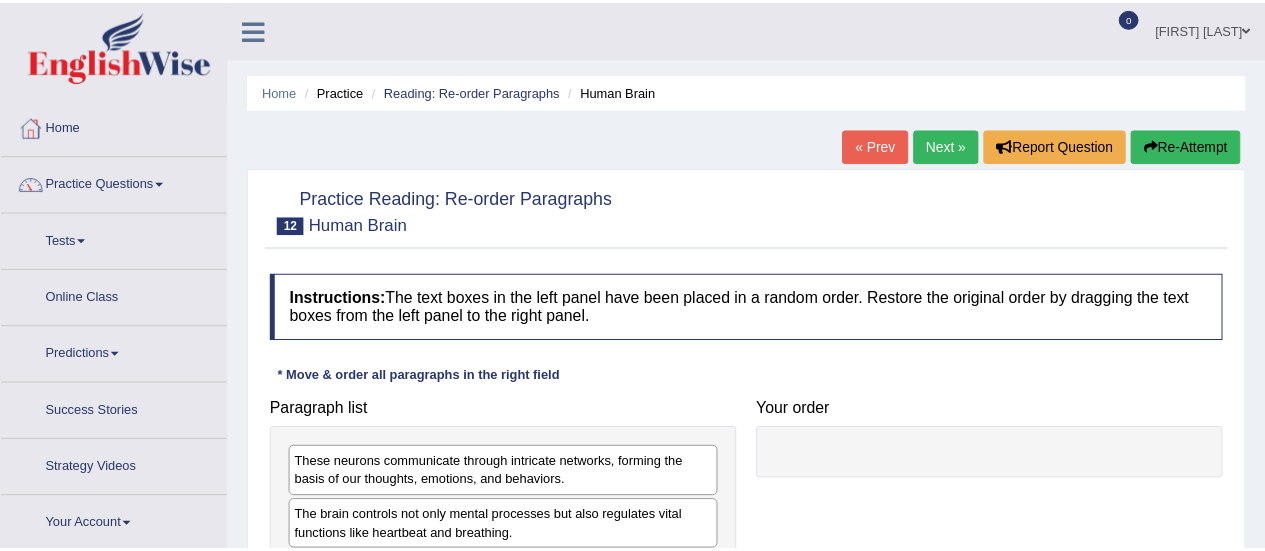 scroll, scrollTop: 0, scrollLeft: 0, axis: both 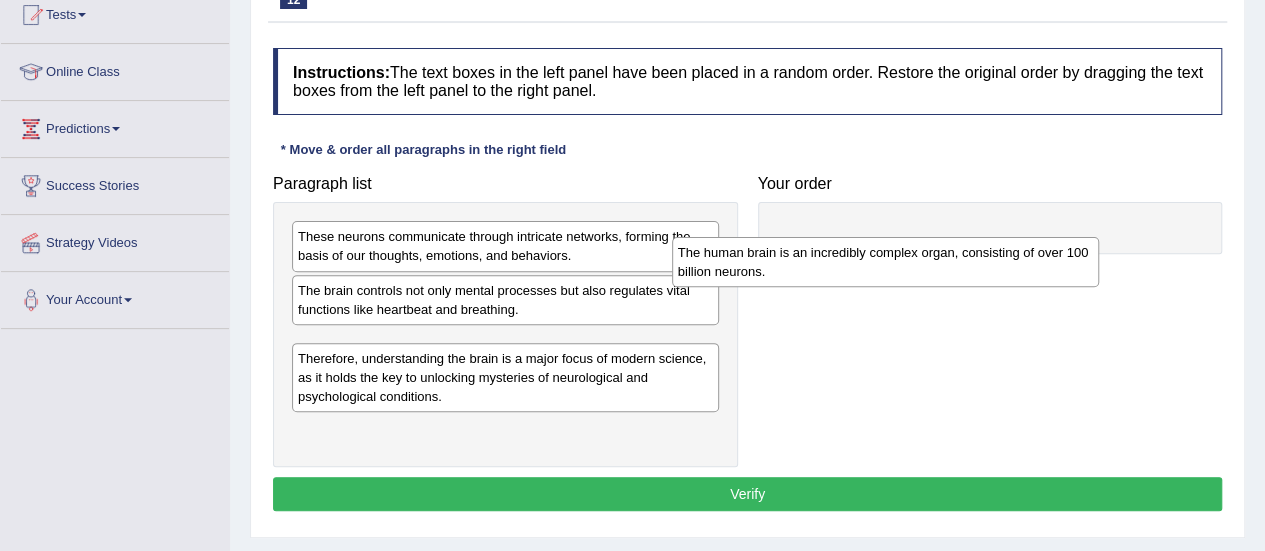 drag, startPoint x: 491, startPoint y: 356, endPoint x: 871, endPoint y: 267, distance: 390.28323 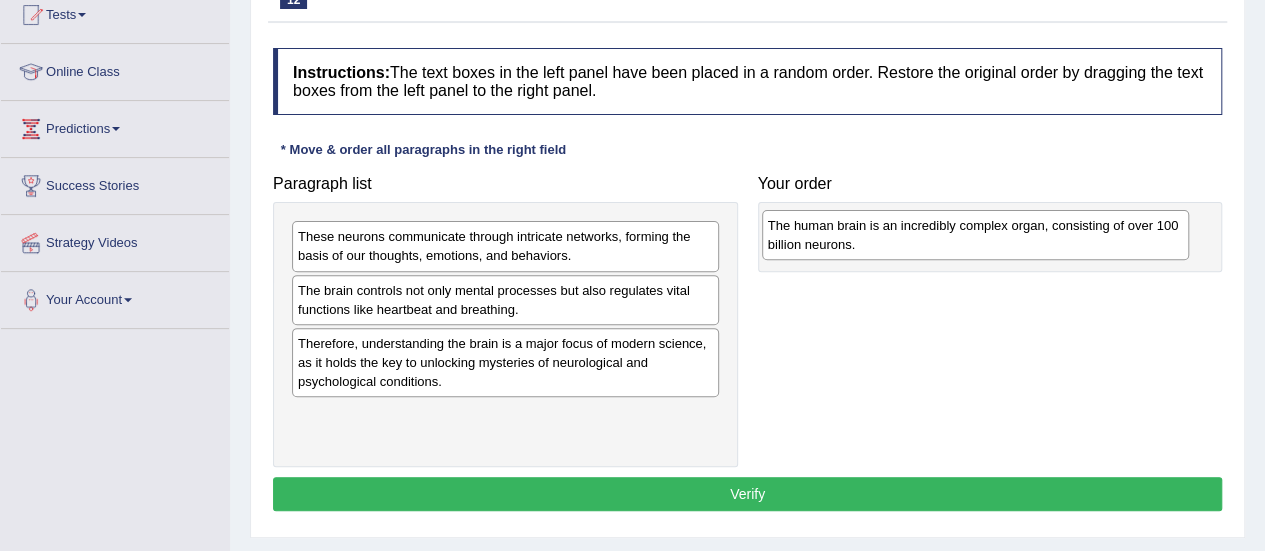 drag, startPoint x: 602, startPoint y: 353, endPoint x: 1071, endPoint y: 236, distance: 483.37357 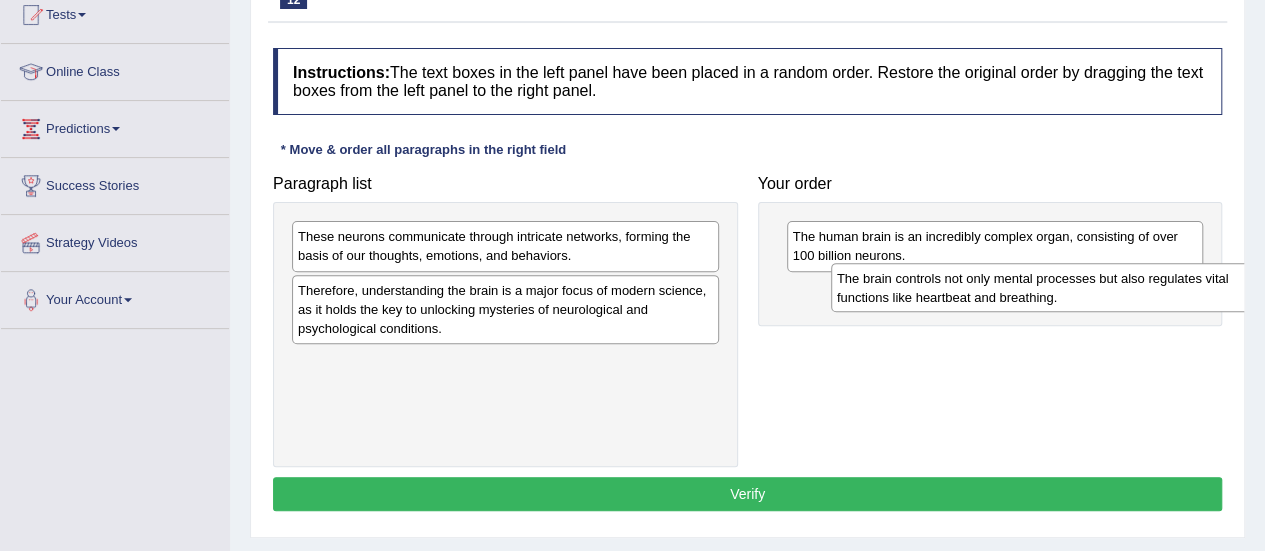 drag, startPoint x: 579, startPoint y: 300, endPoint x: 1118, endPoint y: 289, distance: 539.11224 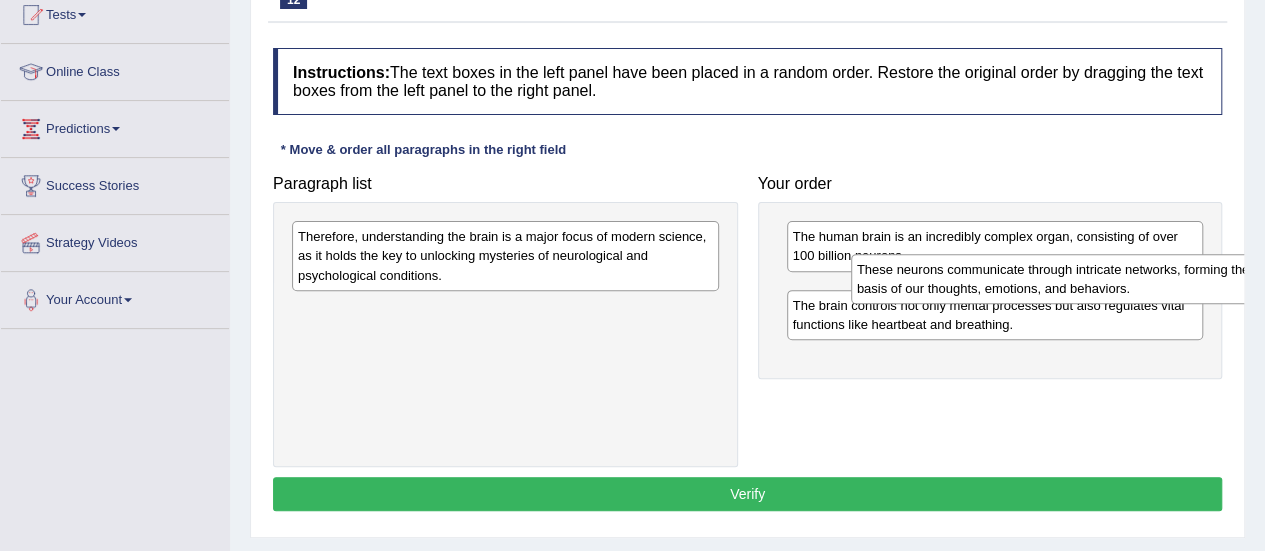 drag, startPoint x: 546, startPoint y: 244, endPoint x: 1089, endPoint y: 273, distance: 543.77386 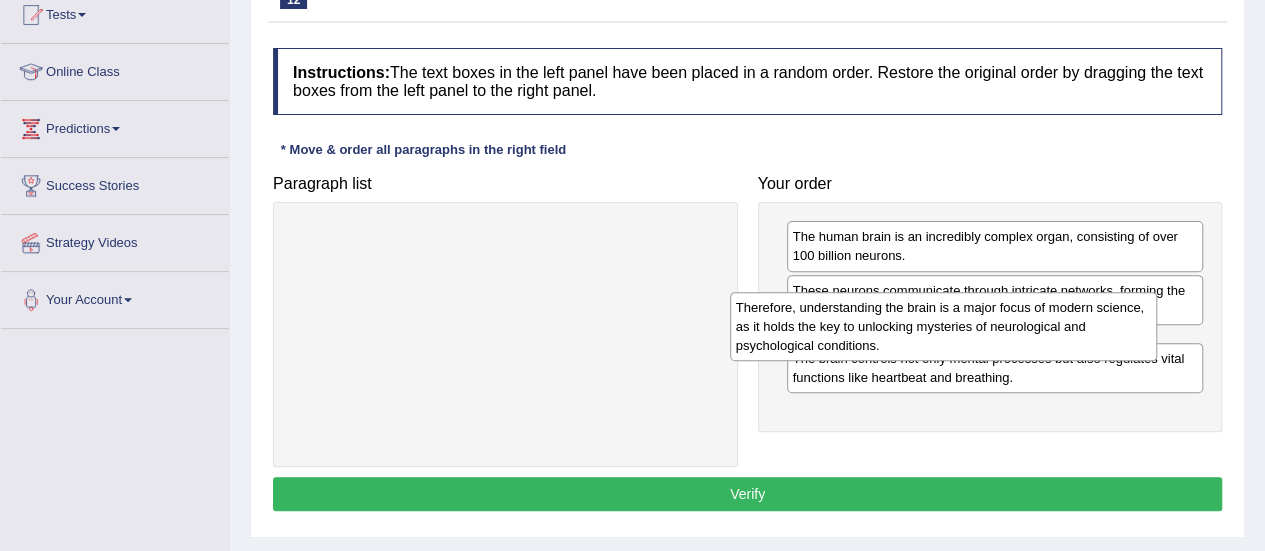 drag, startPoint x: 658, startPoint y: 256, endPoint x: 1184, endPoint y: 306, distance: 528.3711 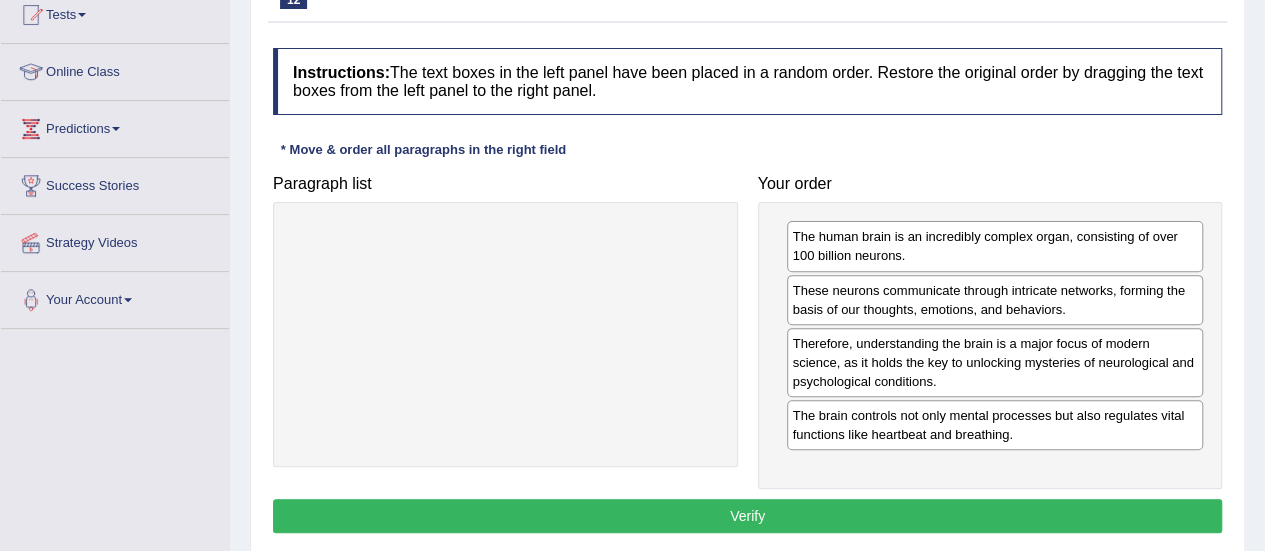 click on "Verify" at bounding box center (747, 516) 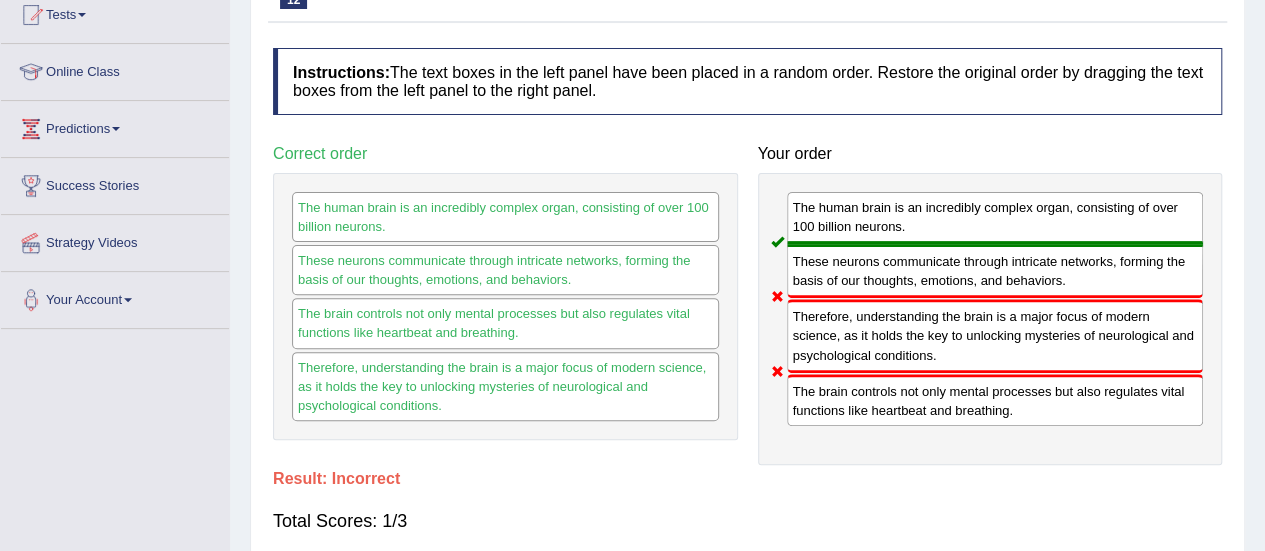 scroll, scrollTop: 0, scrollLeft: 0, axis: both 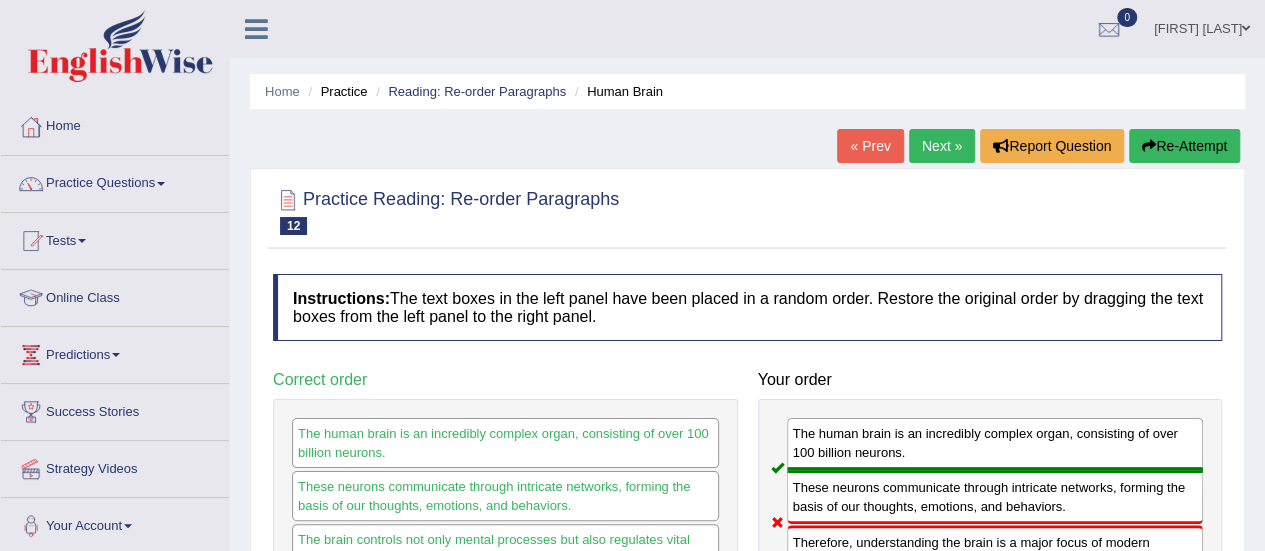 click on "Next »" at bounding box center [942, 146] 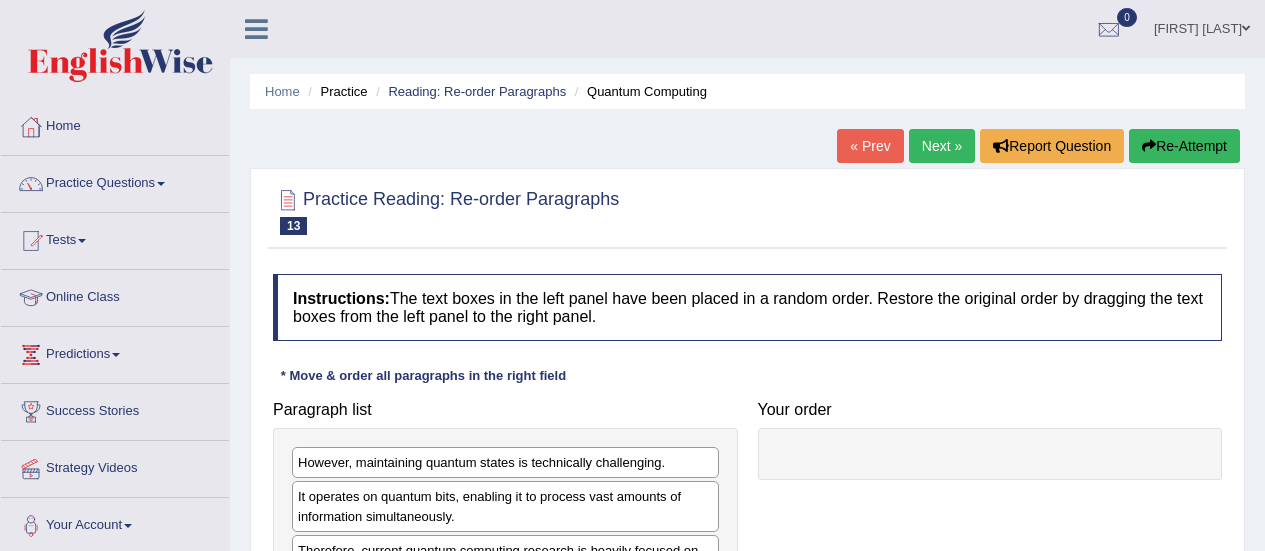 scroll, scrollTop: 0, scrollLeft: 0, axis: both 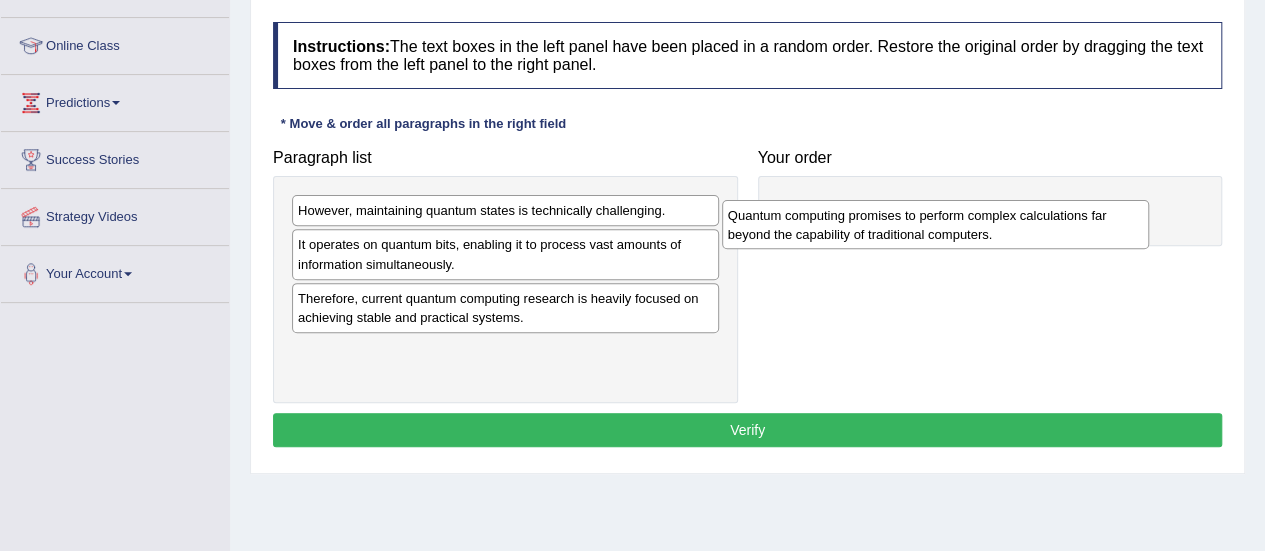 drag, startPoint x: 508, startPoint y: 369, endPoint x: 952, endPoint y: 212, distance: 470.94055 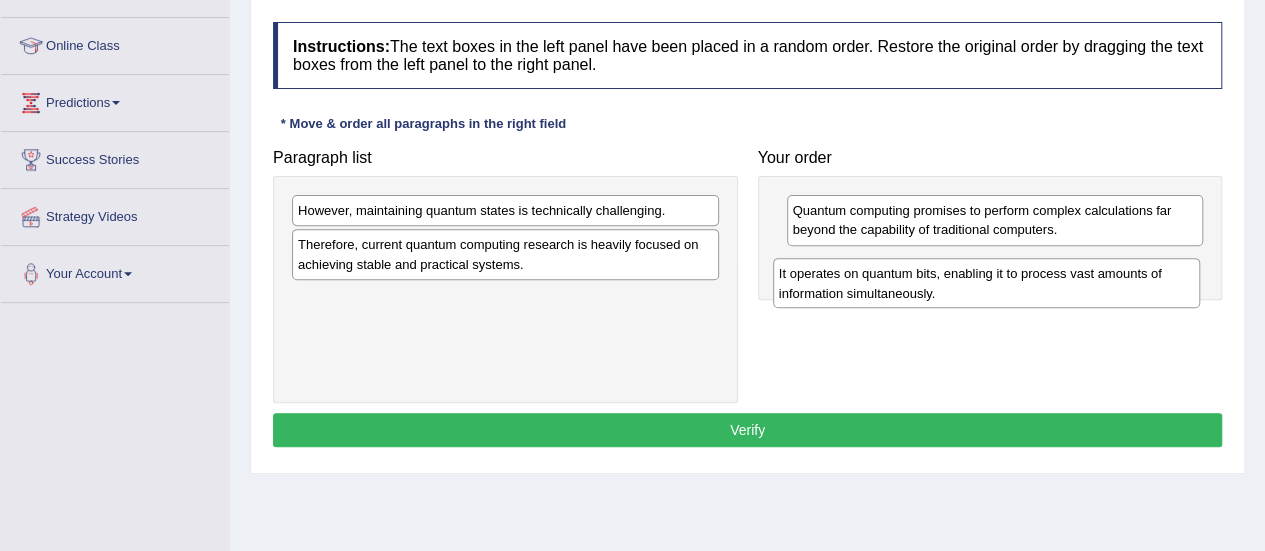 drag, startPoint x: 586, startPoint y: 265, endPoint x: 1067, endPoint y: 295, distance: 481.93463 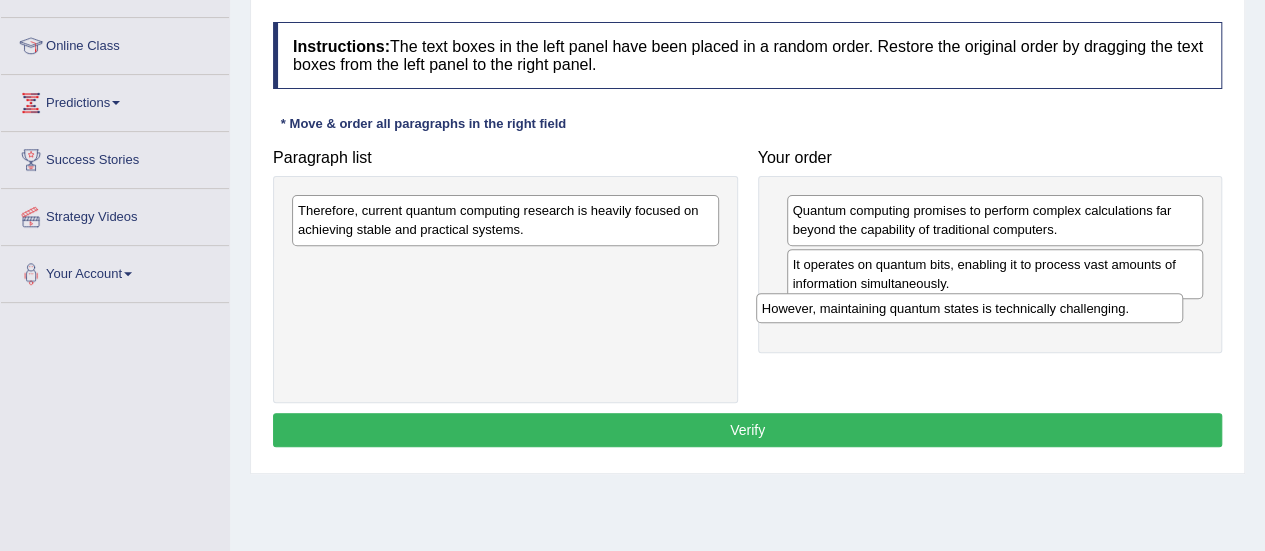drag, startPoint x: 638, startPoint y: 215, endPoint x: 1102, endPoint y: 313, distance: 474.23624 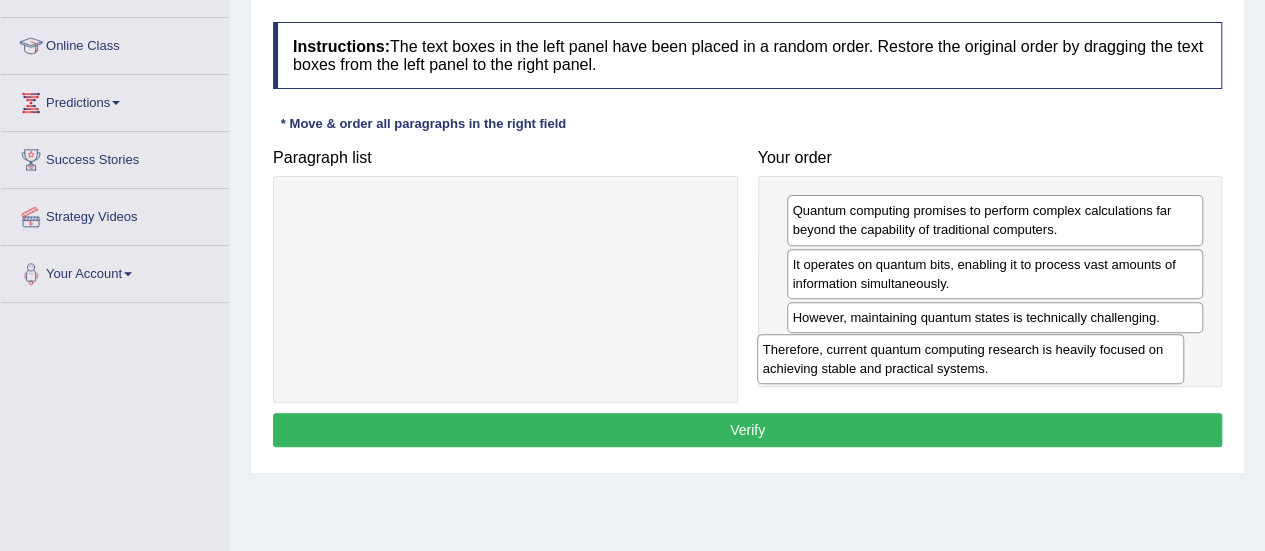 drag, startPoint x: 676, startPoint y: 220, endPoint x: 1146, endPoint y: 360, distance: 490.408 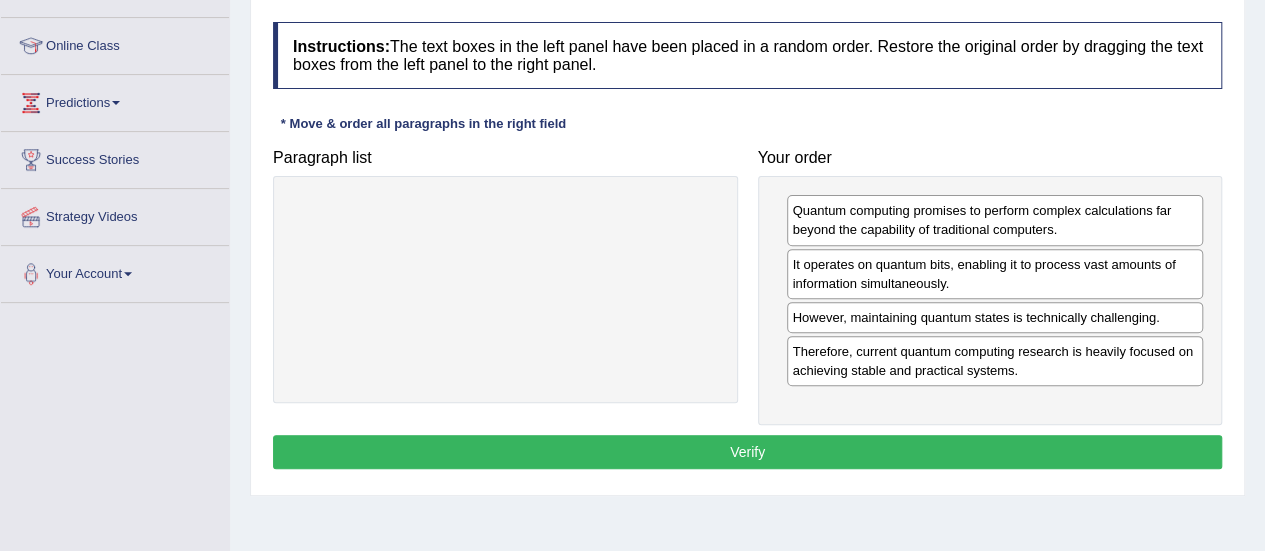 scroll, scrollTop: 194, scrollLeft: 0, axis: vertical 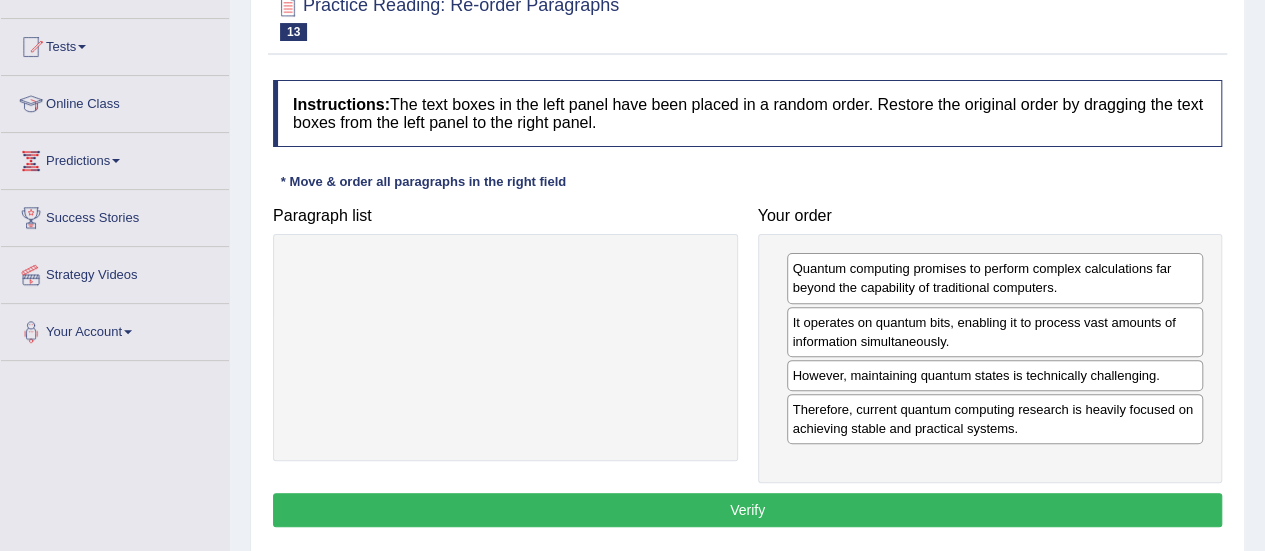 click on "Verify" at bounding box center [747, 510] 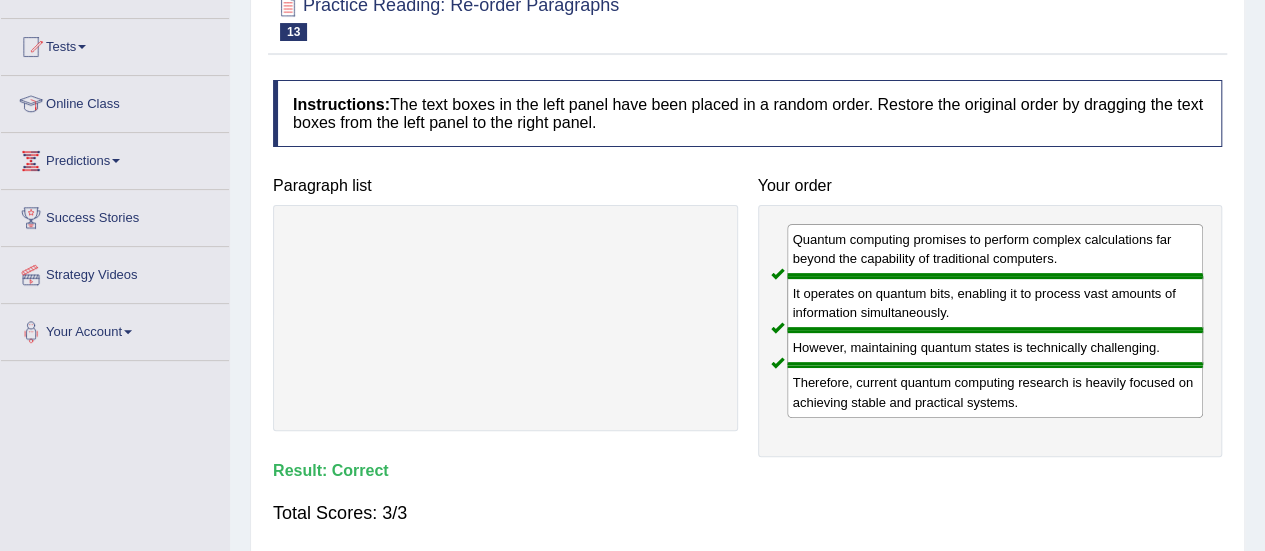 scroll, scrollTop: 0, scrollLeft: 0, axis: both 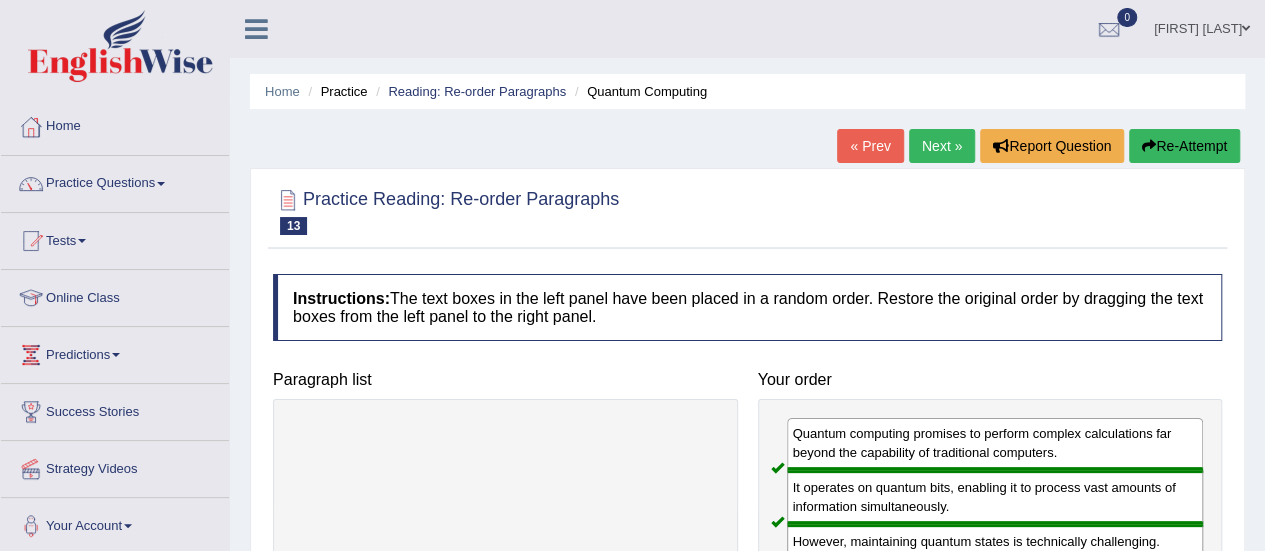 click on "Next »" at bounding box center [942, 146] 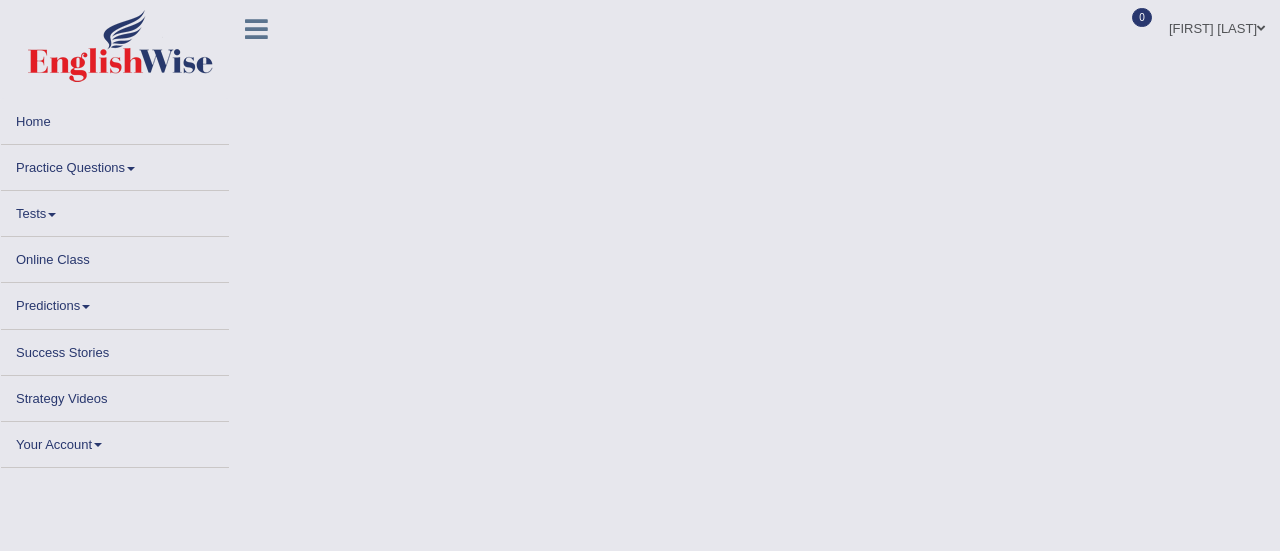 scroll, scrollTop: 0, scrollLeft: 0, axis: both 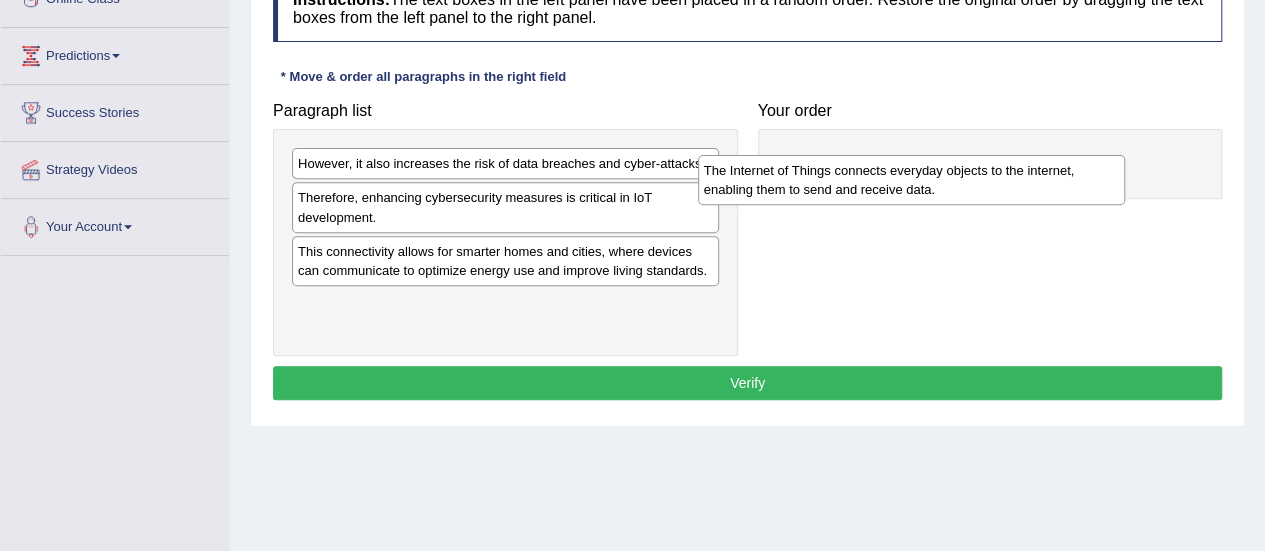 drag, startPoint x: 634, startPoint y: 185, endPoint x: 1072, endPoint y: 189, distance: 438.01825 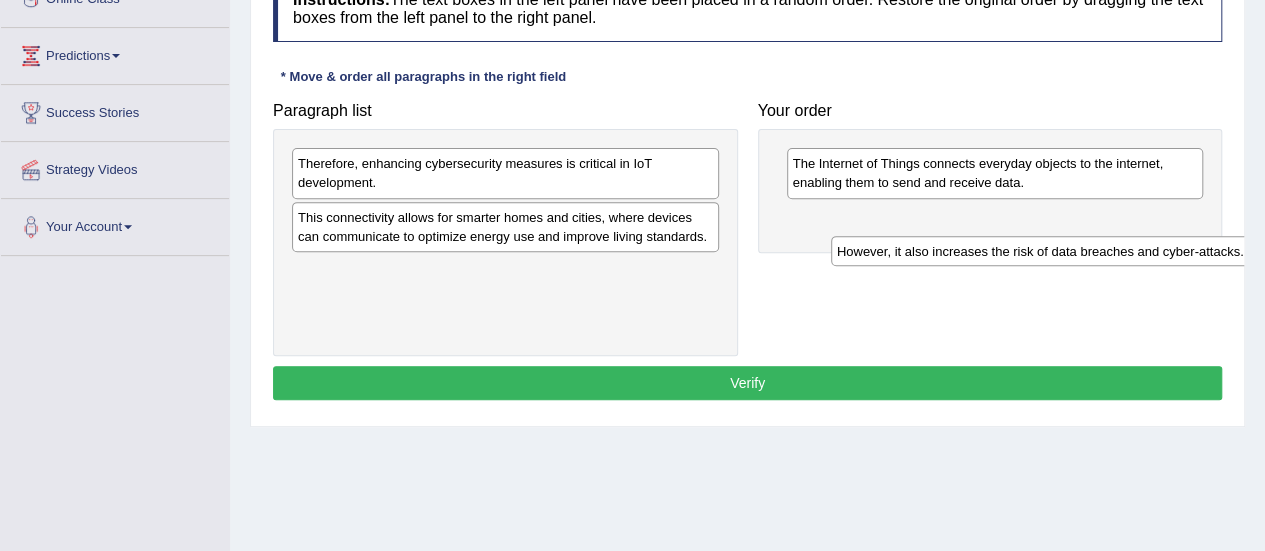 drag, startPoint x: 681, startPoint y: 164, endPoint x: 1186, endPoint y: 215, distance: 507.56873 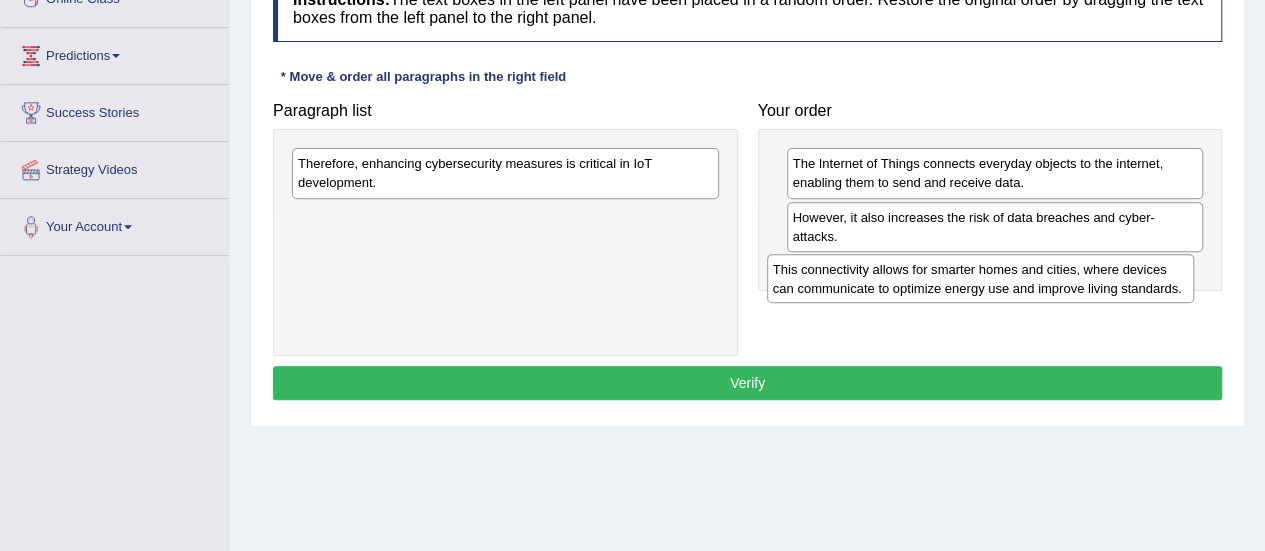 drag, startPoint x: 650, startPoint y: 231, endPoint x: 1249, endPoint y: 285, distance: 601.42914 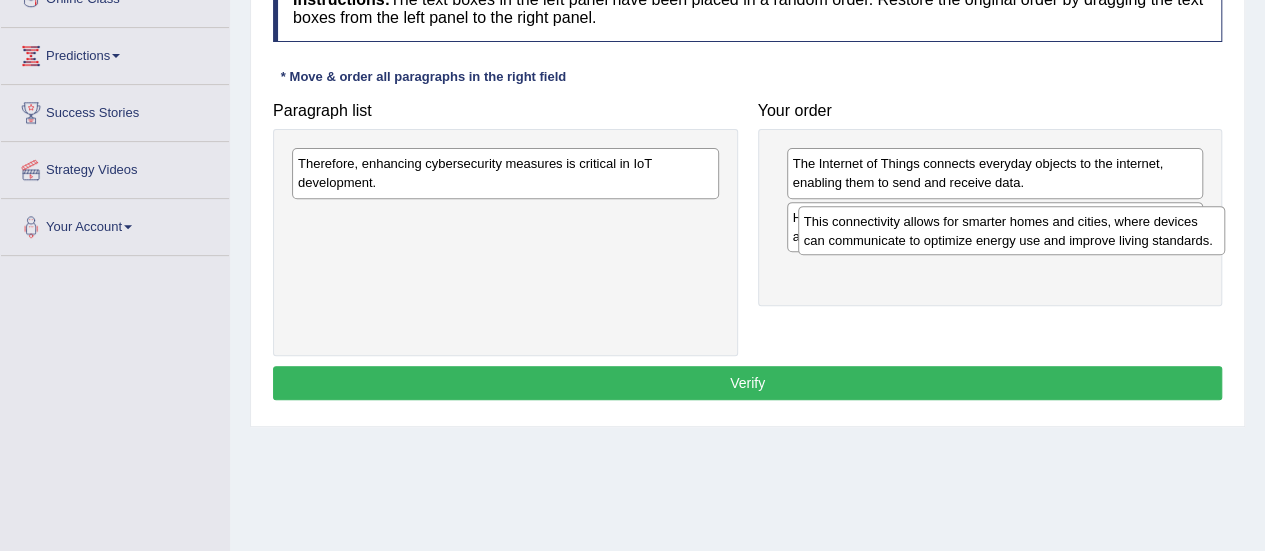 drag, startPoint x: 658, startPoint y: 219, endPoint x: 1172, endPoint y: 225, distance: 514.03503 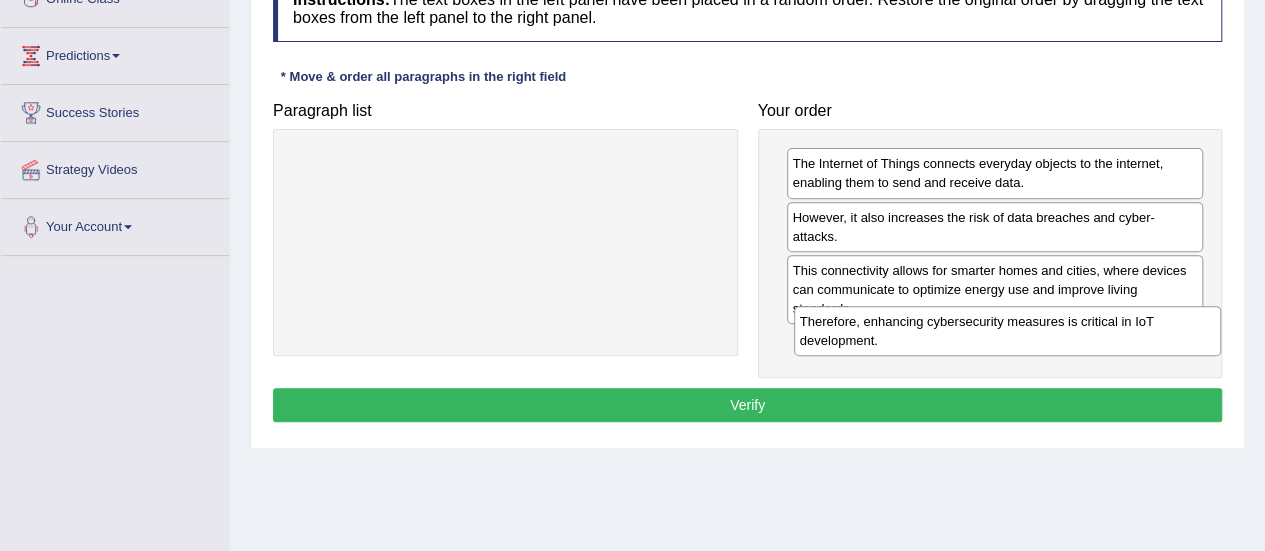 drag, startPoint x: 656, startPoint y: 169, endPoint x: 1156, endPoint y: 327, distance: 524.3701 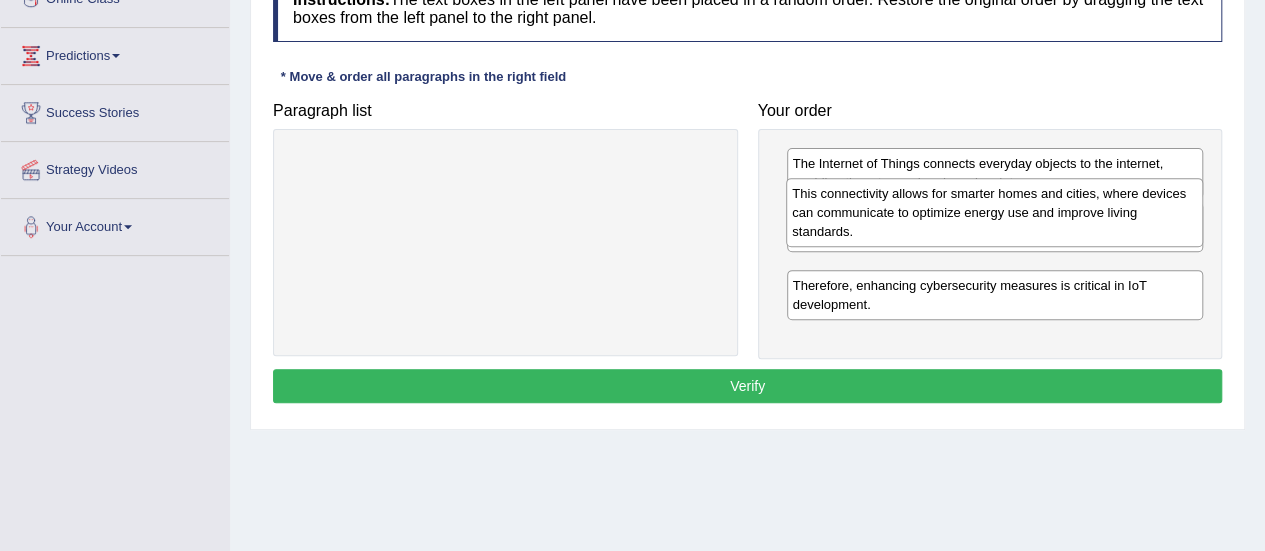 drag, startPoint x: 904, startPoint y: 277, endPoint x: 904, endPoint y: 219, distance: 58 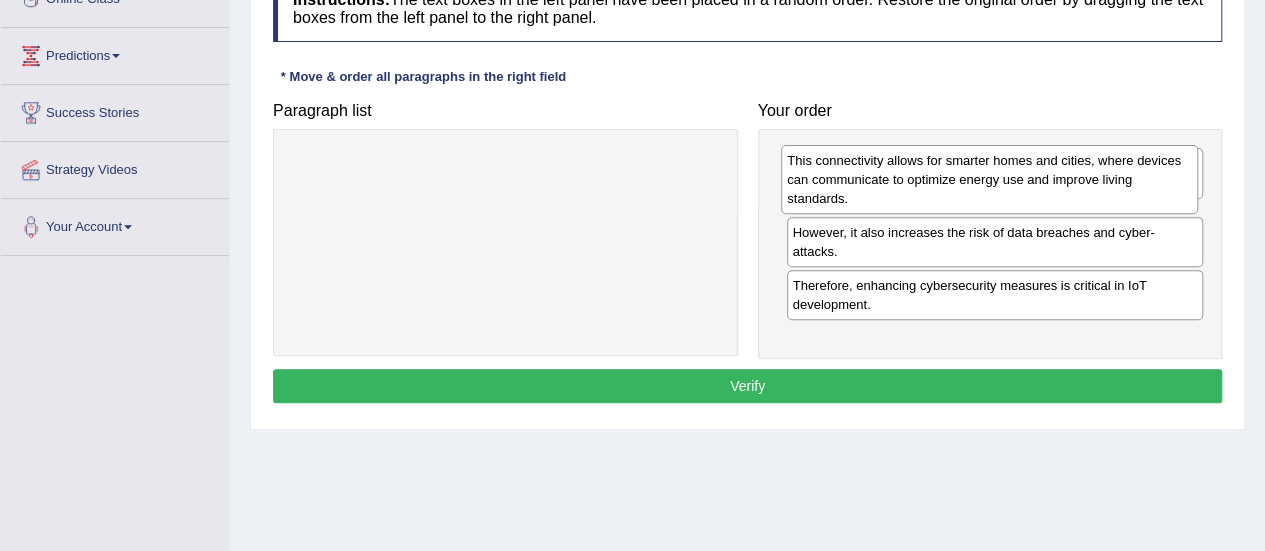 drag, startPoint x: 878, startPoint y: 265, endPoint x: 873, endPoint y: 176, distance: 89.140335 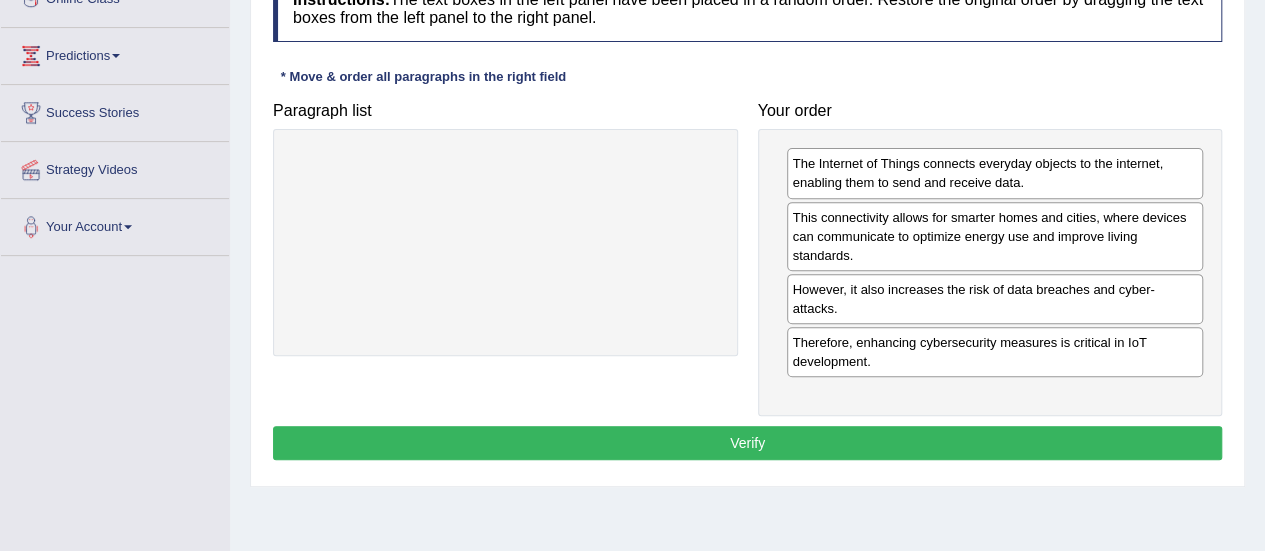 click on "Verify" at bounding box center (747, 443) 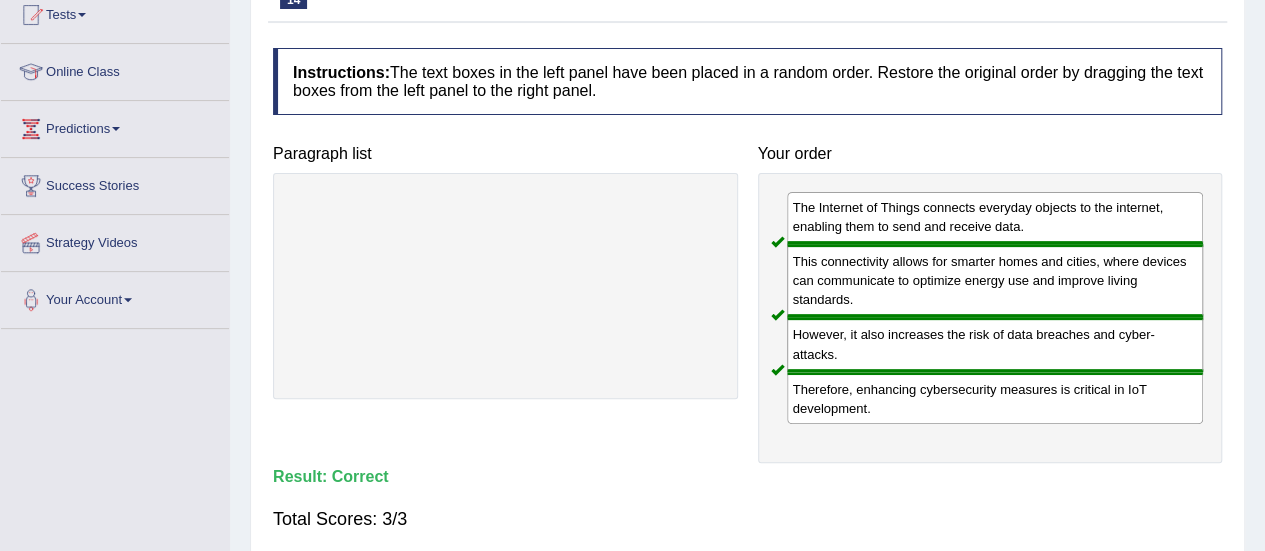 scroll, scrollTop: 0, scrollLeft: 0, axis: both 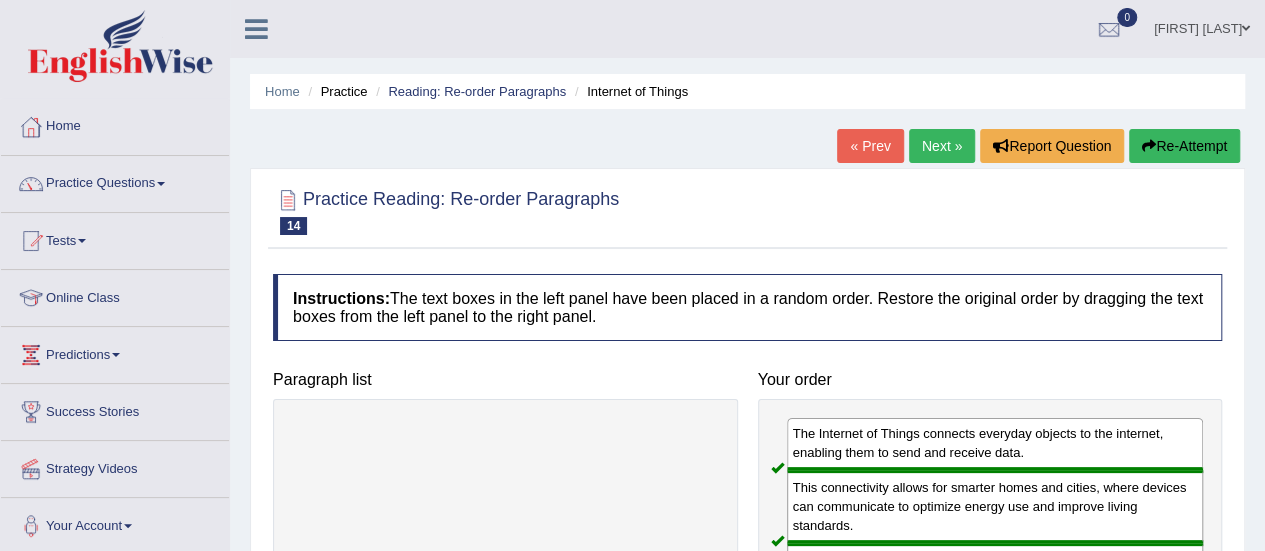 click on "Next »" at bounding box center (942, 146) 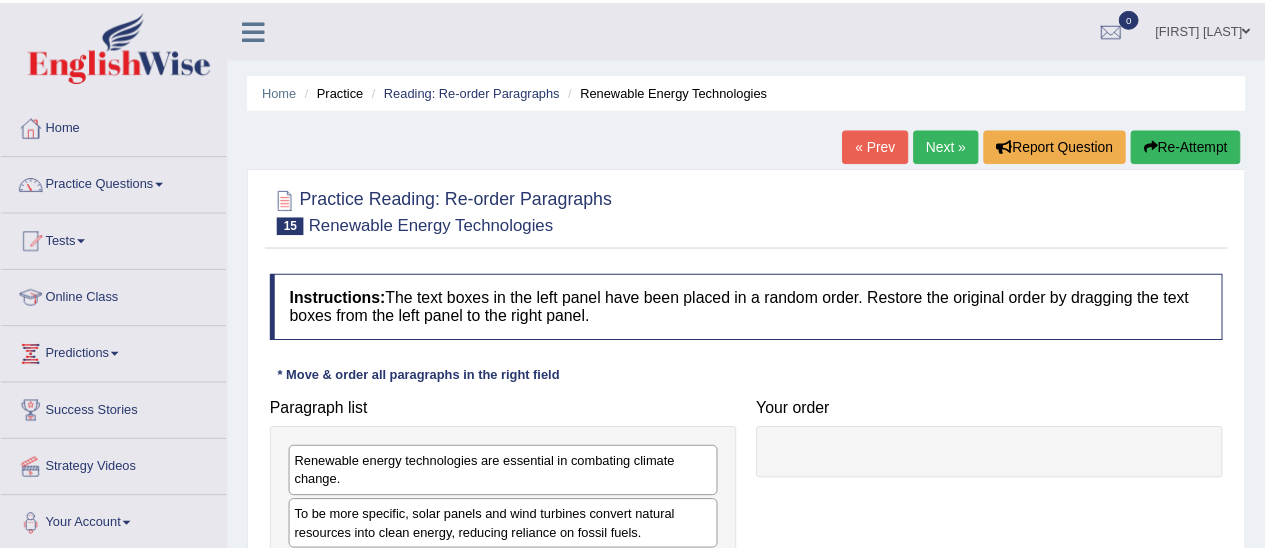 scroll, scrollTop: 0, scrollLeft: 0, axis: both 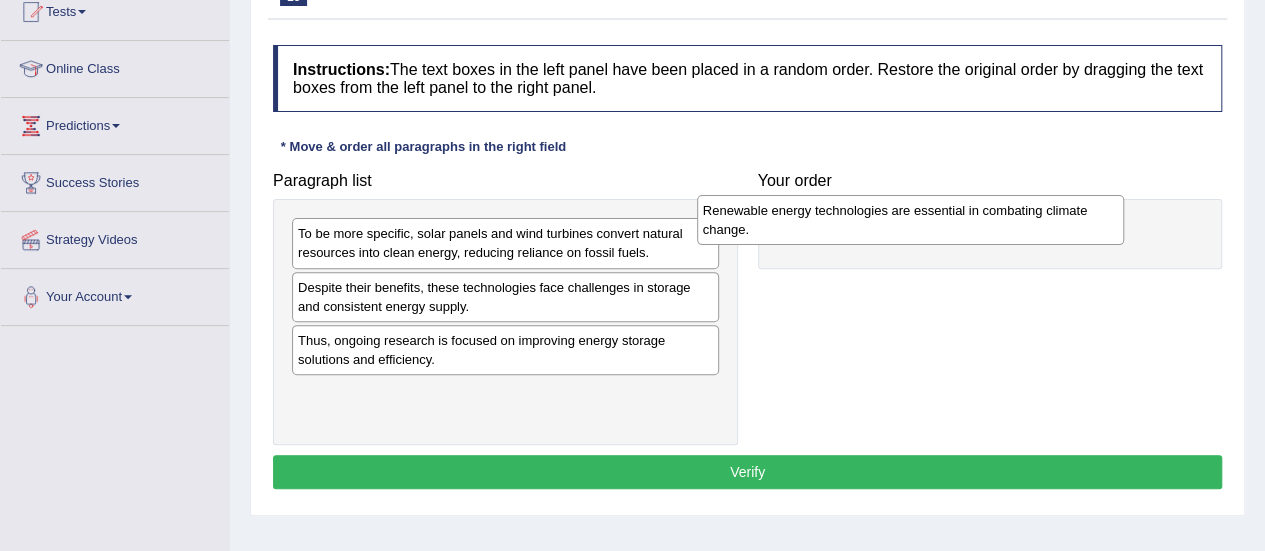 drag, startPoint x: 587, startPoint y: 237, endPoint x: 992, endPoint y: 214, distance: 405.65256 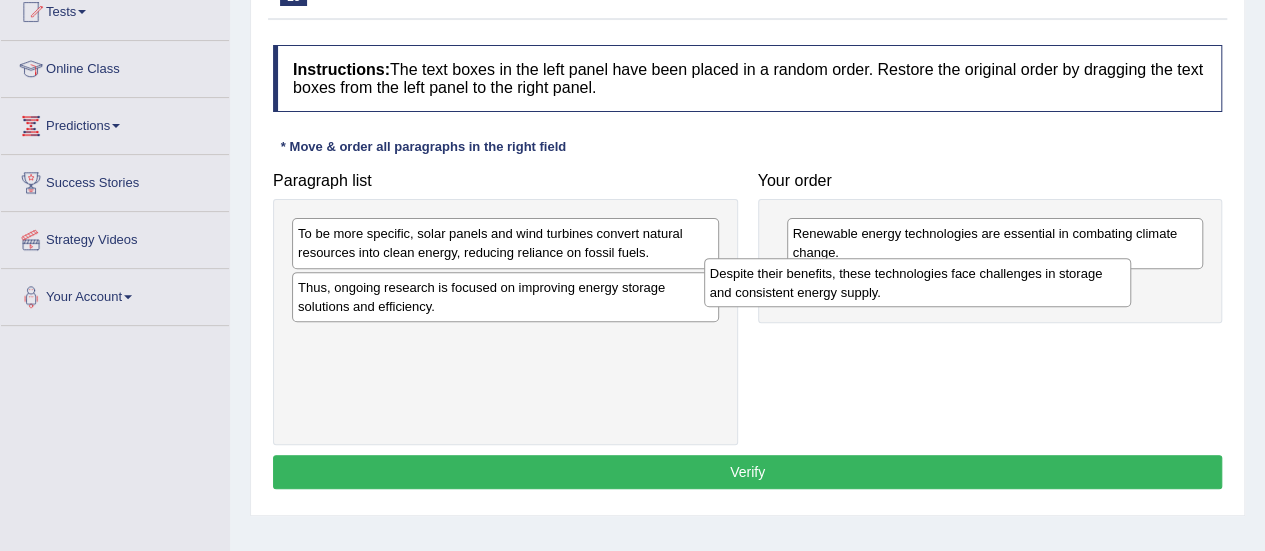 drag, startPoint x: 574, startPoint y: 289, endPoint x: 986, endPoint y: 275, distance: 412.2378 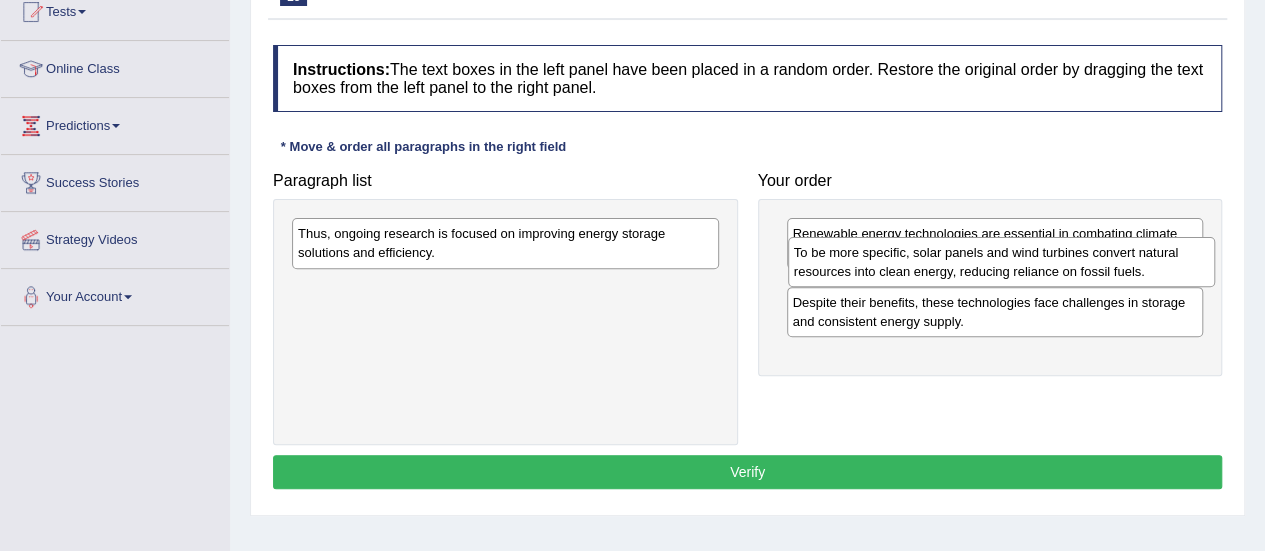 drag, startPoint x: 672, startPoint y: 249, endPoint x: 1168, endPoint y: 268, distance: 496.36377 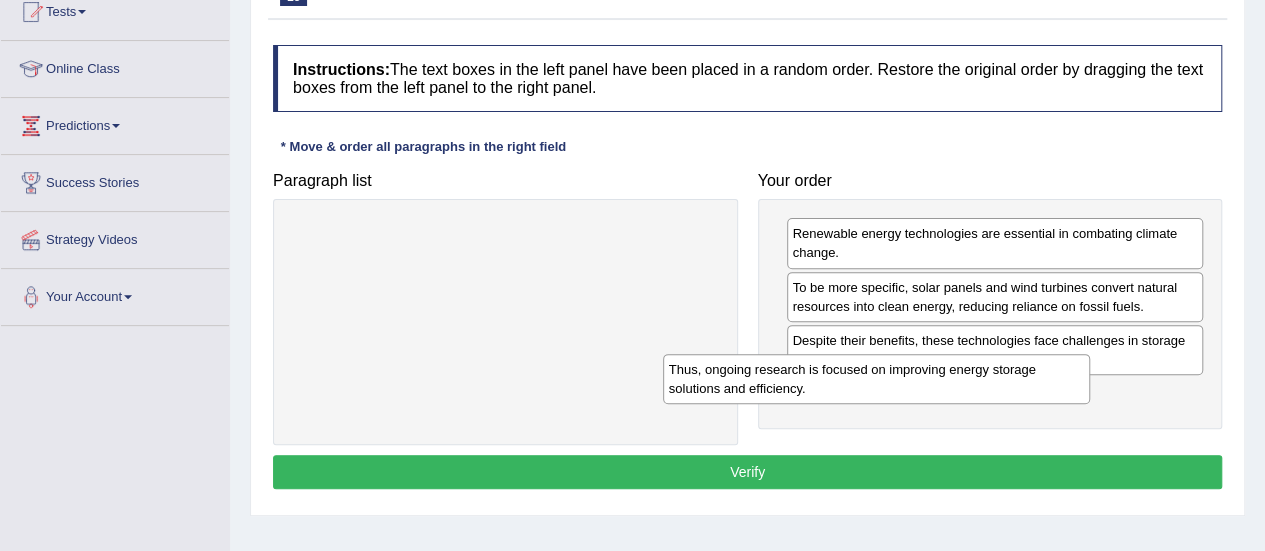drag, startPoint x: 611, startPoint y: 231, endPoint x: 999, endPoint y: 373, distance: 413.16824 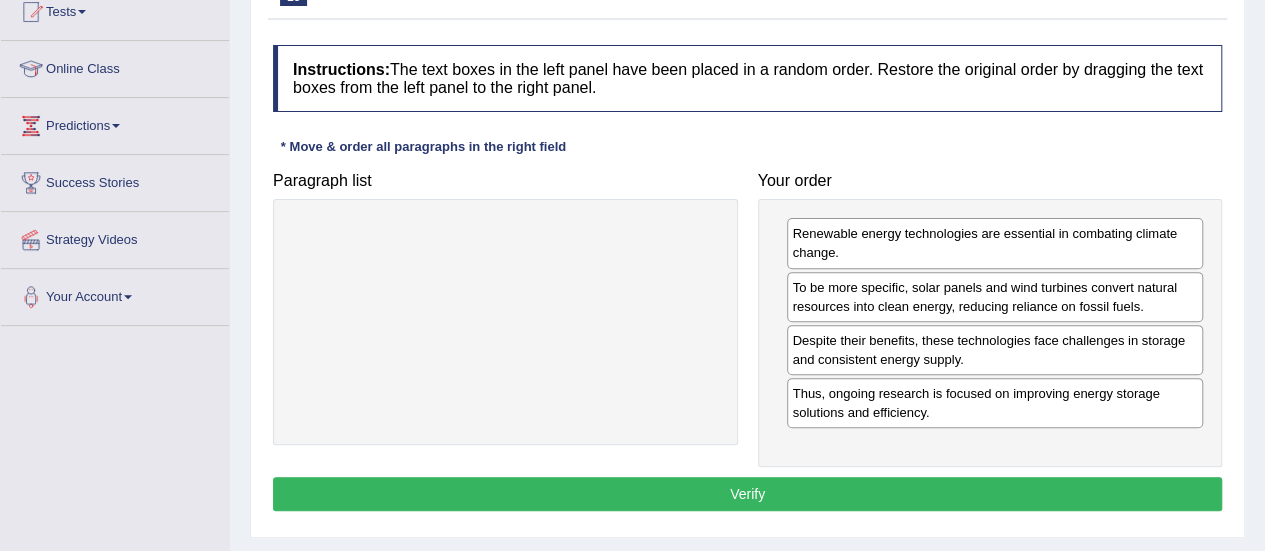 click on "Verify" at bounding box center [747, 494] 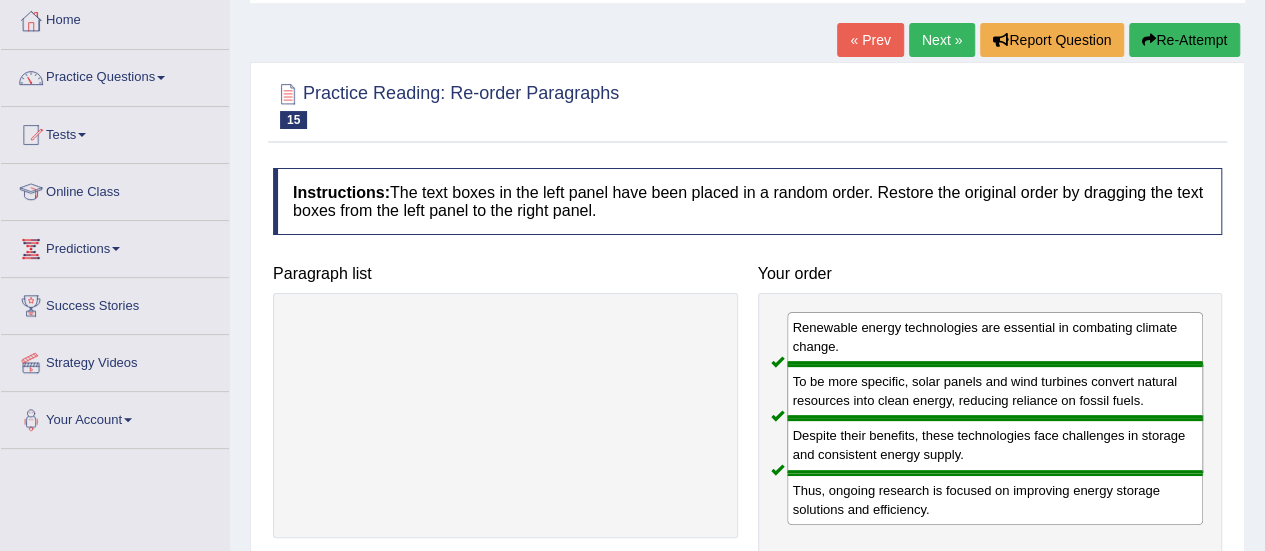 scroll, scrollTop: 78, scrollLeft: 0, axis: vertical 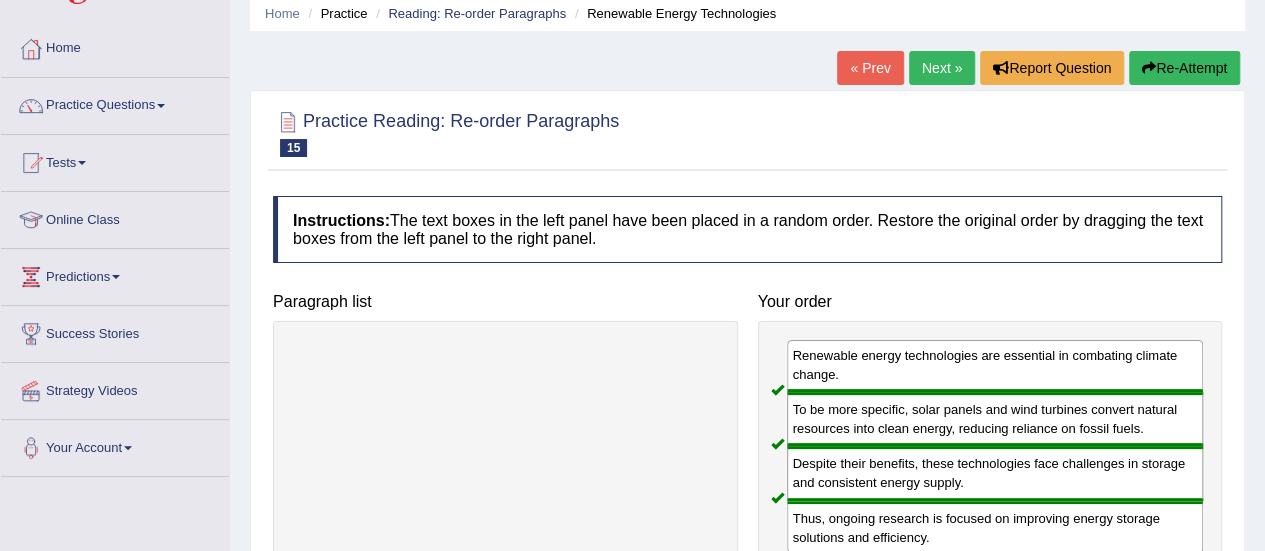 click on "Next »" at bounding box center [942, 68] 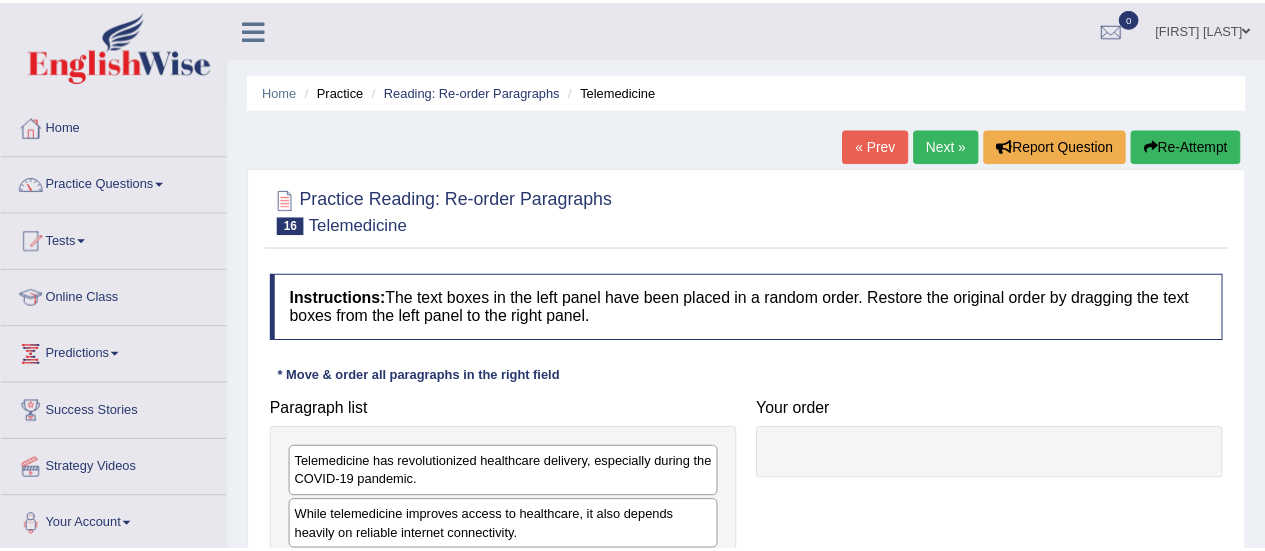 scroll, scrollTop: 0, scrollLeft: 0, axis: both 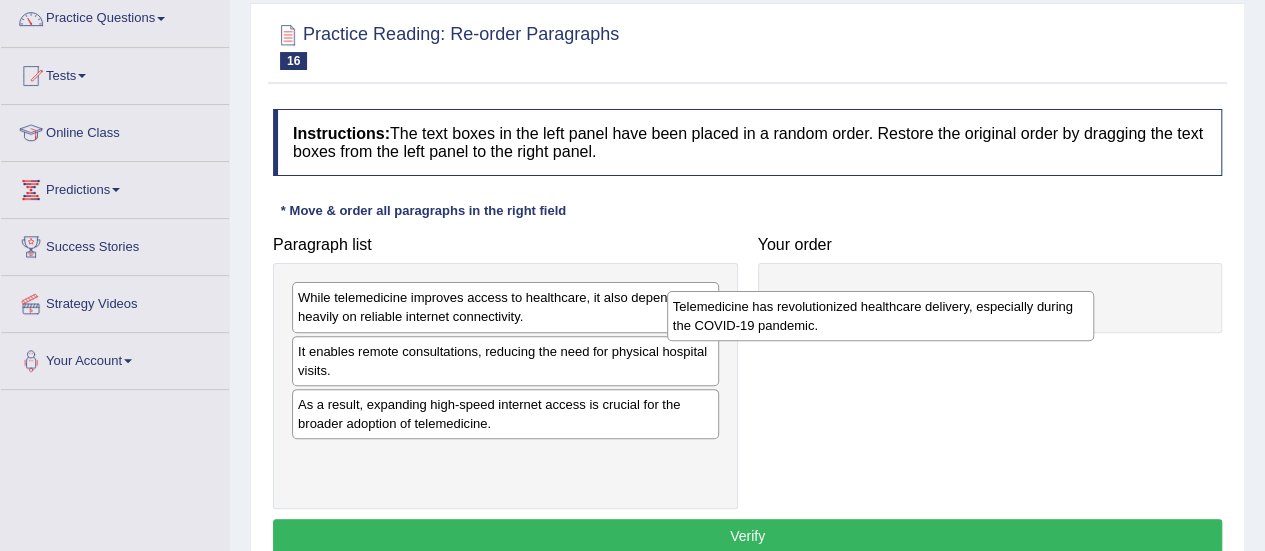 drag, startPoint x: 567, startPoint y: 321, endPoint x: 948, endPoint y: 319, distance: 381.00525 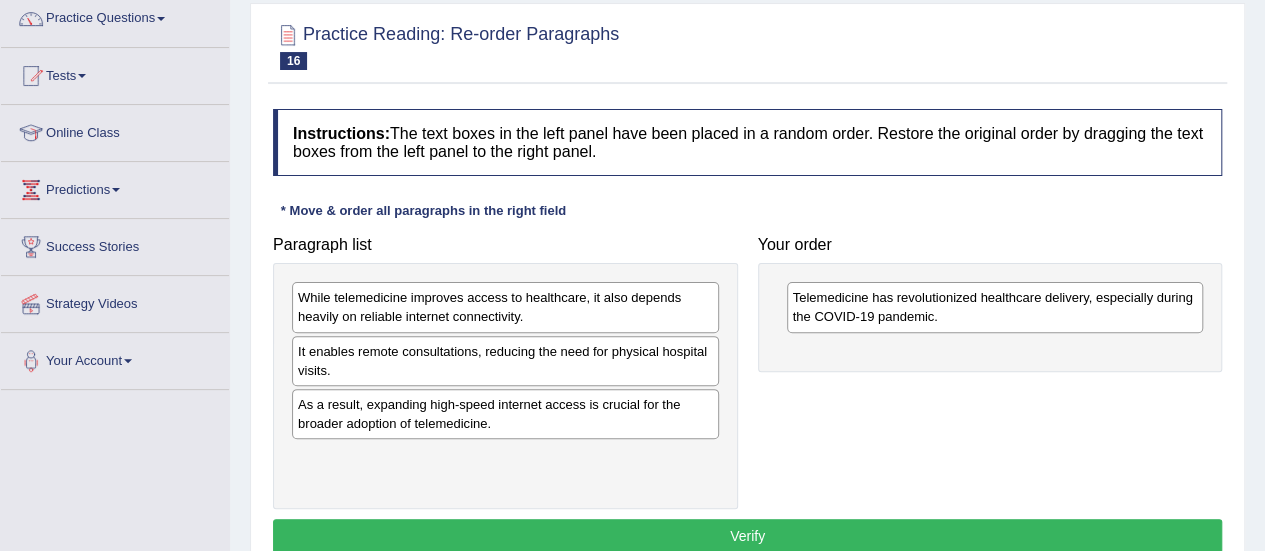 click on "While telemedicine improves access to healthcare, it also depends heavily on reliable internet connectivity." at bounding box center [505, 307] 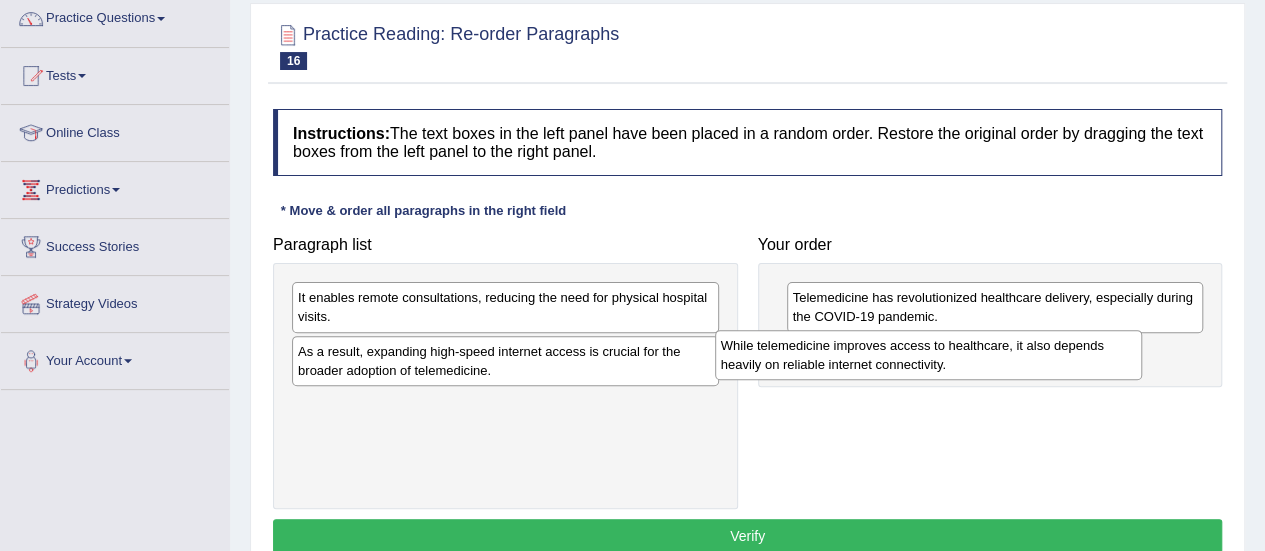 drag, startPoint x: 585, startPoint y: 306, endPoint x: 1048, endPoint y: 363, distance: 466.49545 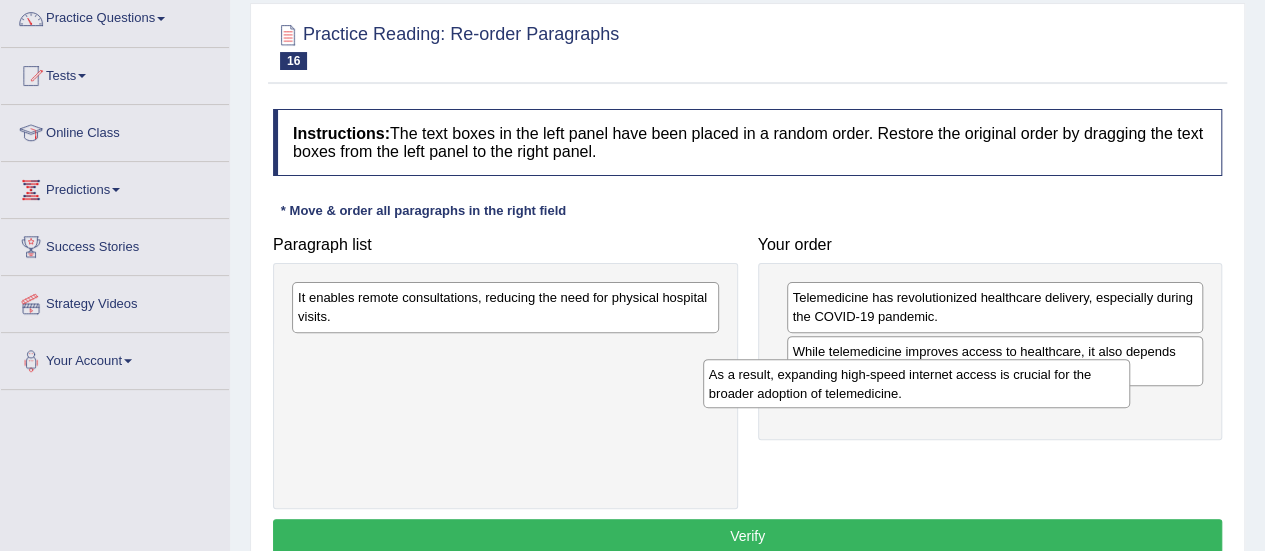 drag, startPoint x: 598, startPoint y: 367, endPoint x: 1075, endPoint y: 406, distance: 478.59167 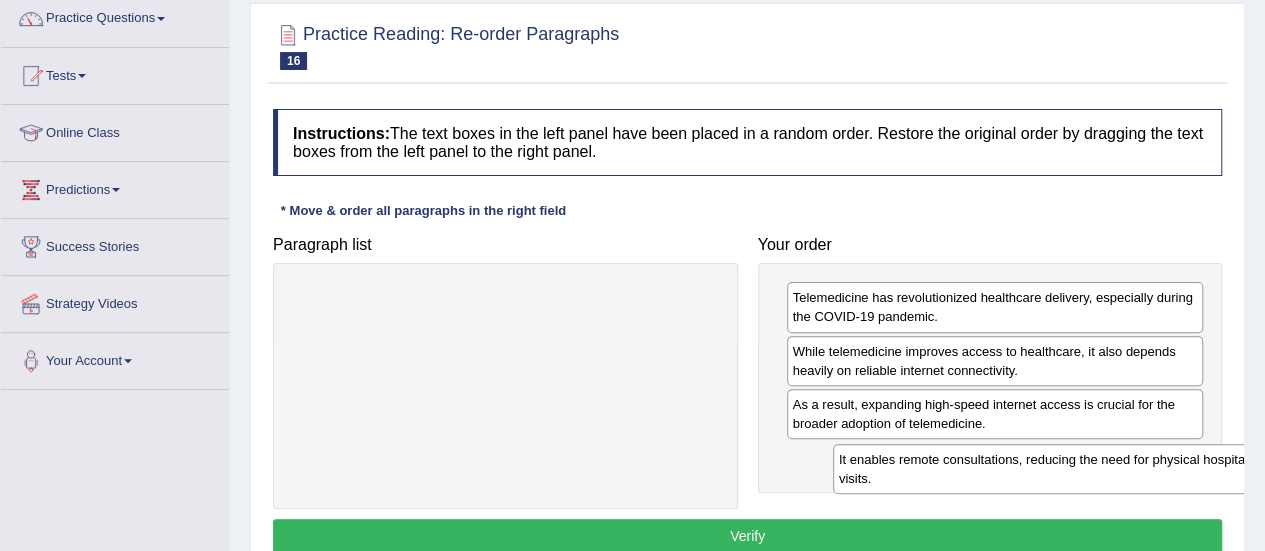 drag, startPoint x: 652, startPoint y: 306, endPoint x: 1176, endPoint y: 457, distance: 545.3228 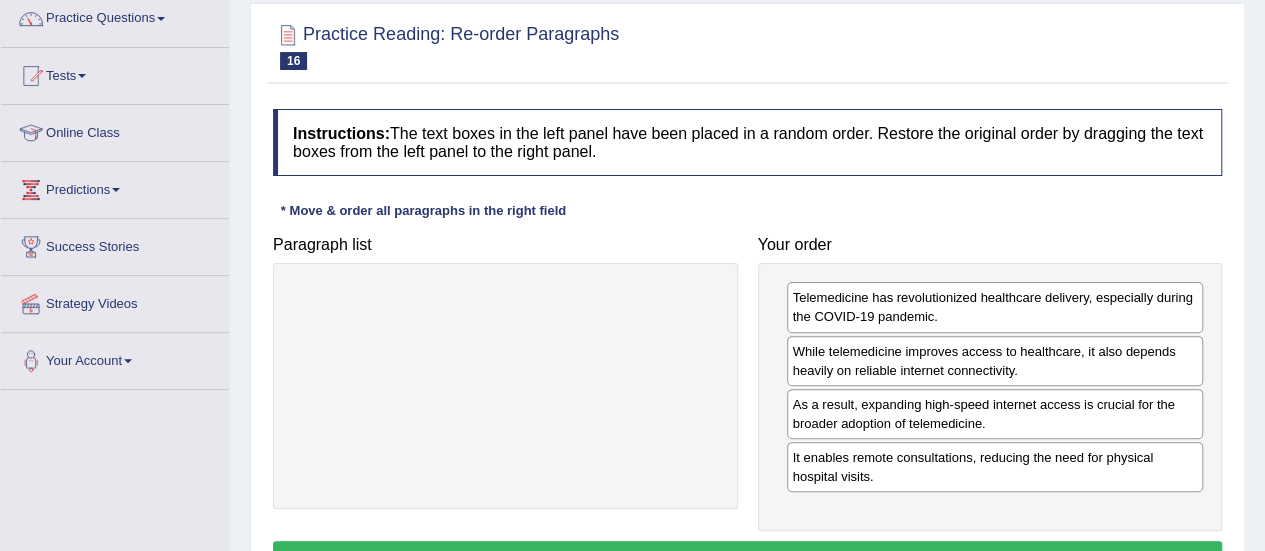 click on "Verify" at bounding box center [747, 558] 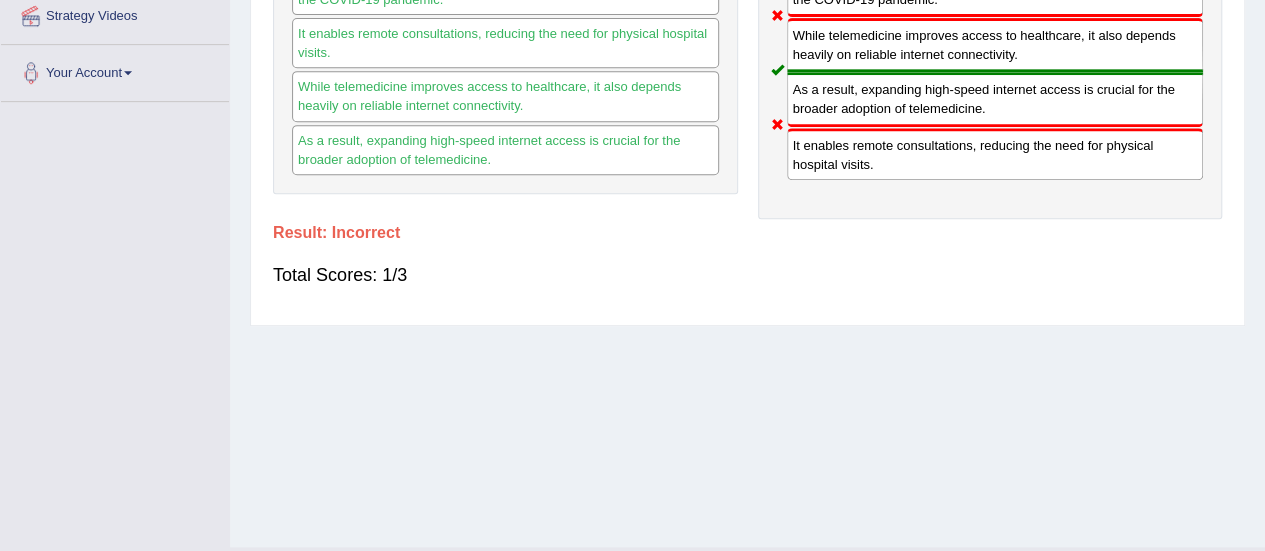 scroll, scrollTop: 0, scrollLeft: 0, axis: both 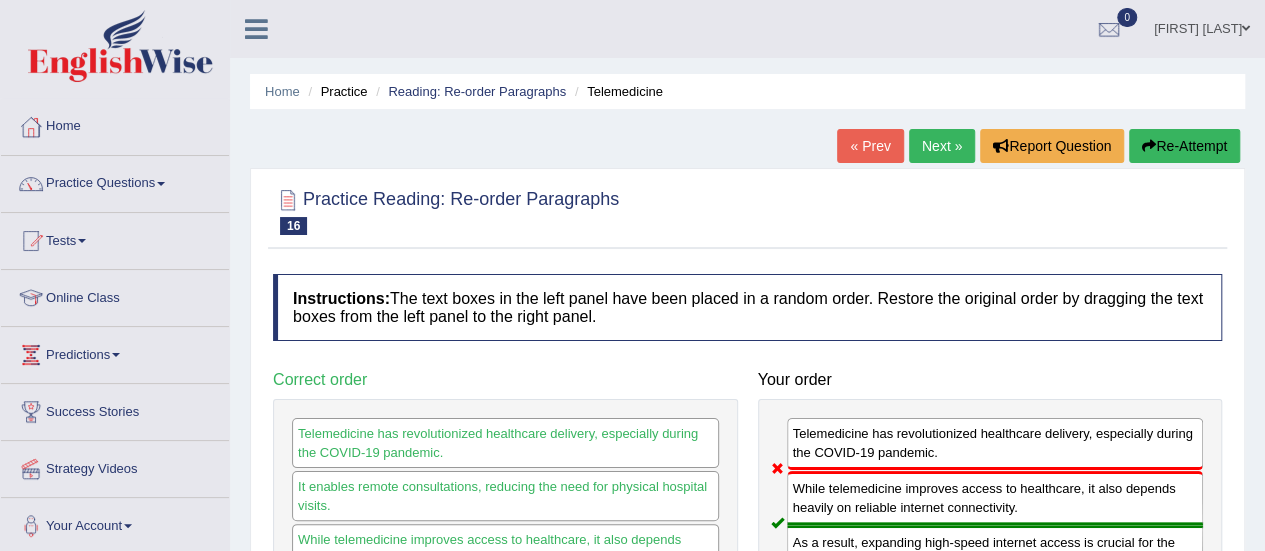 click at bounding box center [82, 241] 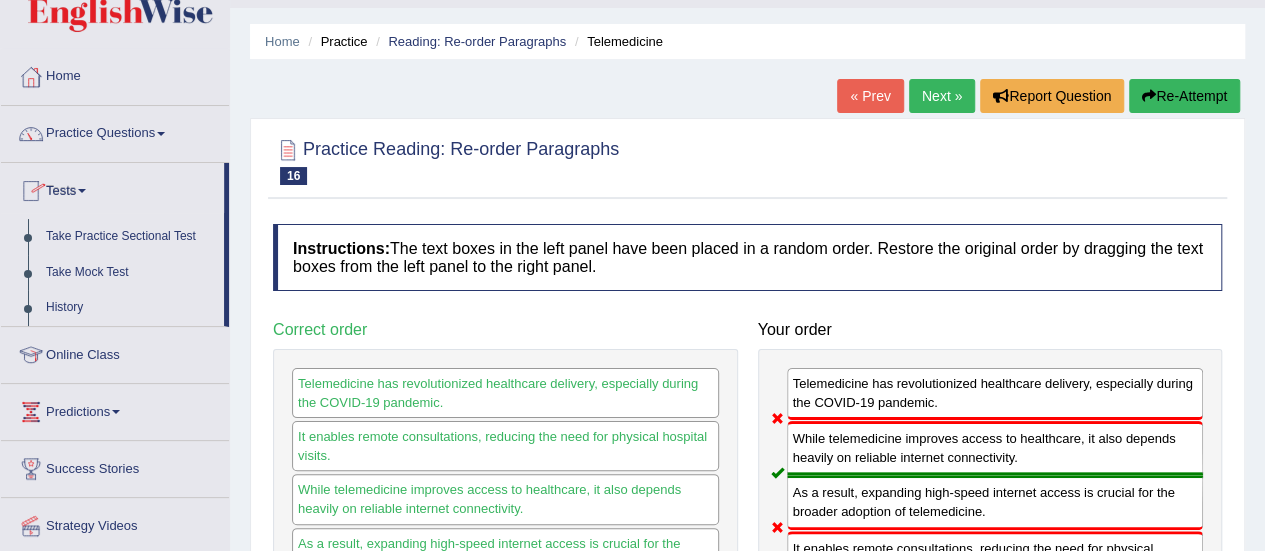 click on "Practice Questions" at bounding box center [115, 131] 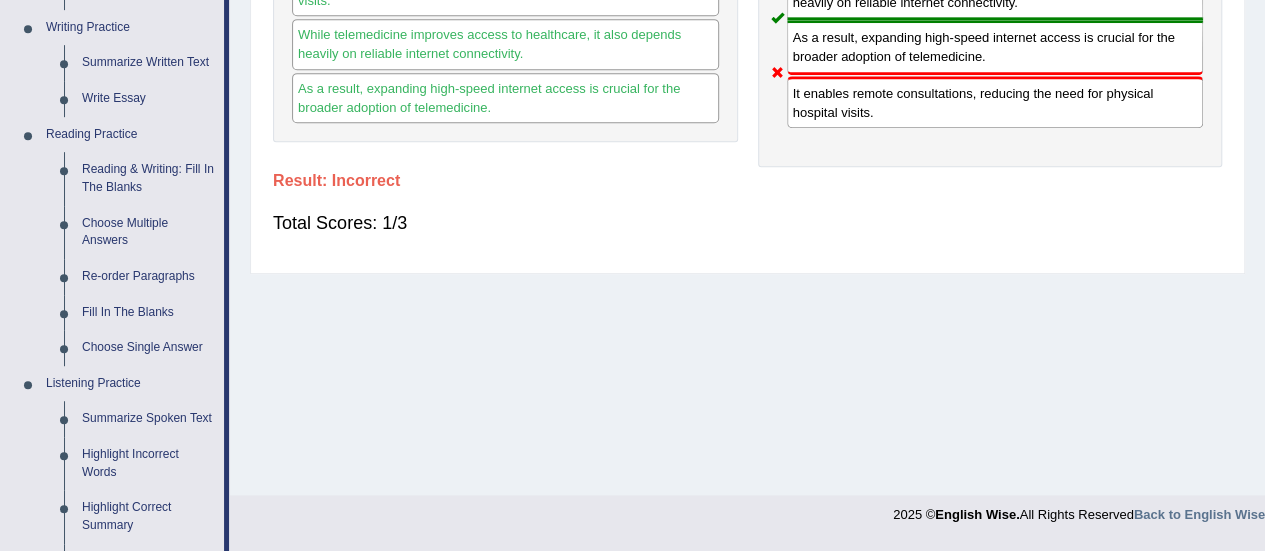 scroll, scrollTop: 509, scrollLeft: 0, axis: vertical 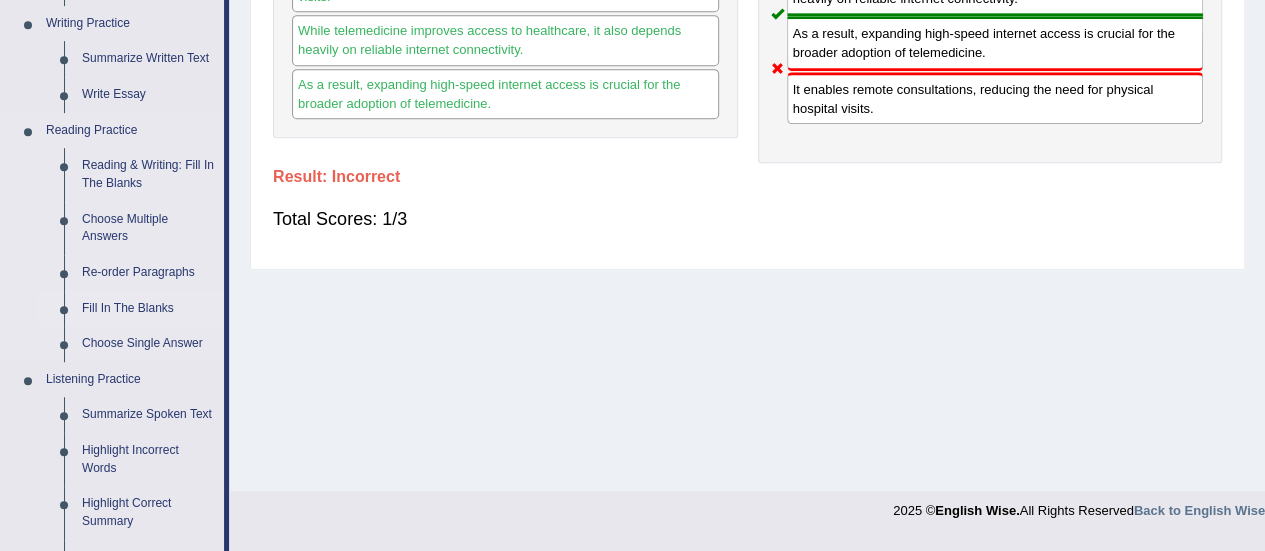 click on "Fill In The Blanks" at bounding box center (148, 309) 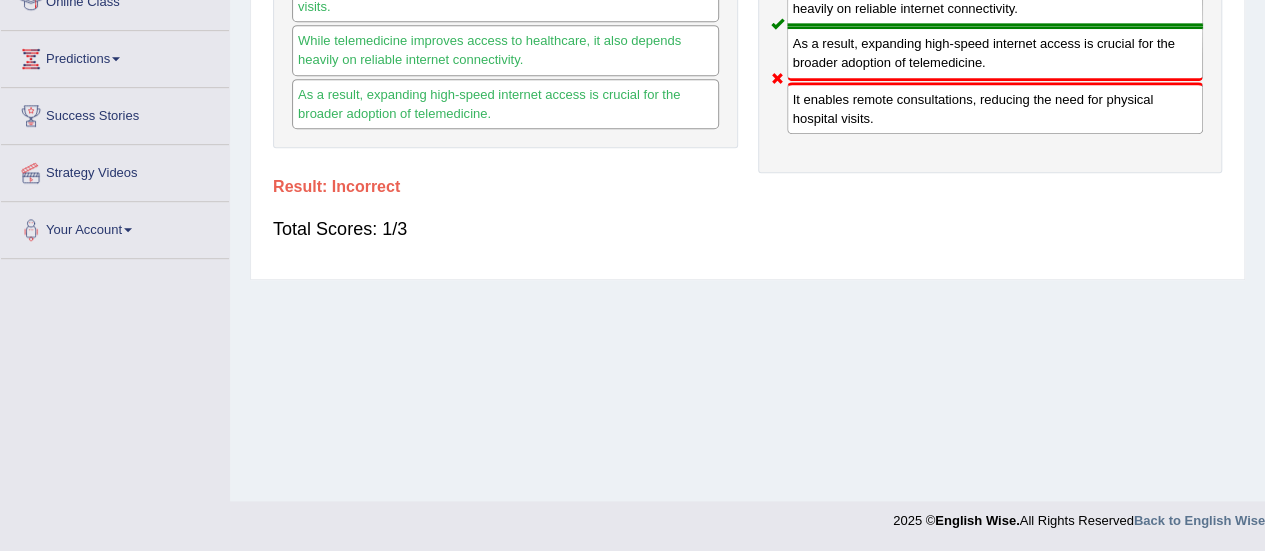 scroll, scrollTop: 254, scrollLeft: 0, axis: vertical 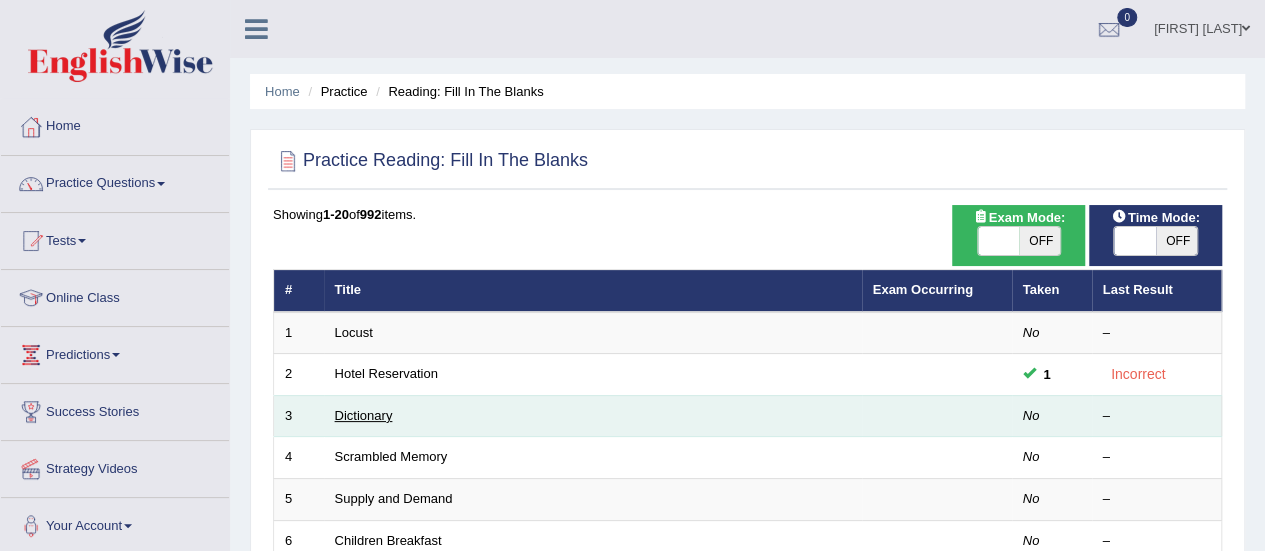 click on "Dictionary" at bounding box center (364, 415) 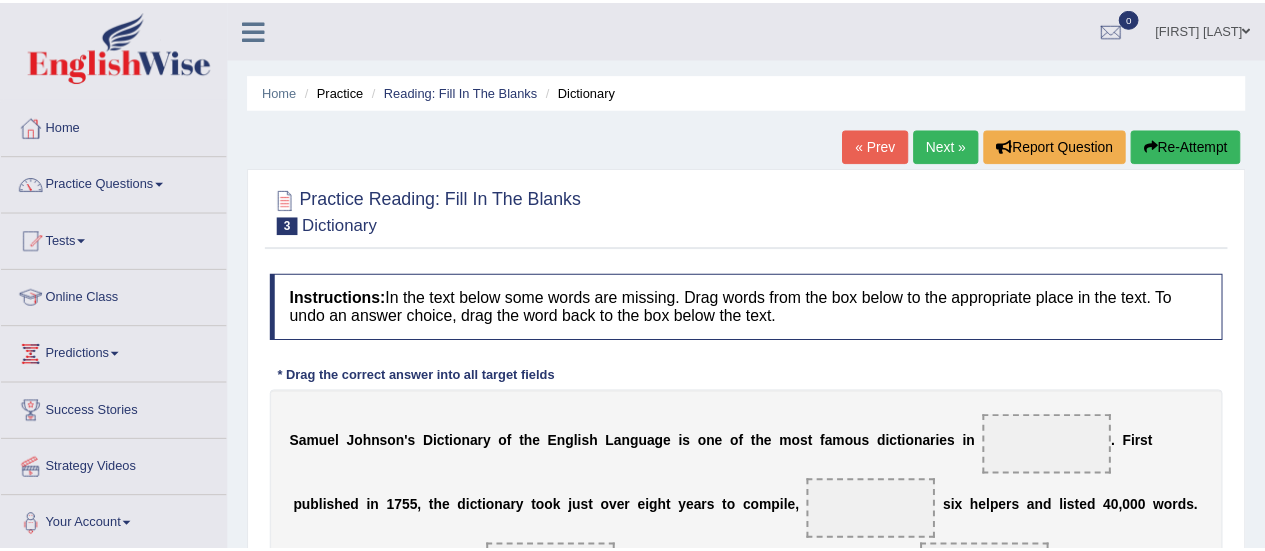 scroll, scrollTop: 0, scrollLeft: 0, axis: both 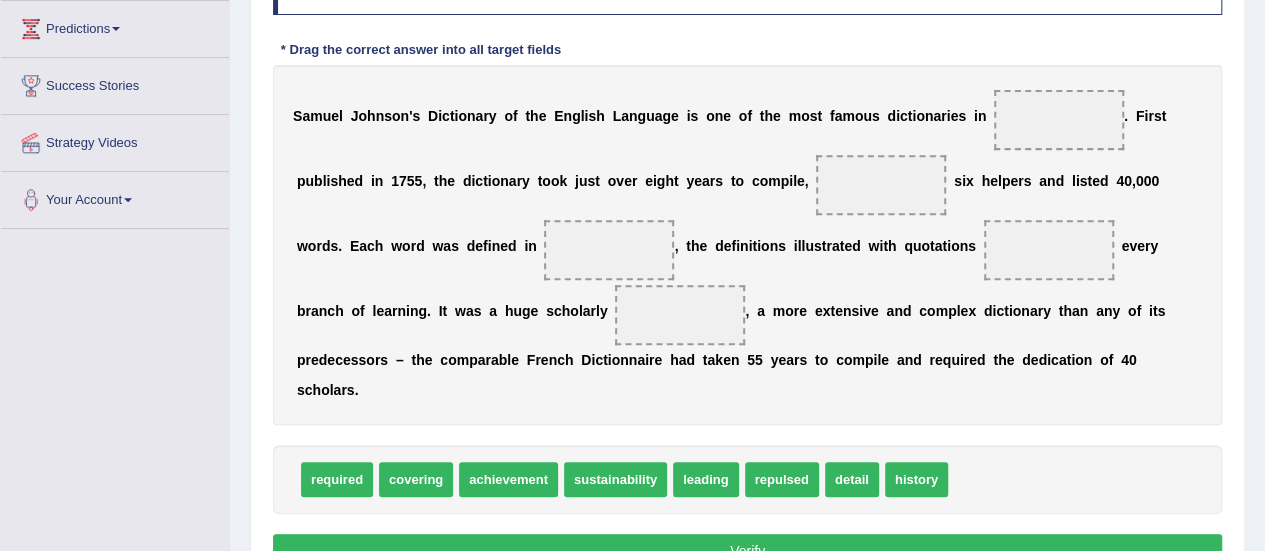 drag, startPoint x: 899, startPoint y: 451, endPoint x: 1015, endPoint y: 142, distance: 330.05606 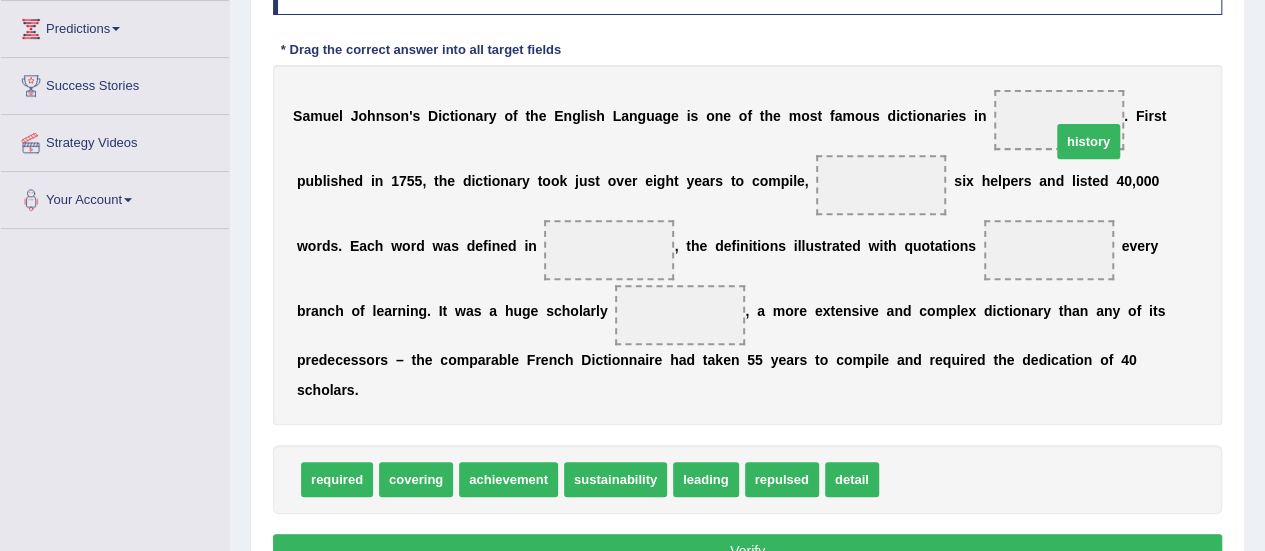 drag, startPoint x: 888, startPoint y: 440, endPoint x: 1062, endPoint y: 103, distance: 379.26904 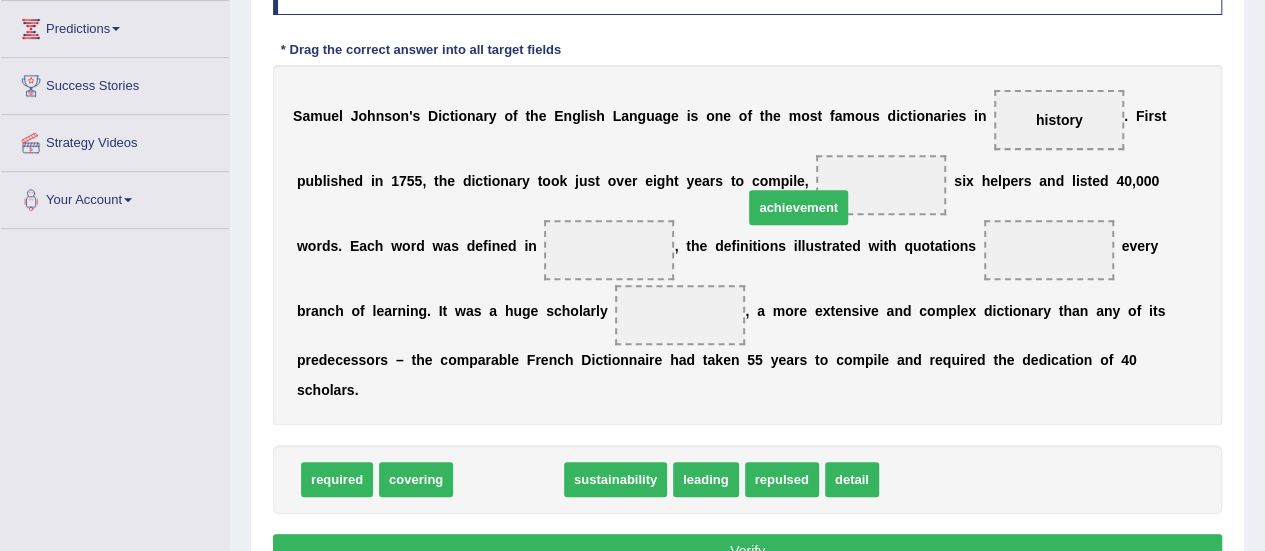 drag, startPoint x: 484, startPoint y: 455, endPoint x: 772, endPoint y: 187, distance: 393.40564 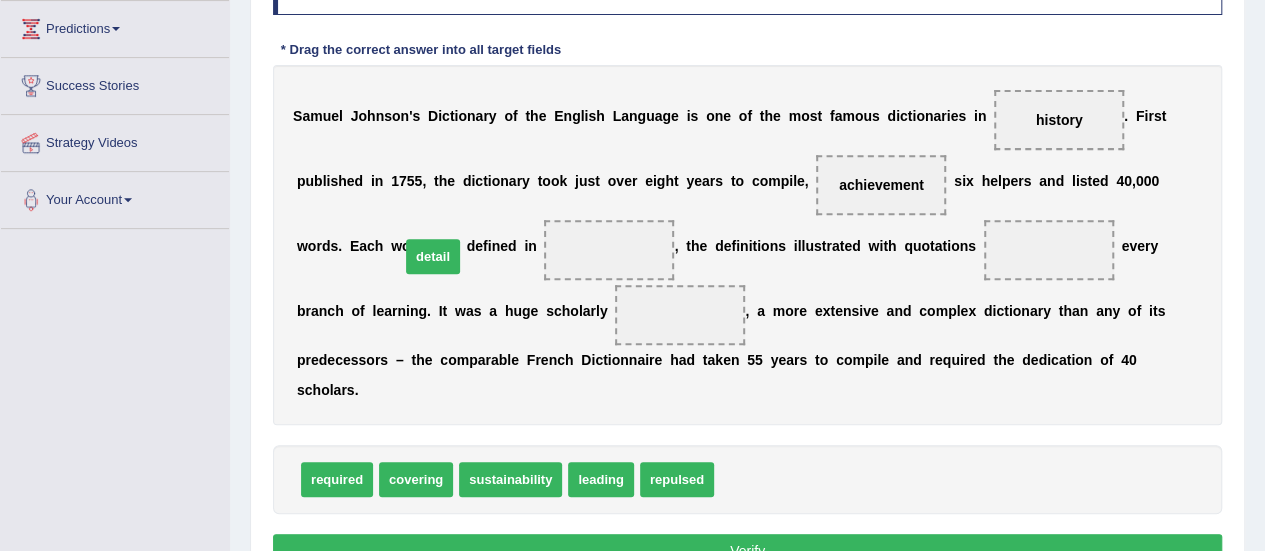 drag, startPoint x: 732, startPoint y: 461, endPoint x: 432, endPoint y: 255, distance: 363.91757 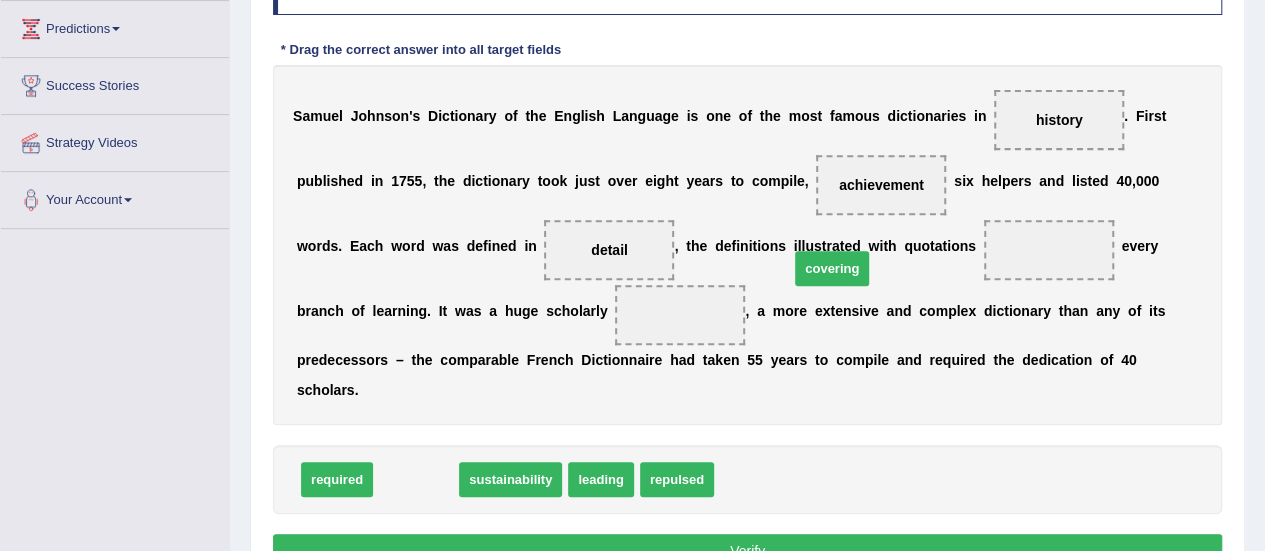 drag, startPoint x: 436, startPoint y: 456, endPoint x: 854, endPoint y: 237, distance: 471.8951 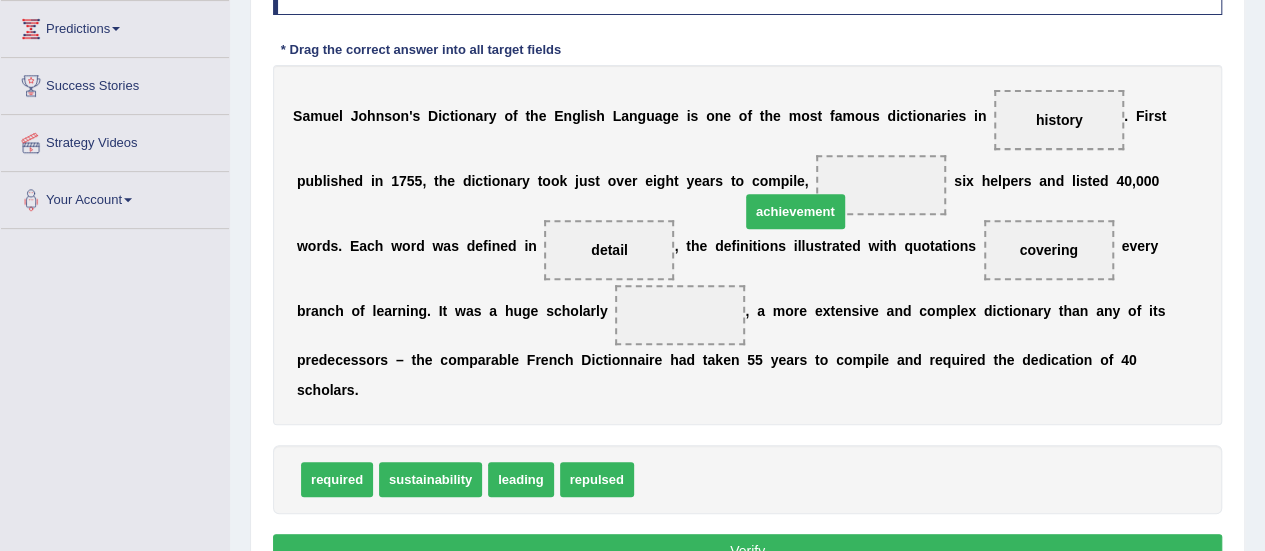drag, startPoint x: 634, startPoint y: 444, endPoint x: 756, endPoint y: 177, distance: 293.55237 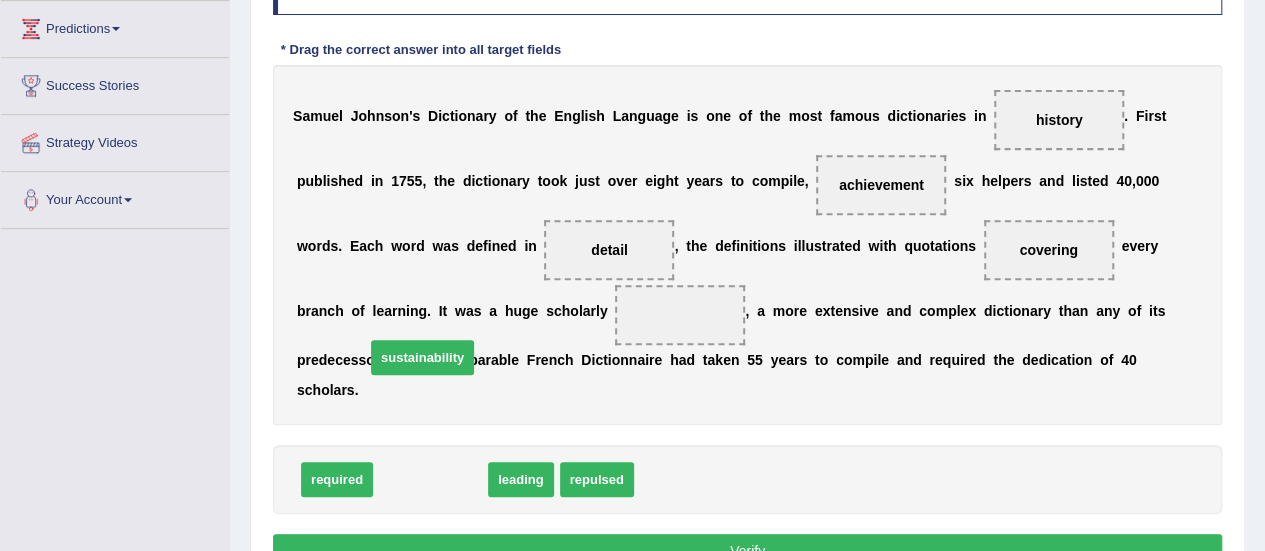 drag, startPoint x: 446, startPoint y: 447, endPoint x: 437, endPoint y: 324, distance: 123.32883 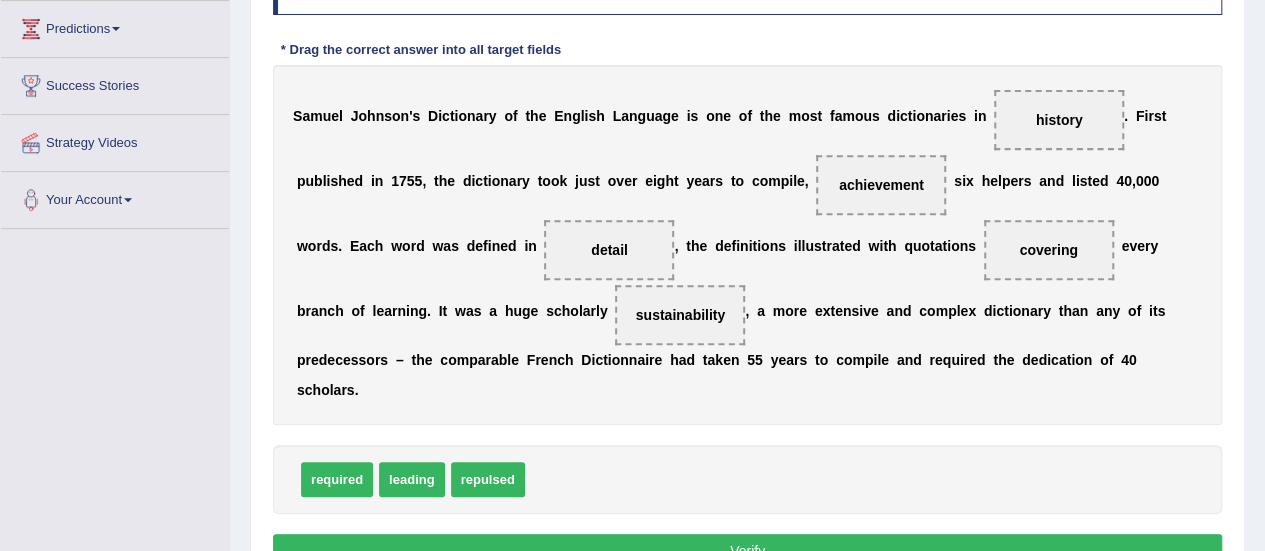 click on "Verify" at bounding box center (747, 551) 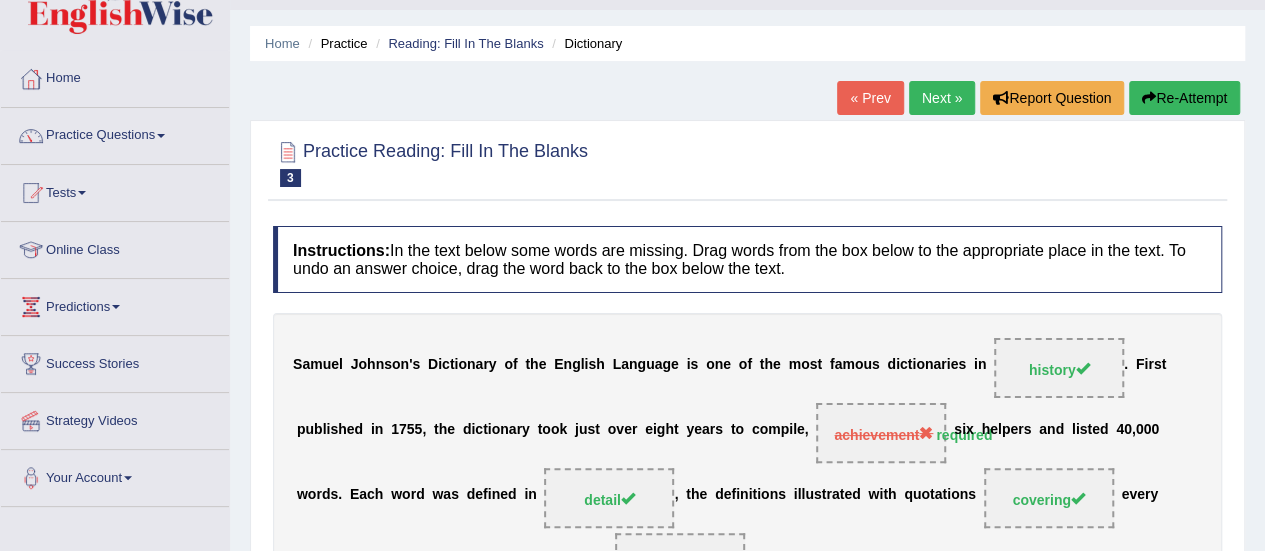scroll, scrollTop: 46, scrollLeft: 0, axis: vertical 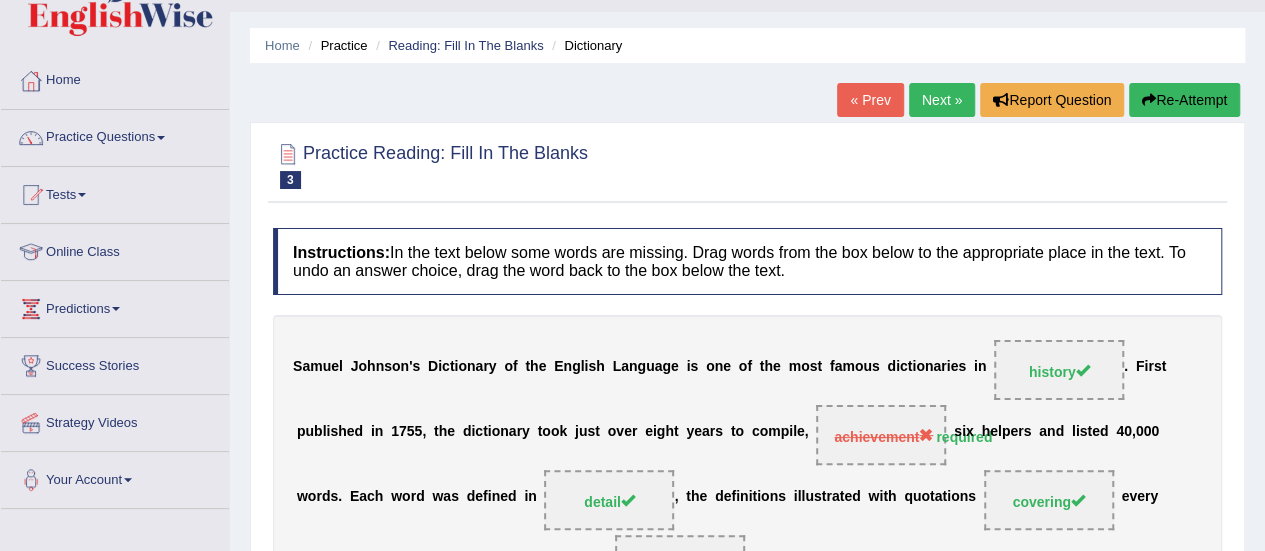 click on "Next »" at bounding box center [942, 100] 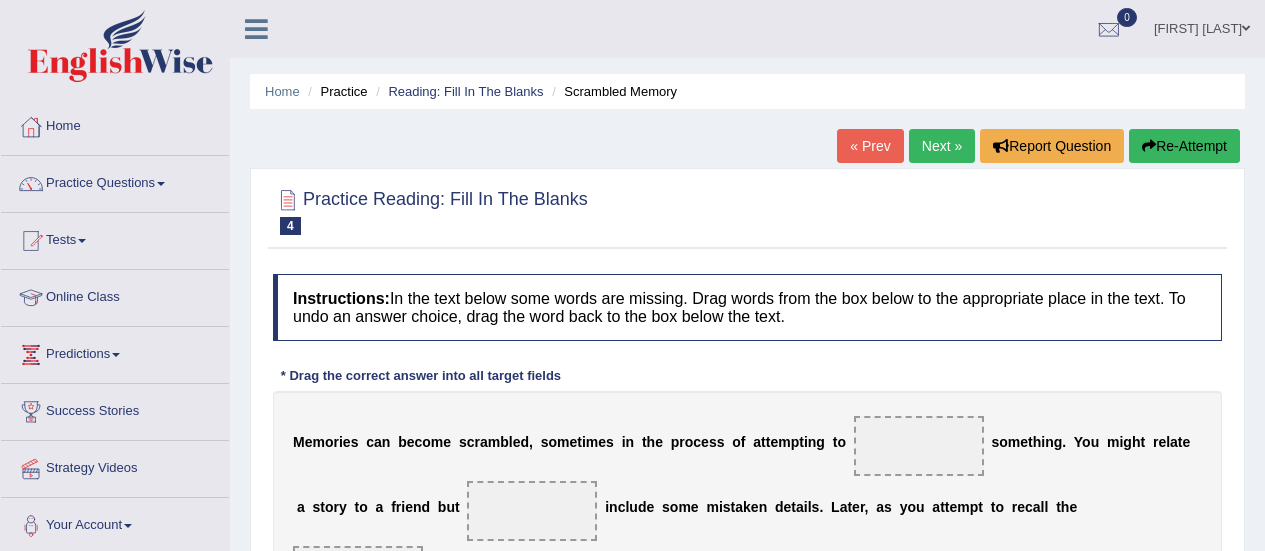 scroll, scrollTop: 30, scrollLeft: 0, axis: vertical 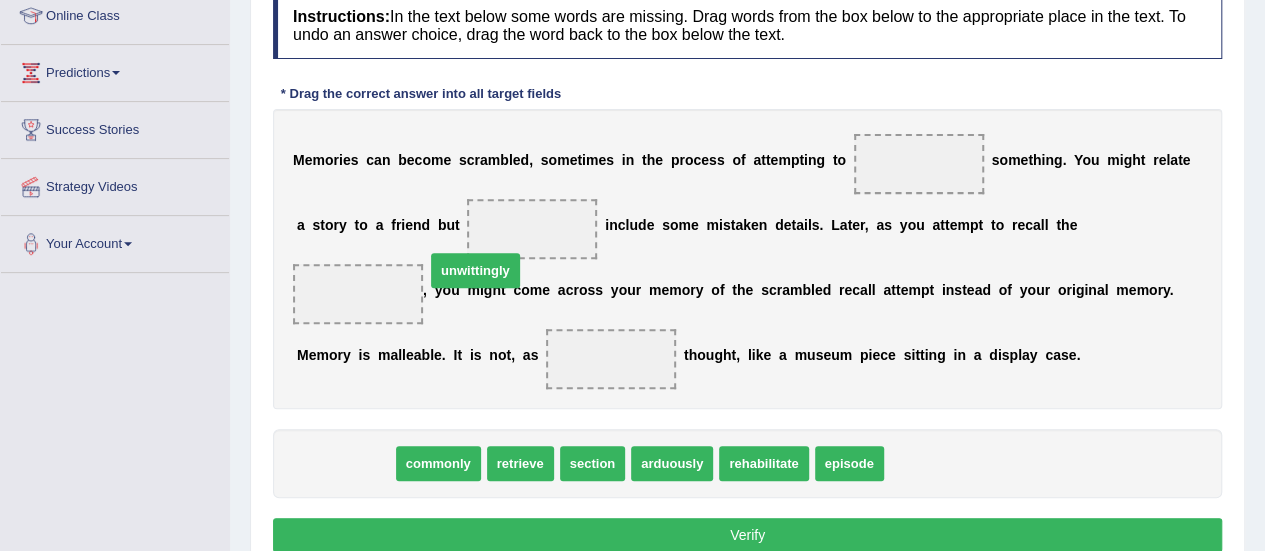 drag, startPoint x: 358, startPoint y: 432, endPoint x: 488, endPoint y: 239, distance: 232.69937 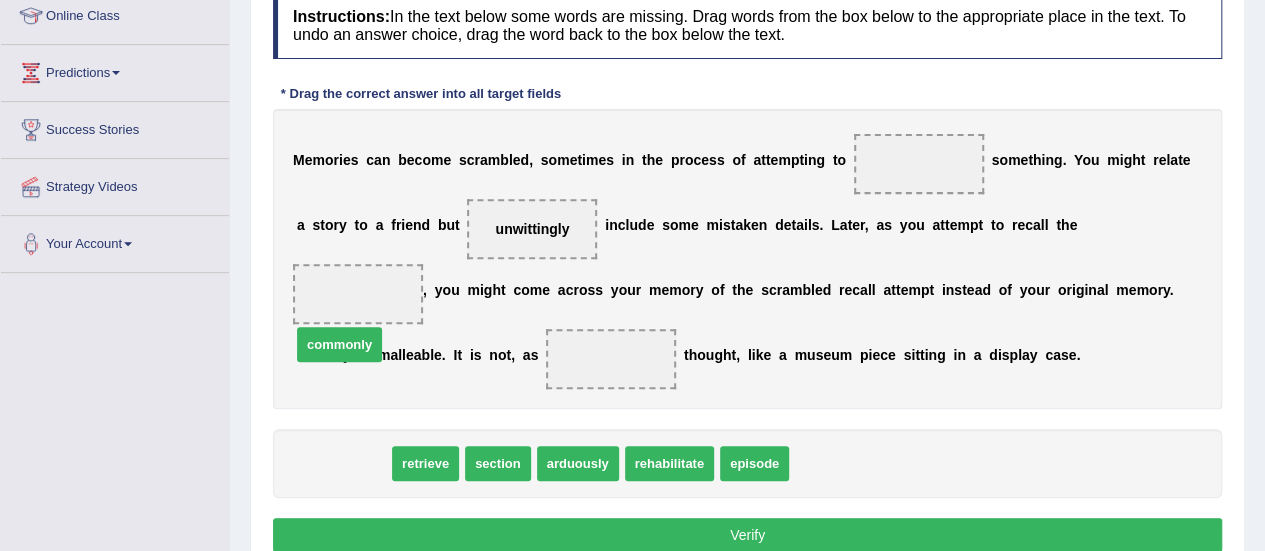 drag, startPoint x: 362, startPoint y: 436, endPoint x: 363, endPoint y: 320, distance: 116.00431 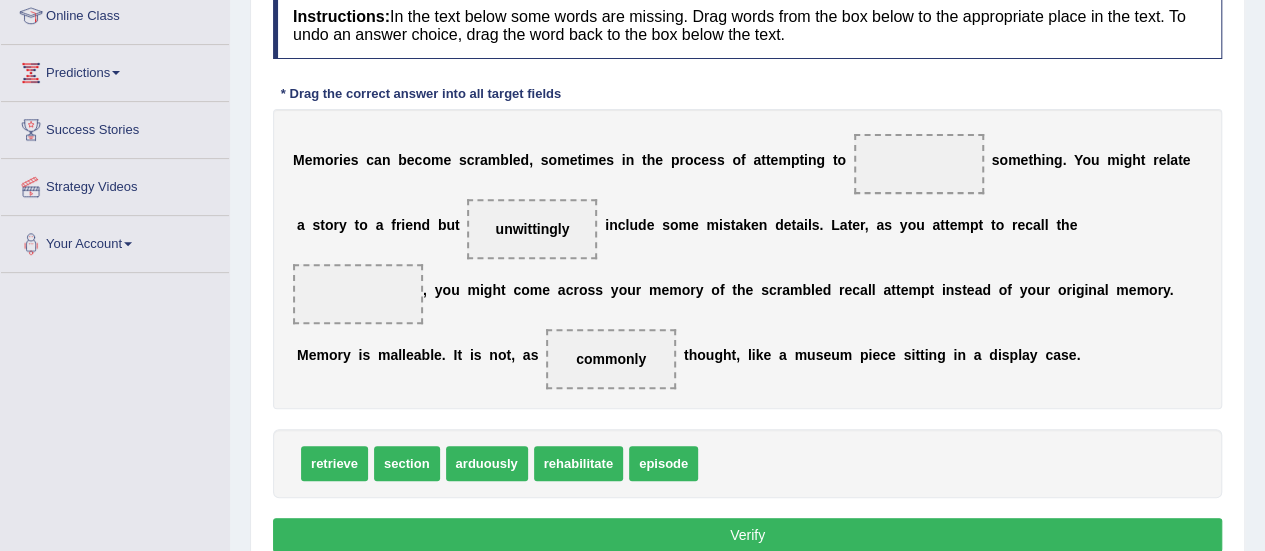 click on "arduously" at bounding box center (487, 463) 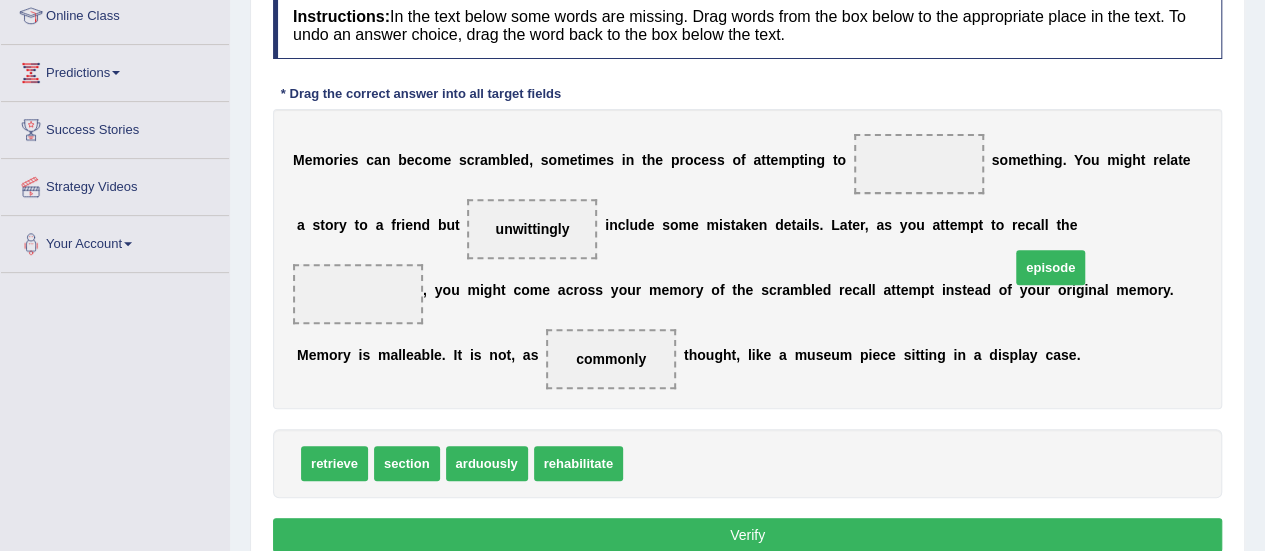 drag, startPoint x: 664, startPoint y: 428, endPoint x: 1071, endPoint y: 208, distance: 462.6543 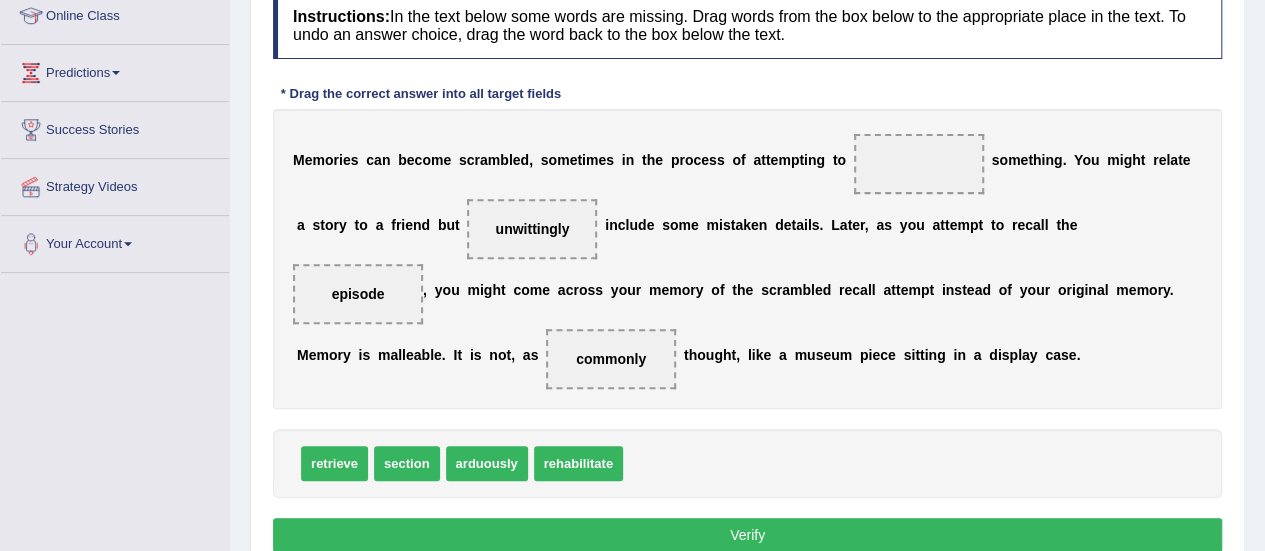 click on "section" at bounding box center (407, 463) 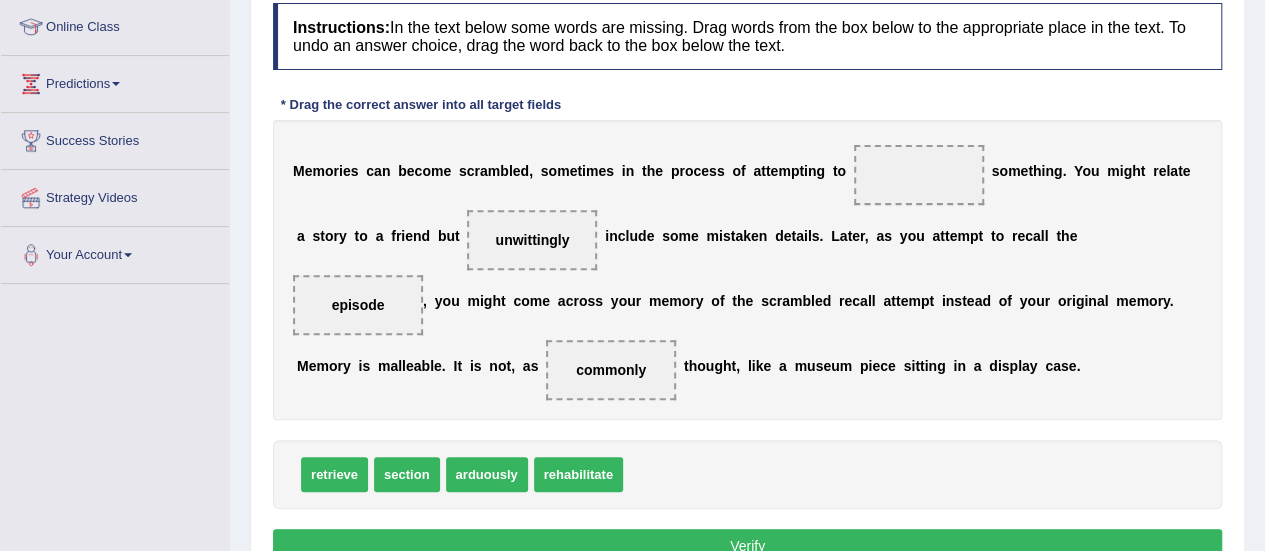 scroll, scrollTop: 269, scrollLeft: 0, axis: vertical 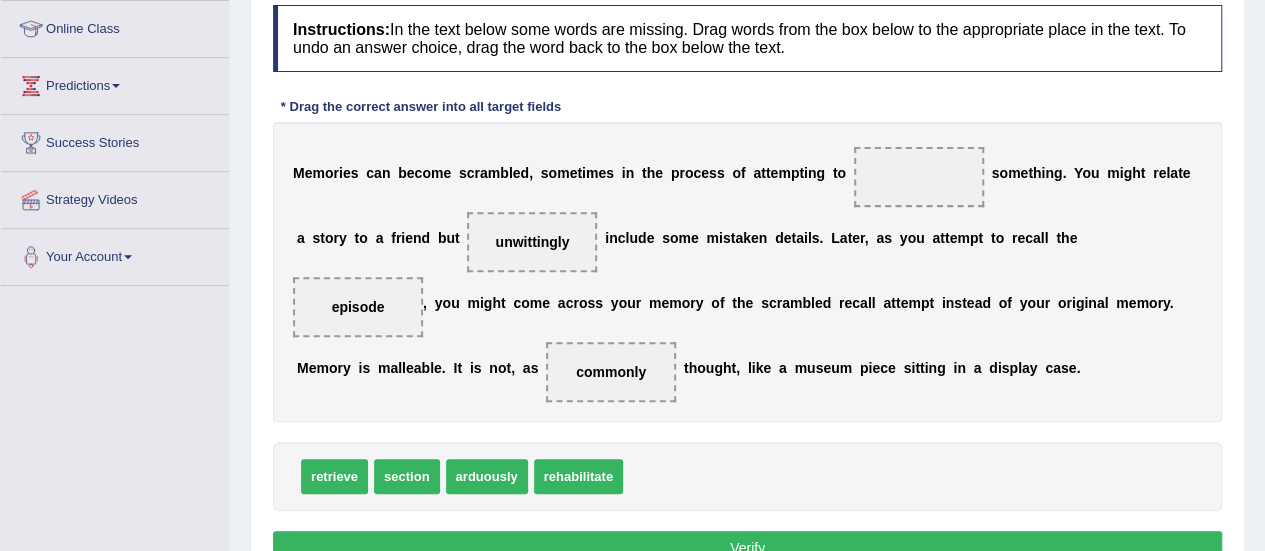 drag, startPoint x: 611, startPoint y: 381, endPoint x: 596, endPoint y: 443, distance: 63.788715 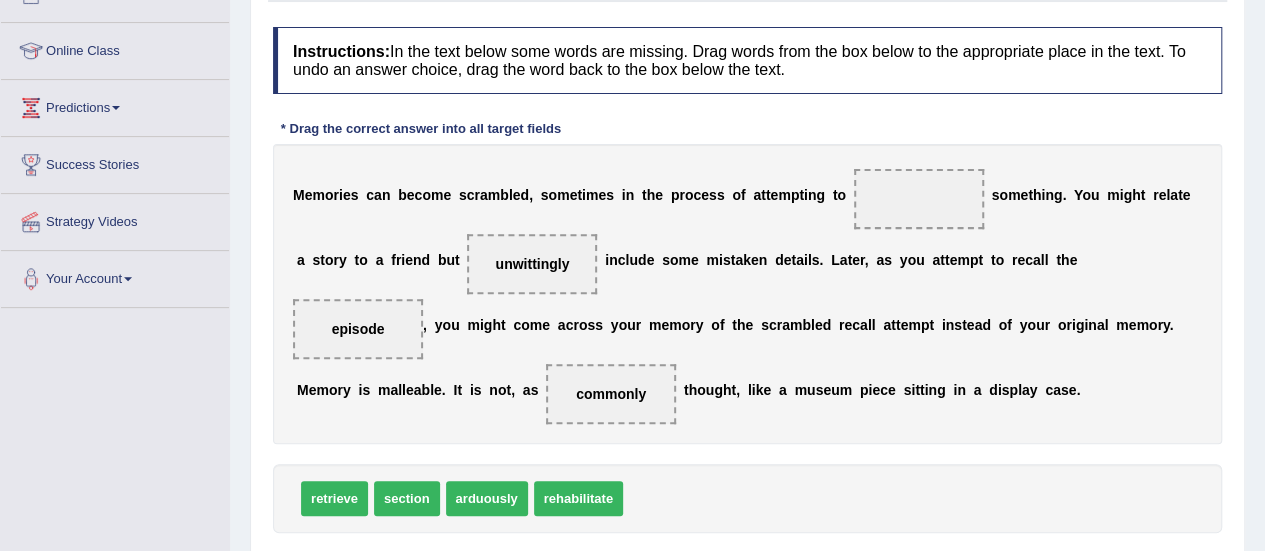 scroll, scrollTop: 243, scrollLeft: 0, axis: vertical 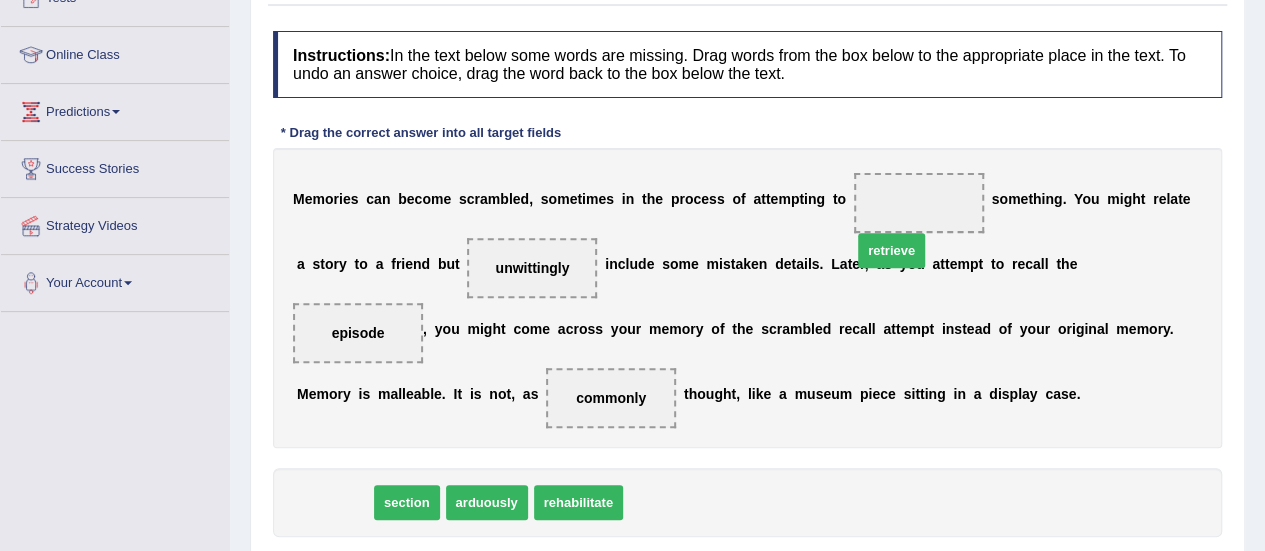 drag, startPoint x: 347, startPoint y: 461, endPoint x: 892, endPoint y: 215, distance: 597.9473 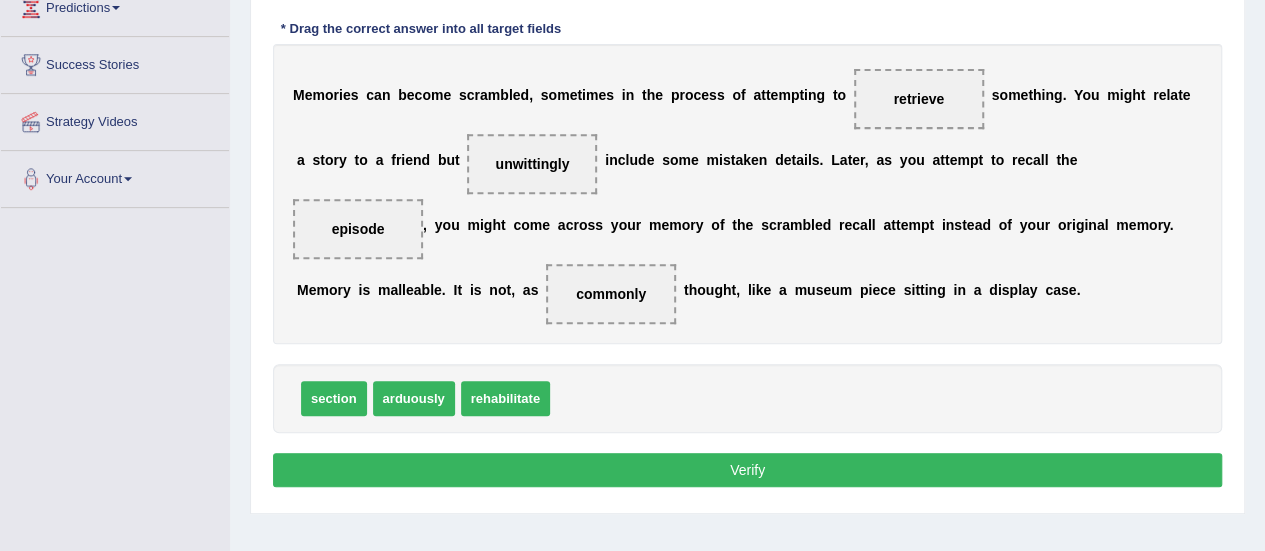 scroll, scrollTop: 350, scrollLeft: 0, axis: vertical 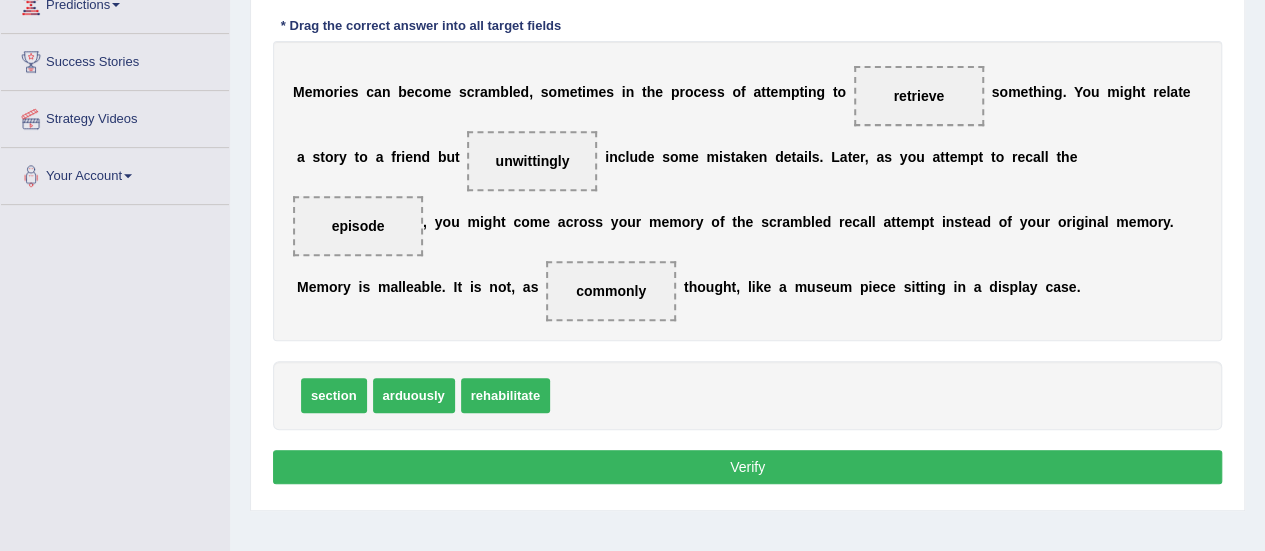 click on "Verify" at bounding box center (747, 467) 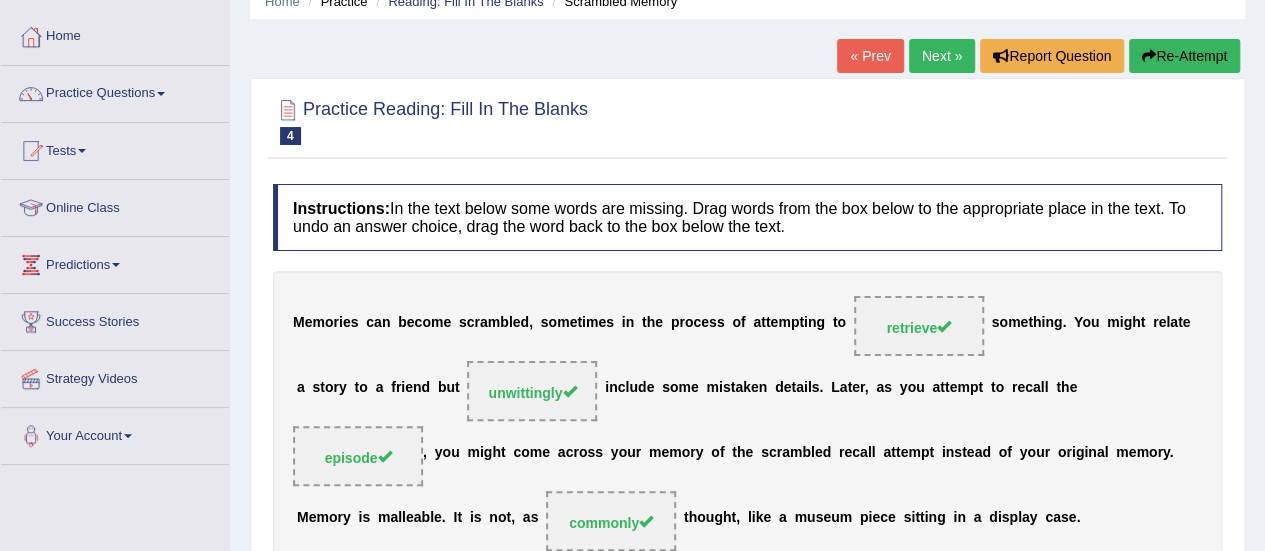 scroll, scrollTop: 98, scrollLeft: 0, axis: vertical 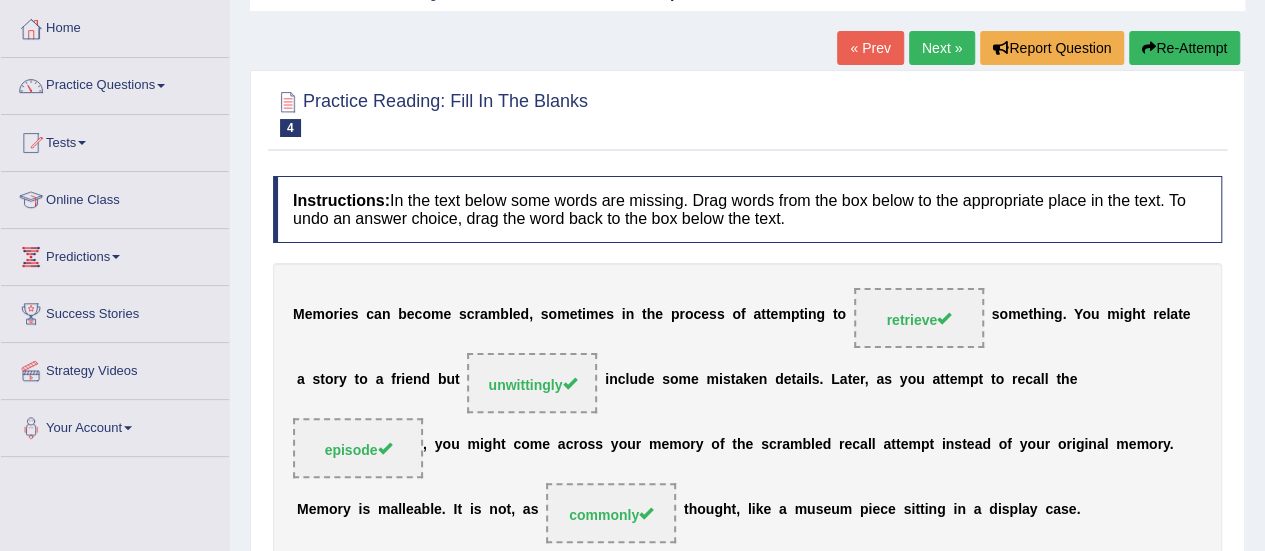 click on "M e m o r i e s    c a n    b e c o m e    s c r a m b l e d ,    s o m e t i m e s    i n    t h e    p r o c e s s    o f    a t t e m p t i n g    t o    retrieve    s o m e t h i n g .    Y o u    m i g h t    r e l a t e    a    s t o r y    t o    a    f r i e n d    b u t    unwittingly    i n c l u d e    s o m e    m i s t a k e n    d e t a i l s .    L a t e r ,    a s    y o u    a t t e m p t    t o    r e c a l l    t h e    episode ,    y o u    m i g h t    c o m e    a c r o s s    y o u r    m e m o r y    o f    t h e    s c r a m b l e d    r e c a l l    a t t e m p t    i n s t e a d    o f    y o u r    o r i g i n a l    m e m o r y .    M e m o r y    i s    m a l l e a b l e .    I t    i s    n o t ,    a s    commonly    t h o u g h t ,    l i k e    a    m u s e u m    p i e c e    s i t t i n g    i n    a    d i s p l a y    c a s e ." at bounding box center [747, 413] 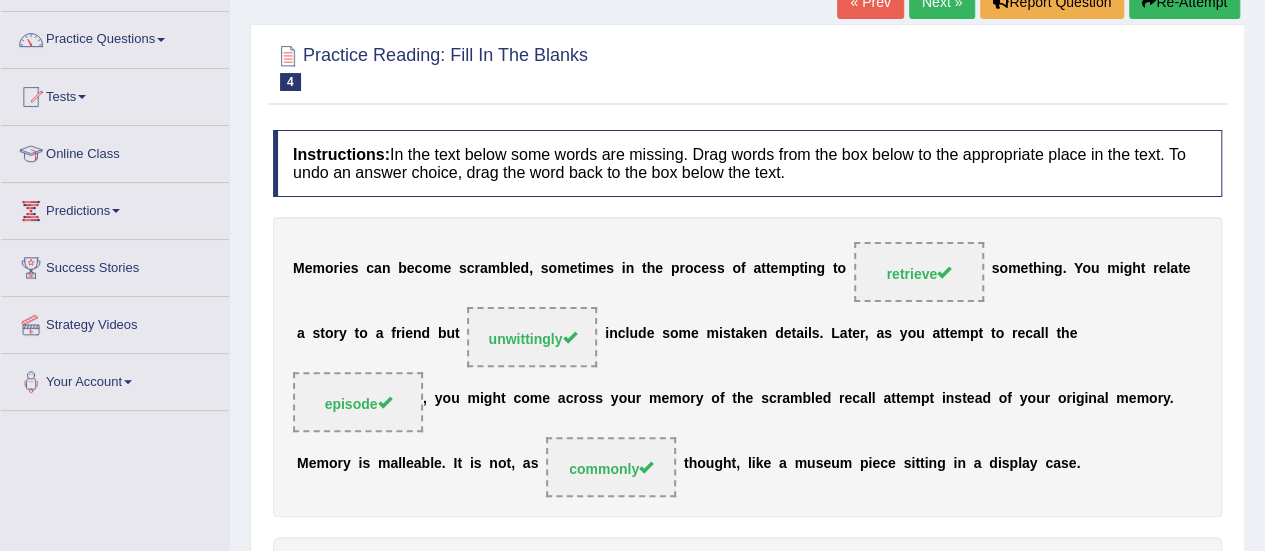 scroll, scrollTop: 108, scrollLeft: 0, axis: vertical 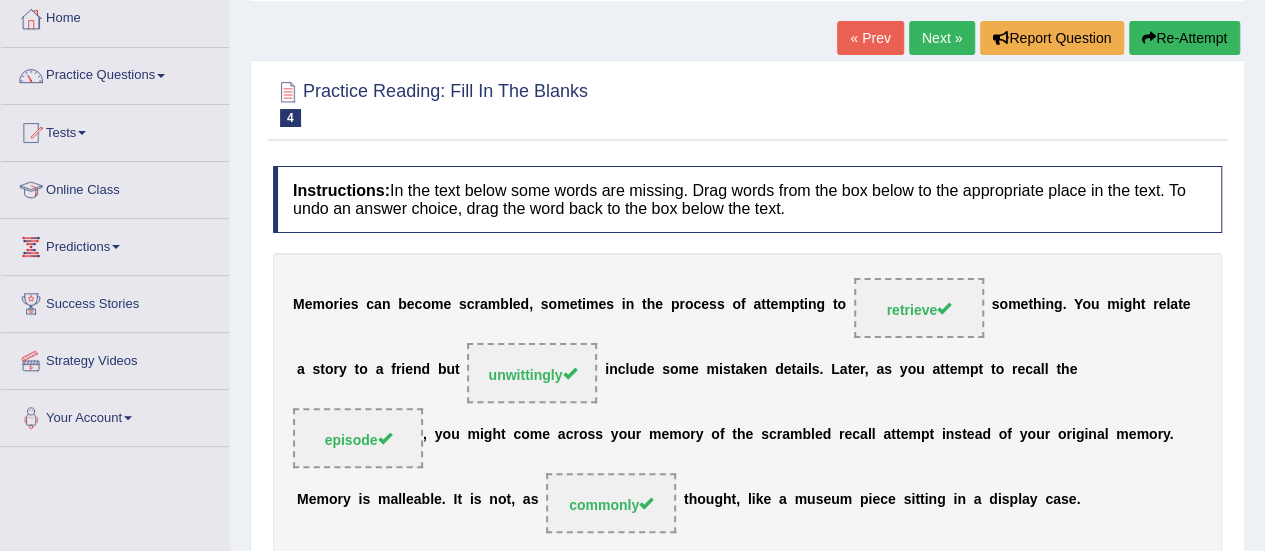click on "Next »" at bounding box center (942, 38) 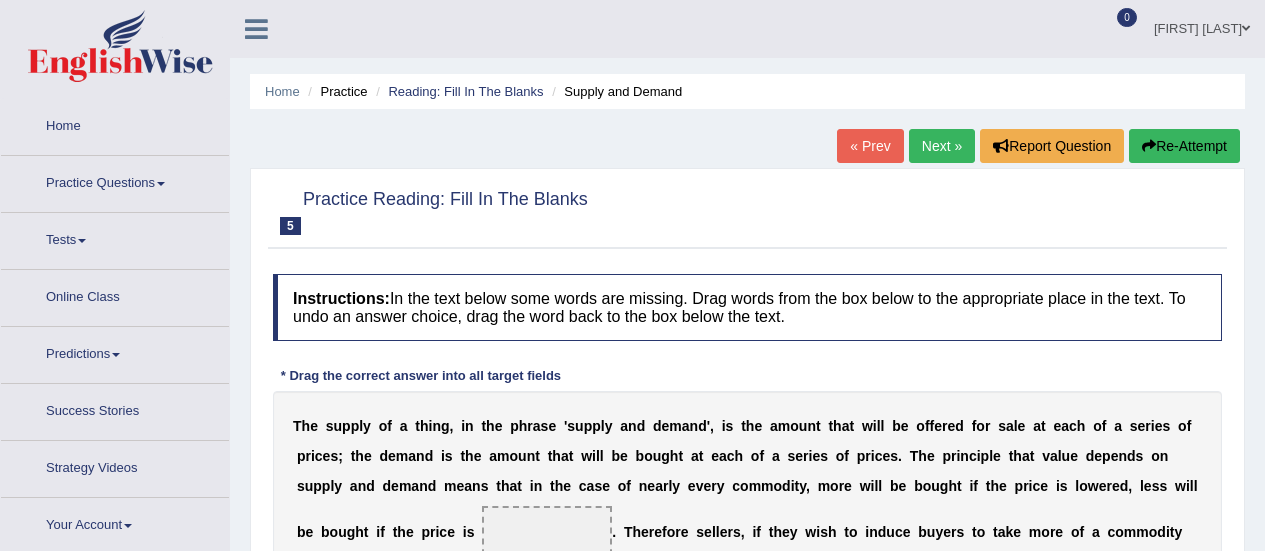 scroll, scrollTop: 28, scrollLeft: 0, axis: vertical 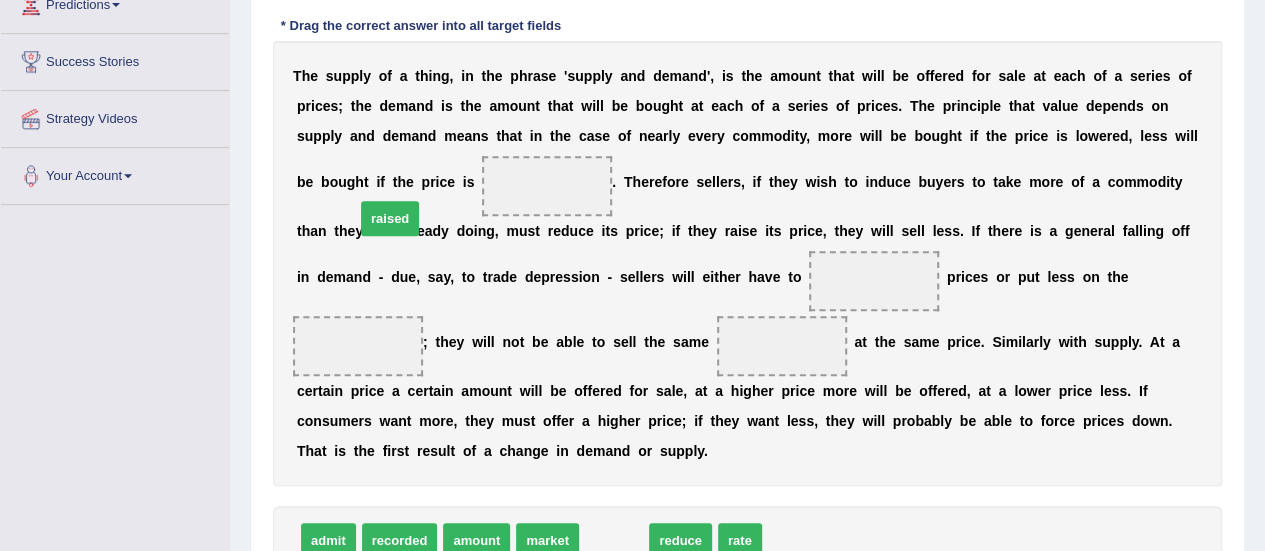 drag, startPoint x: 600, startPoint y: 511, endPoint x: 374, endPoint y: 189, distance: 393.39548 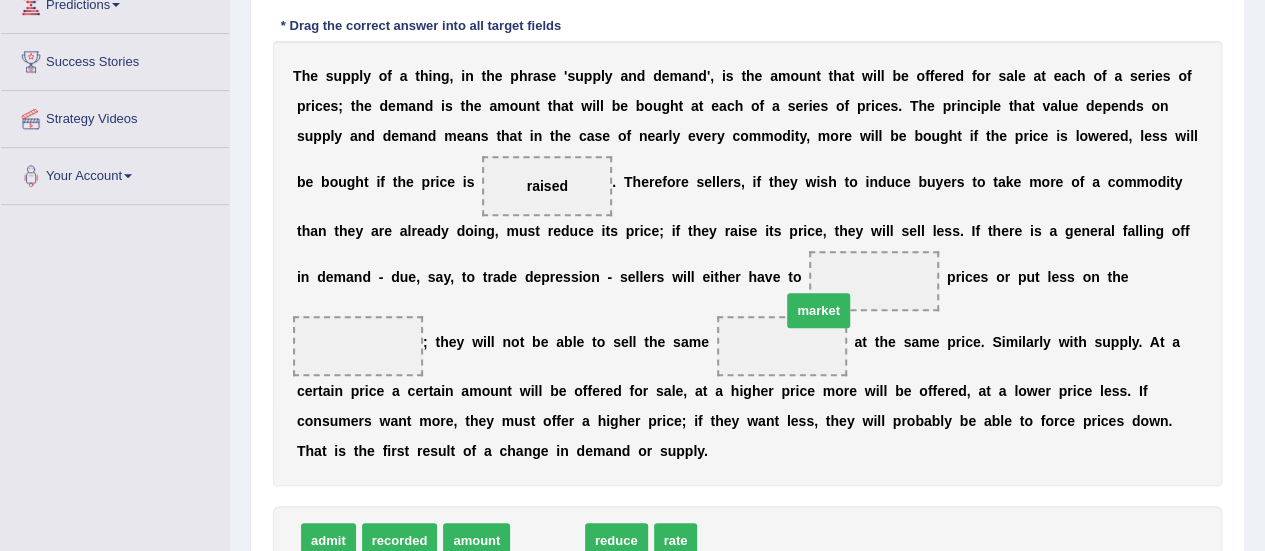 drag, startPoint x: 551, startPoint y: 509, endPoint x: 829, endPoint y: 285, distance: 357.0154 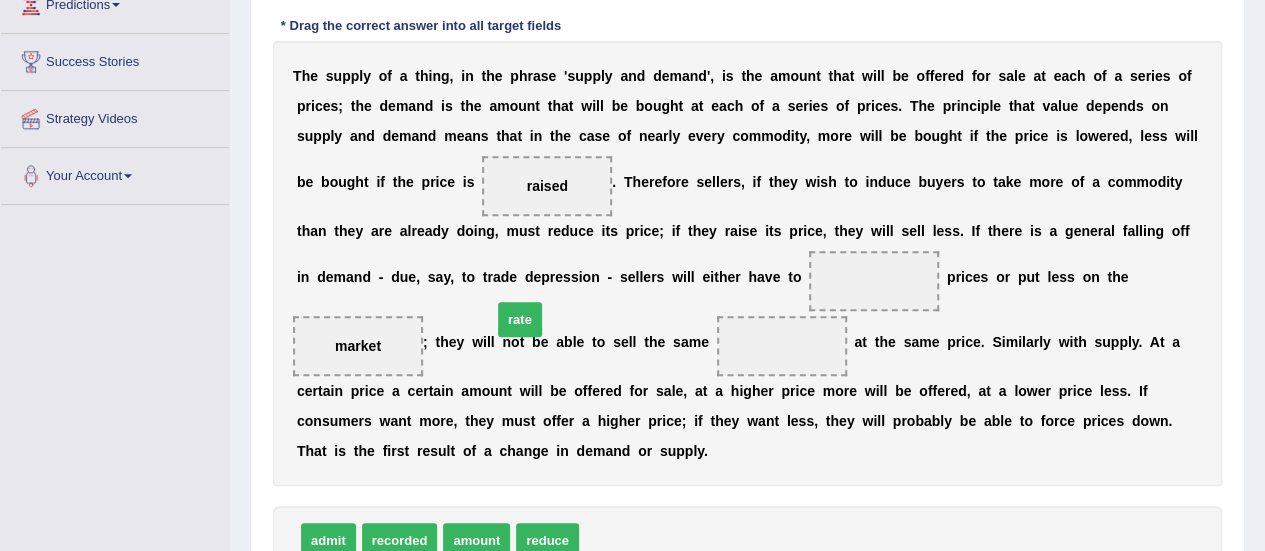 drag, startPoint x: 586, startPoint y: 501, endPoint x: 502, endPoint y: 283, distance: 233.62363 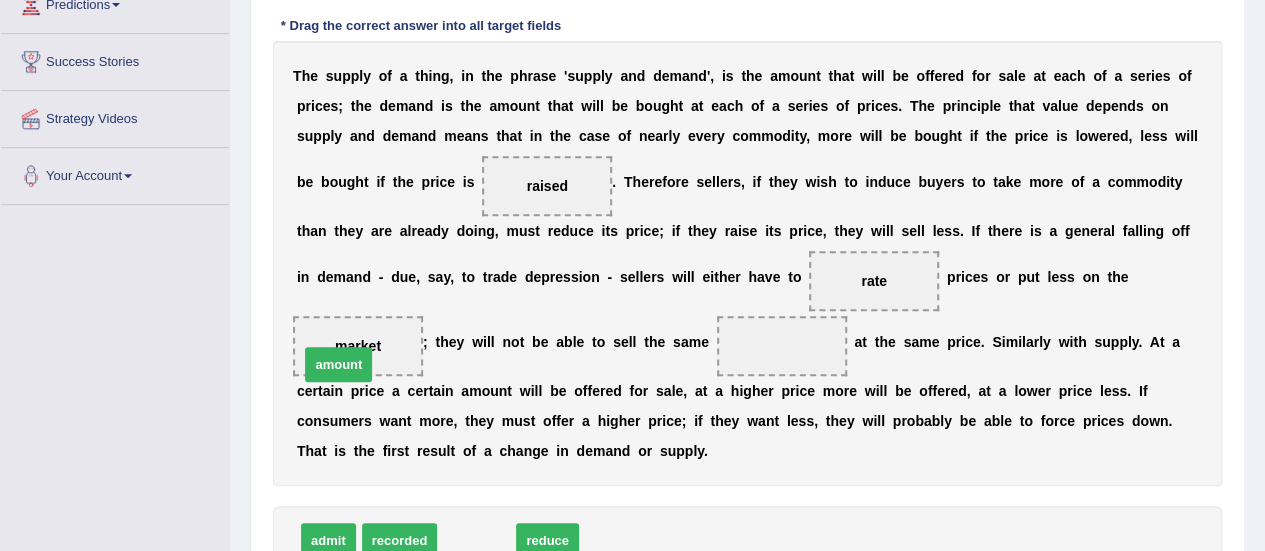 drag, startPoint x: 464, startPoint y: 516, endPoint x: 326, endPoint y: 340, distance: 223.65152 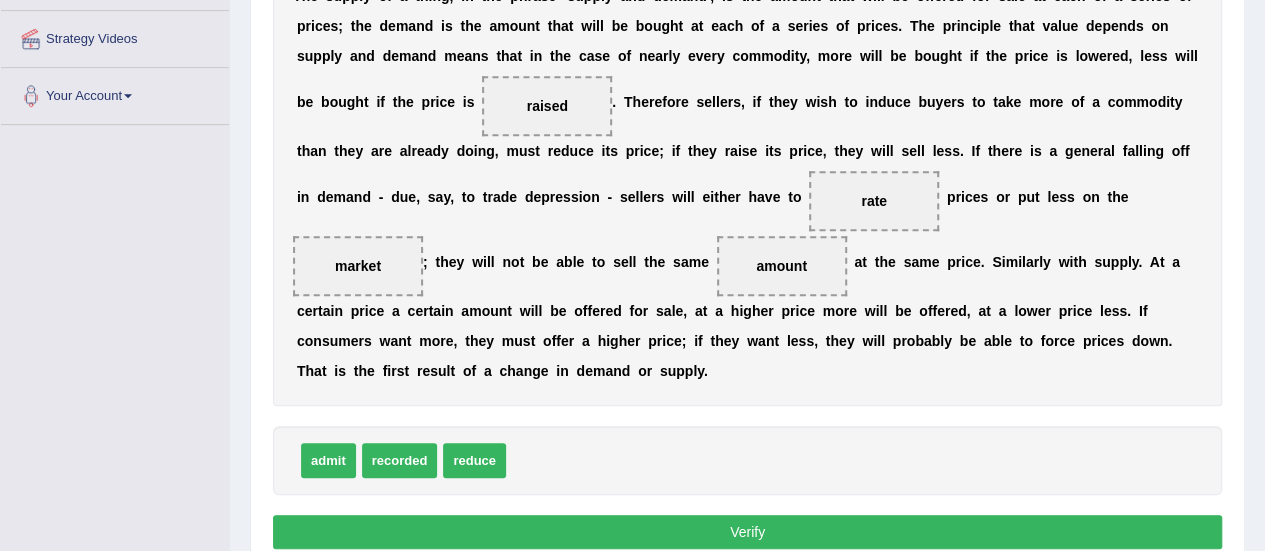 scroll, scrollTop: 433, scrollLeft: 0, axis: vertical 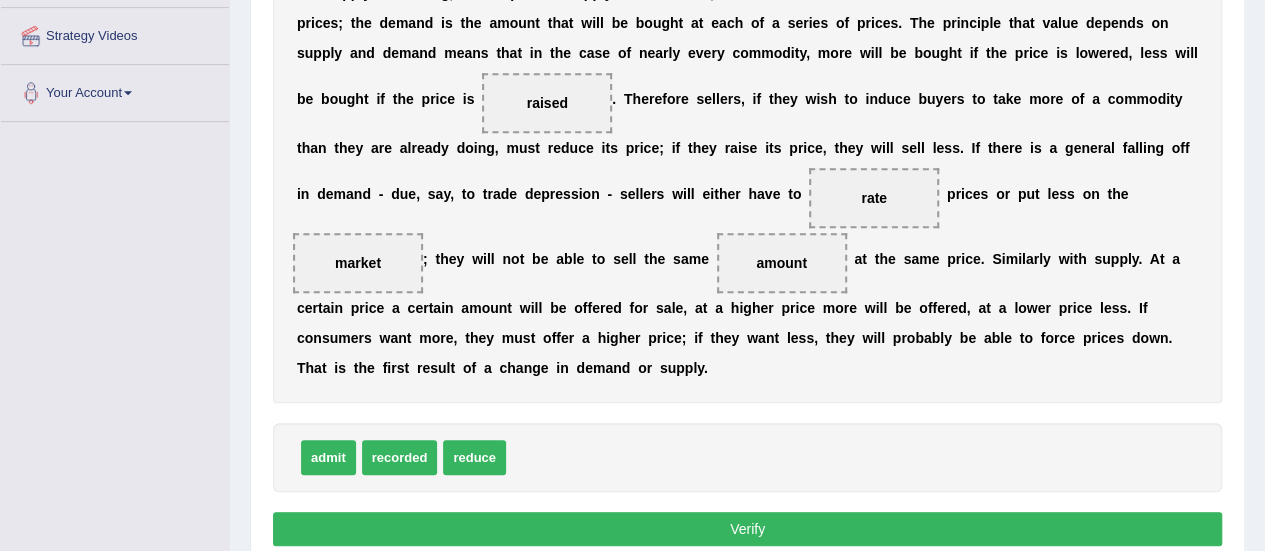 click on "Verify" at bounding box center (747, 529) 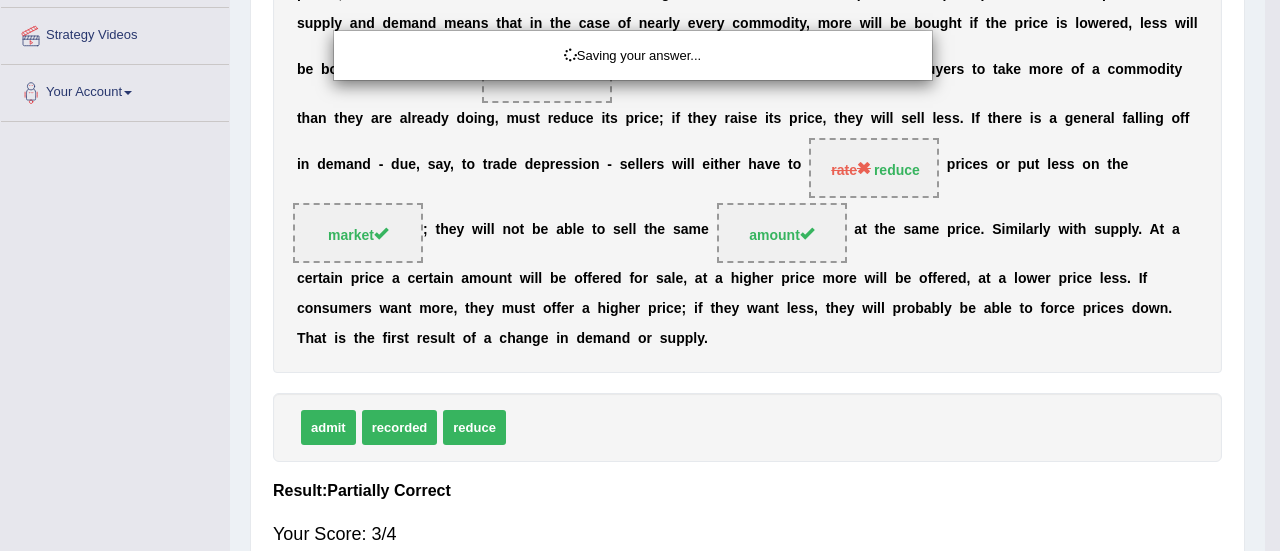 click on "Saving your answer..." at bounding box center [640, 275] 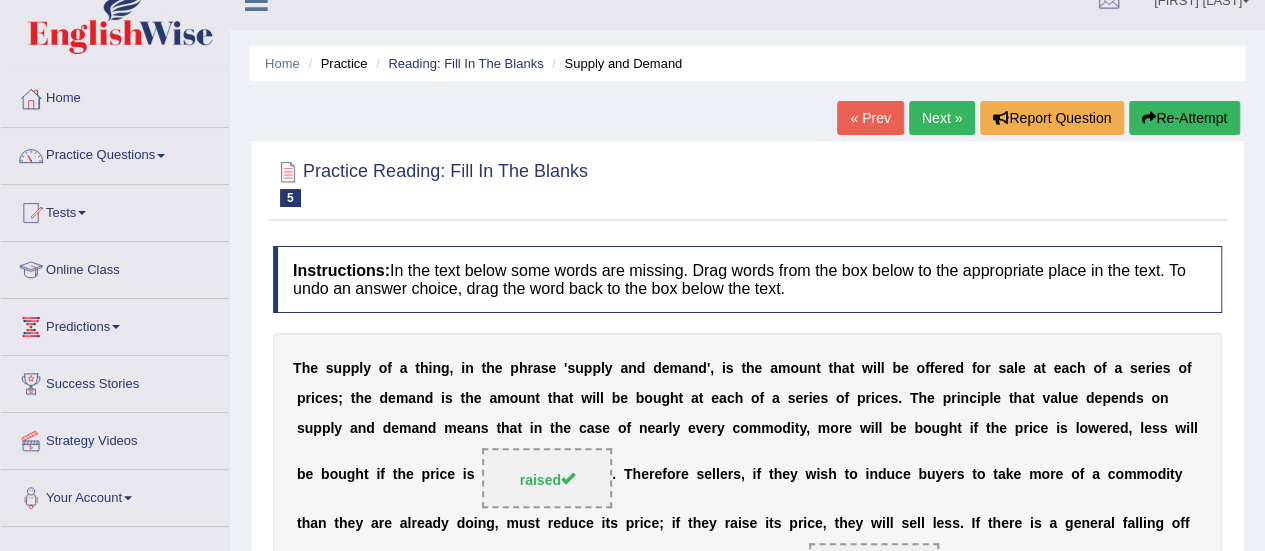 scroll, scrollTop: 0, scrollLeft: 0, axis: both 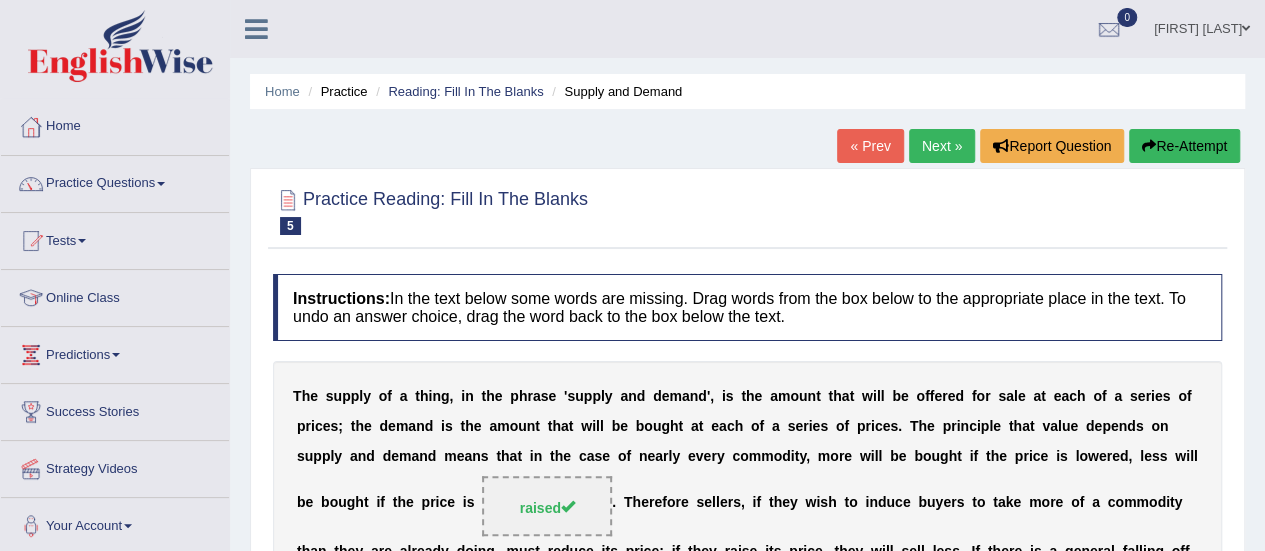 click on "Next »" at bounding box center [942, 146] 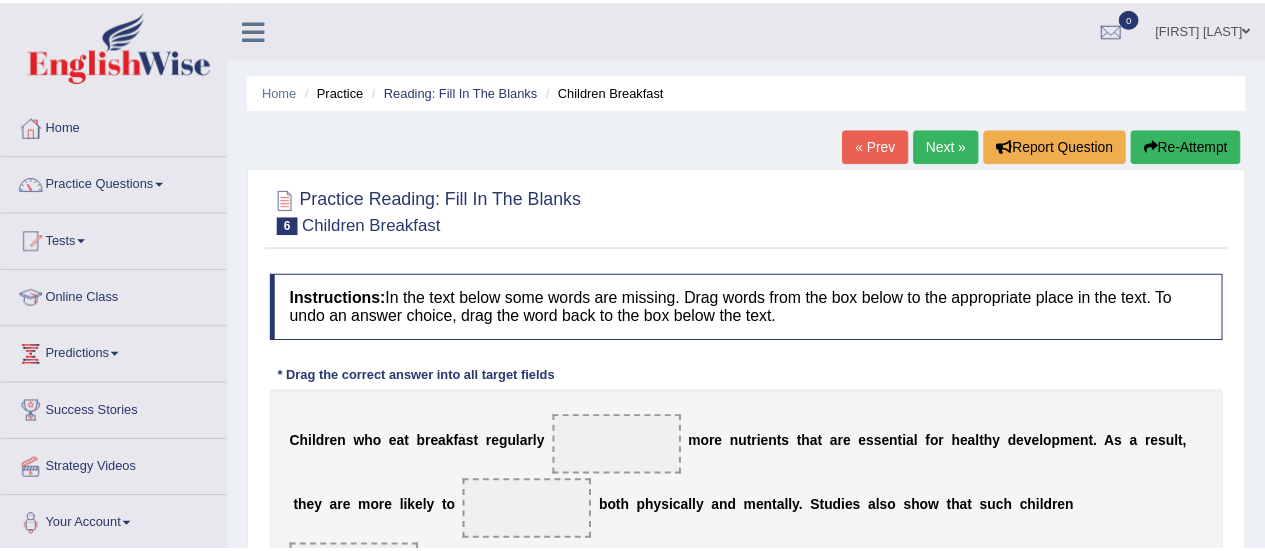 scroll, scrollTop: 0, scrollLeft: 0, axis: both 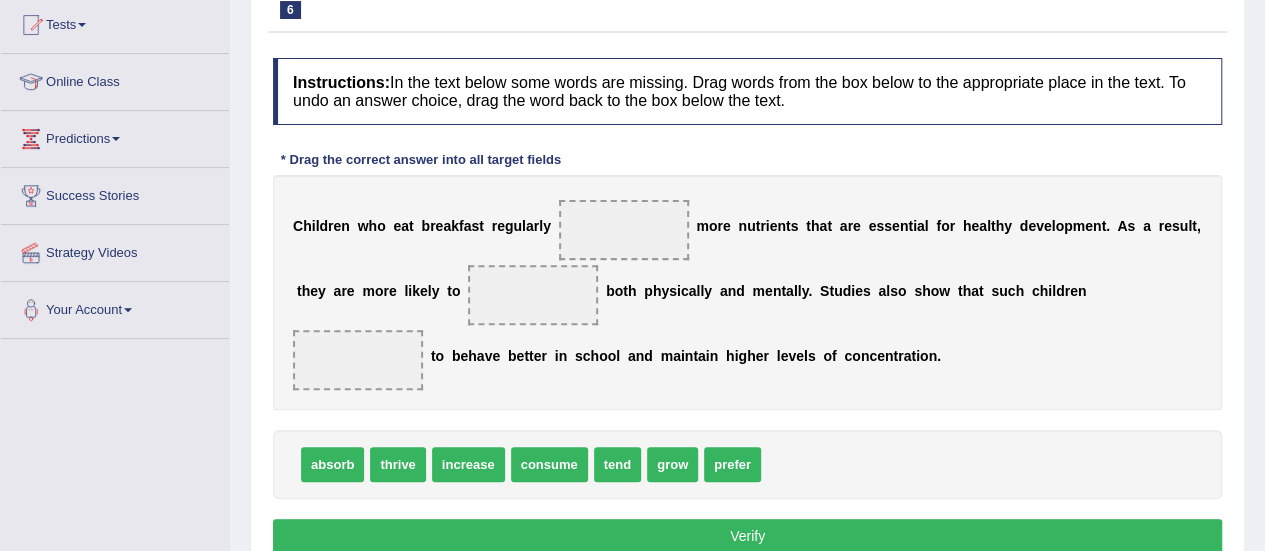 click on "consume" at bounding box center [549, 464] 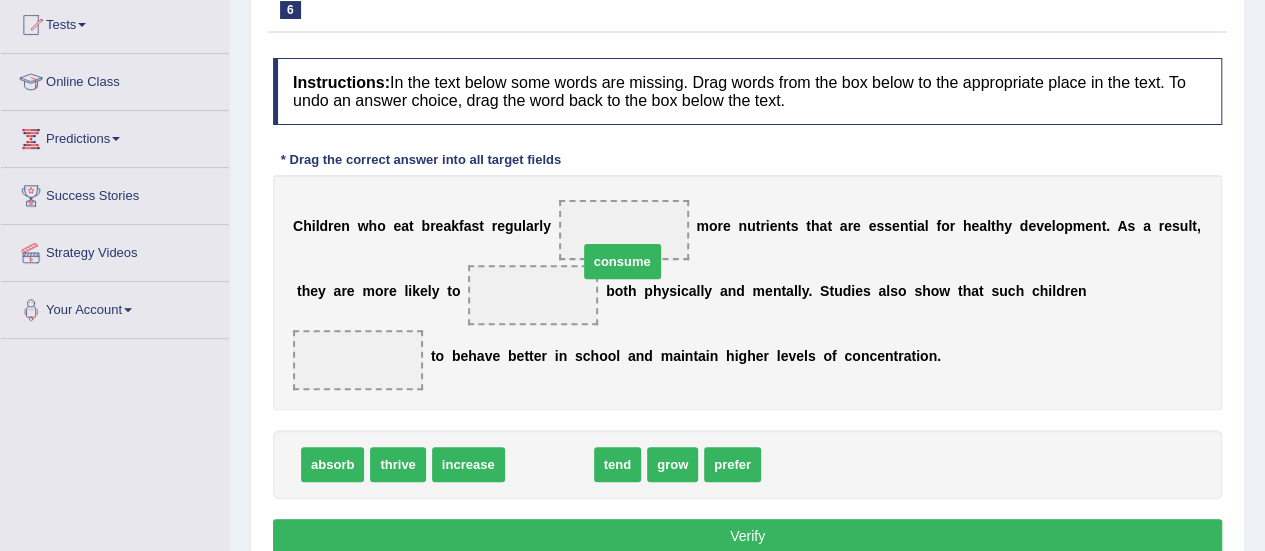 drag, startPoint x: 549, startPoint y: 431, endPoint x: 622, endPoint y: 227, distance: 216.66795 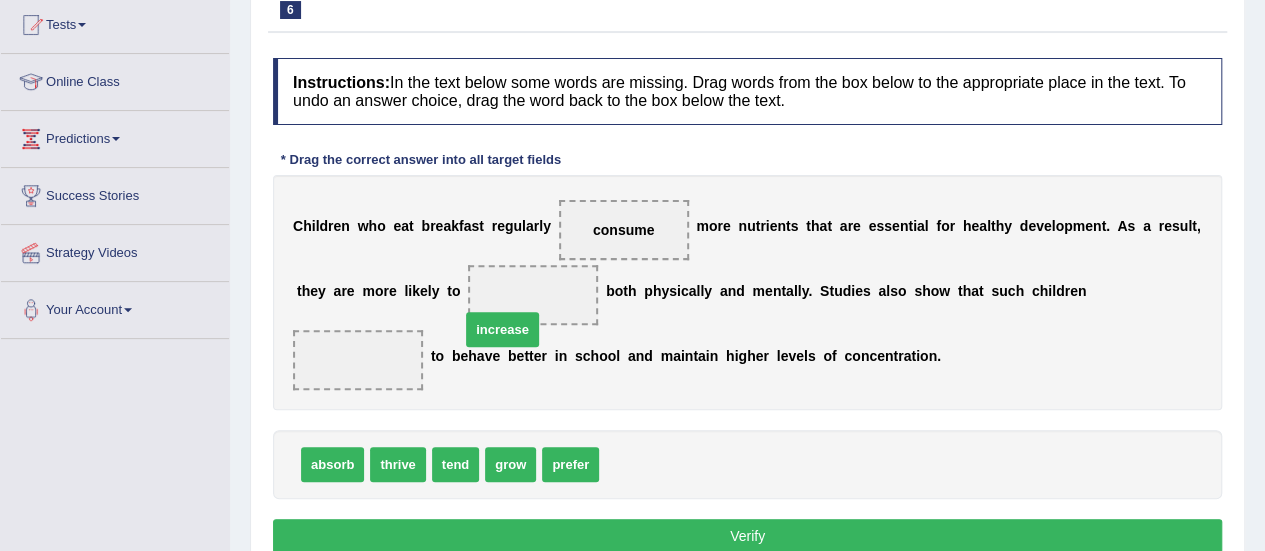 drag, startPoint x: 616, startPoint y: 421, endPoint x: 476, endPoint y: 286, distance: 194.4865 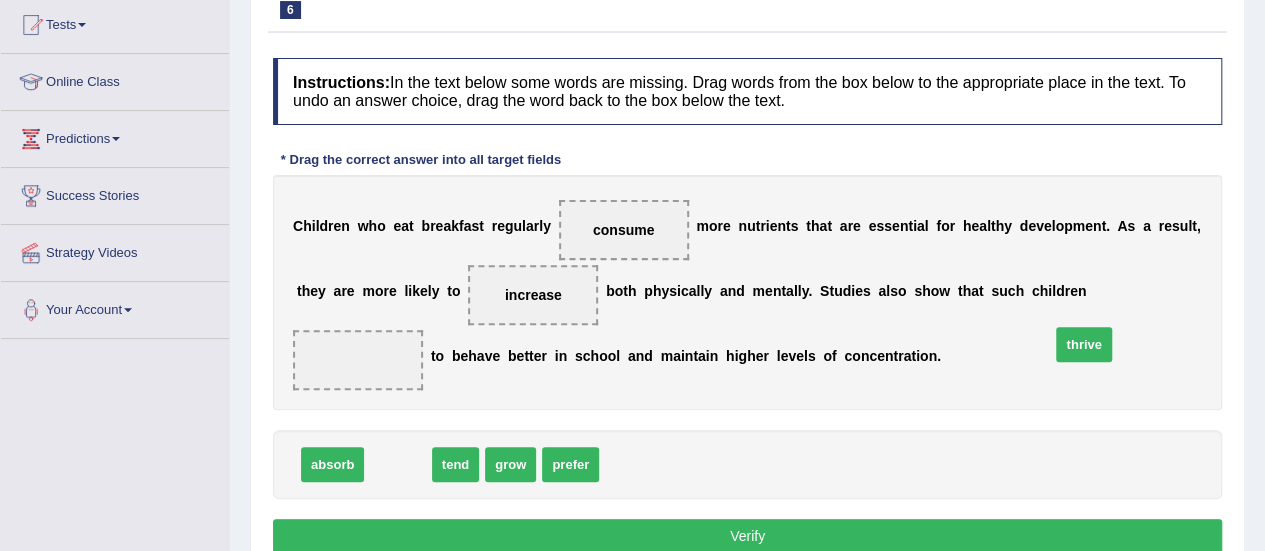 drag, startPoint x: 396, startPoint y: 420, endPoint x: 1082, endPoint y: 301, distance: 696.24493 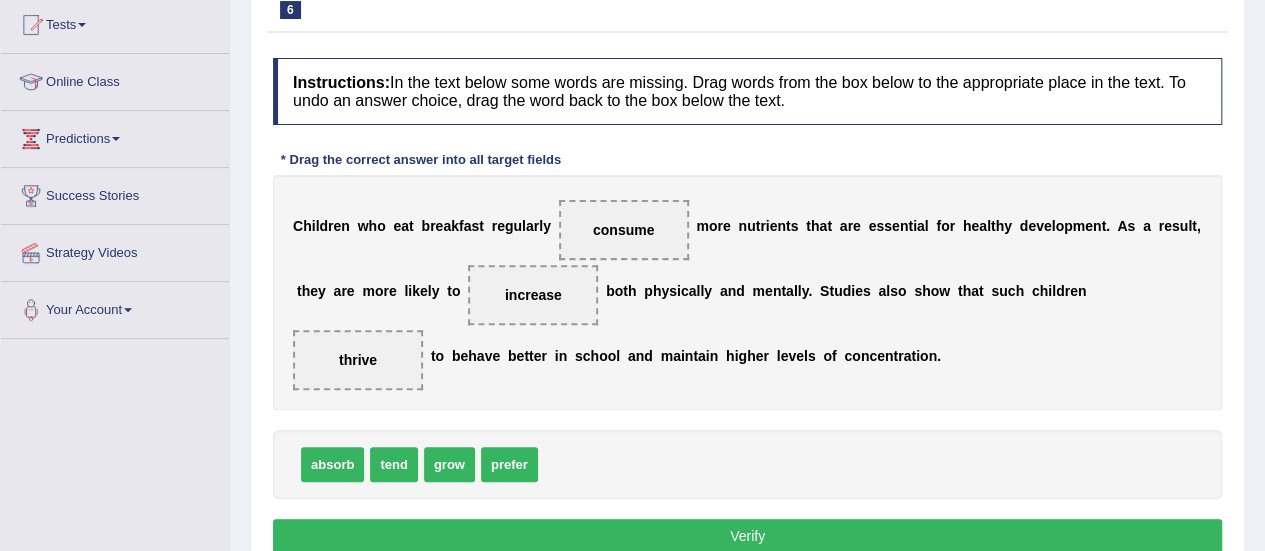 click on "Verify" at bounding box center (747, 536) 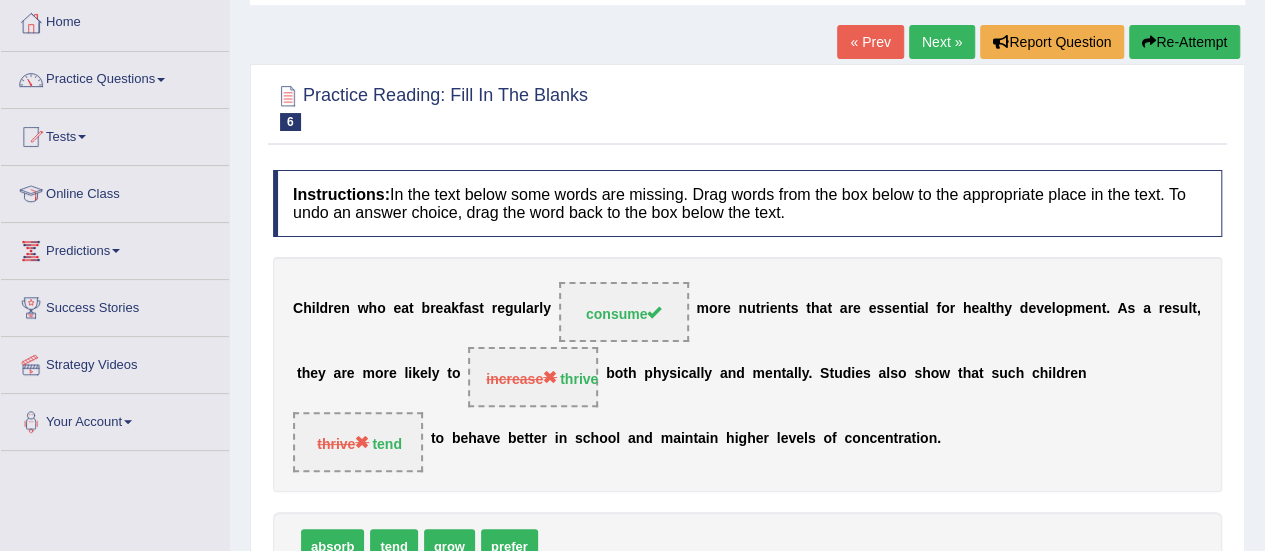 scroll, scrollTop: 102, scrollLeft: 0, axis: vertical 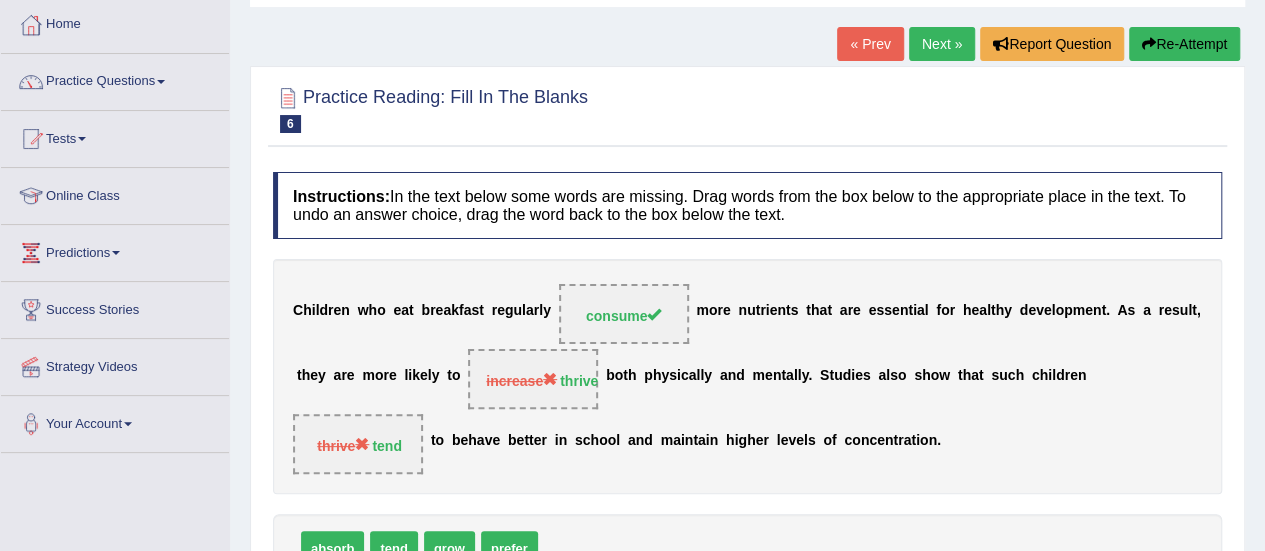 click on "Next »" at bounding box center [942, 44] 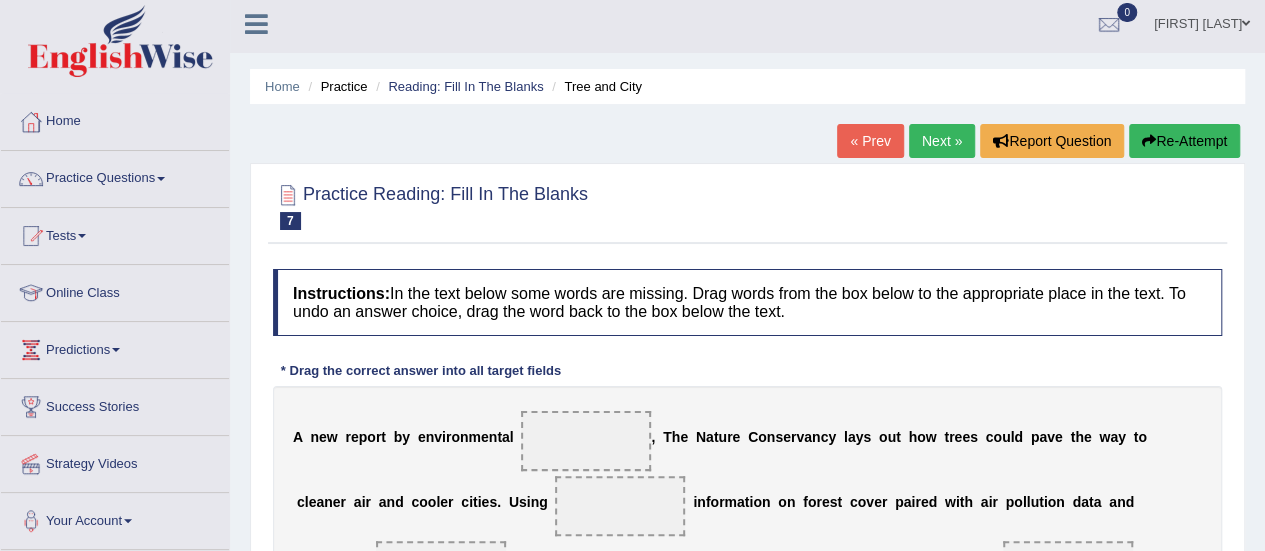 scroll, scrollTop: 0, scrollLeft: 0, axis: both 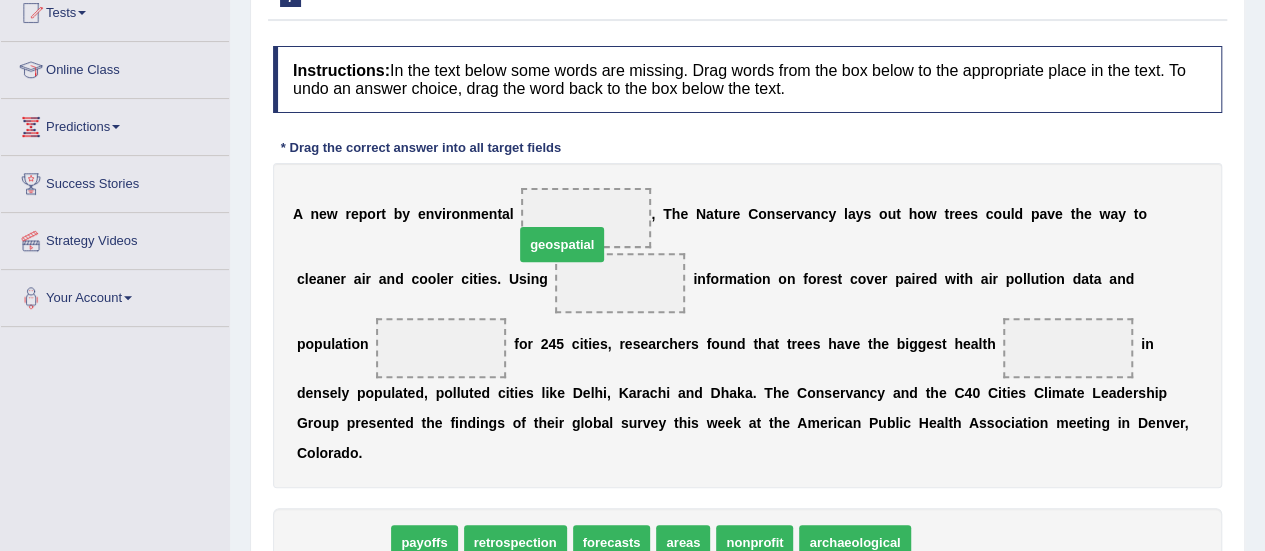 drag, startPoint x: 345, startPoint y: 508, endPoint x: 564, endPoint y: 210, distance: 369.81754 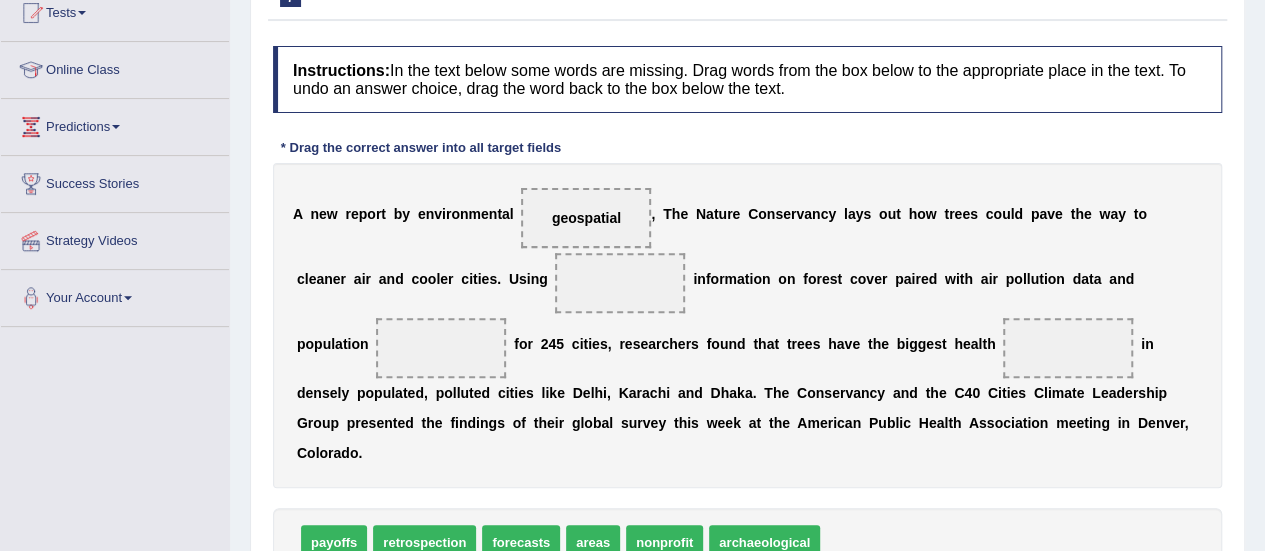 click on "A    n e w    r e p o r t    b y    e n v i r o n m e n t a l    geospatial ,    T h e    N a t u r e    C o n s e r v a n c y    l a y s    o u t    h o w    t r e e s    c o u l d    p a v e    t h e    w a y    t o    c l e a n e r    a i r    a n d    c o o l e r    c i t i e s .    U s i n g       i n f o r m a t i o n    o n    f o r e s t    c o v e r    p a i r e d    w i t h    a i r    p o l l u t i o n    d a t a    a n d    p o p u l a t i o n       f o r    2 4 5    c i t i e s ,    r e s e a r c h e r s    f o u n d    t h a t    t r e e s    h a v e    t h e    b i g g e s t    h e a l t h       i n    d e n s e l y    p o p u l a t e d ,    p o l l u t e d    c i t i e s    l i k e    D e l h i ,    K a r a c h i    a n d    D h a k a .    T h e    C o n s e r v a n c y    a n d    t h e    C 4 0    C i t i e s    C l i m a t e    L e a d e r s h i p    G r o u p    p r e s e n t e d    t h e    f i n d i n g s    o f    t" at bounding box center (747, 325) 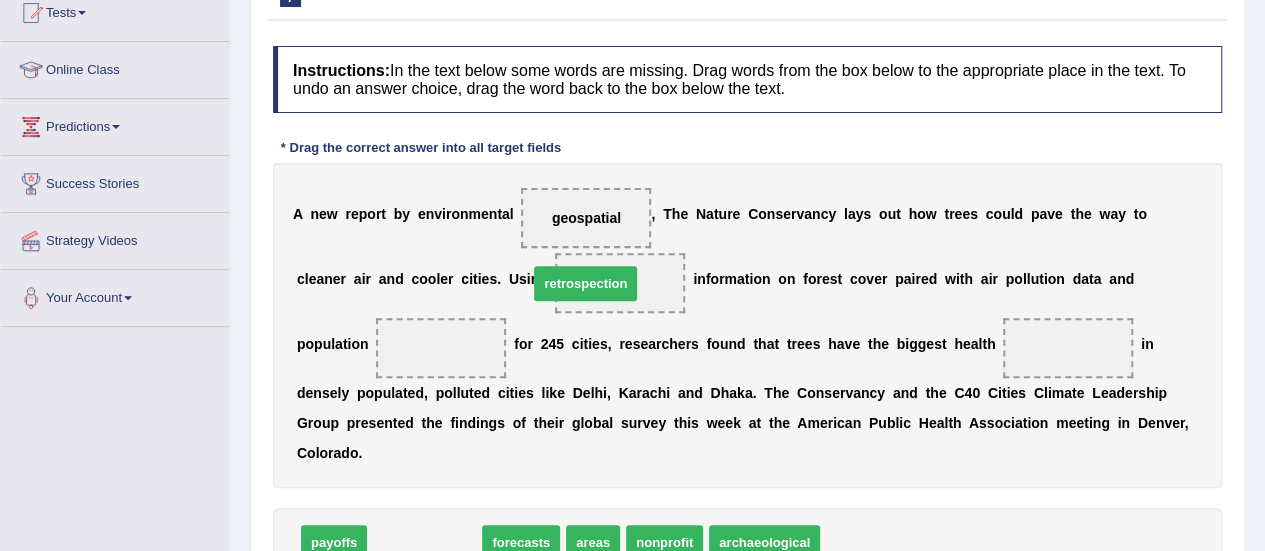 drag, startPoint x: 435, startPoint y: 499, endPoint x: 582, endPoint y: 249, distance: 290.0155 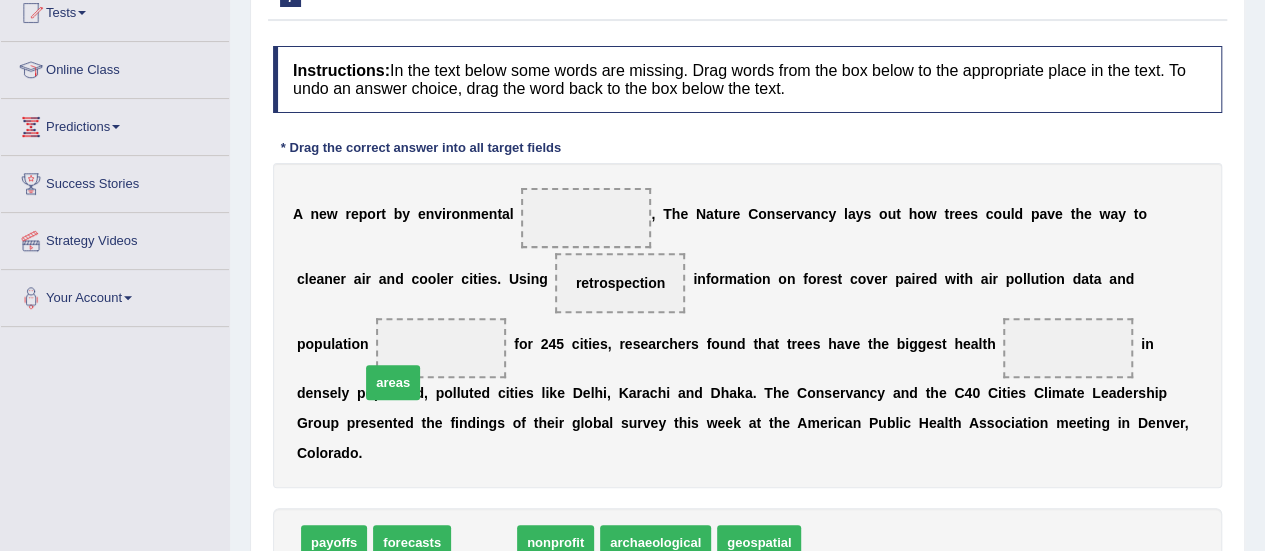 drag, startPoint x: 487, startPoint y: 502, endPoint x: 396, endPoint y: 343, distance: 183.19934 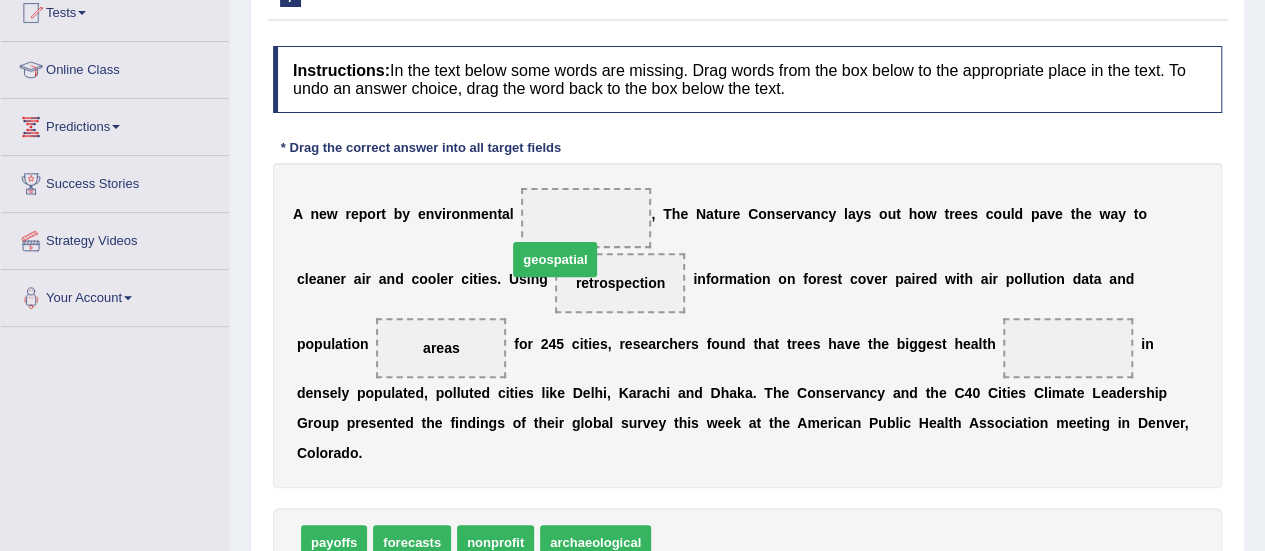 drag, startPoint x: 694, startPoint y: 505, endPoint x: 576, endPoint y: 201, distance: 326.09814 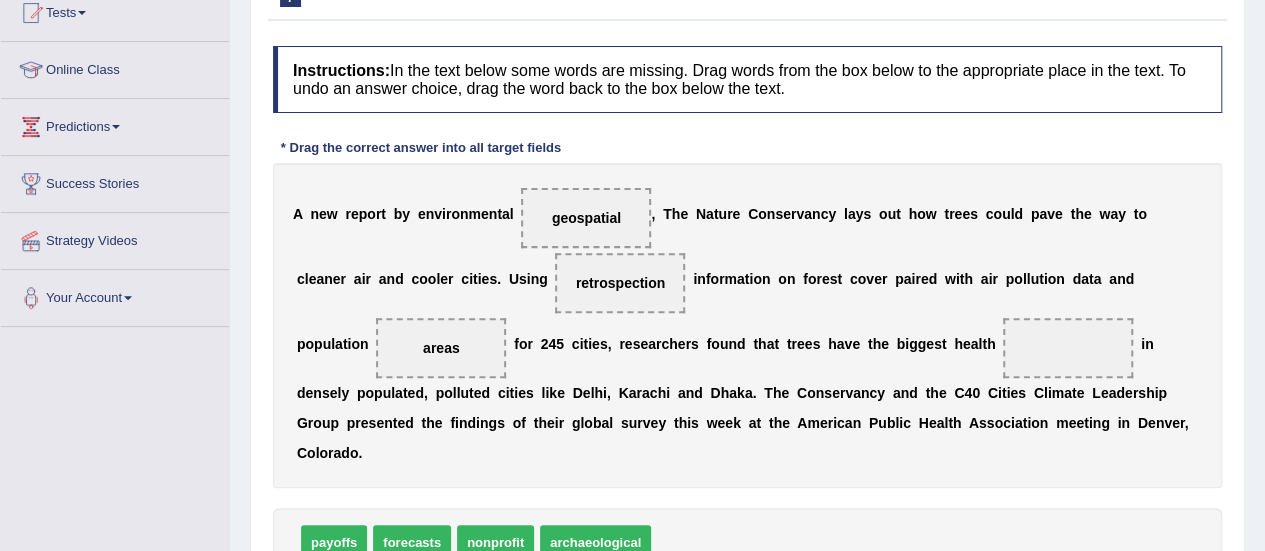 click on "A    n e w    r e p o r t    b y    e n v i r o n m e n t a l    geospatial ,    T h e    N a t u r e    C o n s e r v a n c y    l a y s    o u t    h o w    t r e e s    c o u l d    p a v e    t h e    w a y    t o    c l e a n e r    a i r    a n d    c o o l e r    c i t i e s .    U s i n g    retrospection    i n f o r m a t i o n    o n    f o r e s t    c o v e r    p a i r e d    w i t h    a i r    p o l l u t i o n    d a t a    a n d    p o p u l a t i o n    areas    f o r    2 4 5    c i t i e s ,    r e s e a r c h e r s    f o u n d    t h a t    t r e e s    h a v e    t h e    b i g g e s t    h e a l t h       i n    d e n s e l y    p o p u l a t e d ,    p o l l u t e d    c i t i e s    l i k e    D e l h i ,    K a r a c h i    a n d    D h a k a .    T h e    C o n s e r v a n c y    a n d    t h e    C 4 0    C i t i e s    C l i m a t e    L e a d e r s h i p    G r o u p    p r e s e n t e d    t h e    f i n d i" at bounding box center [747, 325] 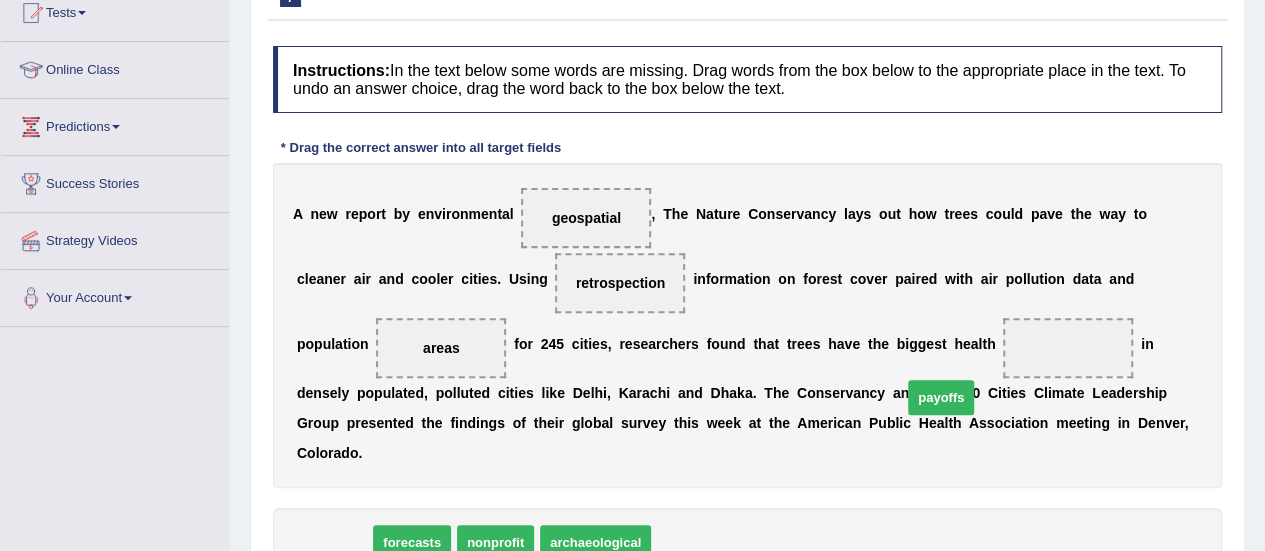 drag, startPoint x: 350, startPoint y: 499, endPoint x: 957, endPoint y: 355, distance: 623.8469 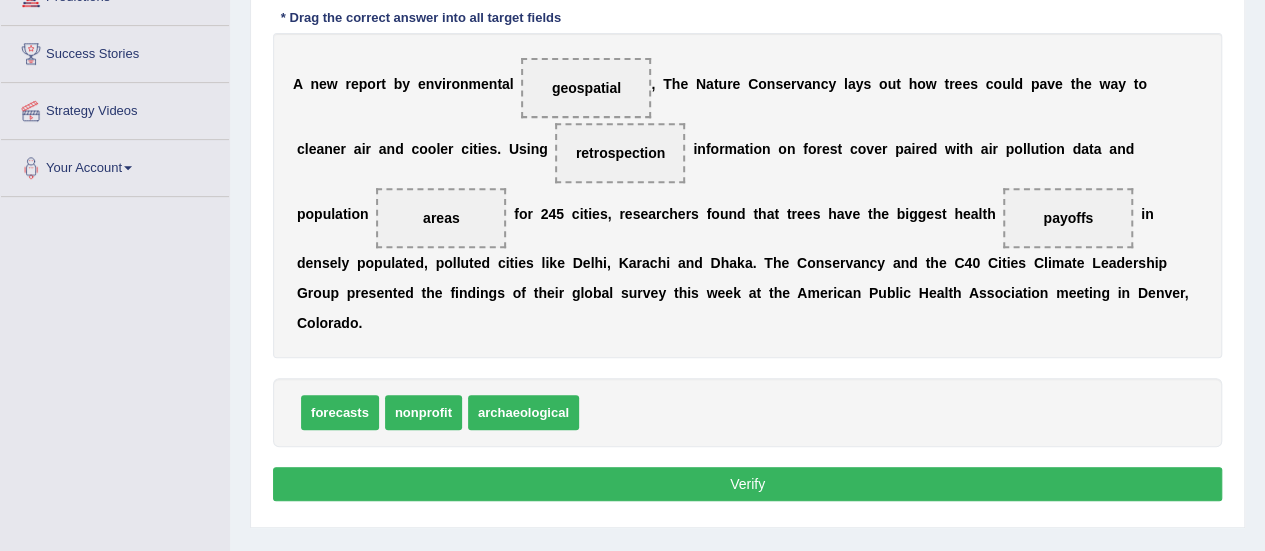 scroll, scrollTop: 385, scrollLeft: 0, axis: vertical 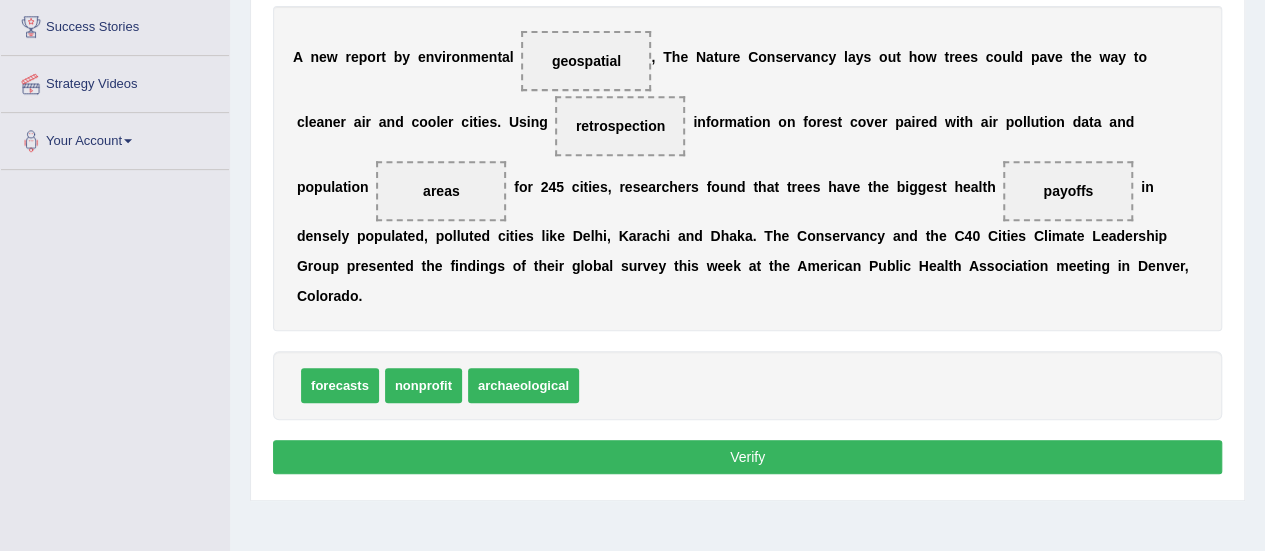 click on "Verify" at bounding box center (747, 457) 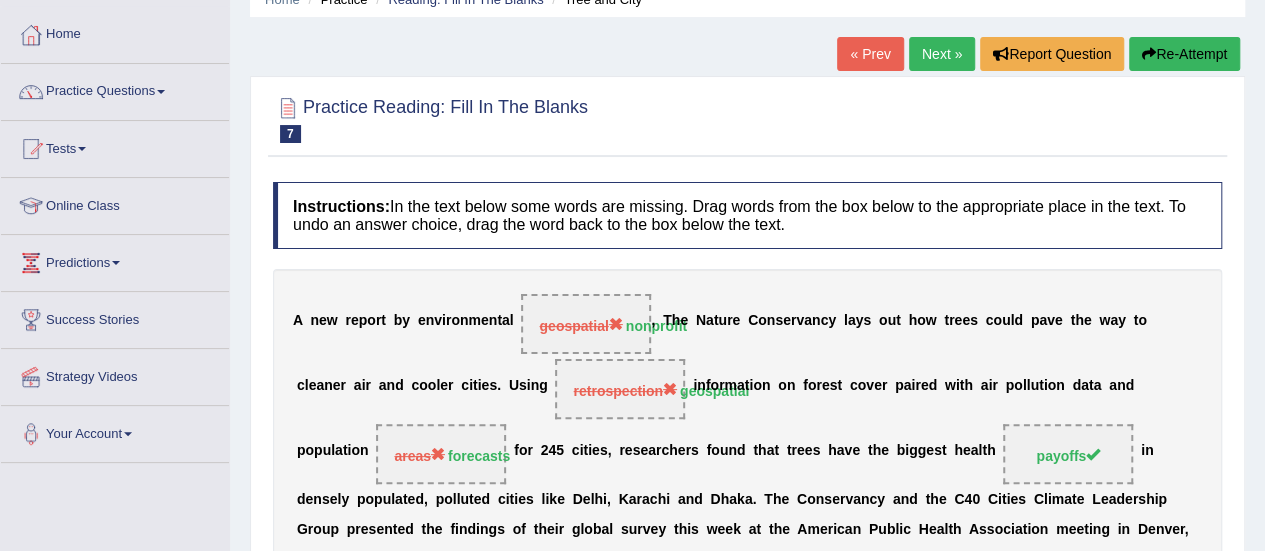 scroll, scrollTop: 0, scrollLeft: 0, axis: both 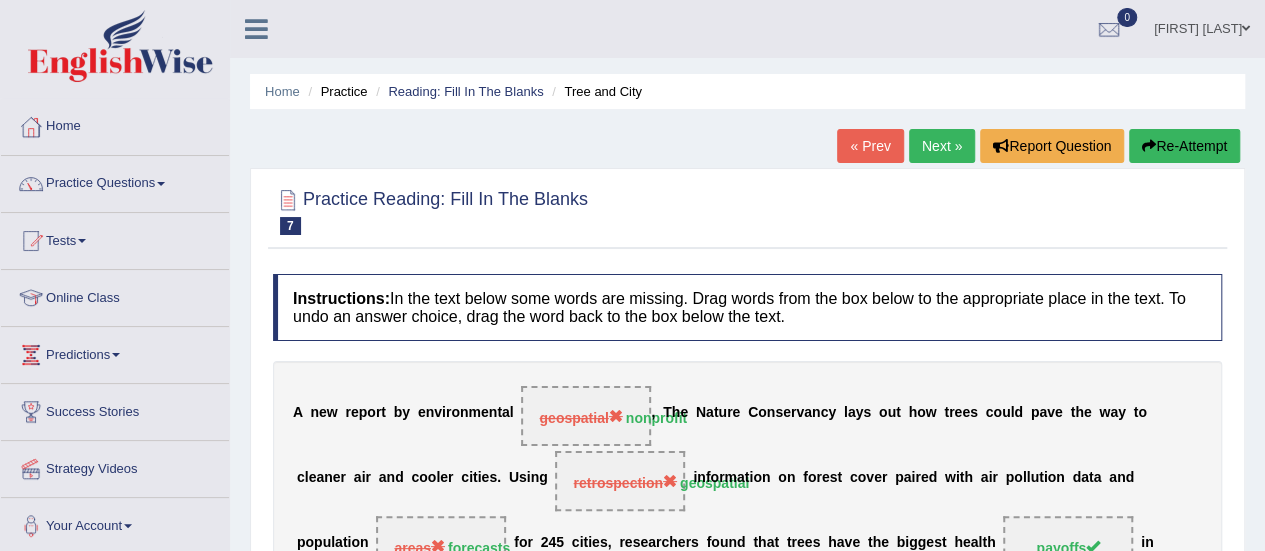 click on "Next »" at bounding box center (942, 146) 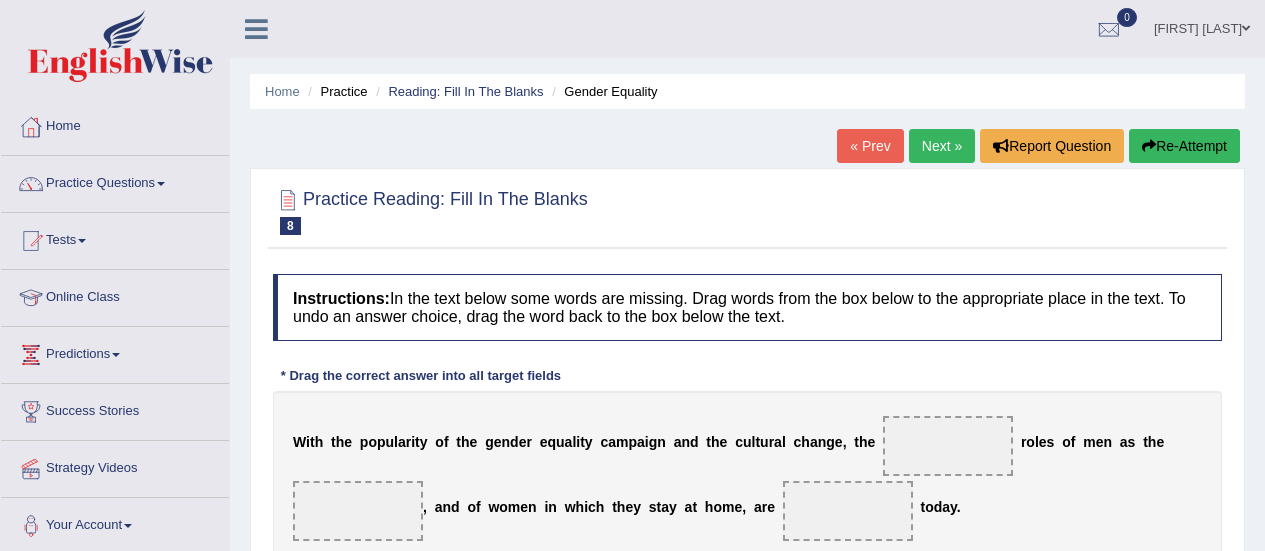 scroll, scrollTop: 448, scrollLeft: 0, axis: vertical 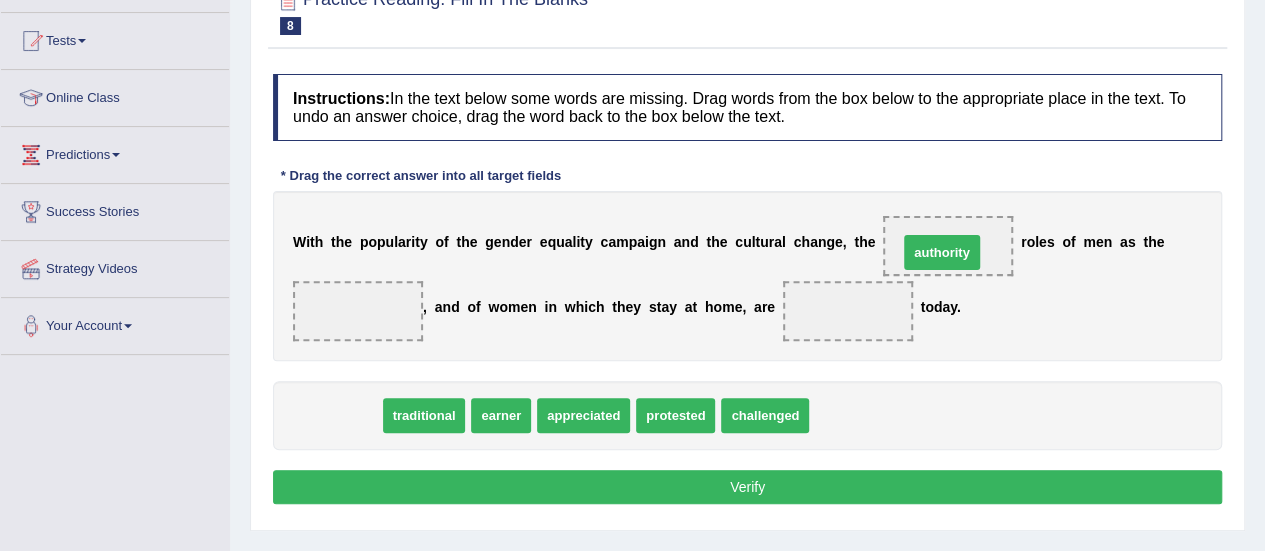 drag, startPoint x: 360, startPoint y: 419, endPoint x: 954, endPoint y: 251, distance: 617.3006 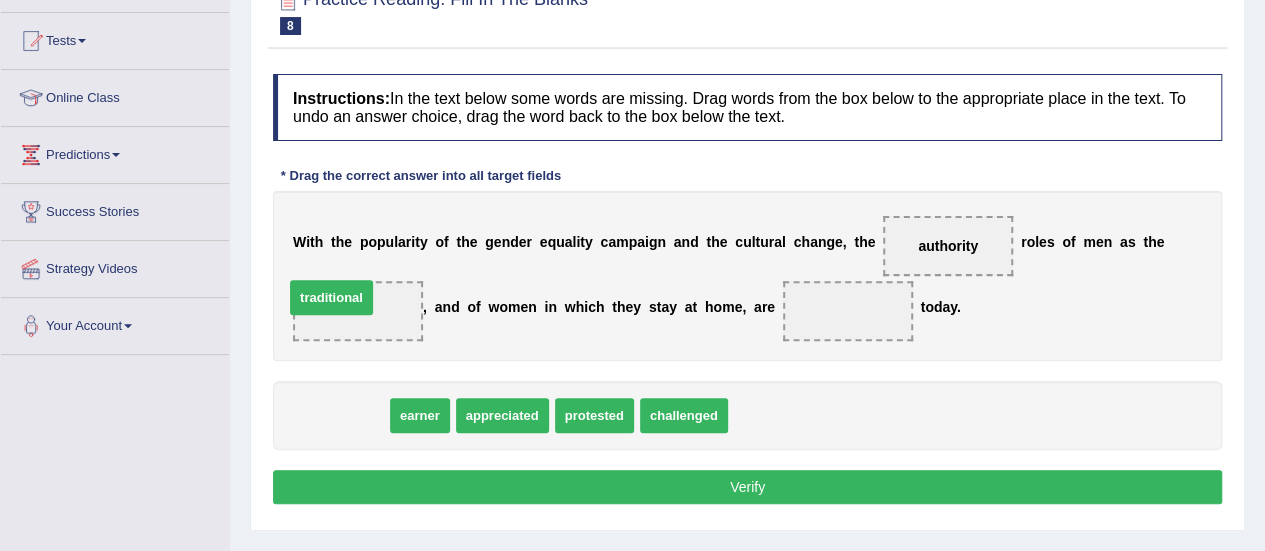 drag, startPoint x: 351, startPoint y: 409, endPoint x: 339, endPoint y: 285, distance: 124.57929 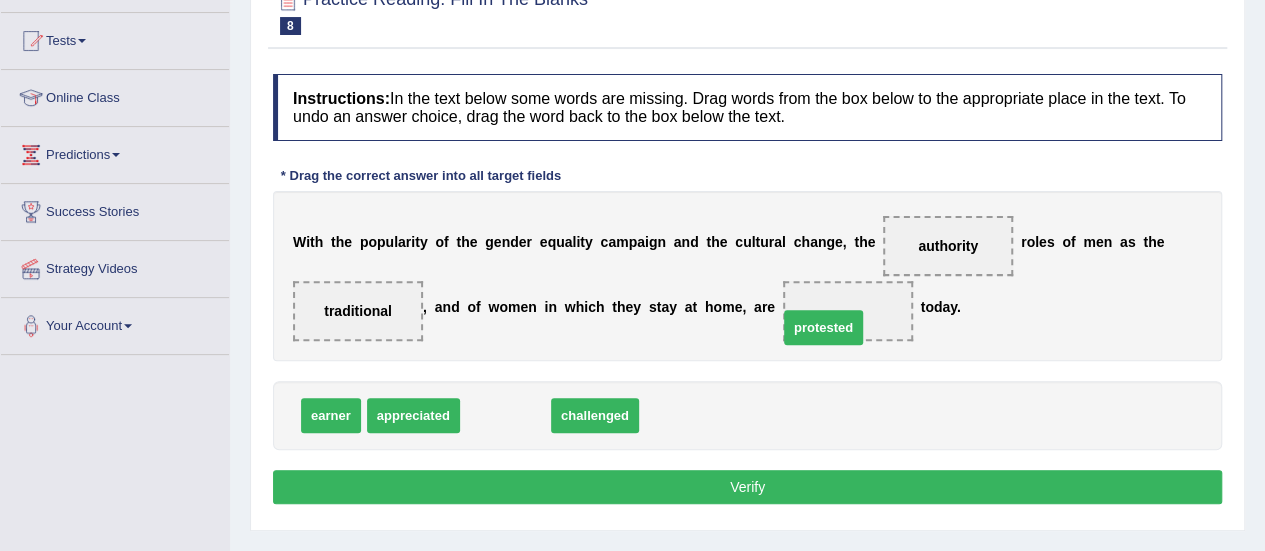 drag, startPoint x: 486, startPoint y: 417, endPoint x: 804, endPoint y: 328, distance: 330.21964 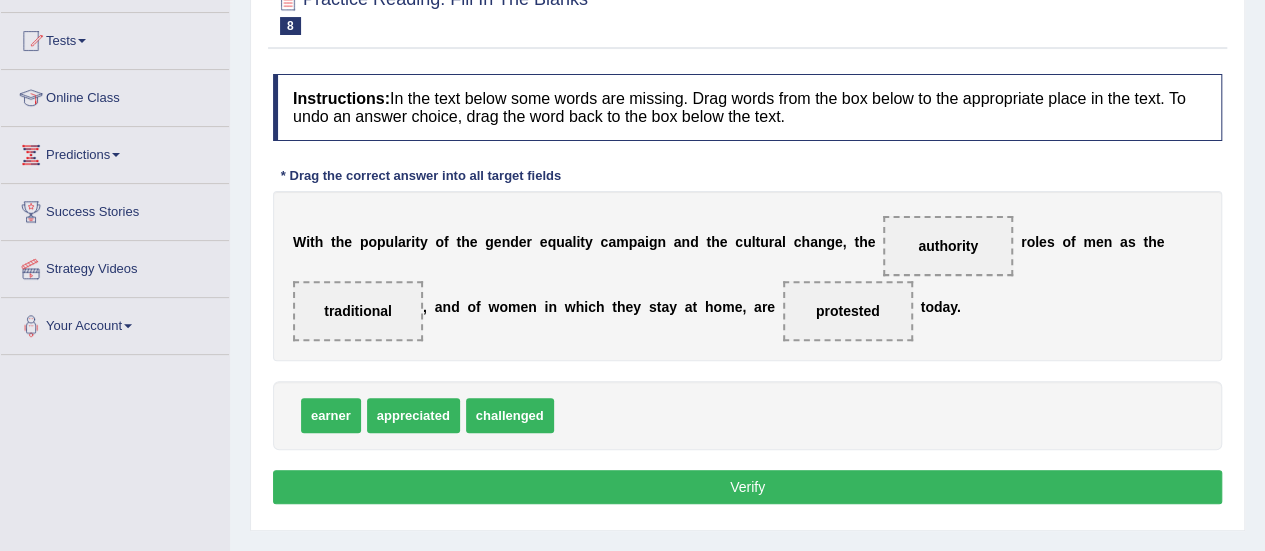 click on "Verify" at bounding box center (747, 487) 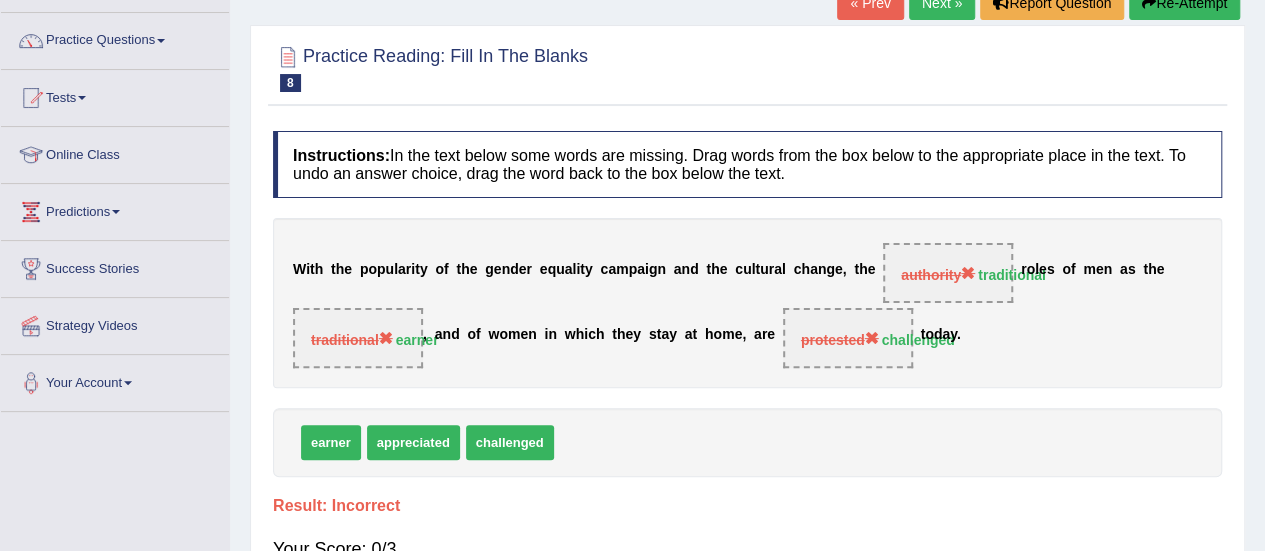 scroll, scrollTop: 0, scrollLeft: 0, axis: both 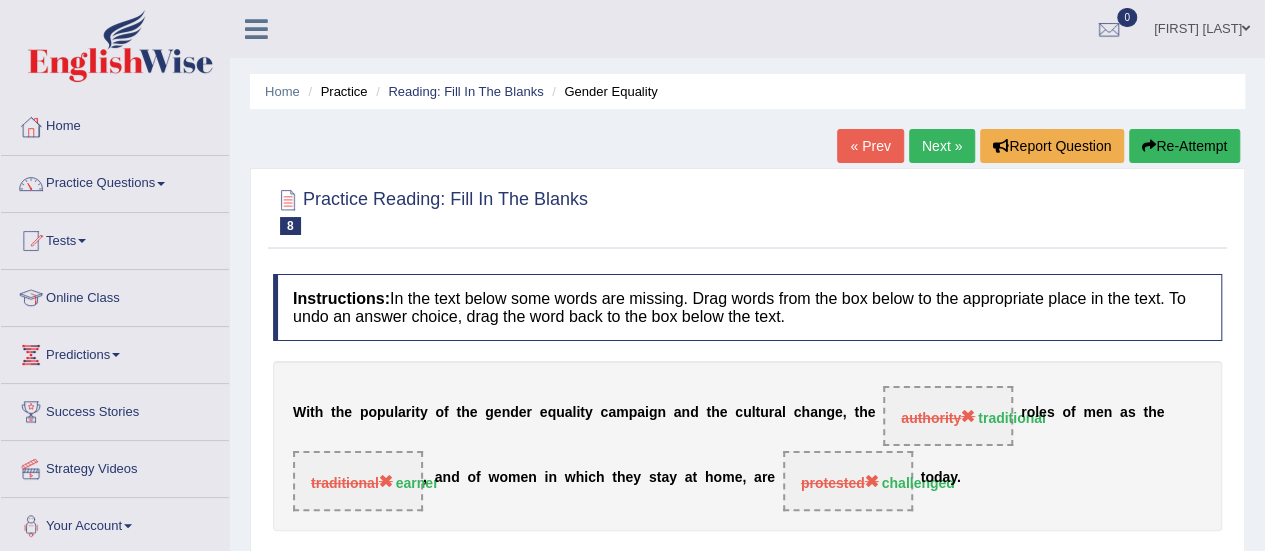 click on "Next »" at bounding box center (942, 146) 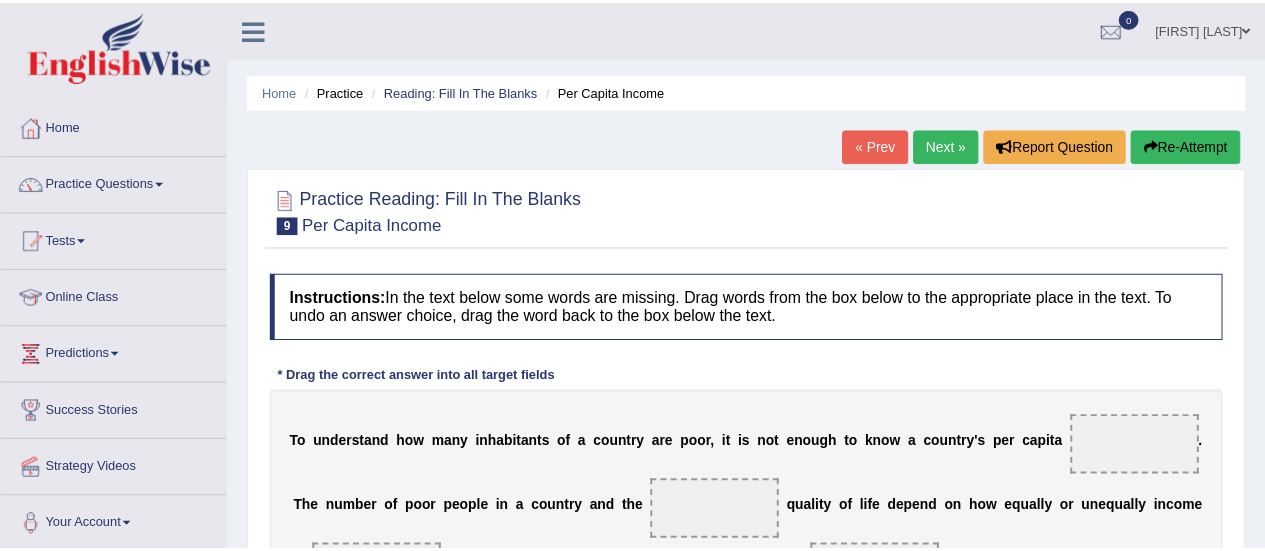 scroll, scrollTop: 58, scrollLeft: 0, axis: vertical 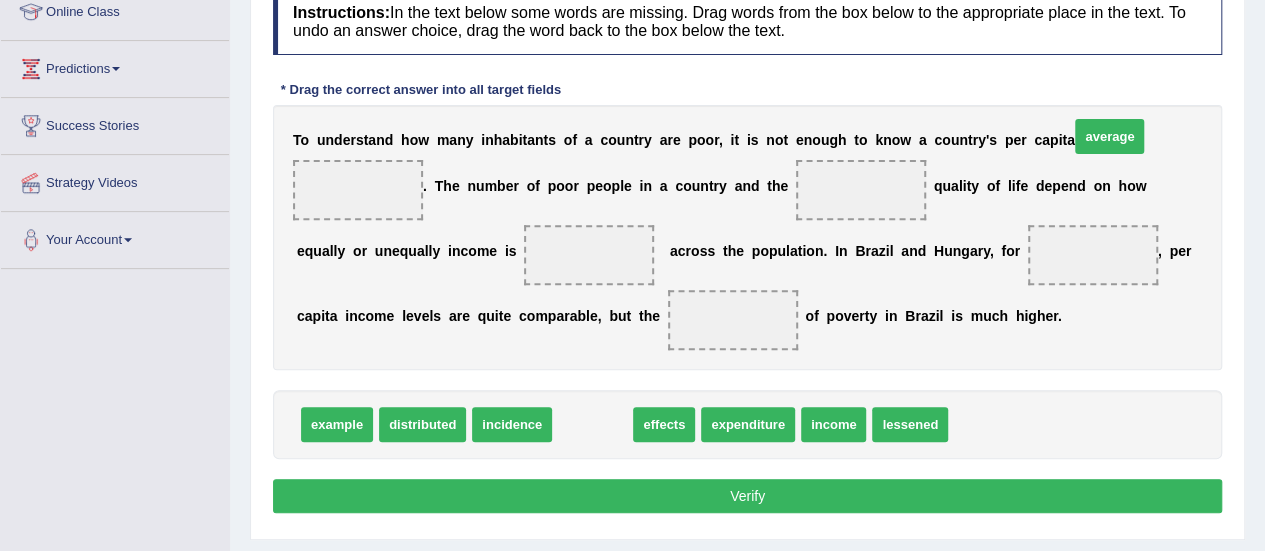 drag, startPoint x: 567, startPoint y: 457, endPoint x: 1084, endPoint y: 167, distance: 592.78076 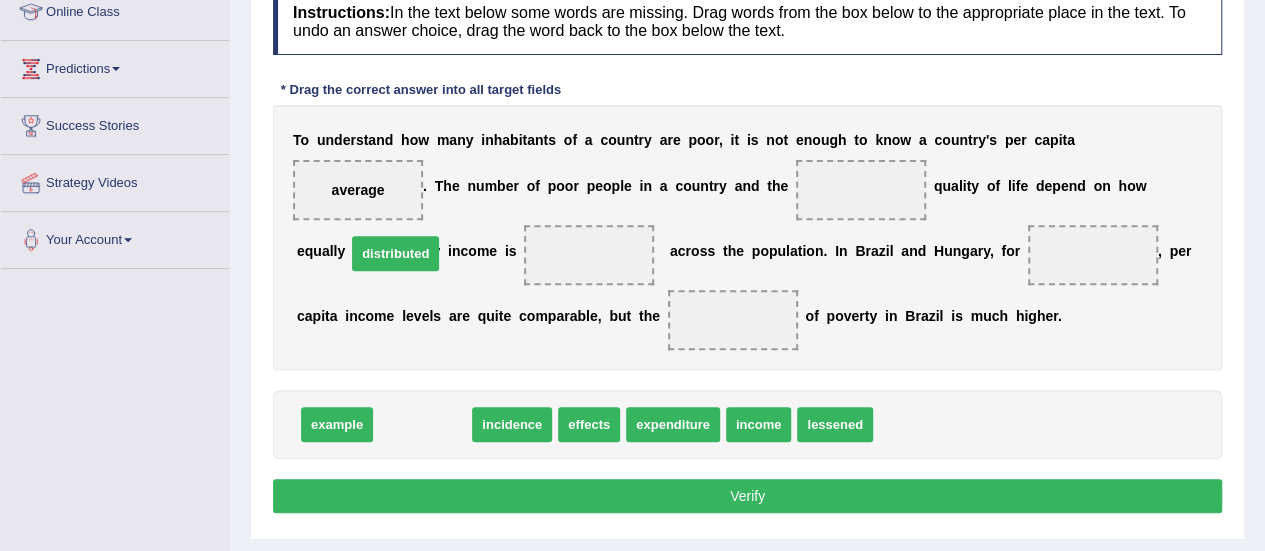 drag, startPoint x: 422, startPoint y: 458, endPoint x: 394, endPoint y: 288, distance: 172.29045 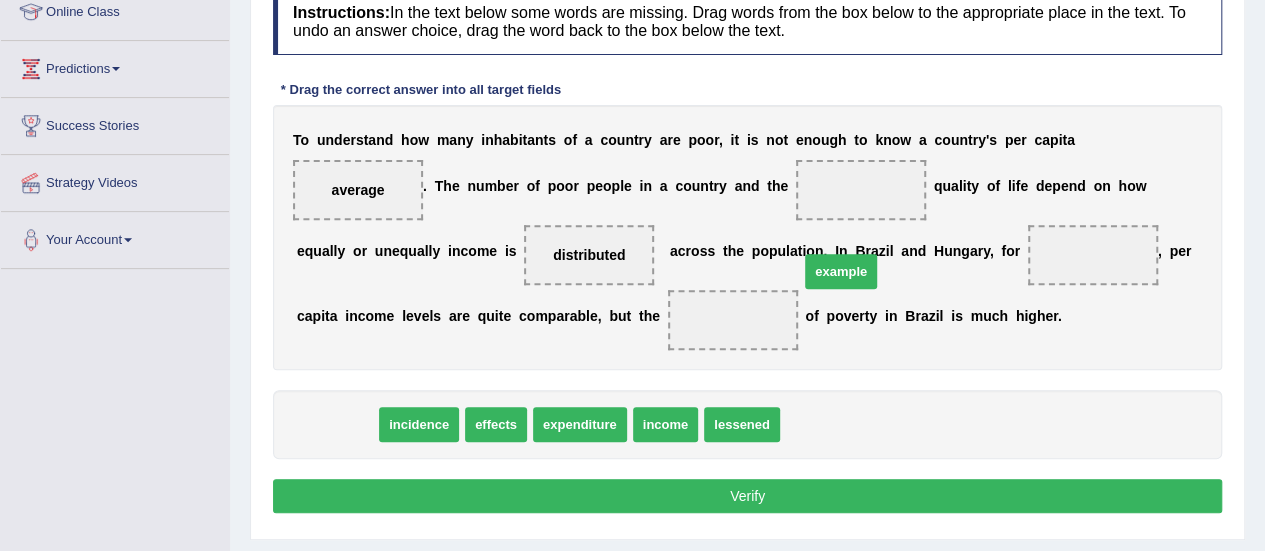 drag, startPoint x: 352, startPoint y: 446, endPoint x: 854, endPoint y: 293, distance: 524.79803 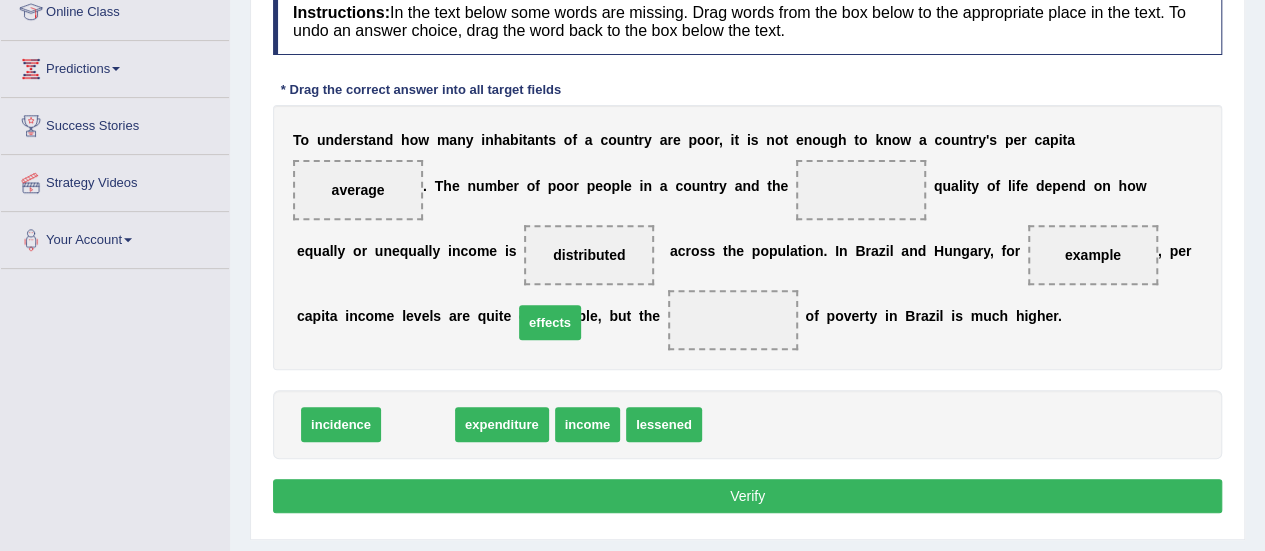 drag, startPoint x: 398, startPoint y: 460, endPoint x: 530, endPoint y: 357, distance: 167.43059 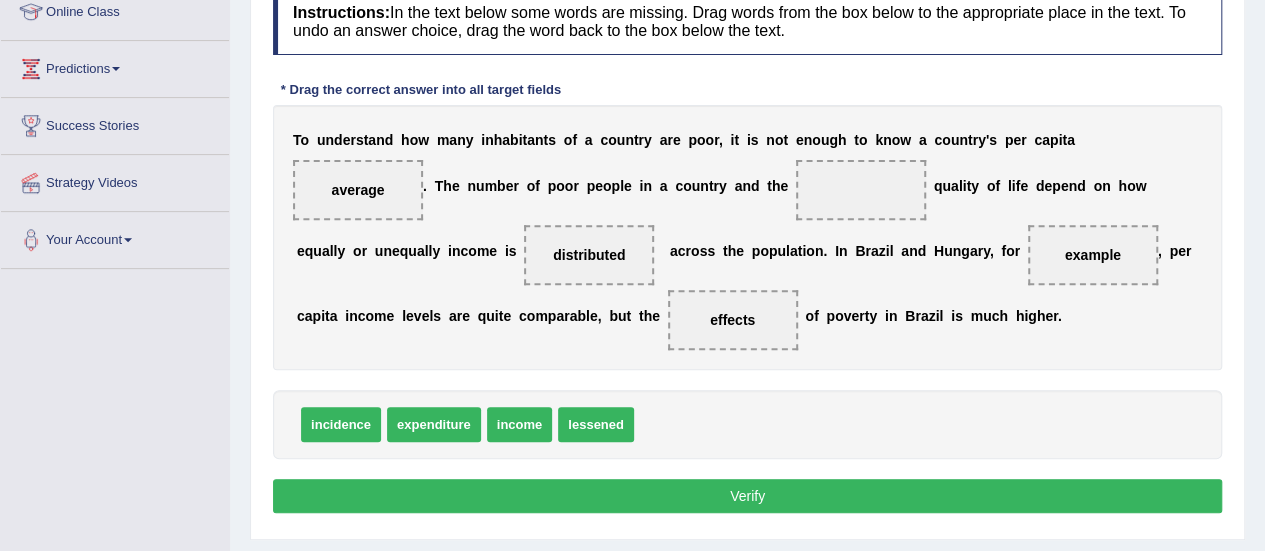 scroll, scrollTop: 293, scrollLeft: 0, axis: vertical 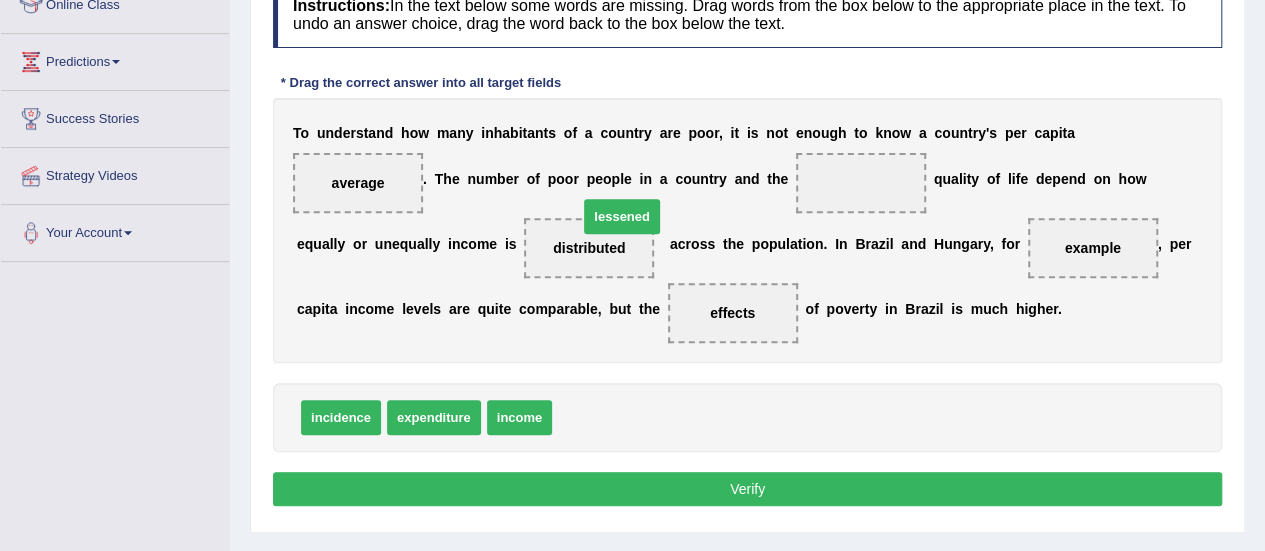 drag, startPoint x: 570, startPoint y: 456, endPoint x: 598, endPoint y: 257, distance: 200.96019 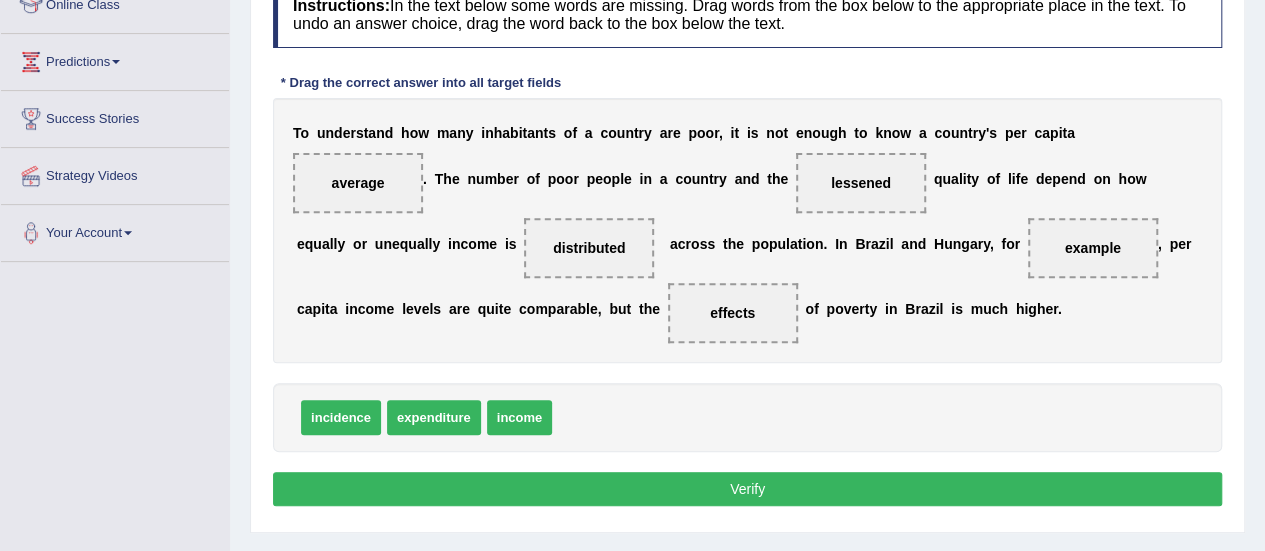 click on "Verify" at bounding box center [747, 489] 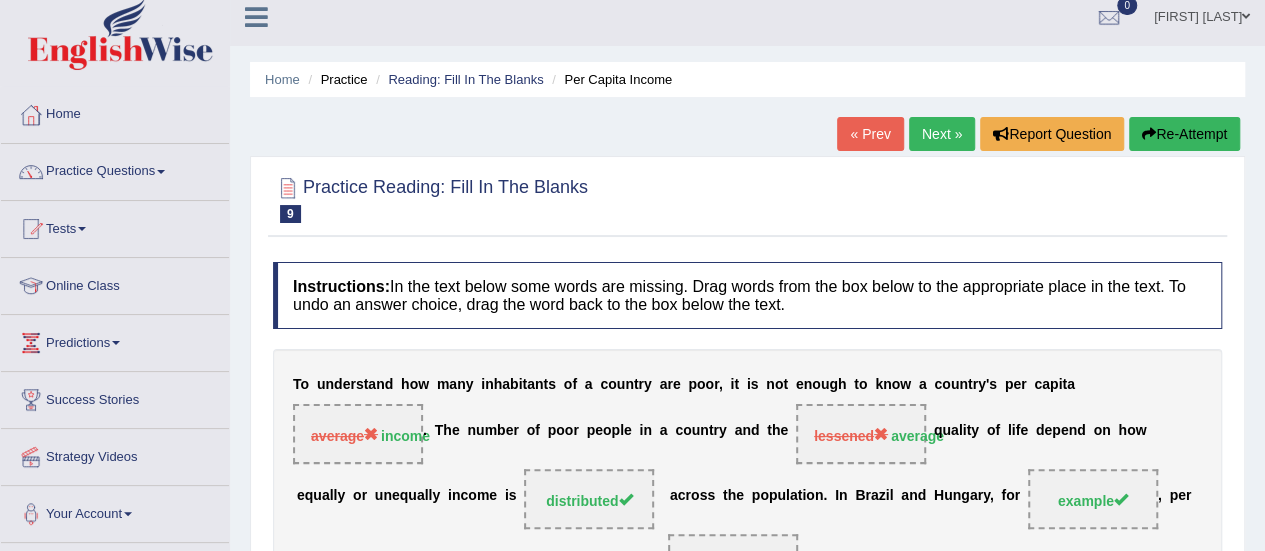 scroll, scrollTop: 0, scrollLeft: 0, axis: both 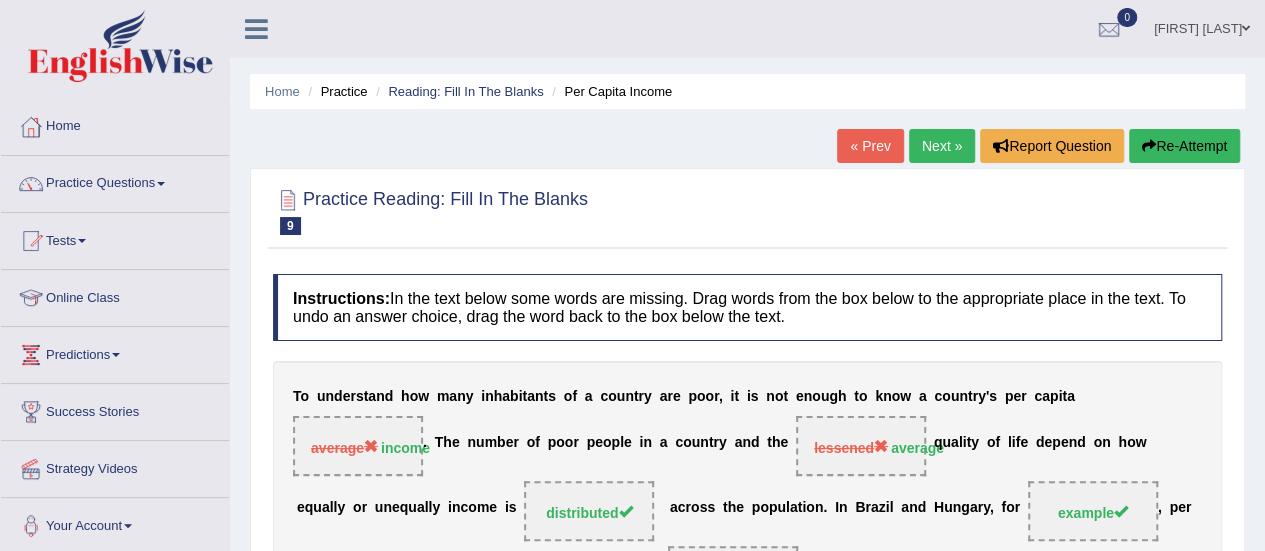 click on "Practice Questions" at bounding box center (115, 181) 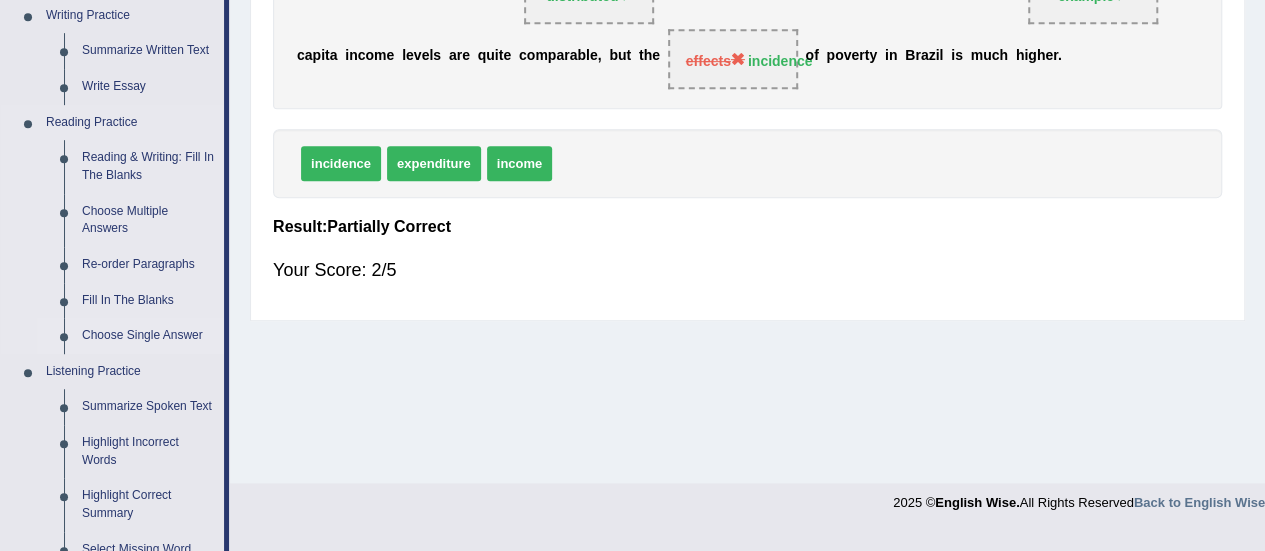 click on "Choose Single Answer" at bounding box center (148, 336) 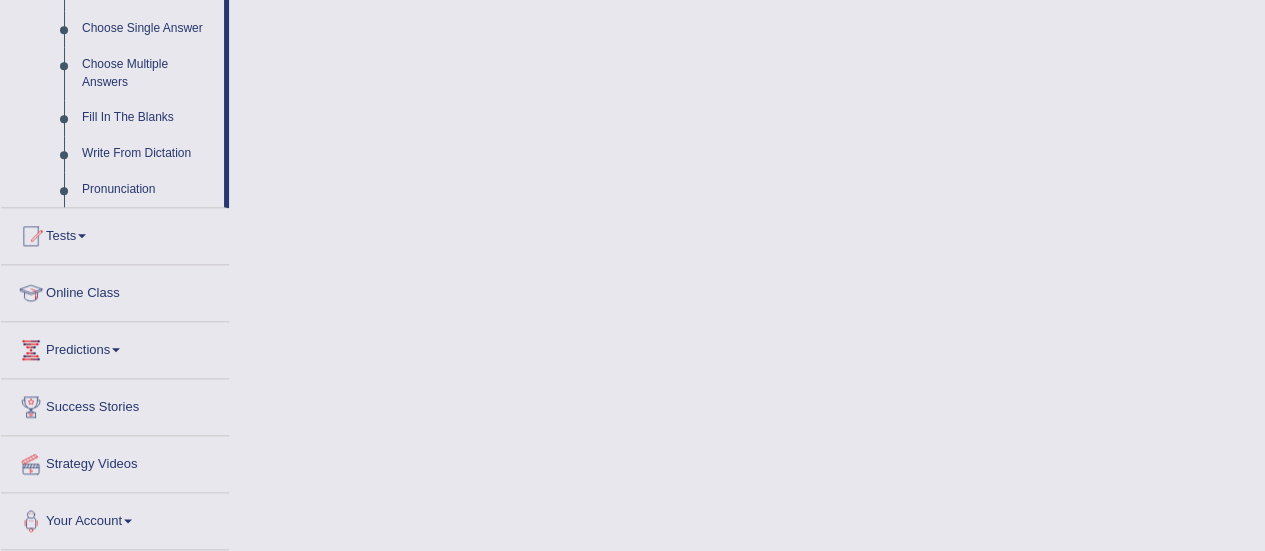 scroll, scrollTop: 1069, scrollLeft: 0, axis: vertical 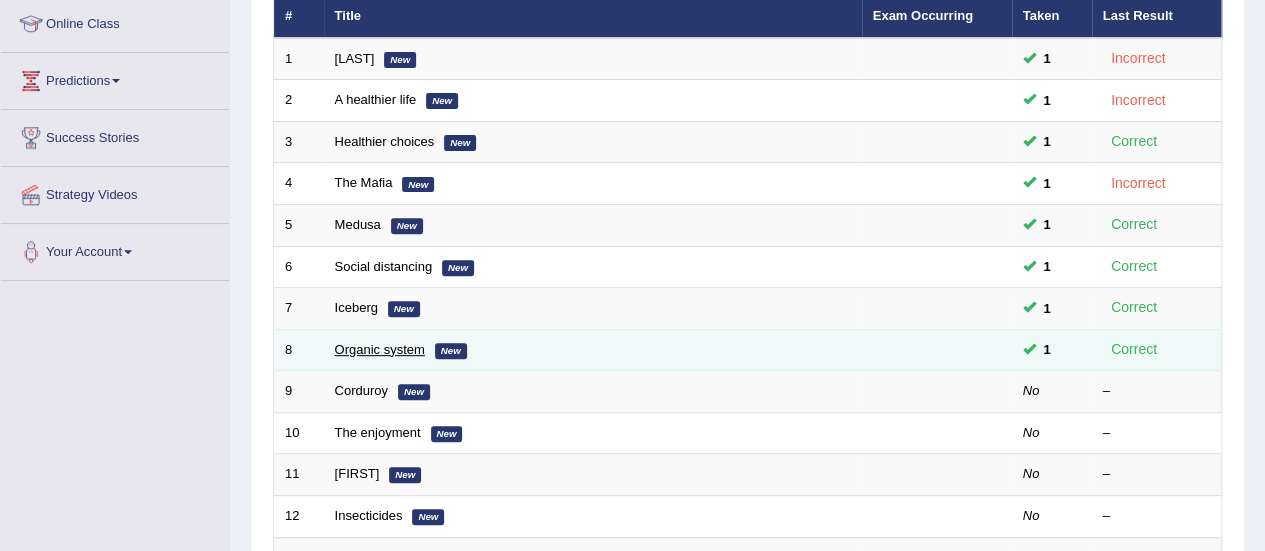click on "Organic system" at bounding box center (380, 349) 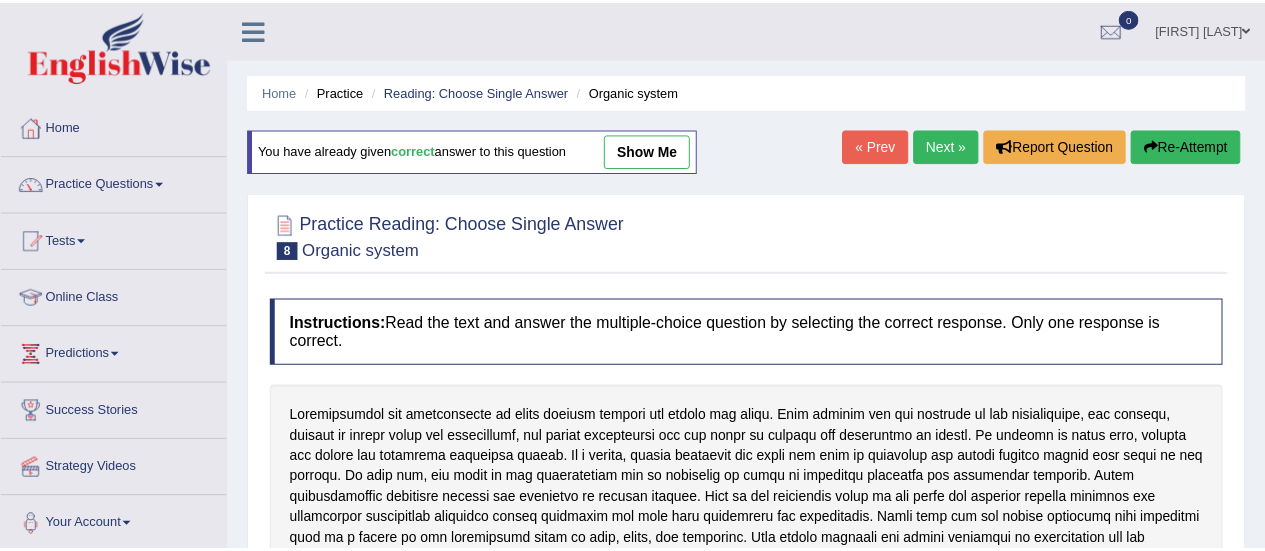 scroll, scrollTop: 0, scrollLeft: 0, axis: both 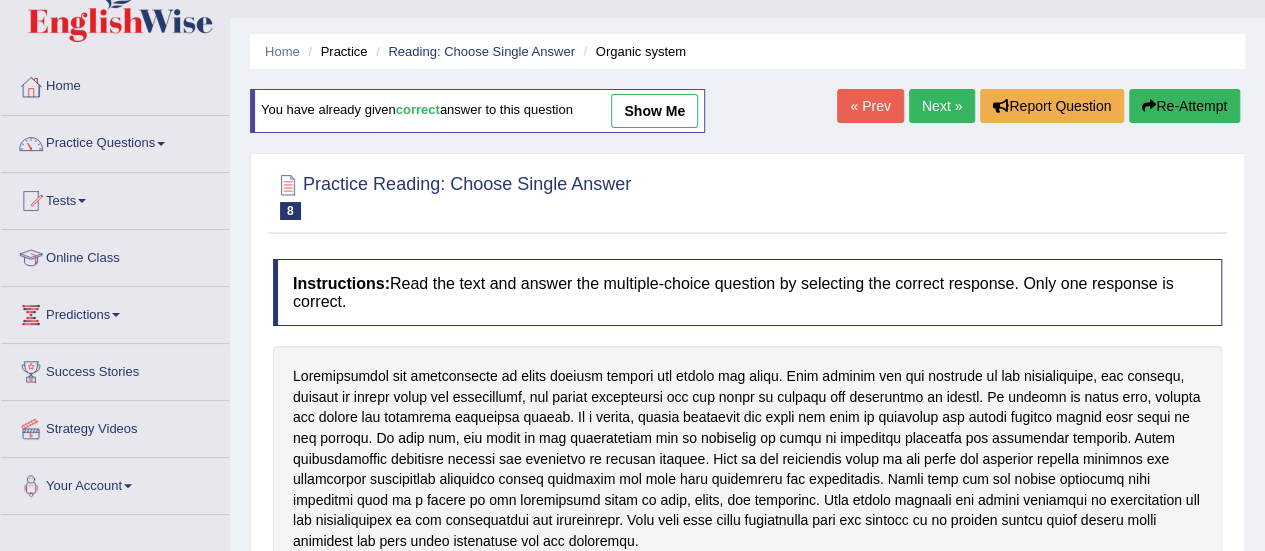 click on "Practice Questions" at bounding box center [115, 141] 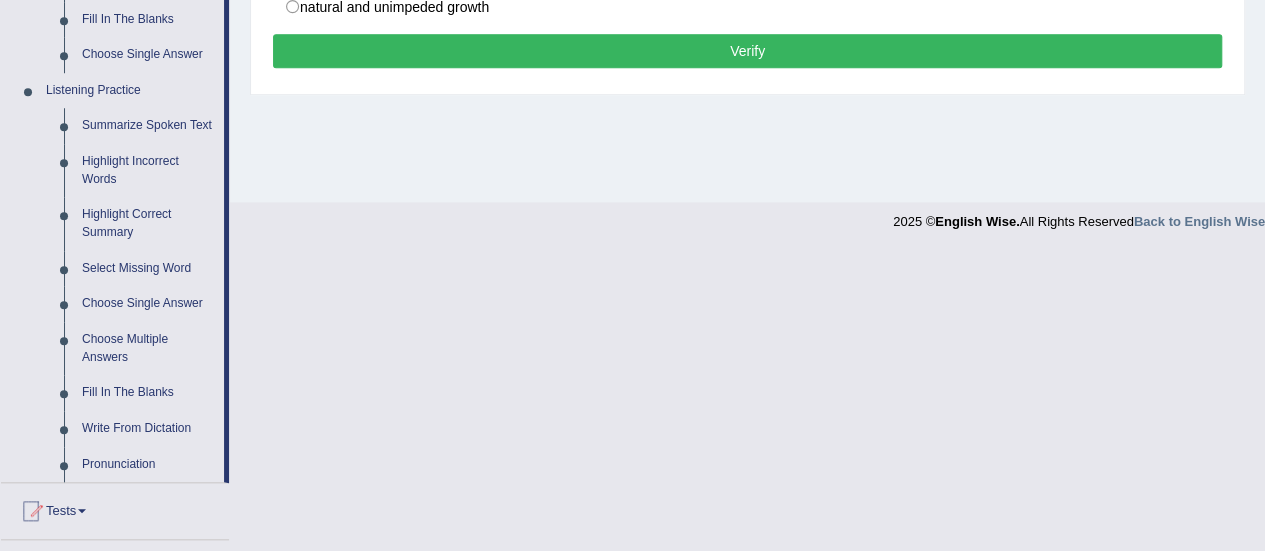 scroll, scrollTop: 804, scrollLeft: 0, axis: vertical 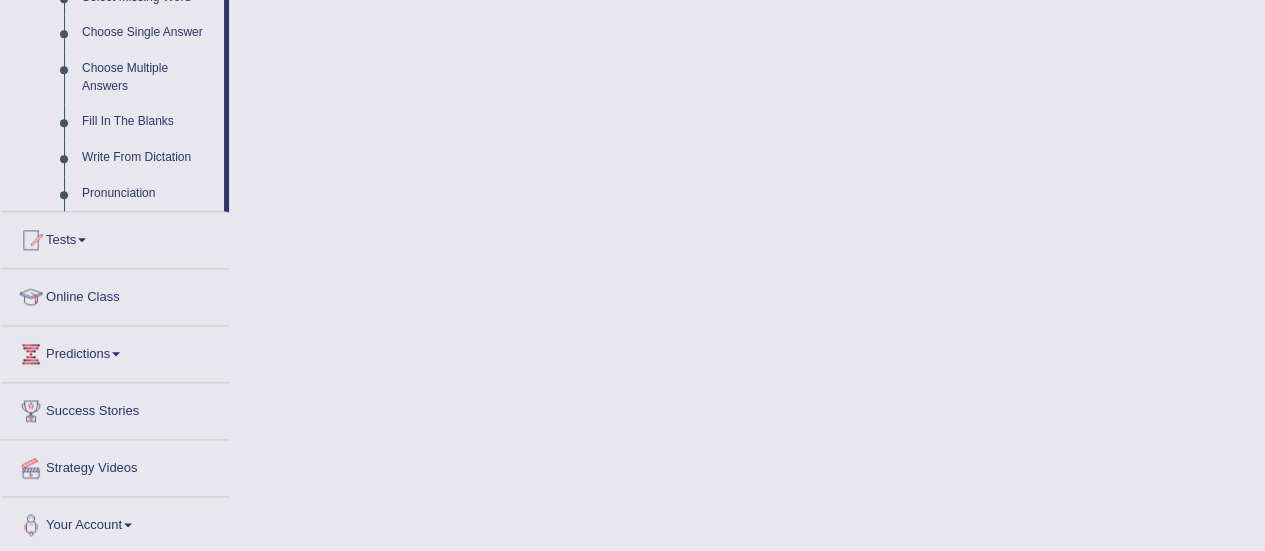 click on "Online Class" at bounding box center [115, 294] 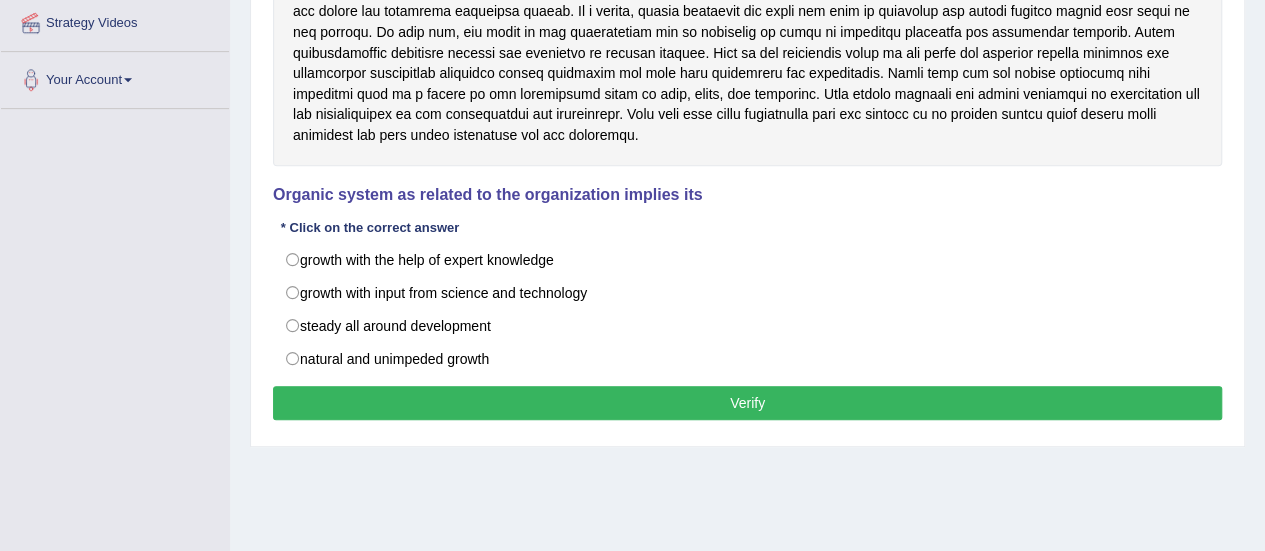 scroll, scrollTop: 268, scrollLeft: 0, axis: vertical 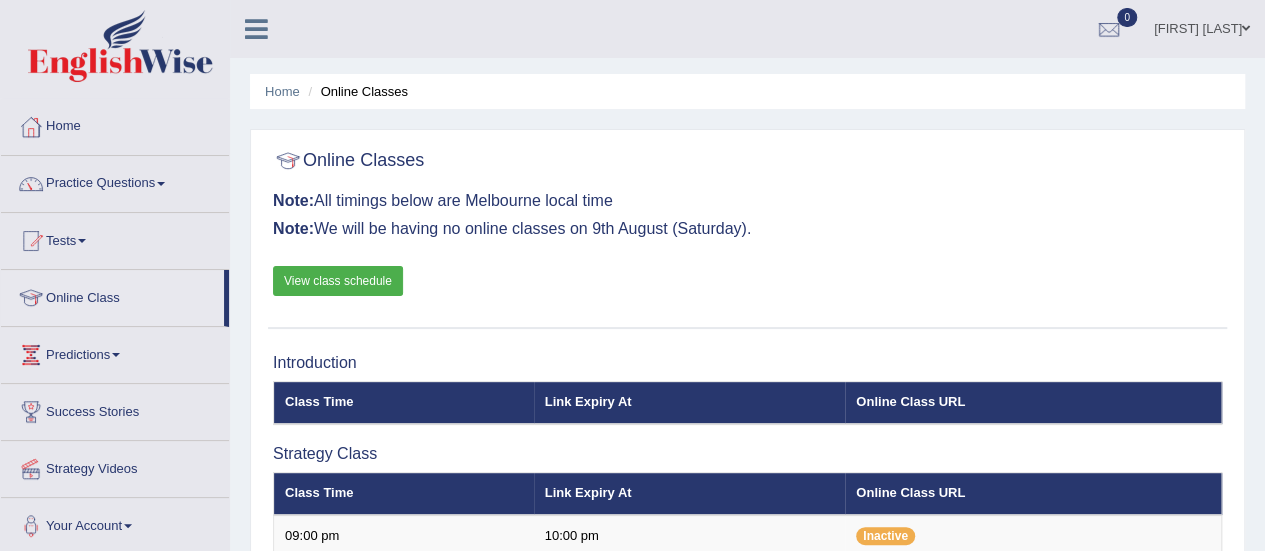 click on "View class schedule" at bounding box center [338, 281] 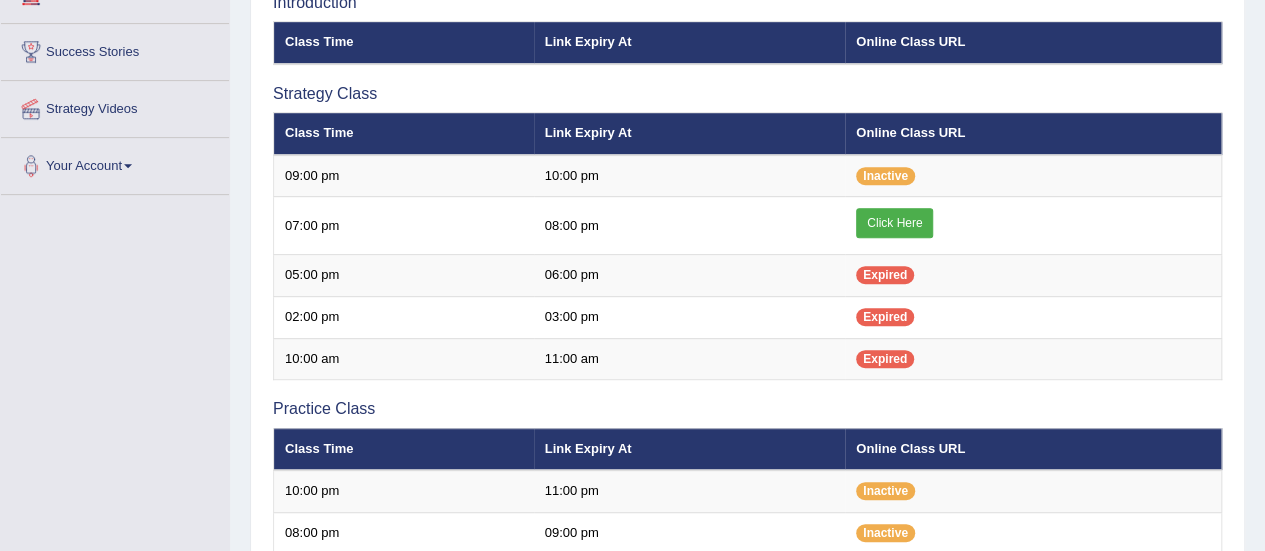 scroll, scrollTop: 461, scrollLeft: 0, axis: vertical 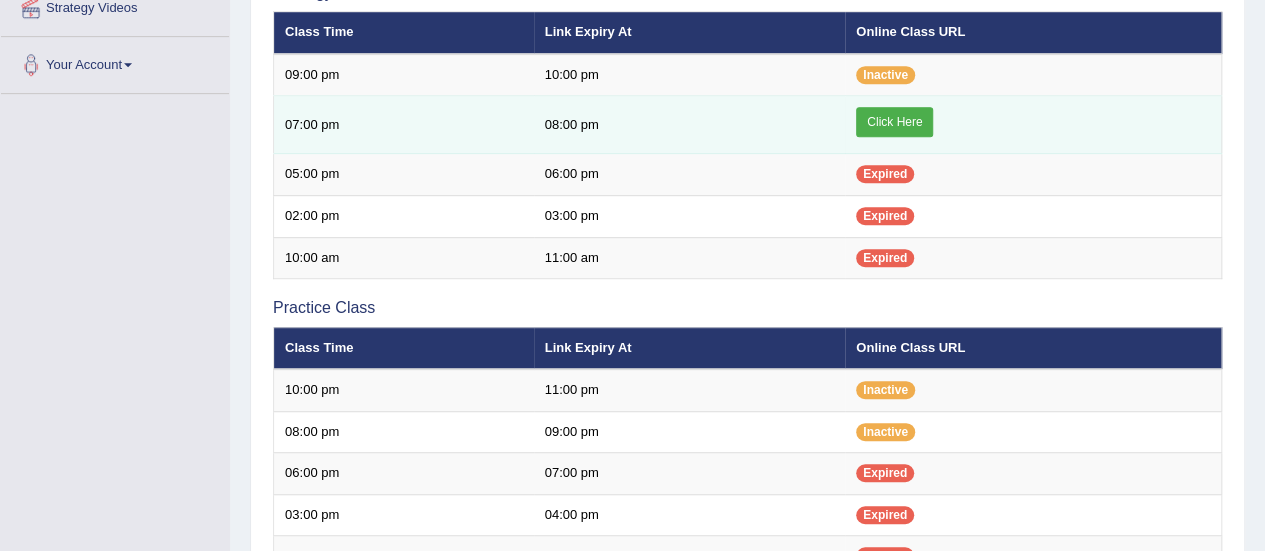 click on "Click Here" at bounding box center (894, 122) 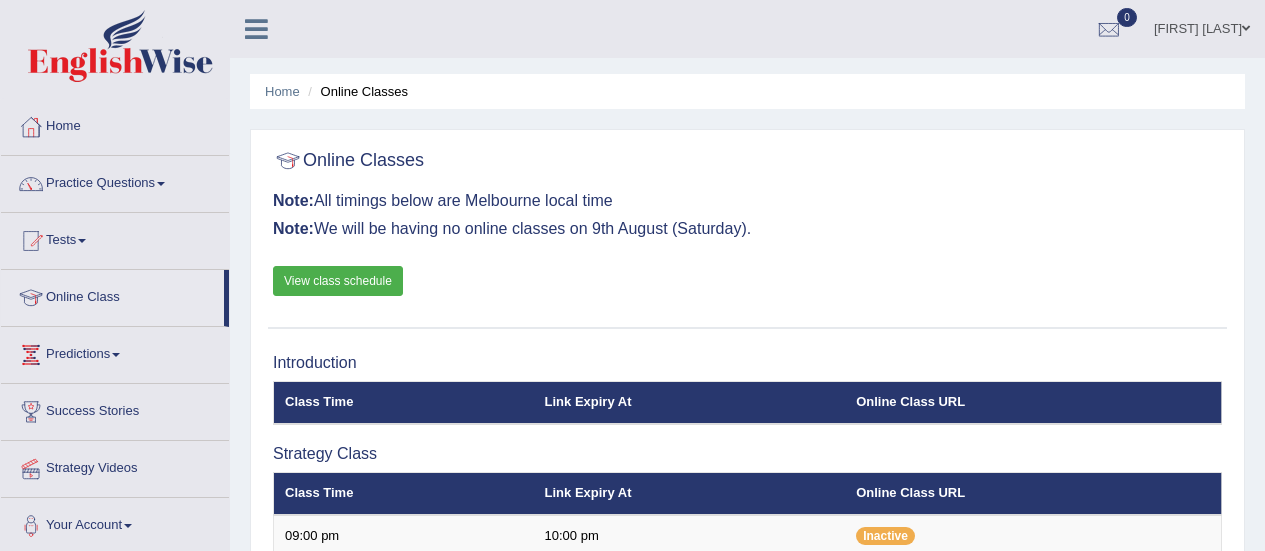 scroll, scrollTop: 461, scrollLeft: 0, axis: vertical 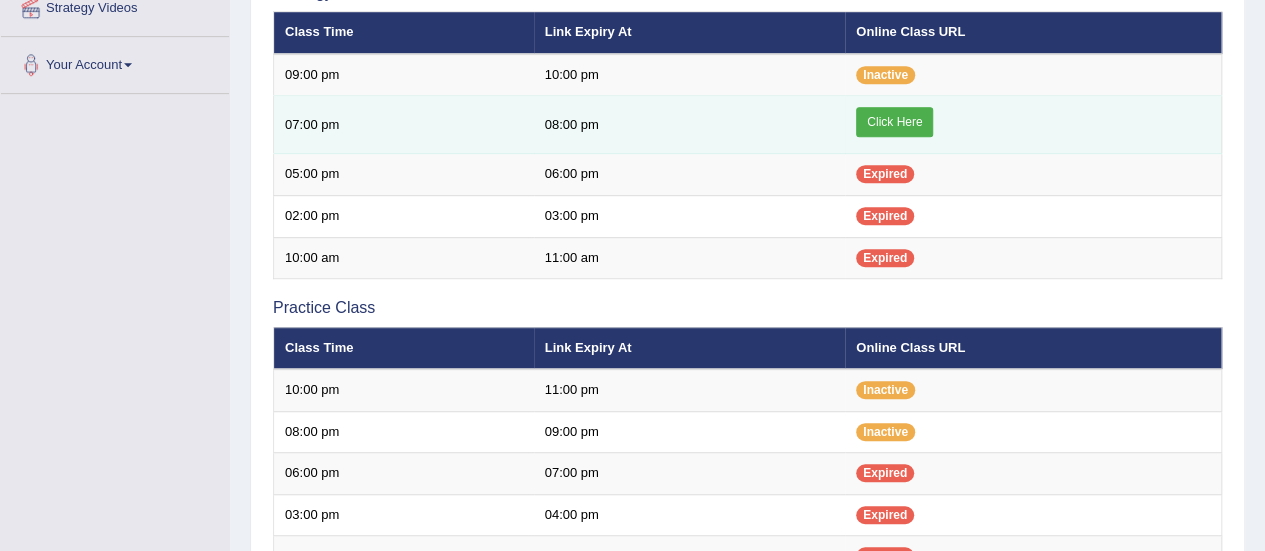 click on "Click Here" at bounding box center [894, 122] 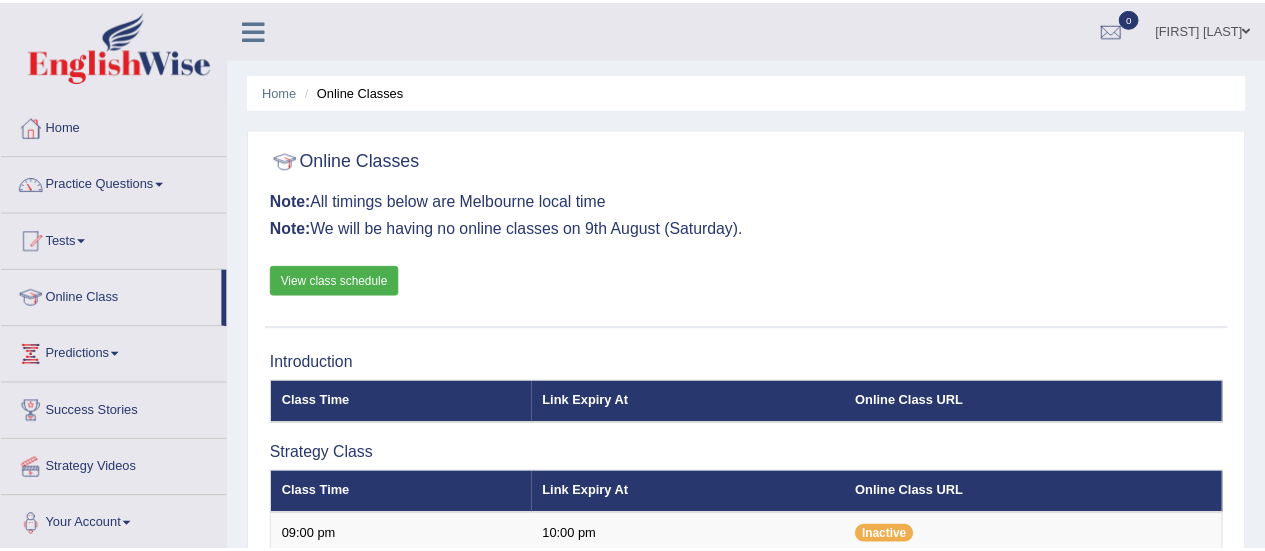 scroll, scrollTop: 461, scrollLeft: 0, axis: vertical 